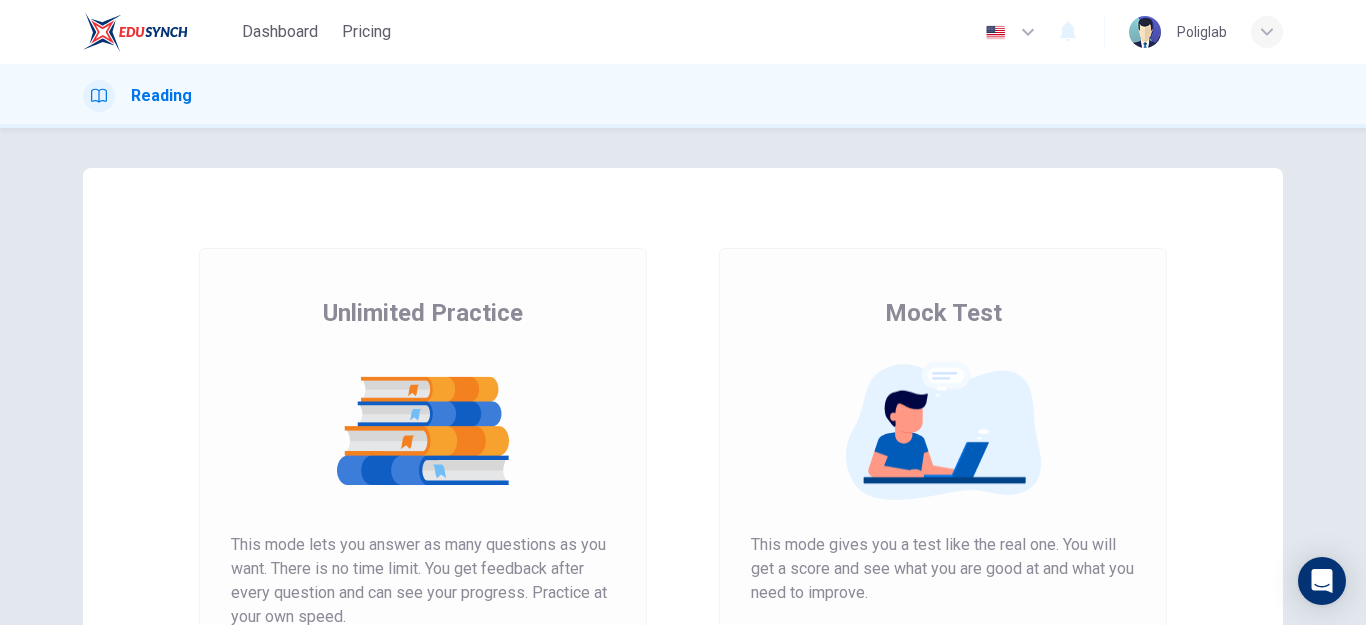 scroll, scrollTop: 0, scrollLeft: 0, axis: both 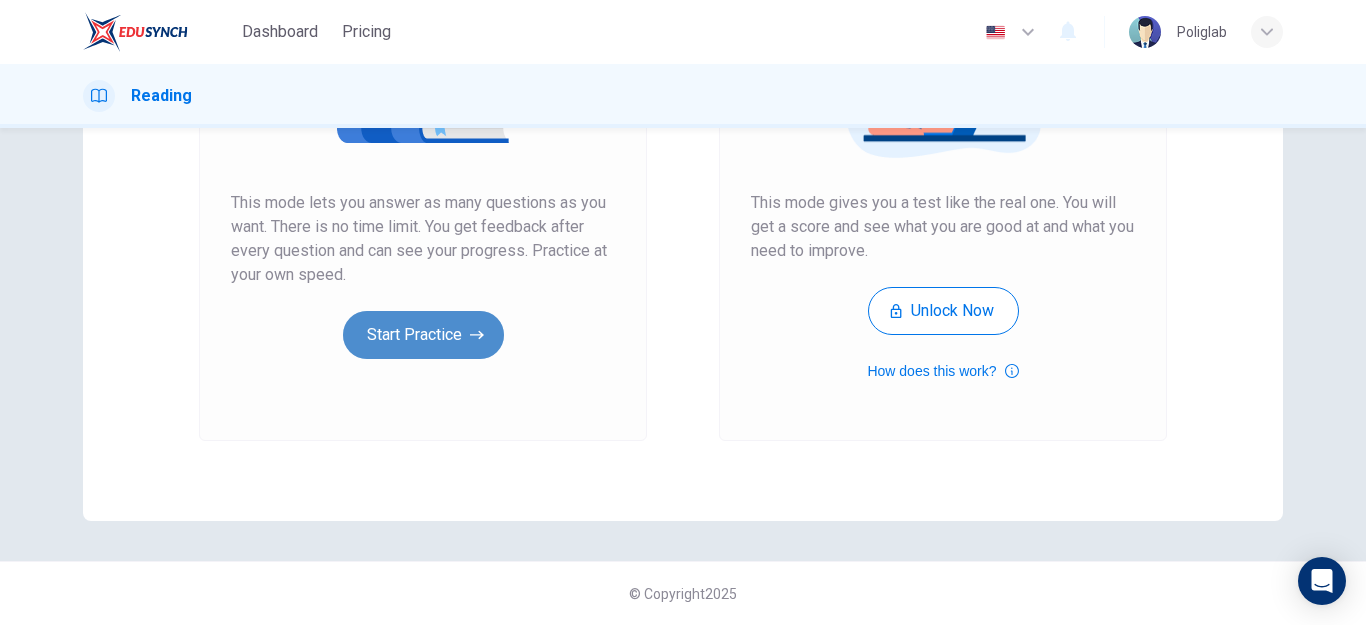 click on "Start Practice" at bounding box center (423, 335) 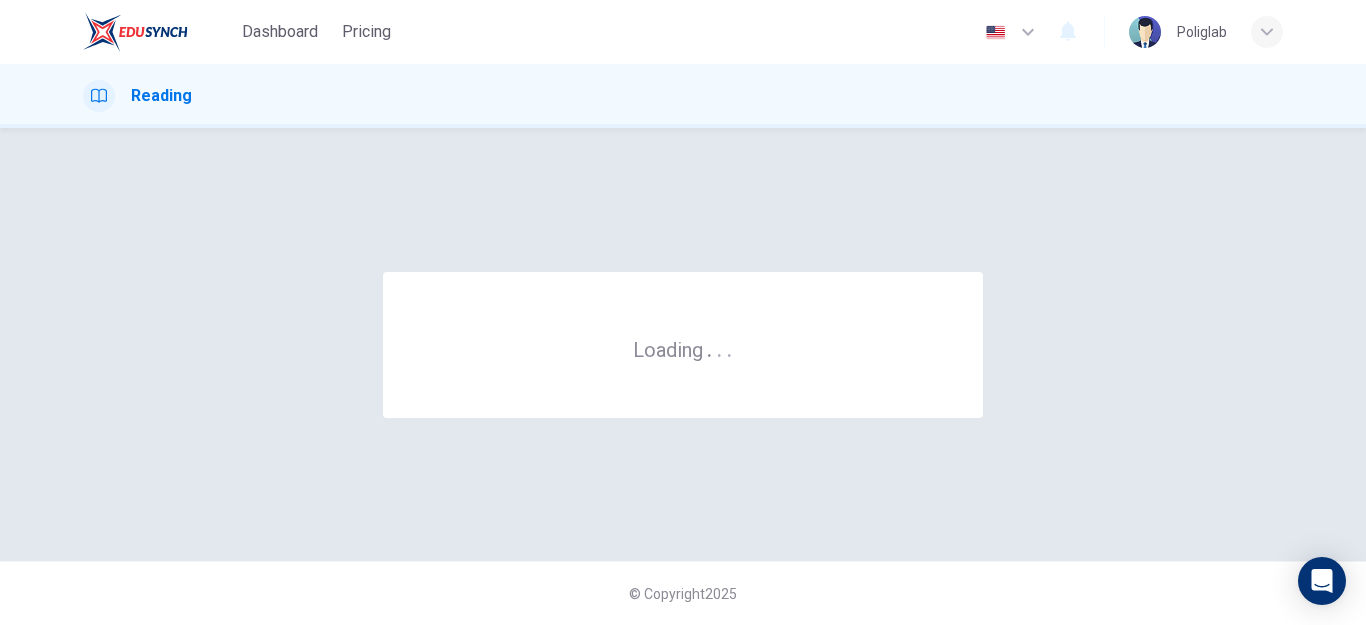 scroll, scrollTop: 0, scrollLeft: 0, axis: both 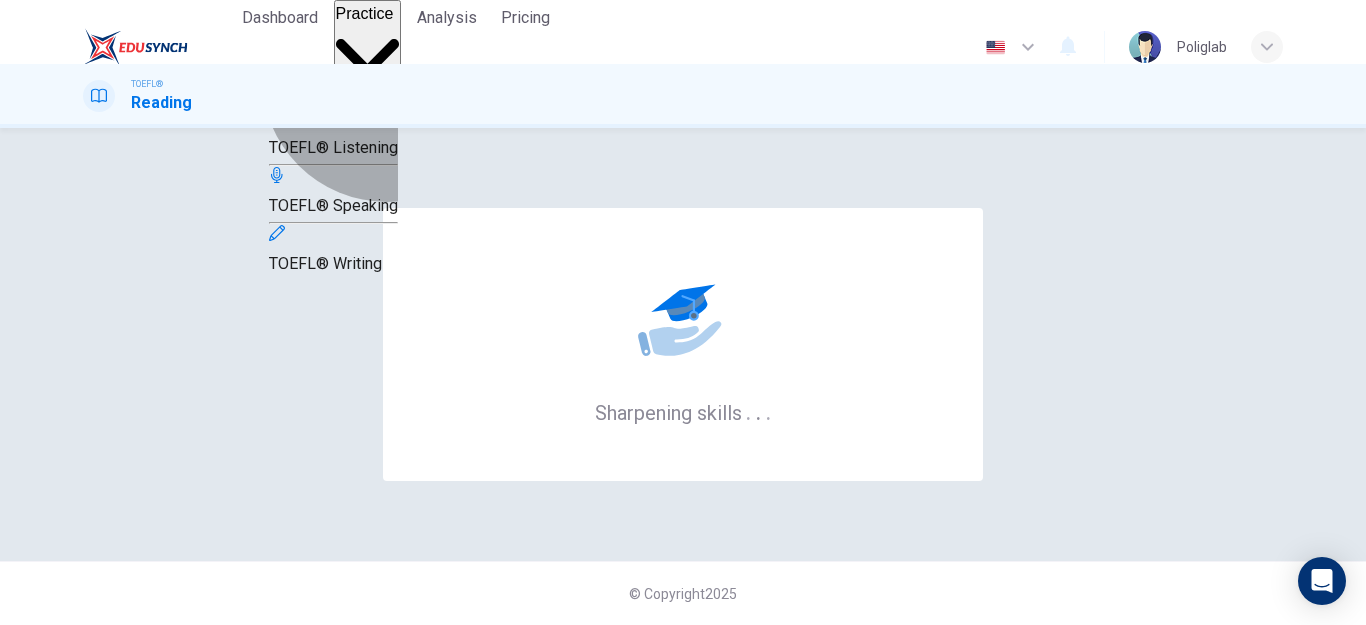 click on "TOEFL® Reading" at bounding box center [329, 89] 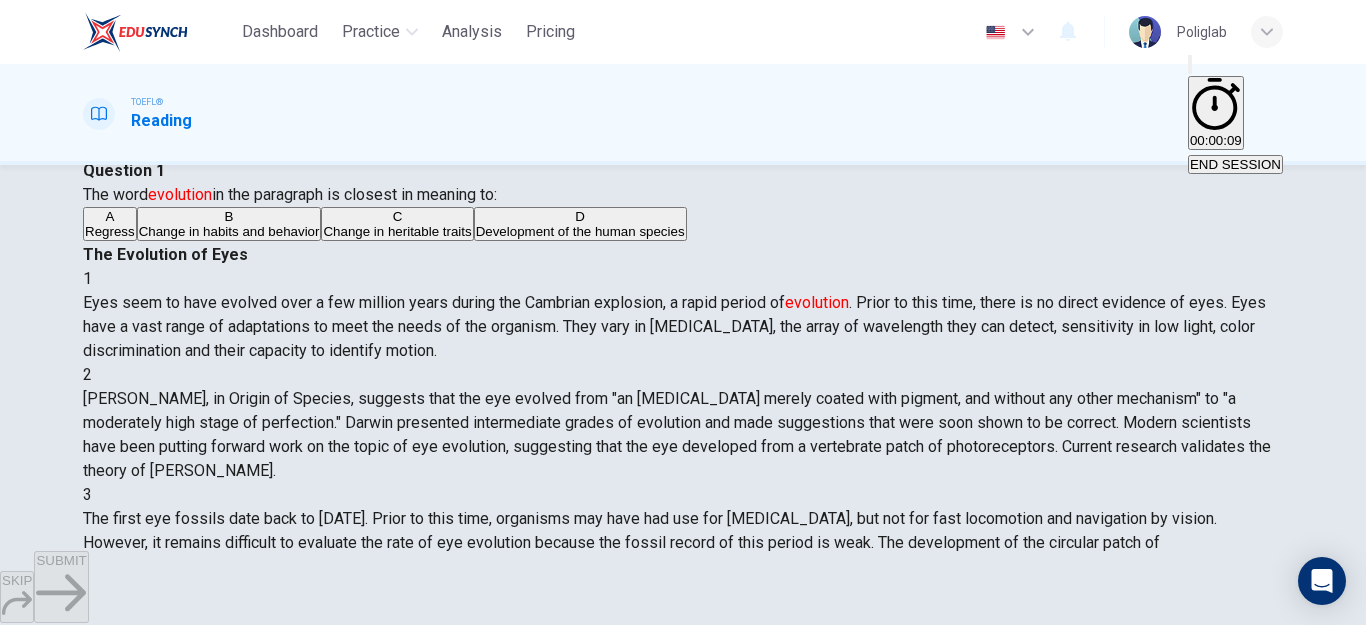 scroll, scrollTop: 100, scrollLeft: 0, axis: vertical 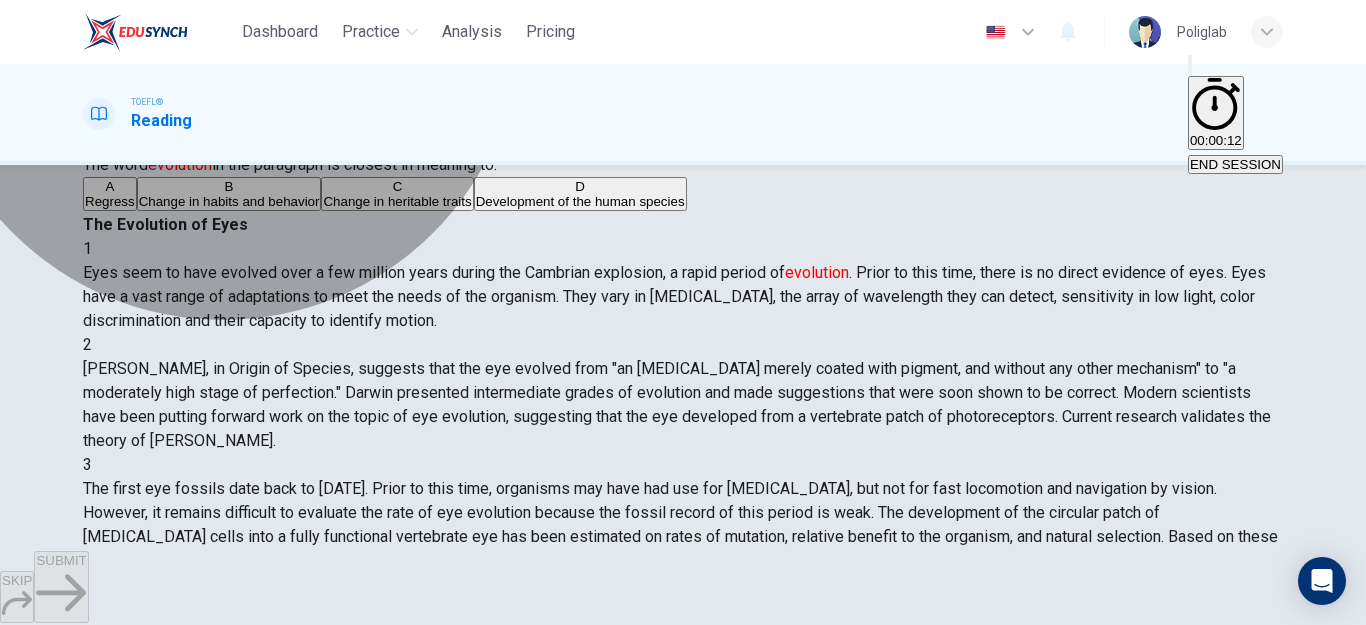 click on "Development of the human species" at bounding box center [580, 201] 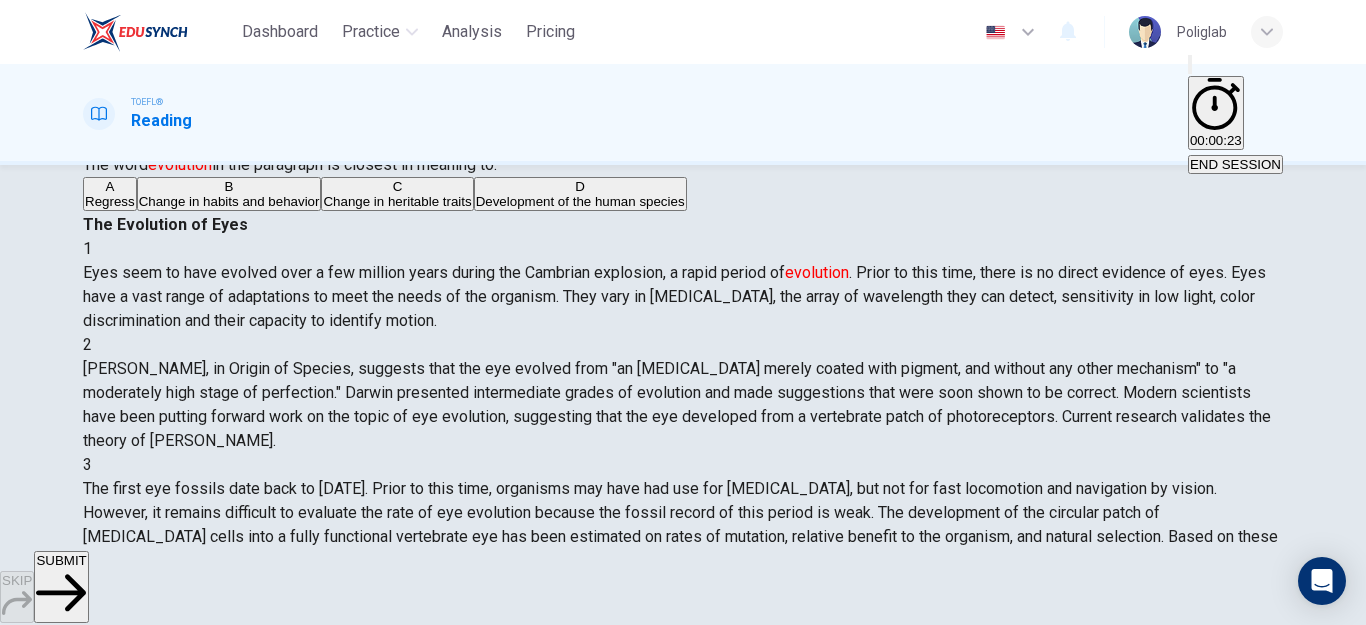 click on "SUBMIT" at bounding box center [61, 587] 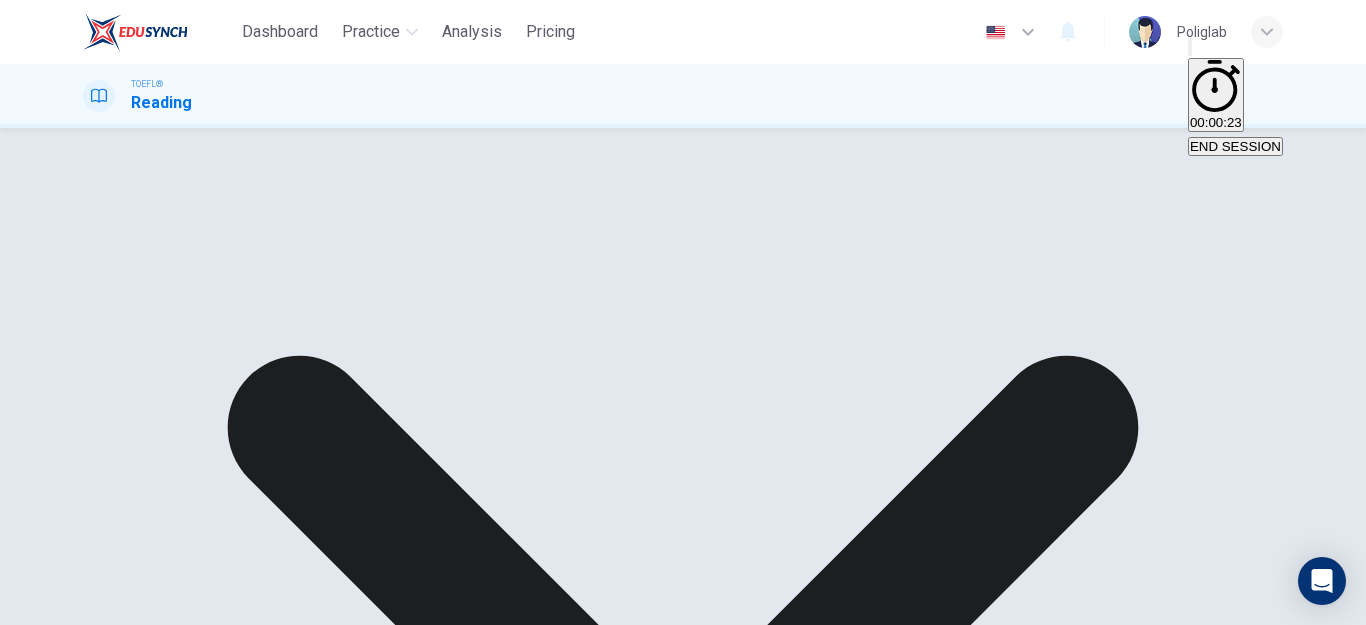 click on "NEXT" at bounding box center [20, 1672] 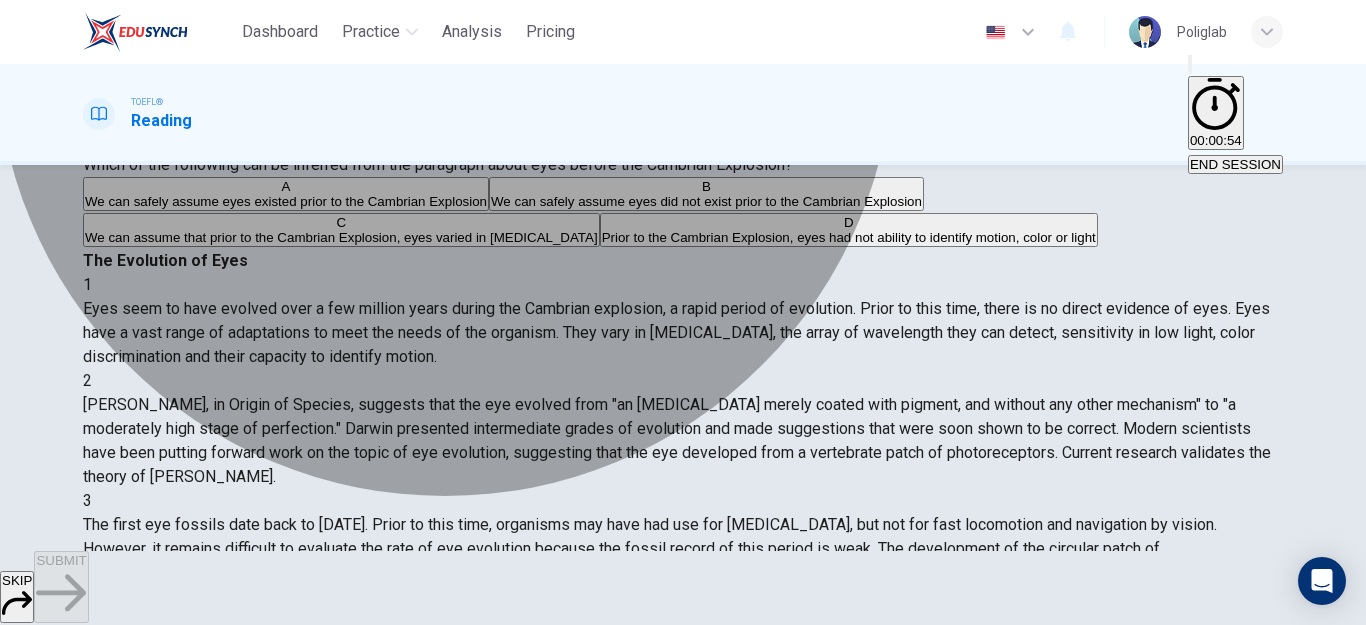 click on "We can assume that prior to the Cambrian Explosion, eyes varied in visual acuity" at bounding box center (341, 237) 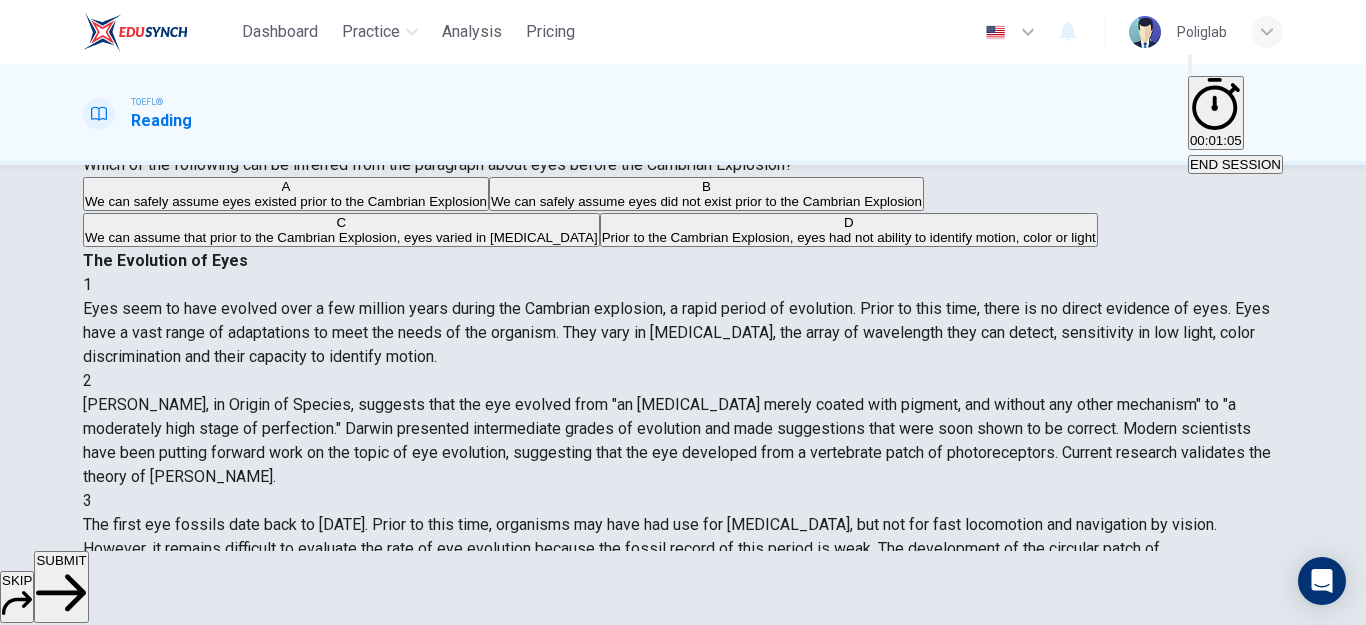 click on "SUBMIT" at bounding box center [61, 560] 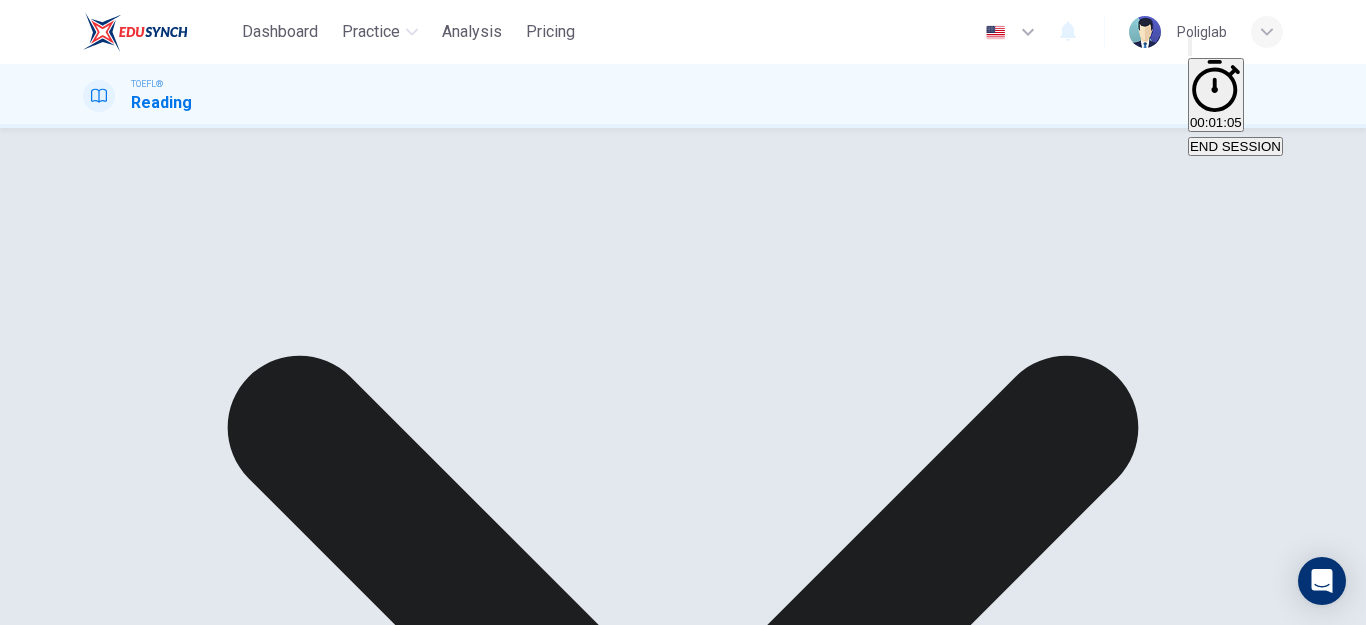 click on "END SESSION" at bounding box center (1235, 146) 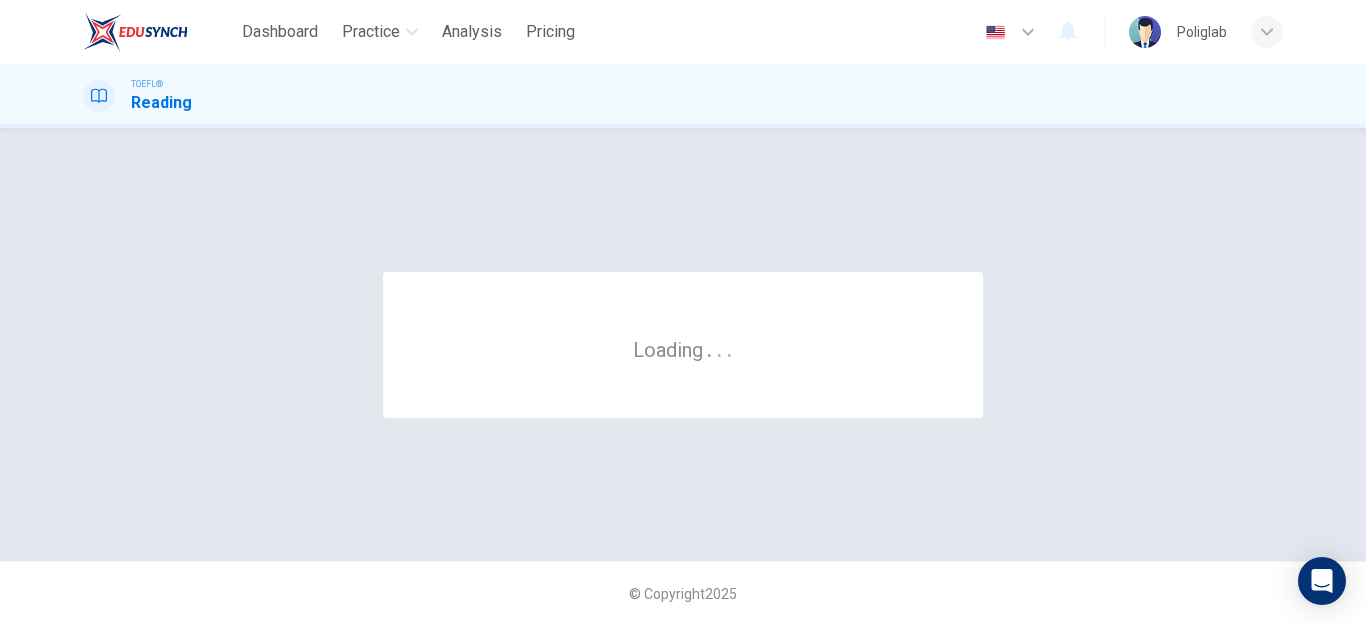 scroll, scrollTop: 0, scrollLeft: 0, axis: both 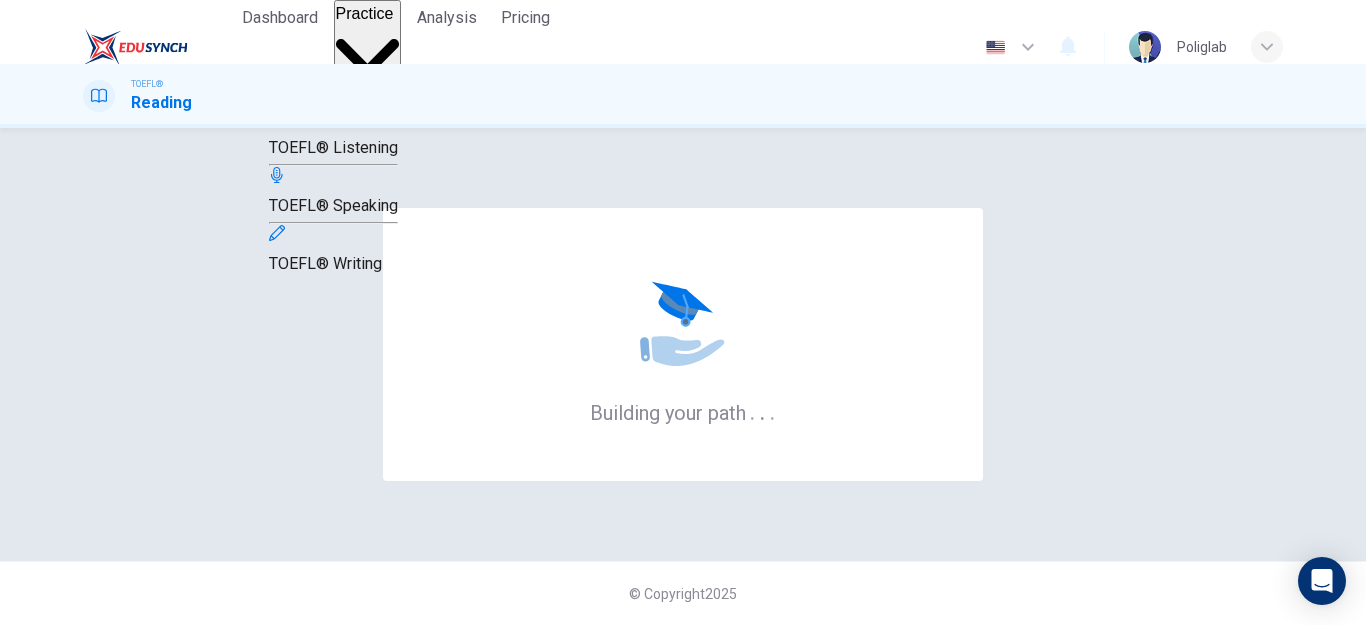 click on "Practice" at bounding box center [365, 13] 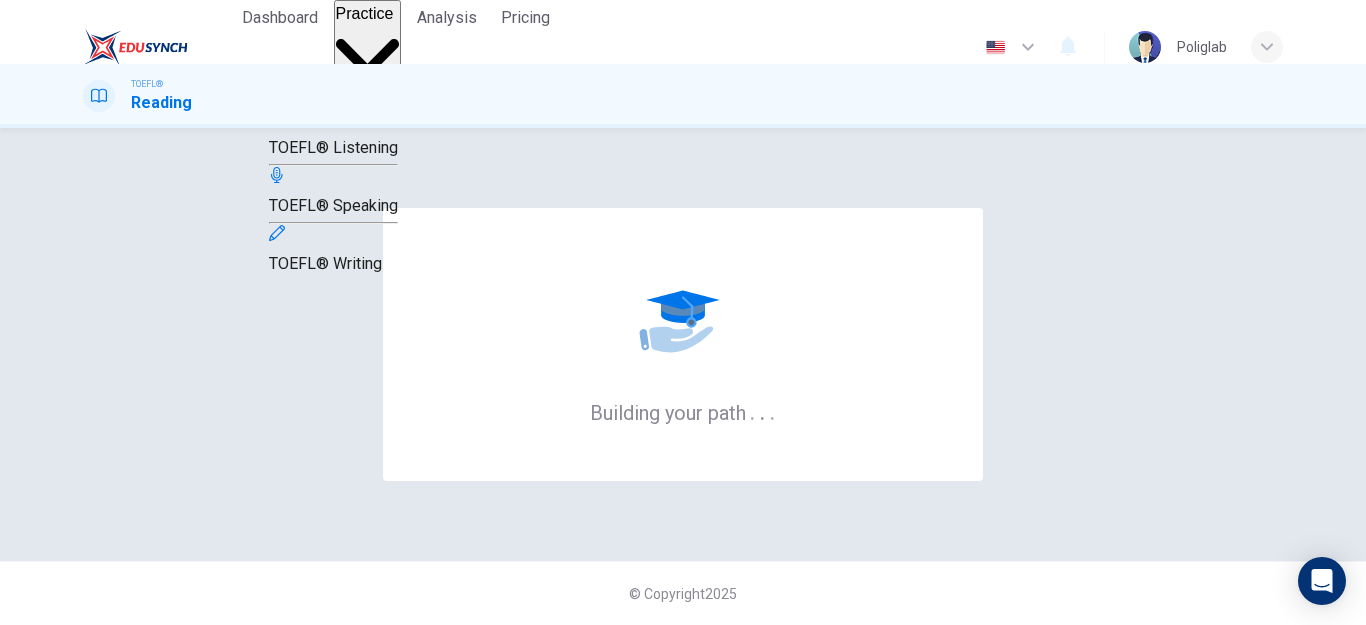click on "TOEFL® Reading" at bounding box center [329, 89] 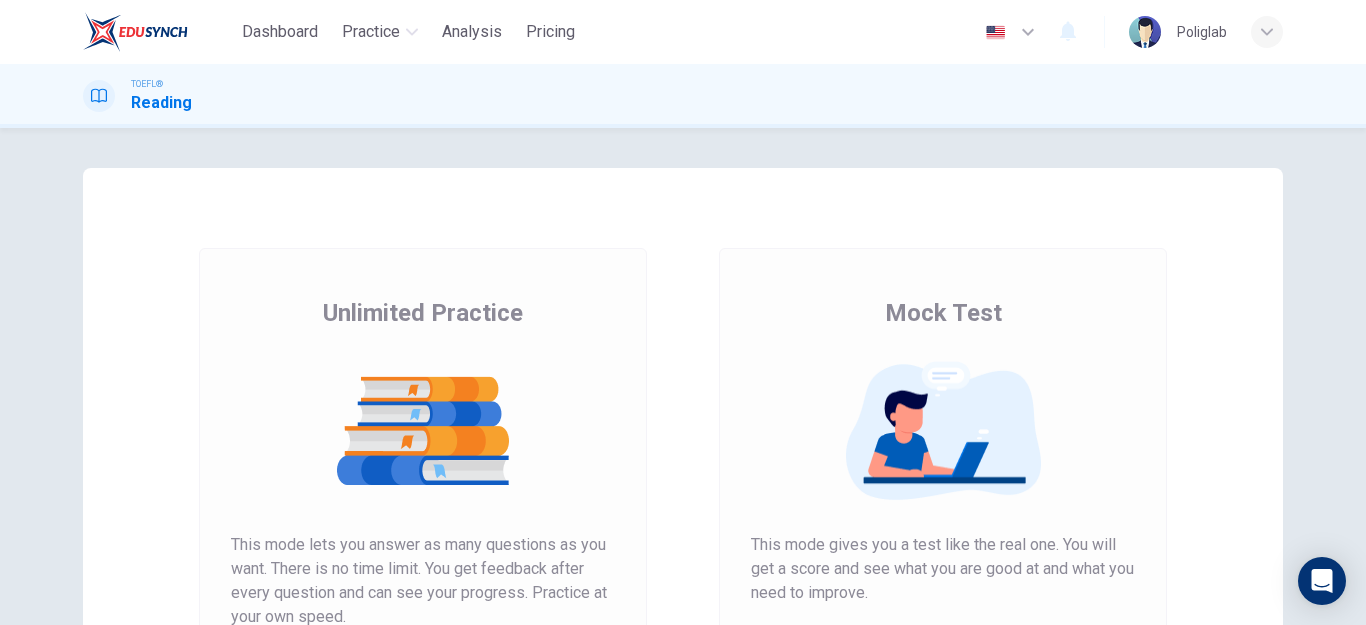 scroll, scrollTop: 0, scrollLeft: 0, axis: both 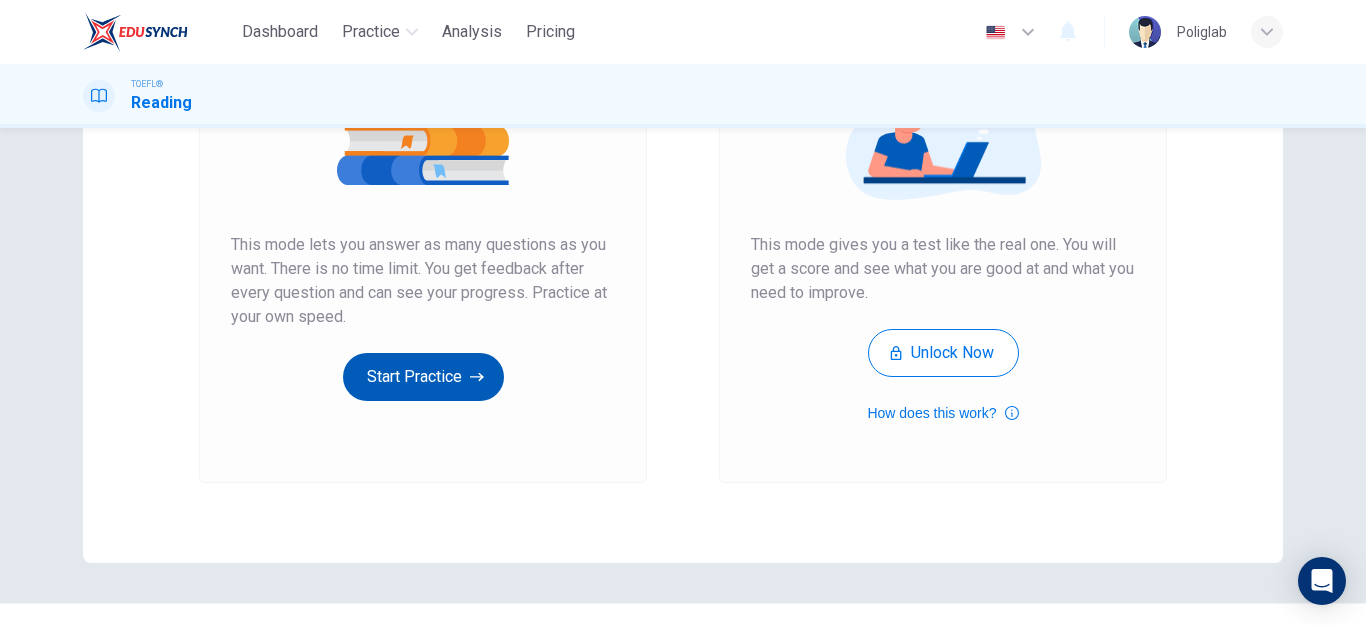 click on "Start Practice" at bounding box center [423, 377] 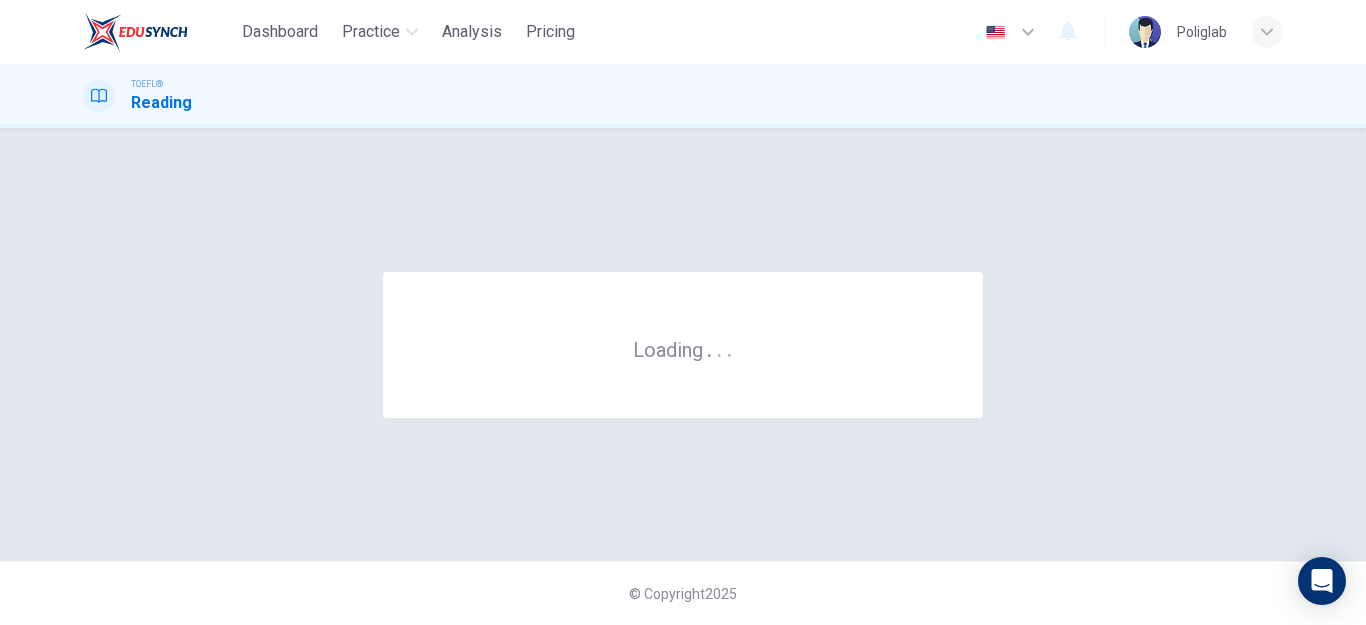 scroll, scrollTop: 0, scrollLeft: 0, axis: both 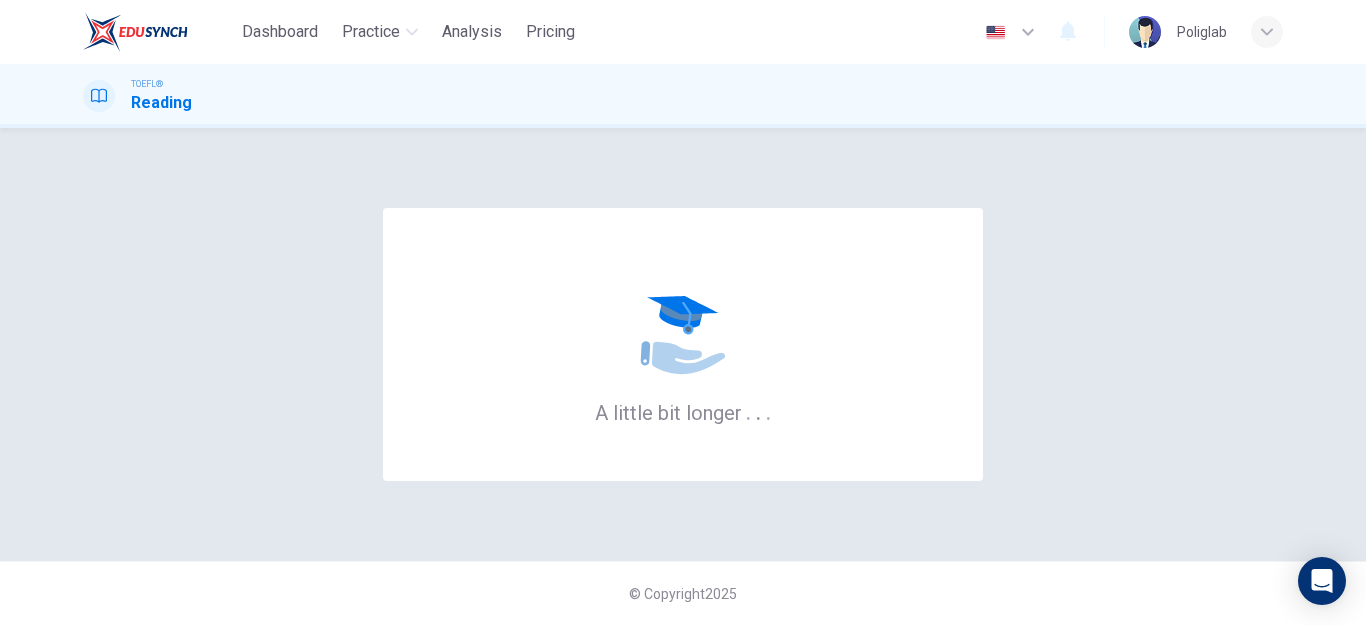 click on "A little bit longer . . . © Copyright  2025" at bounding box center [683, 376] 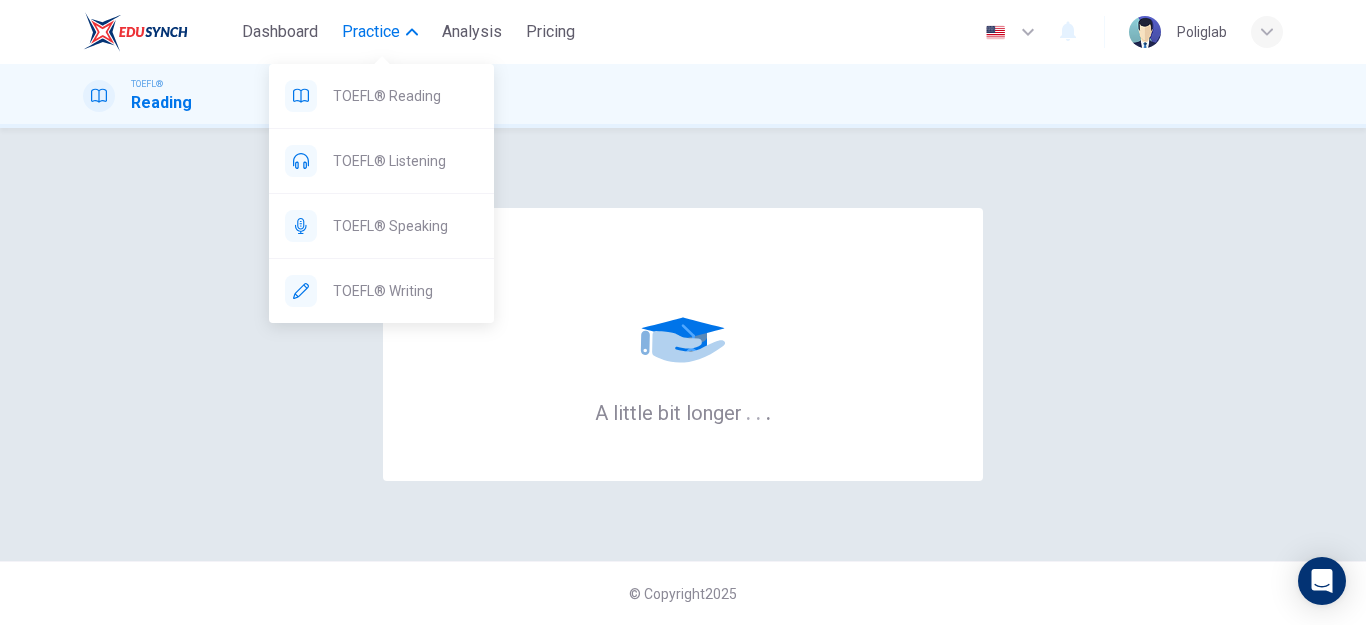 click on "Practice" at bounding box center (380, 32) 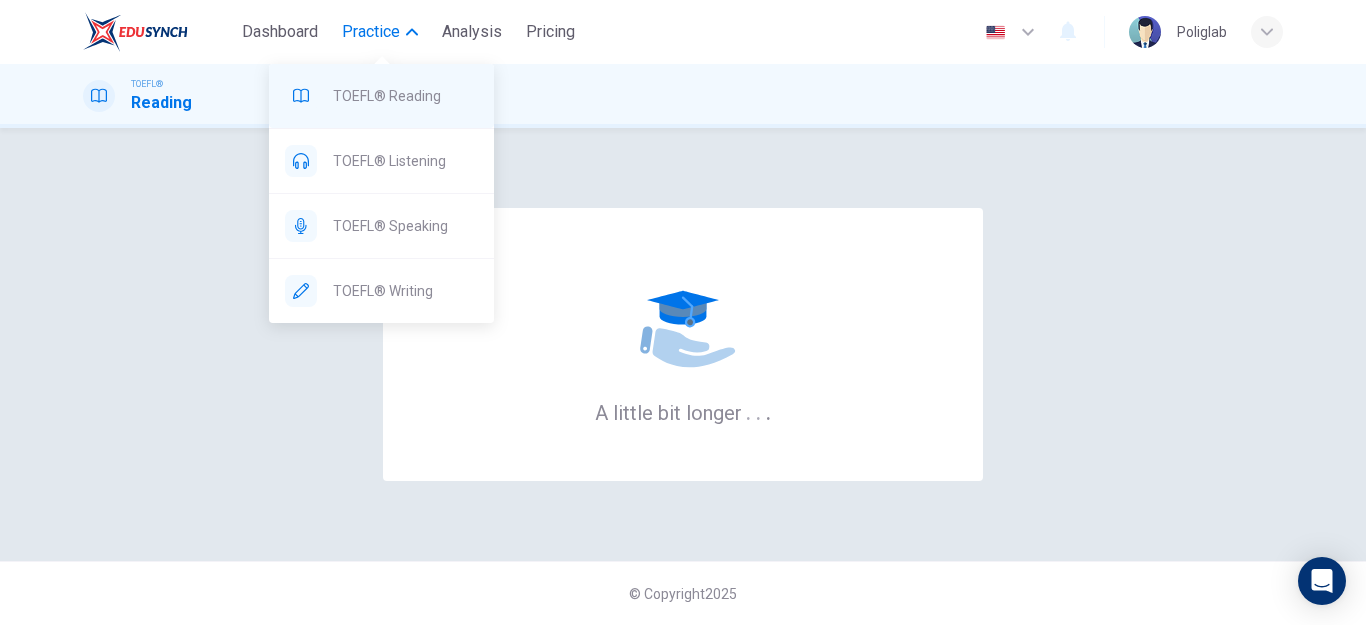 click on "TOEFL® Reading" at bounding box center (405, 96) 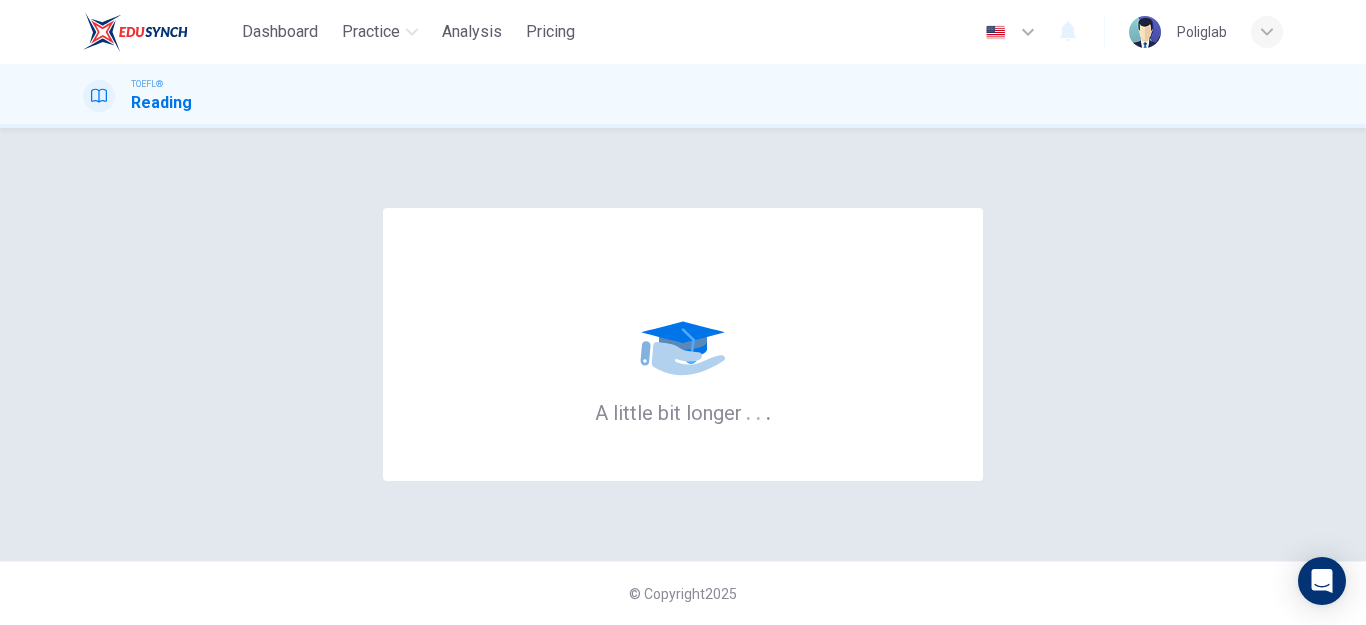 click at bounding box center [135, 32] 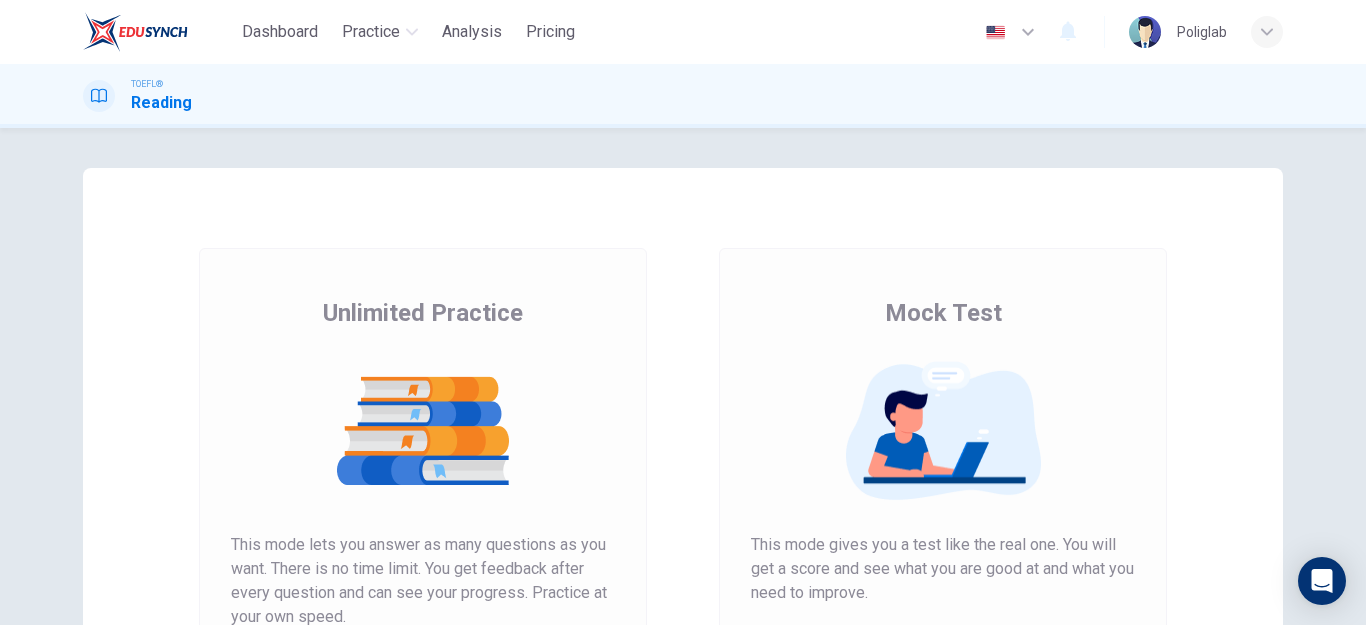 scroll, scrollTop: 0, scrollLeft: 0, axis: both 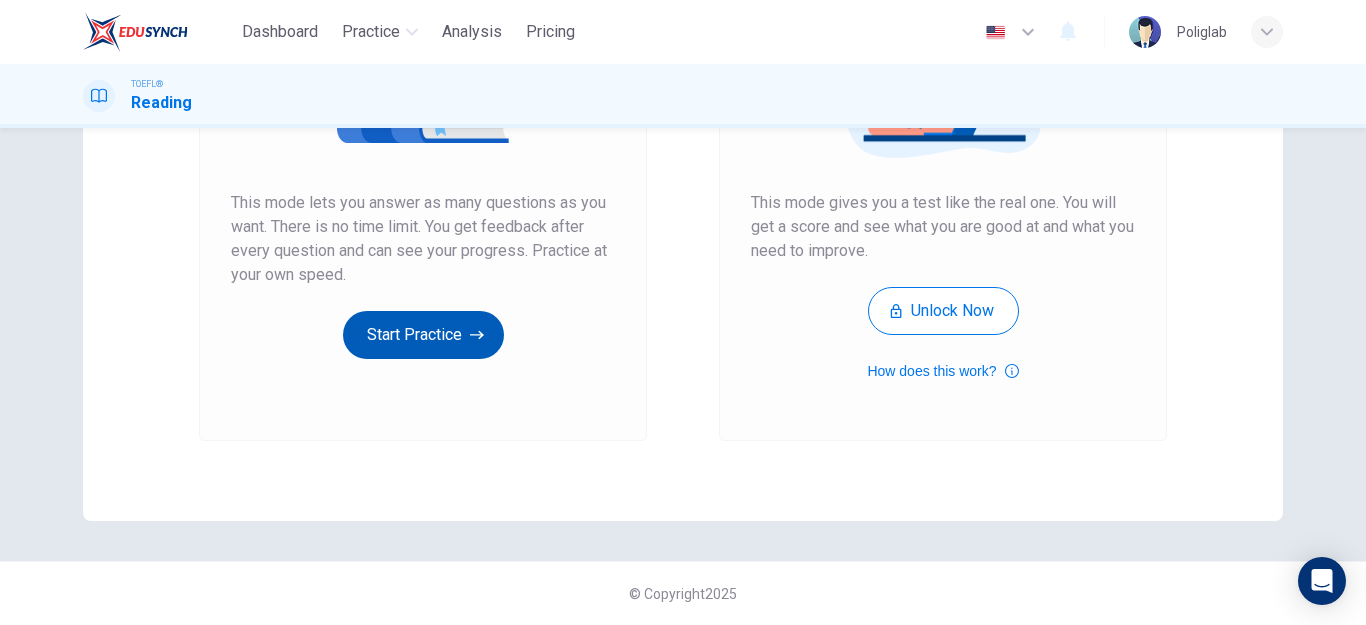 click on "Start Practice" at bounding box center [423, 335] 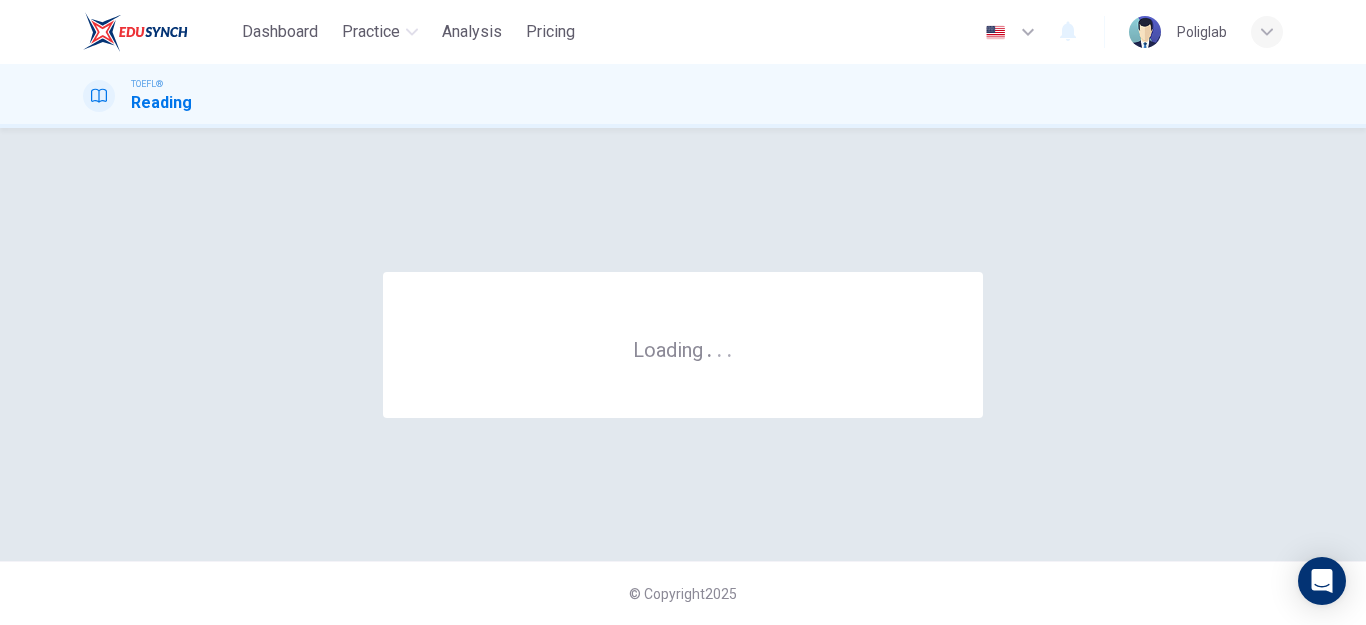 scroll, scrollTop: 0, scrollLeft: 0, axis: both 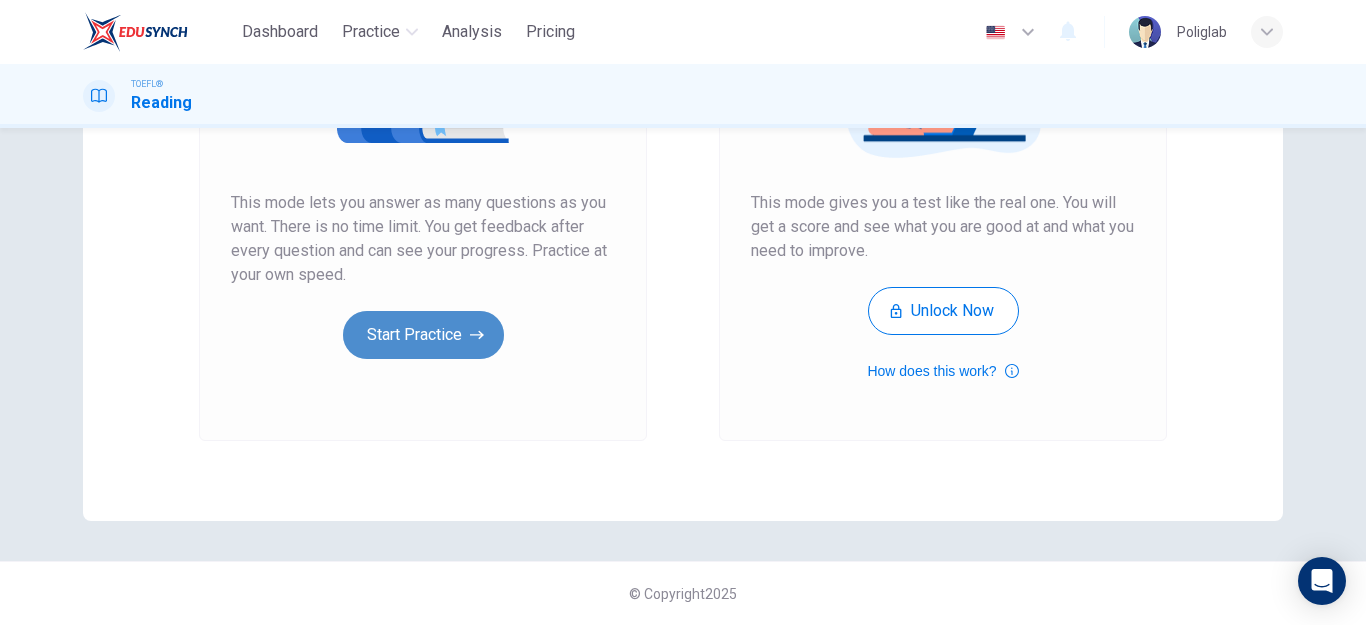 click on "Start Practice" at bounding box center [423, 335] 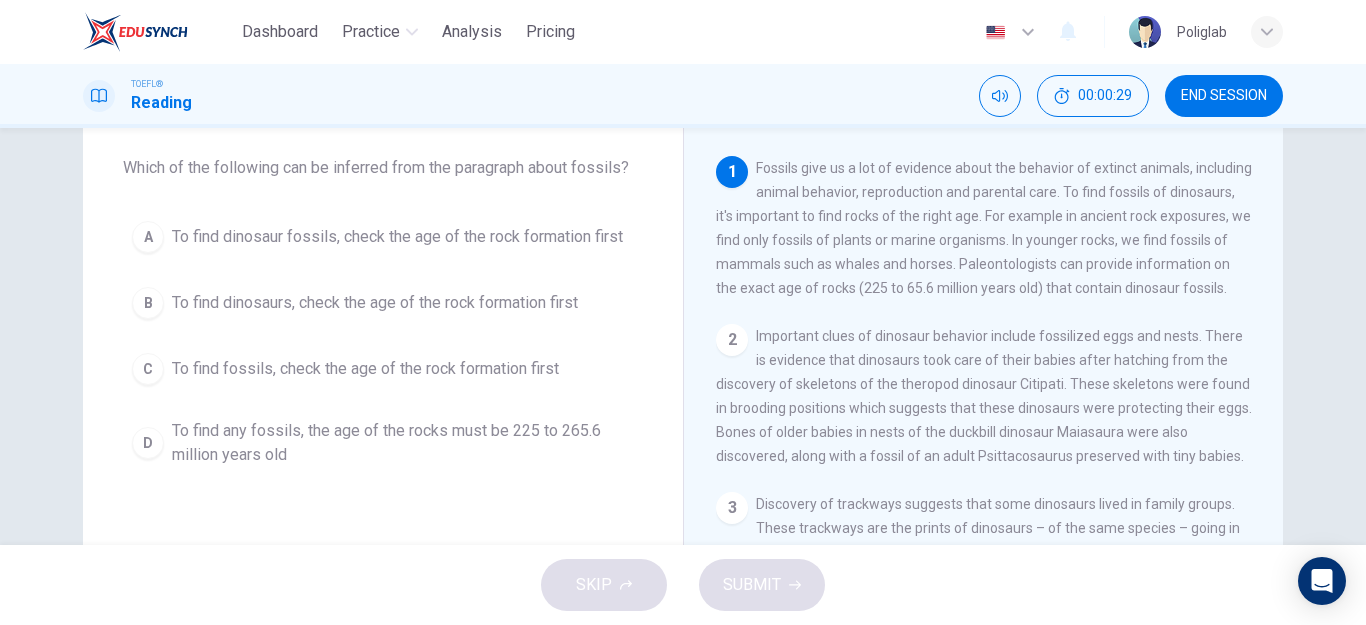 scroll, scrollTop: 0, scrollLeft: 0, axis: both 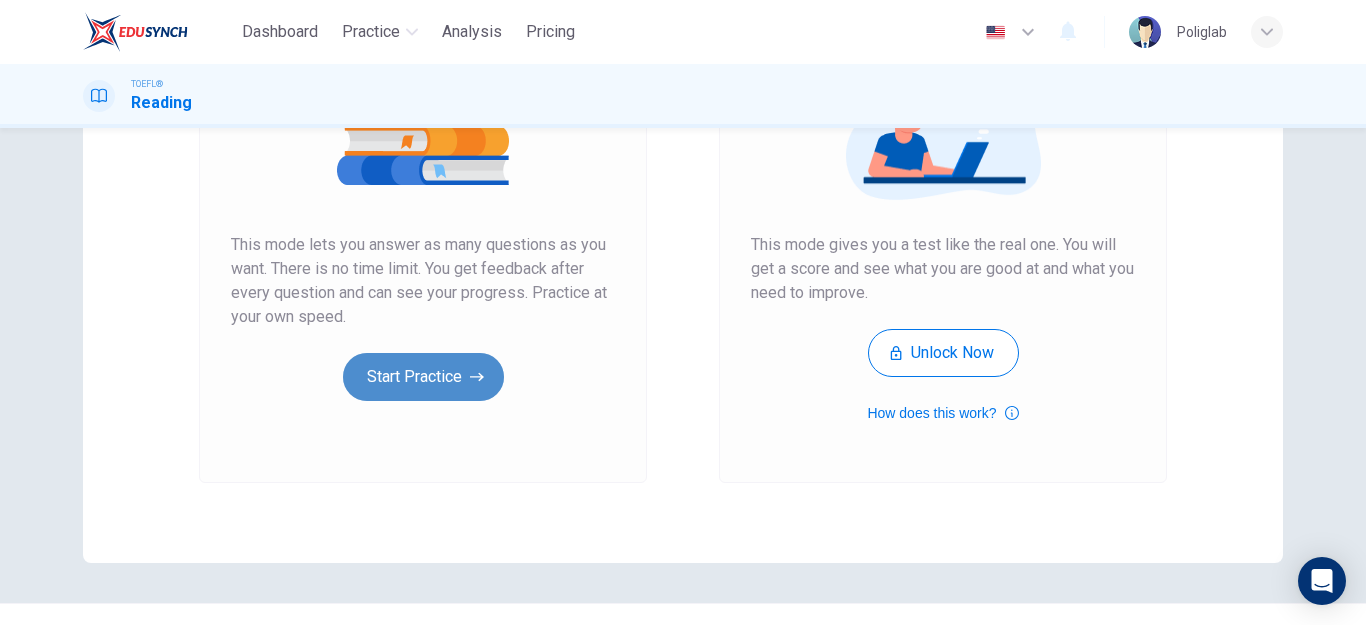 click on "Start Practice" at bounding box center (423, 377) 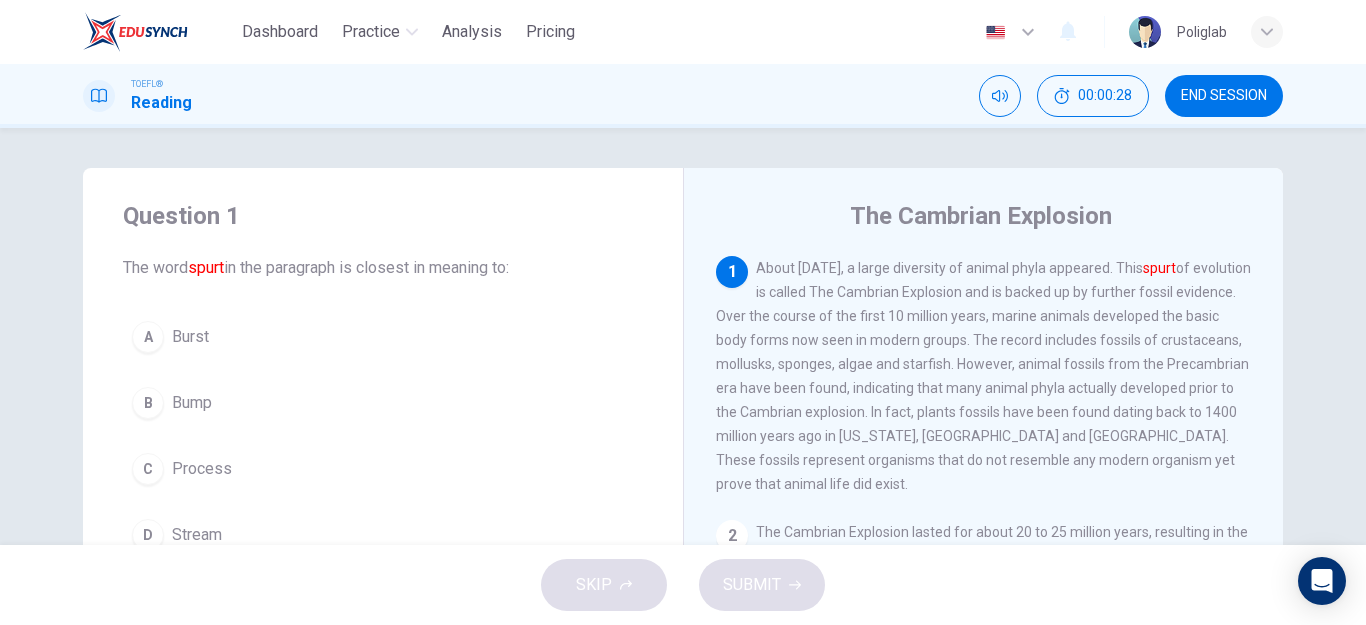 scroll, scrollTop: 100, scrollLeft: 0, axis: vertical 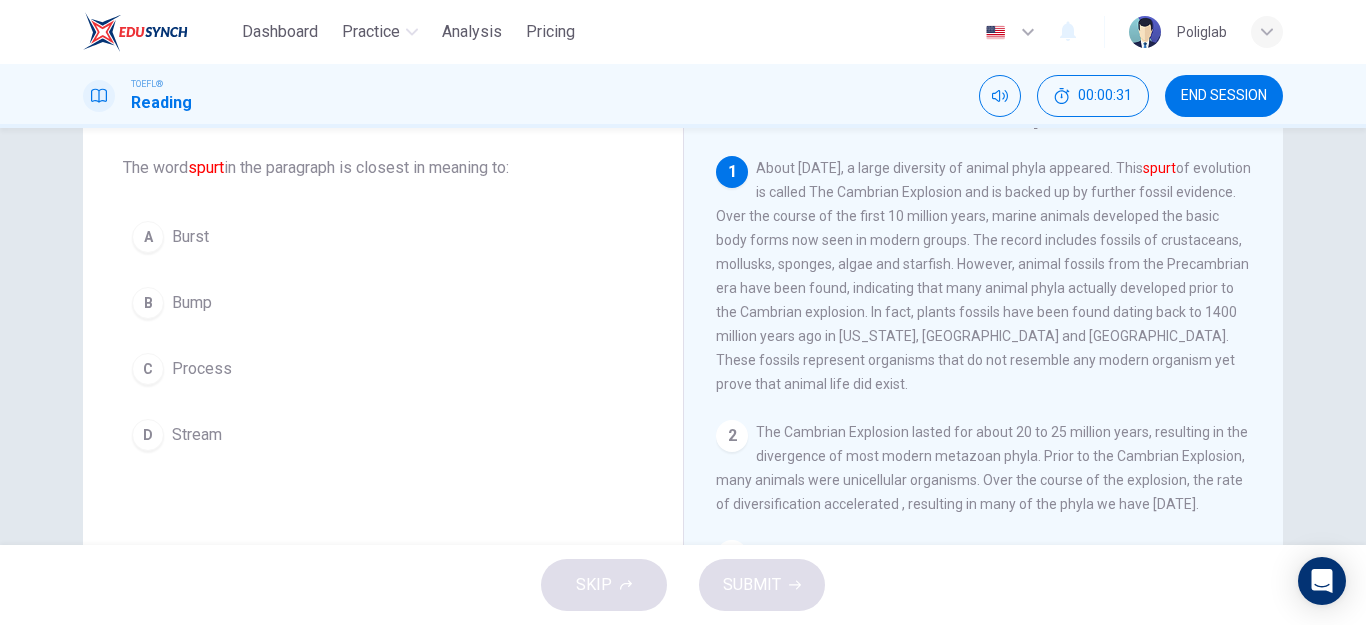 click on "Burst" at bounding box center [190, 237] 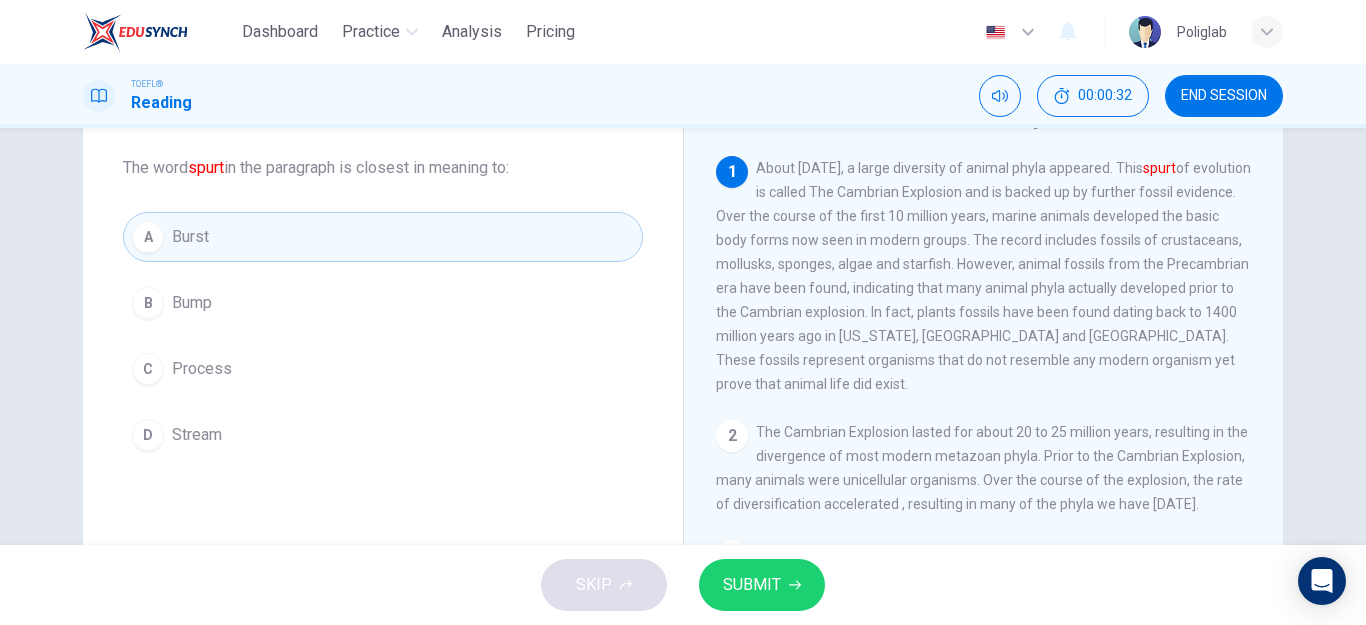 click on "SUBMIT" at bounding box center [762, 585] 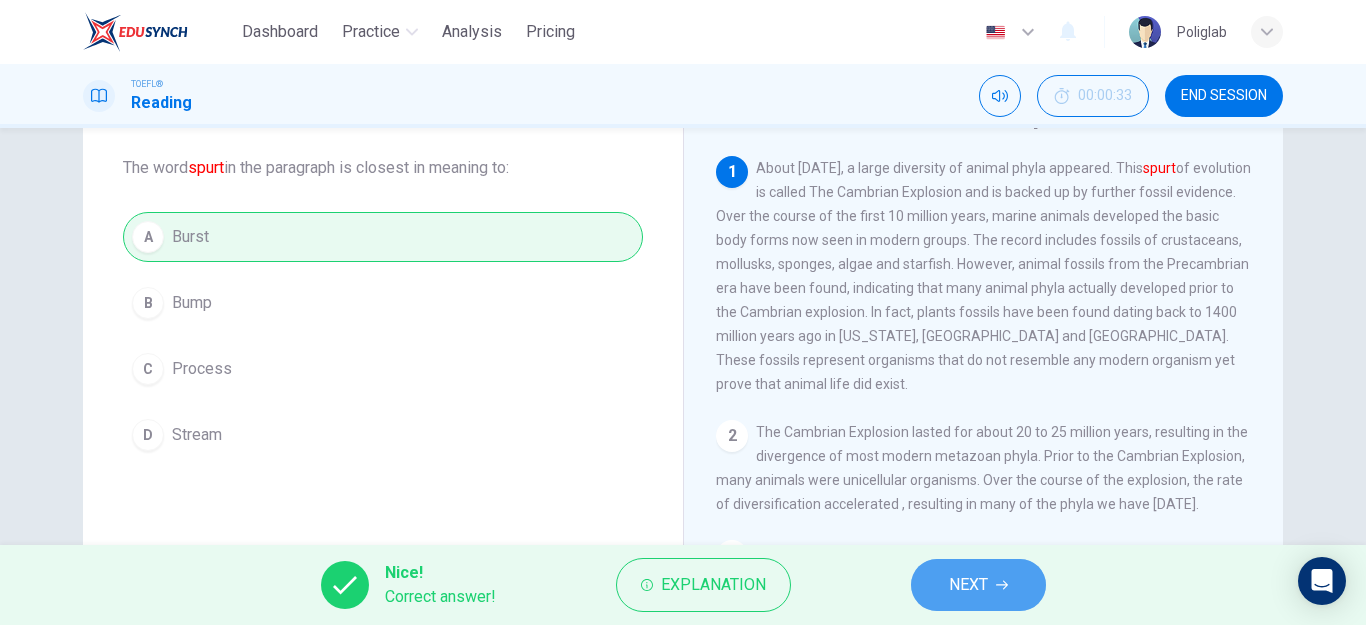 click on "NEXT" at bounding box center [968, 585] 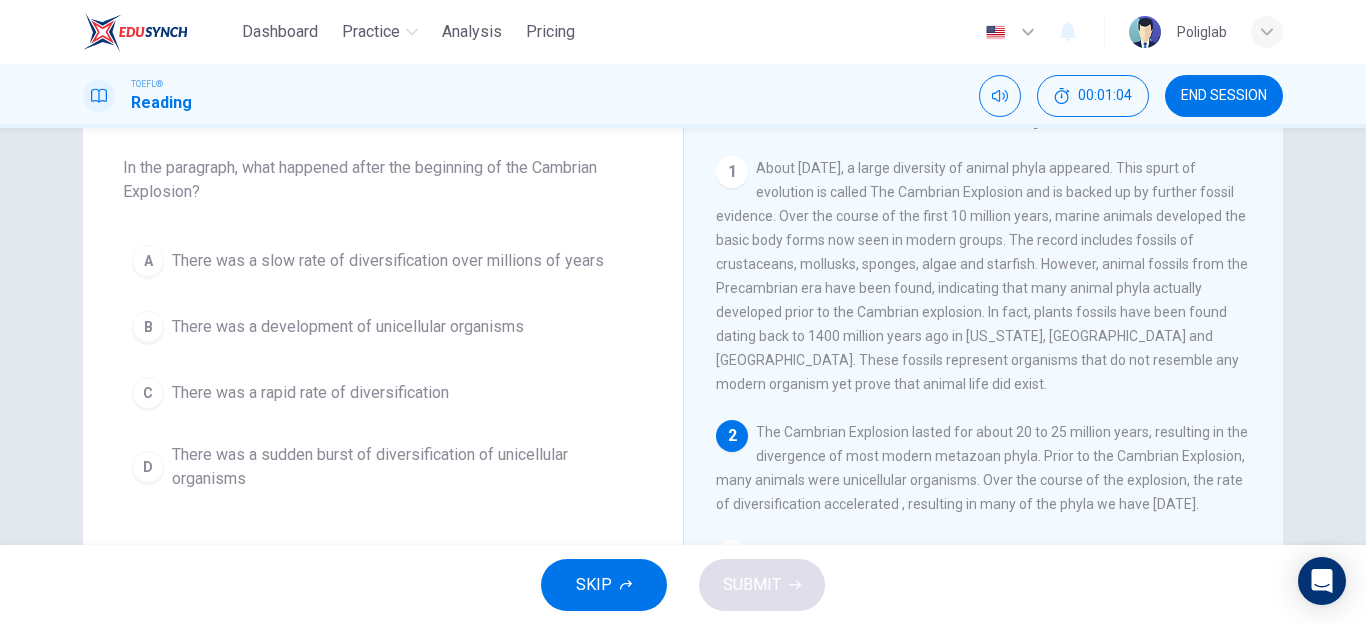 click on "B There was a development of unicellular organisms" at bounding box center (383, 327) 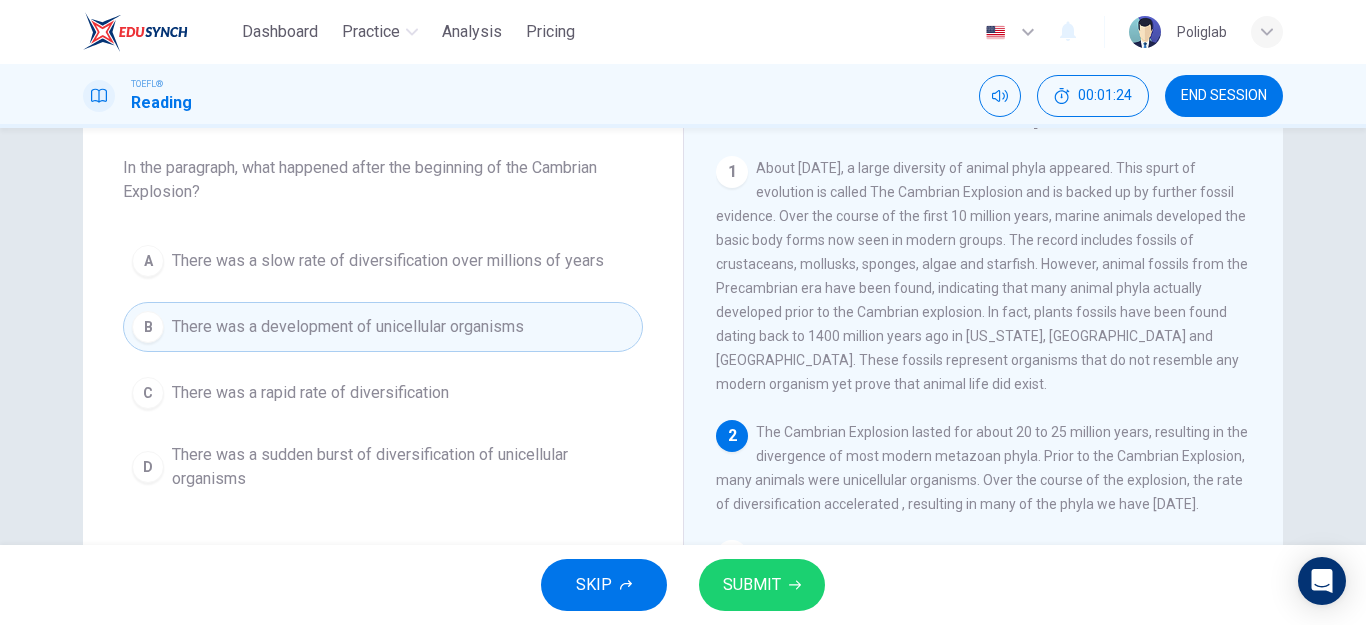 click on "C There was a rapid rate of diversification" at bounding box center [383, 393] 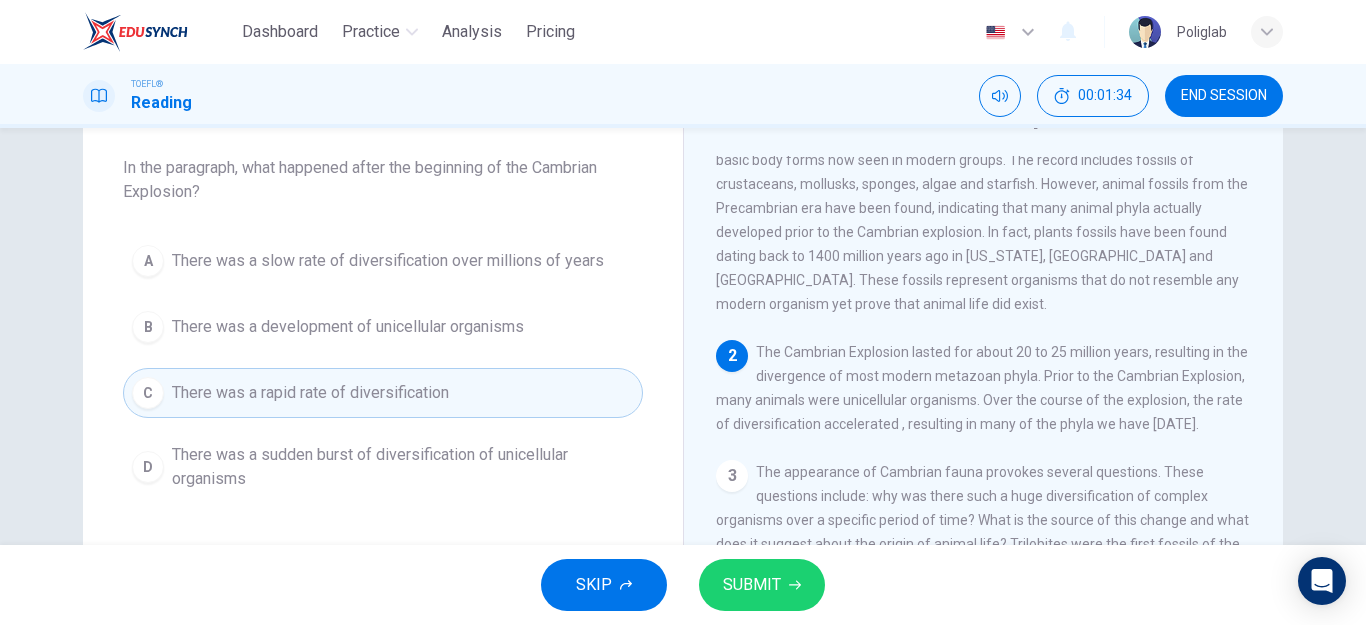 scroll, scrollTop: 100, scrollLeft: 0, axis: vertical 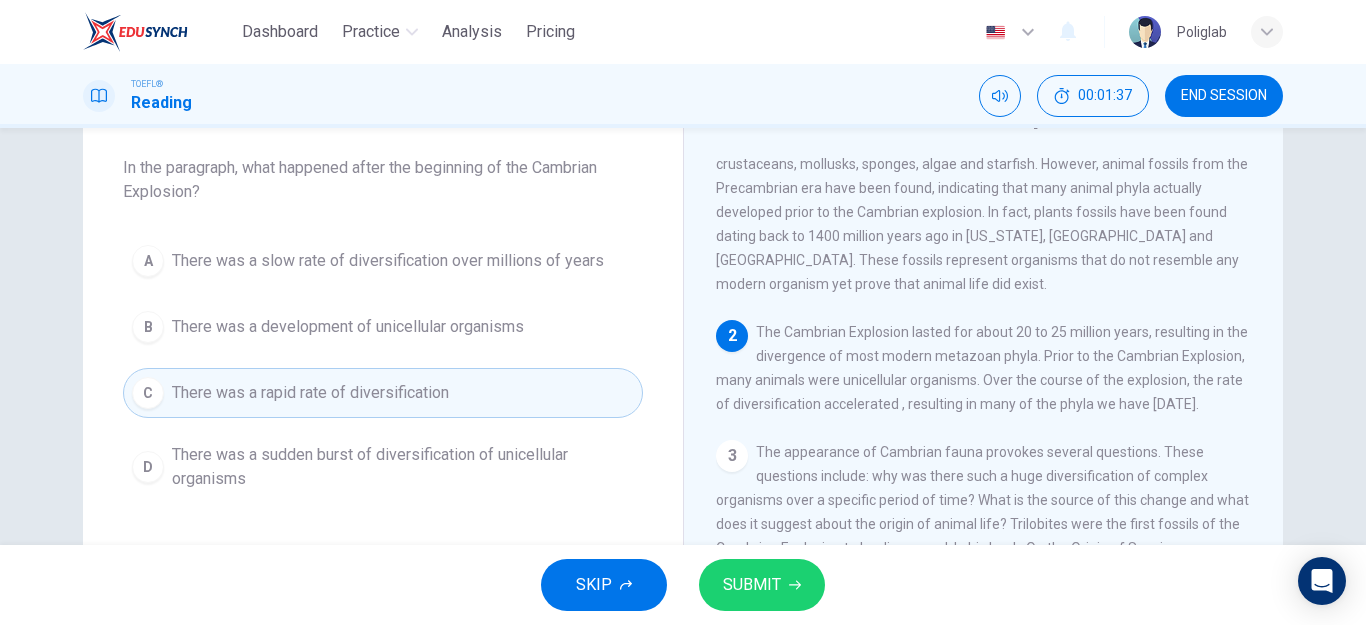click on "SUBMIT" at bounding box center (752, 585) 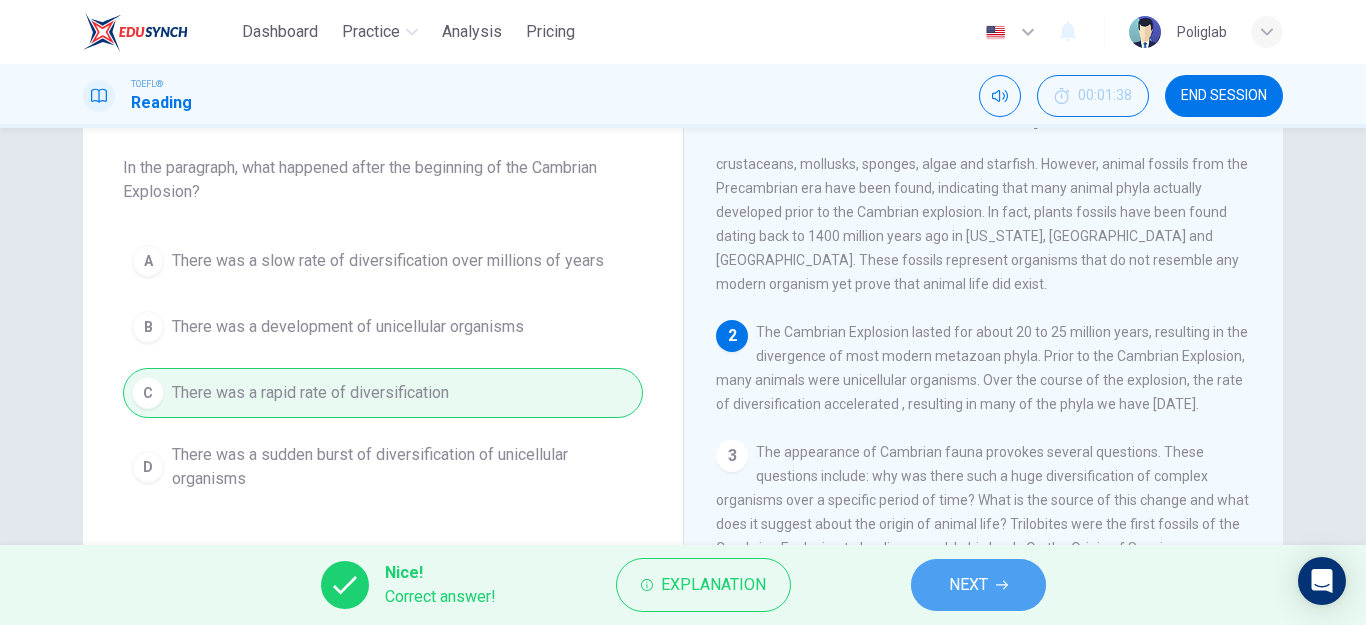 click on "NEXT" at bounding box center [978, 585] 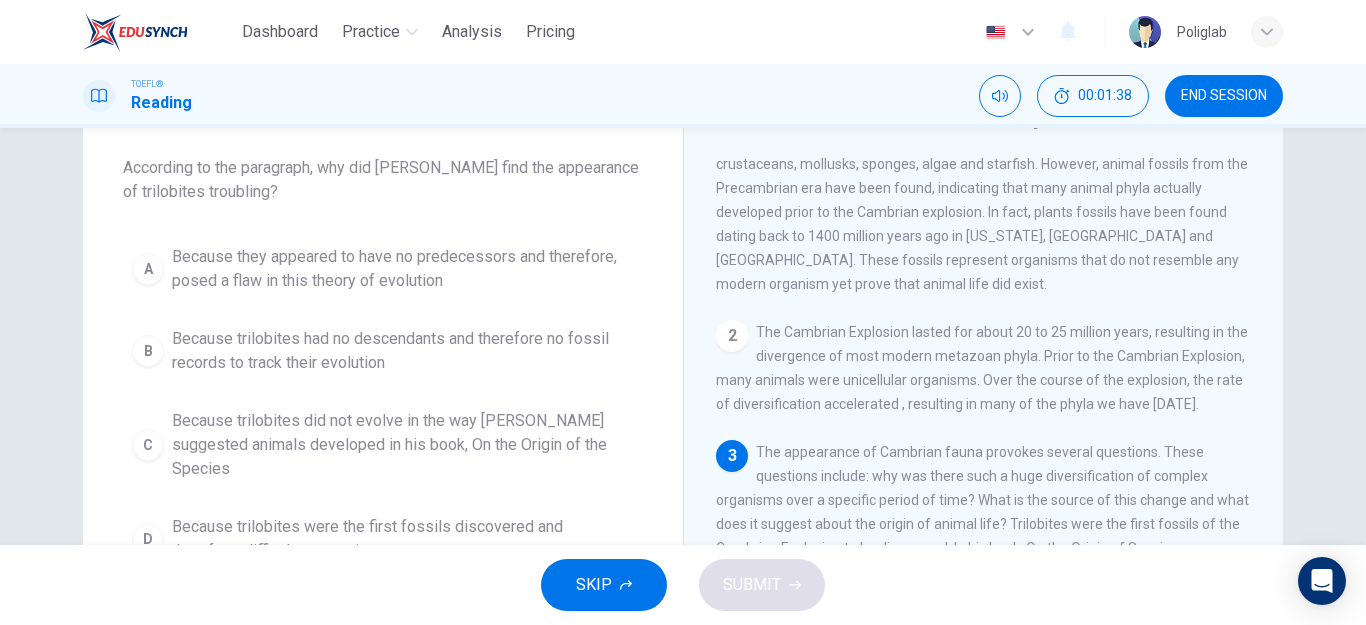 scroll, scrollTop: 198, scrollLeft: 0, axis: vertical 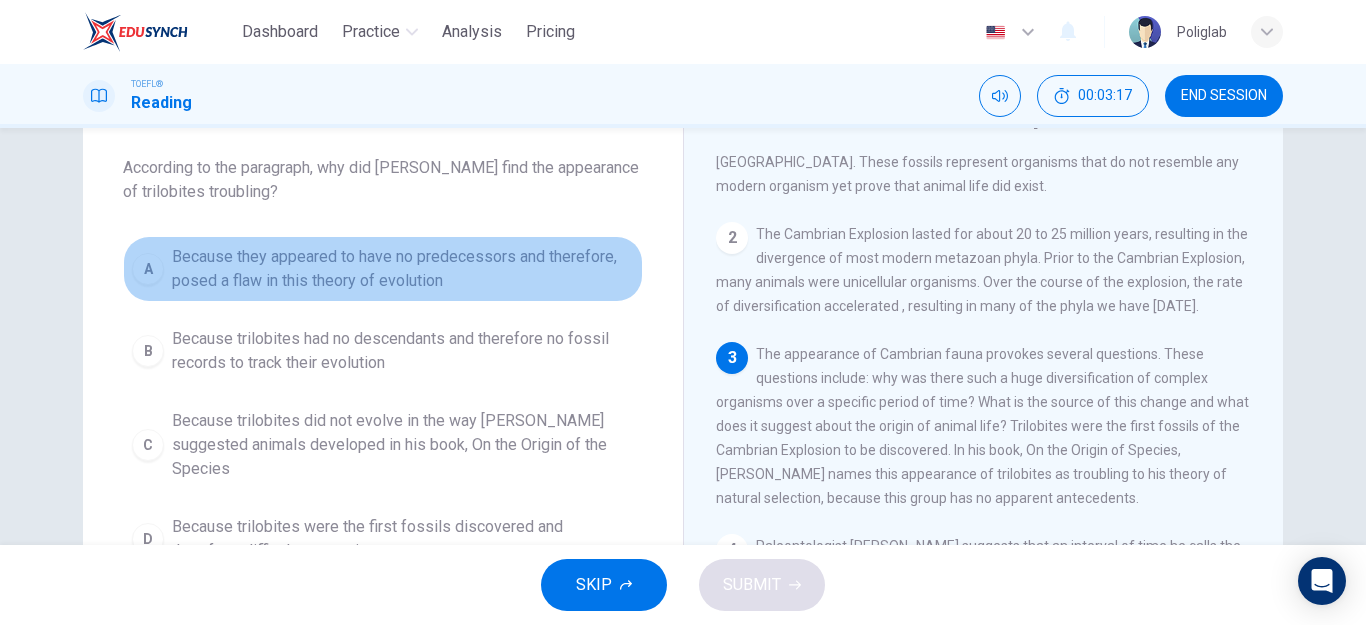 click on "Because they appeared to have no predecessors and therefore, posed a flaw in this theory of evolution" at bounding box center [403, 269] 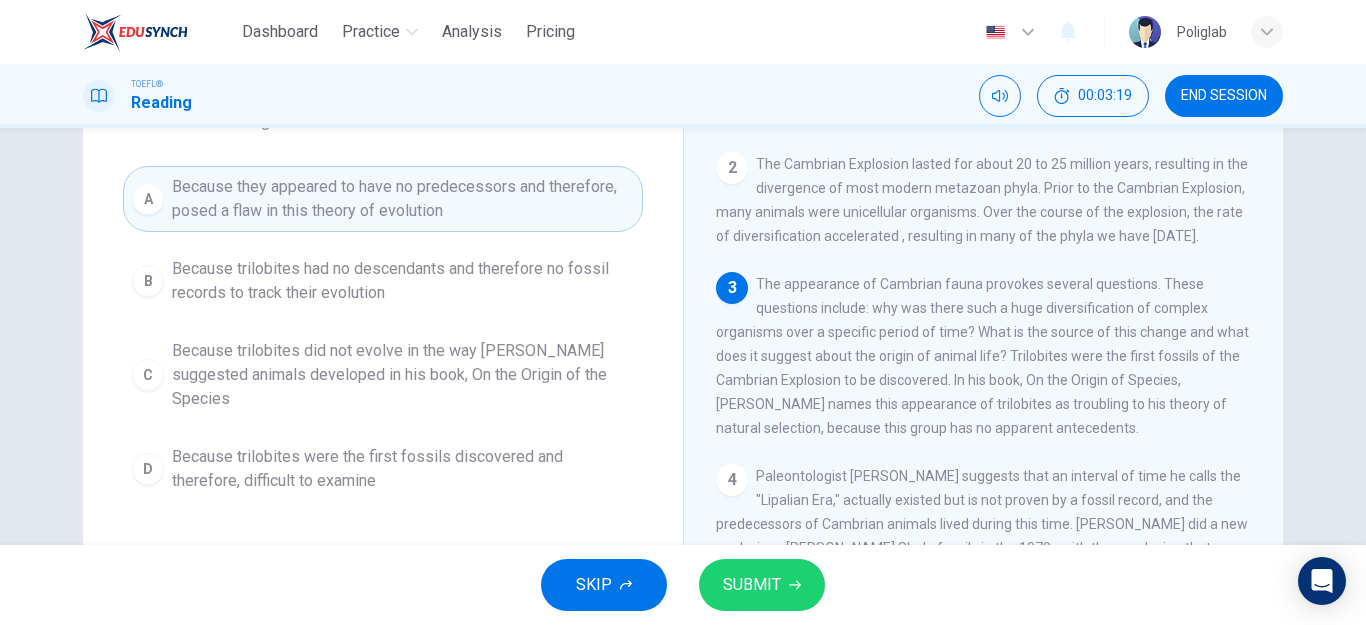 scroll, scrollTop: 200, scrollLeft: 0, axis: vertical 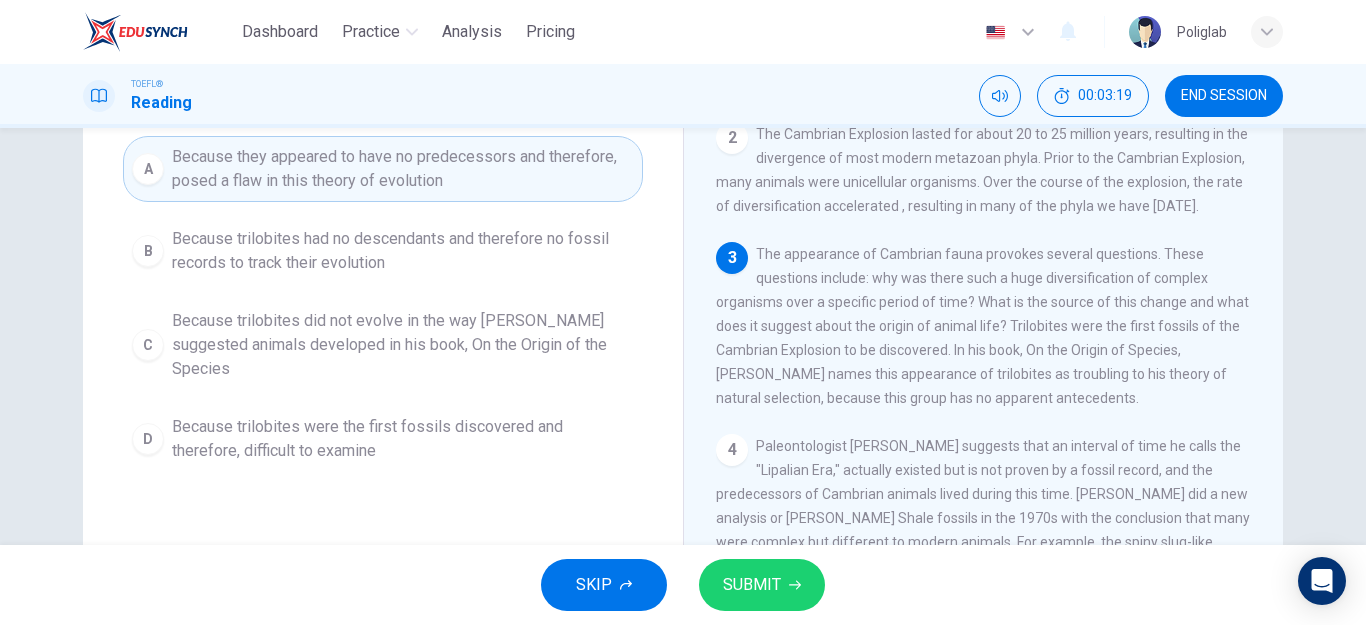 click on "SUBMIT" at bounding box center (762, 585) 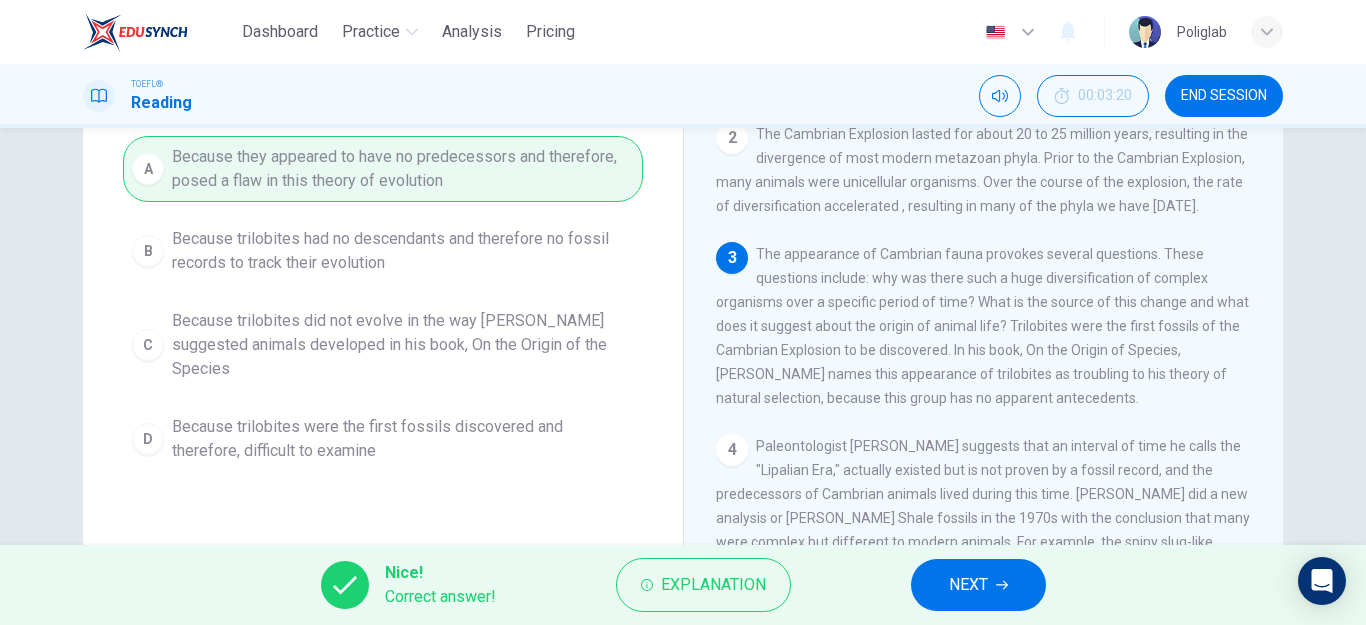 click on "NEXT" at bounding box center (968, 585) 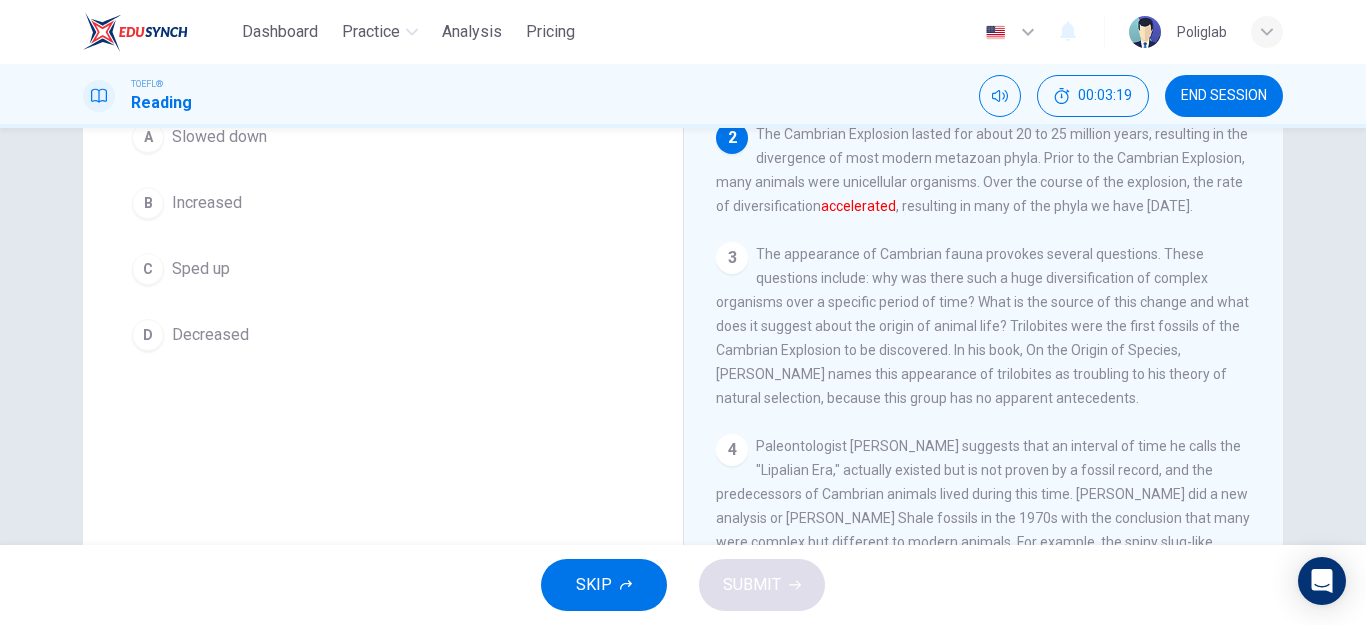 scroll, scrollTop: 176, scrollLeft: 0, axis: vertical 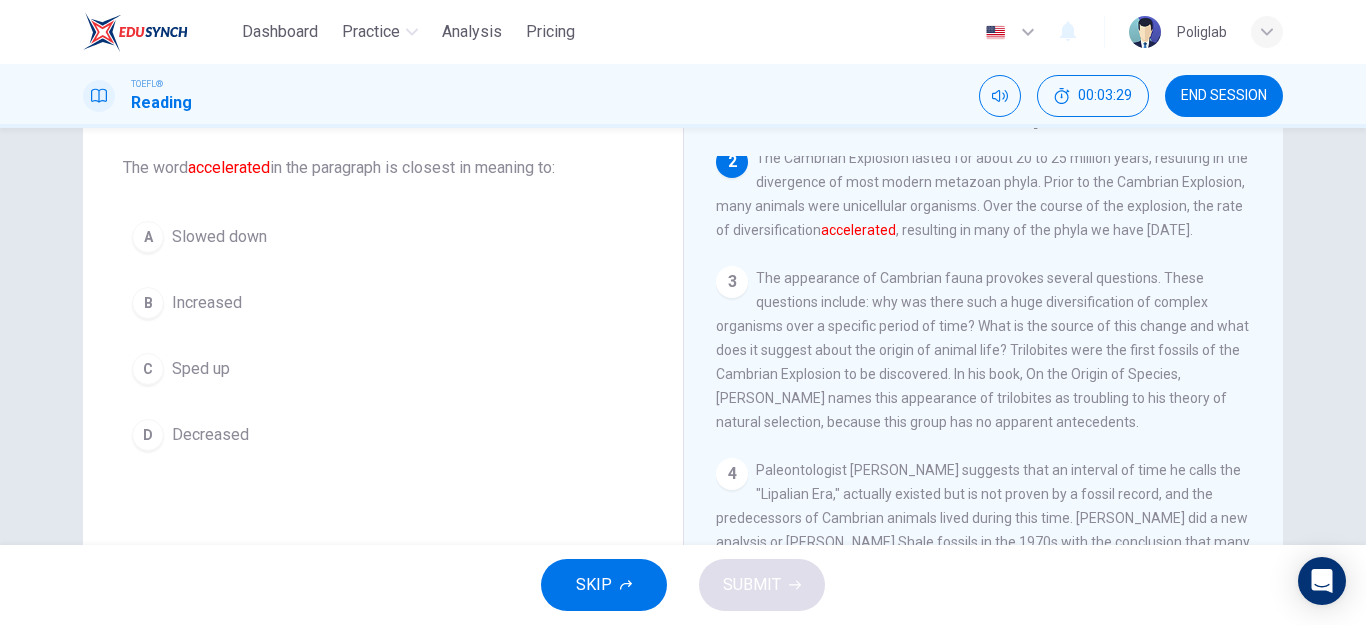 click on "Sped up" at bounding box center [201, 369] 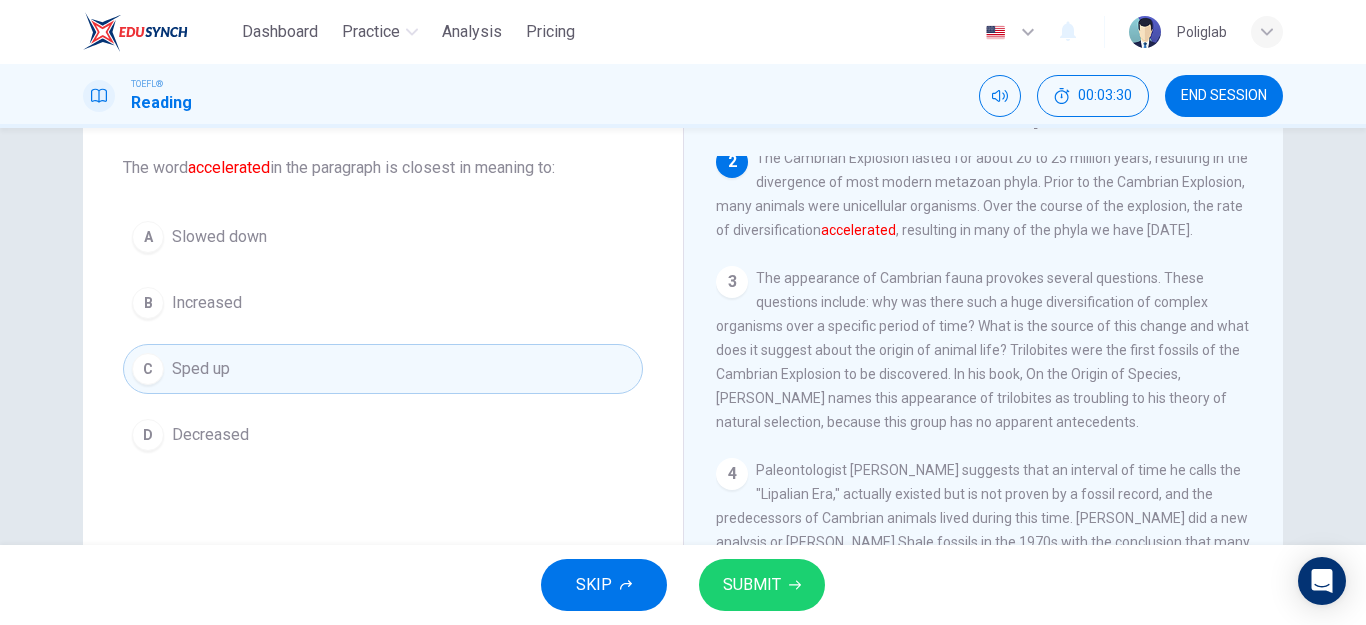click on "SUBMIT" at bounding box center (752, 585) 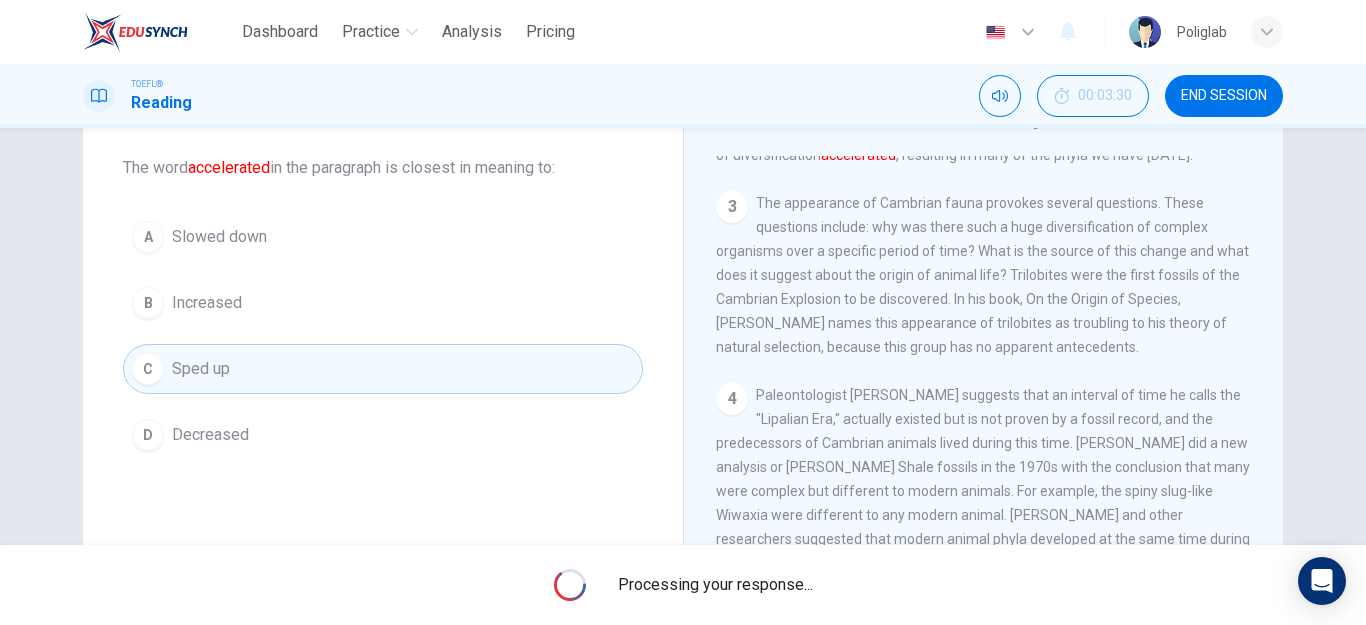 scroll, scrollTop: 374, scrollLeft: 0, axis: vertical 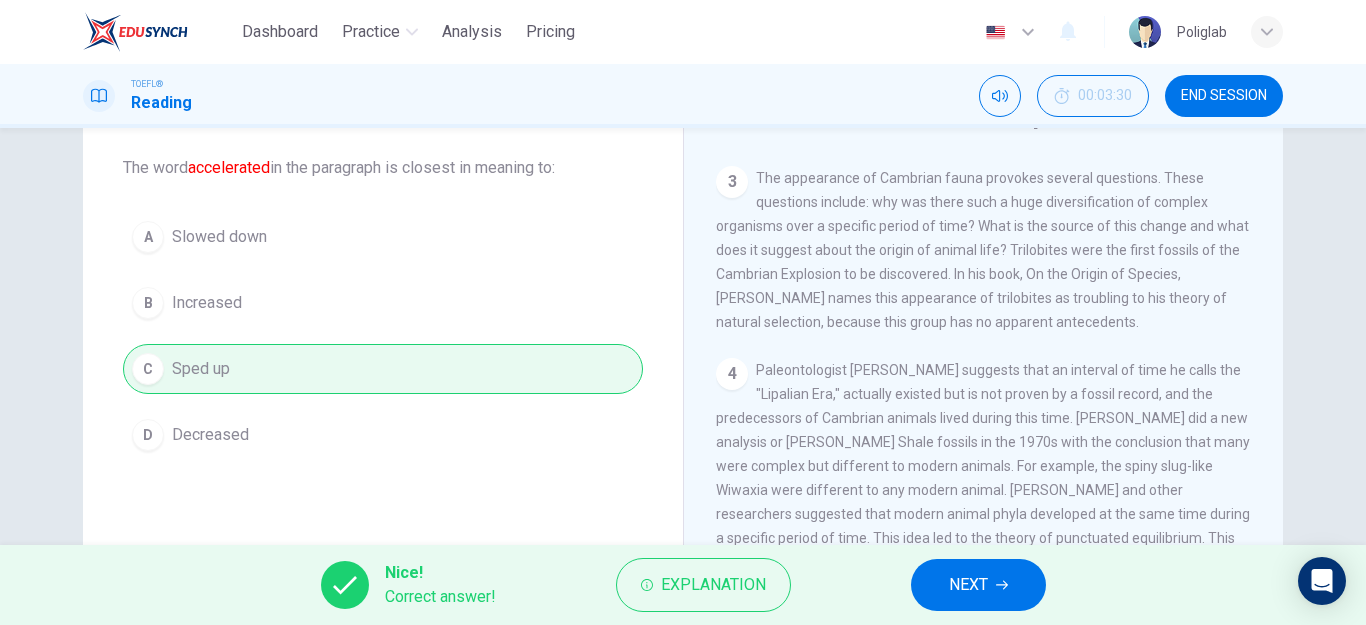 click on "NEXT" at bounding box center [978, 585] 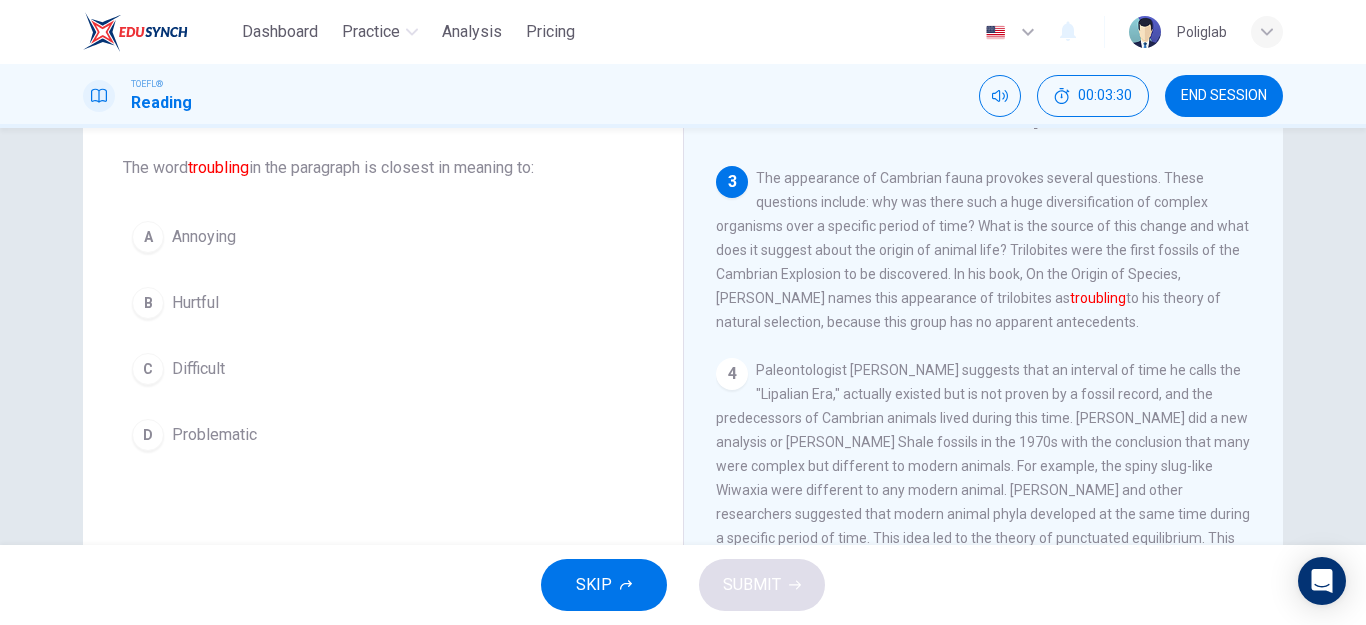 scroll, scrollTop: 398, scrollLeft: 0, axis: vertical 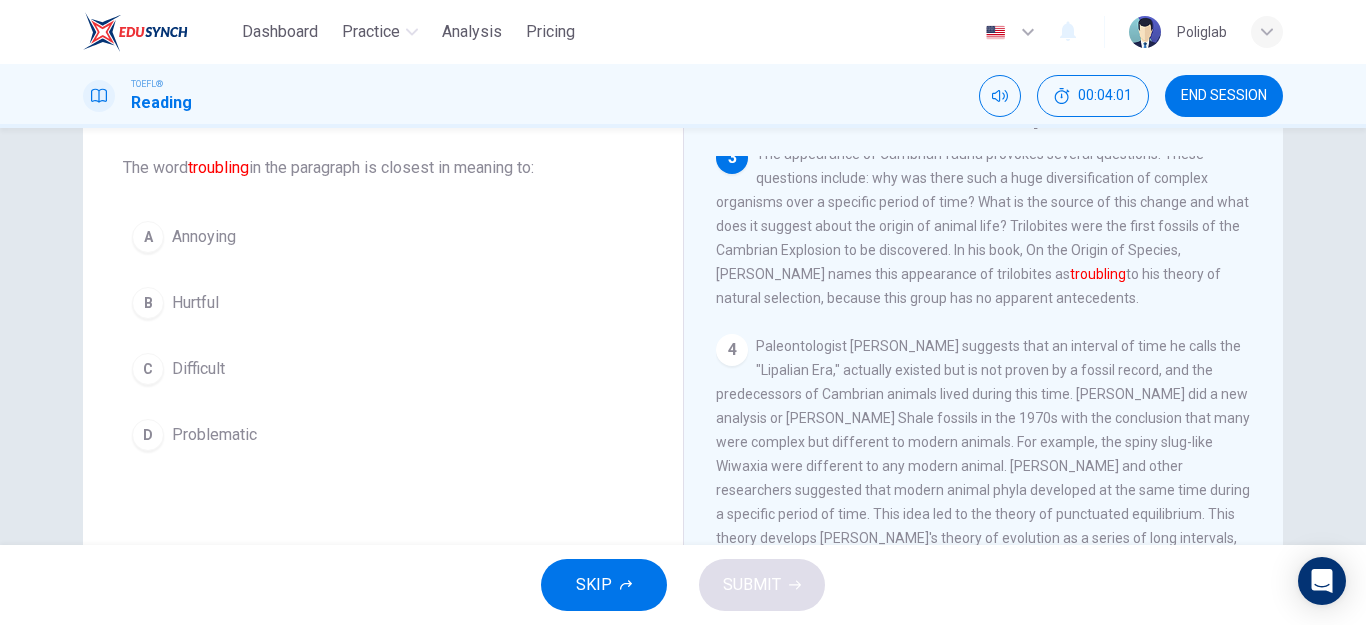 click on "Problematic" at bounding box center (214, 435) 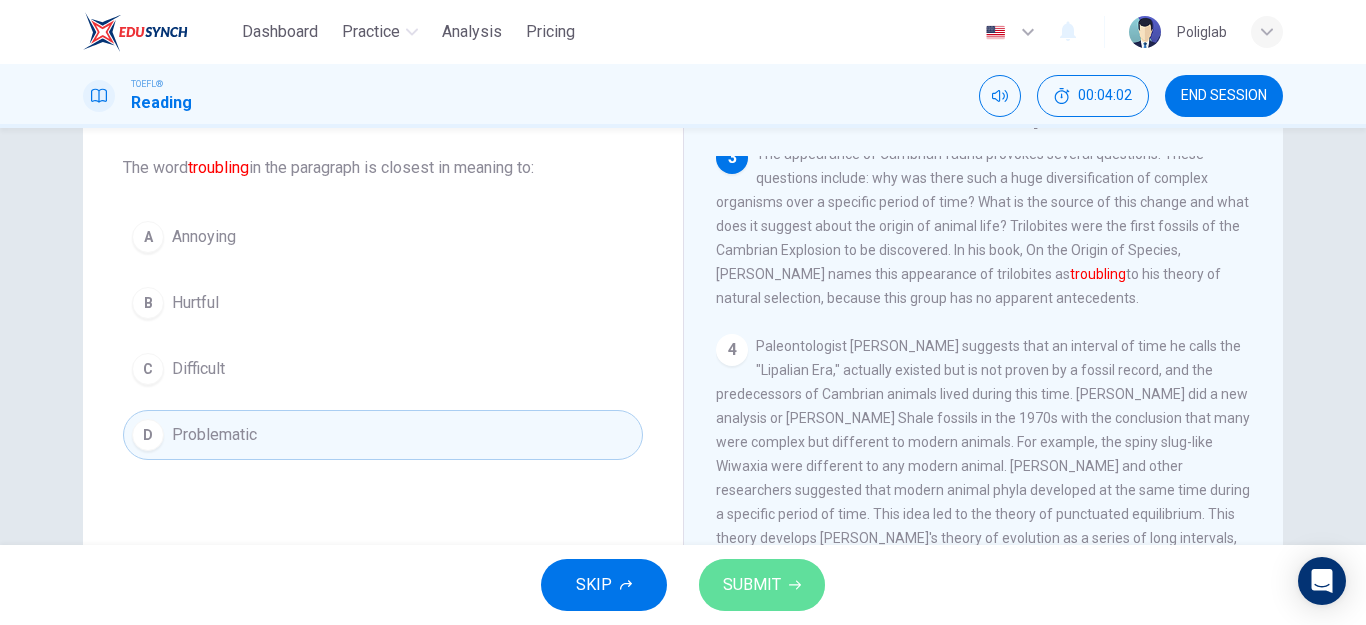 click on "SUBMIT" at bounding box center [752, 585] 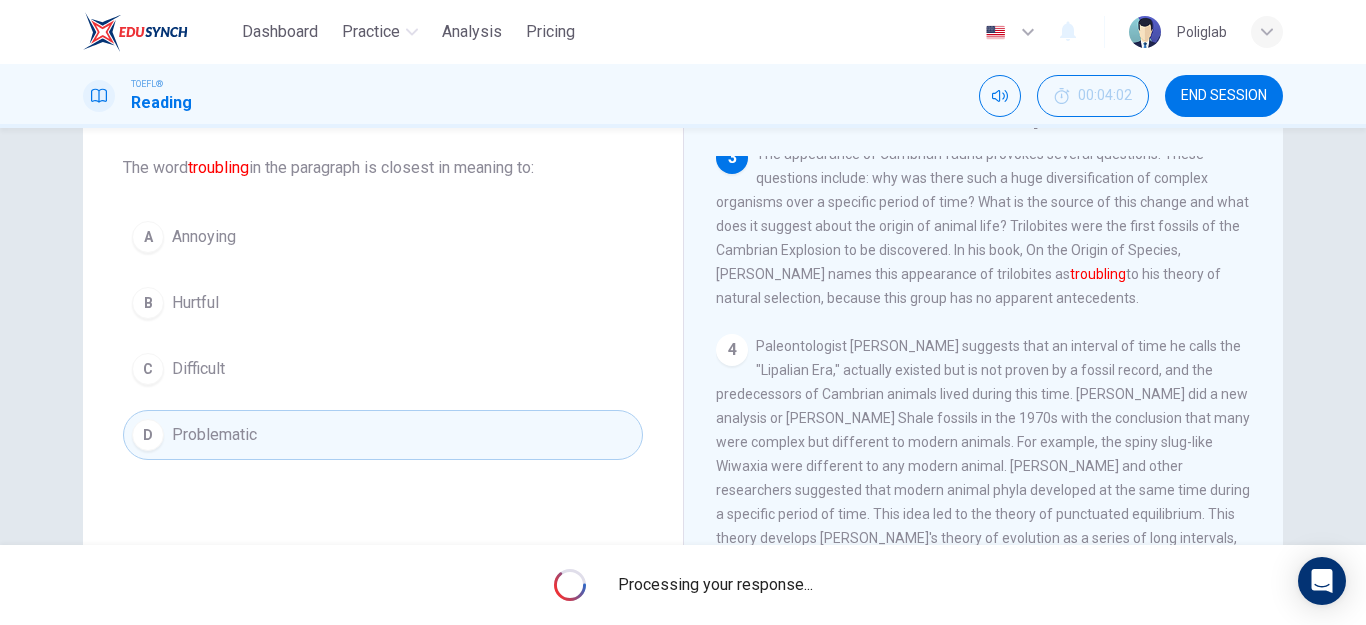 scroll, scrollTop: 498, scrollLeft: 0, axis: vertical 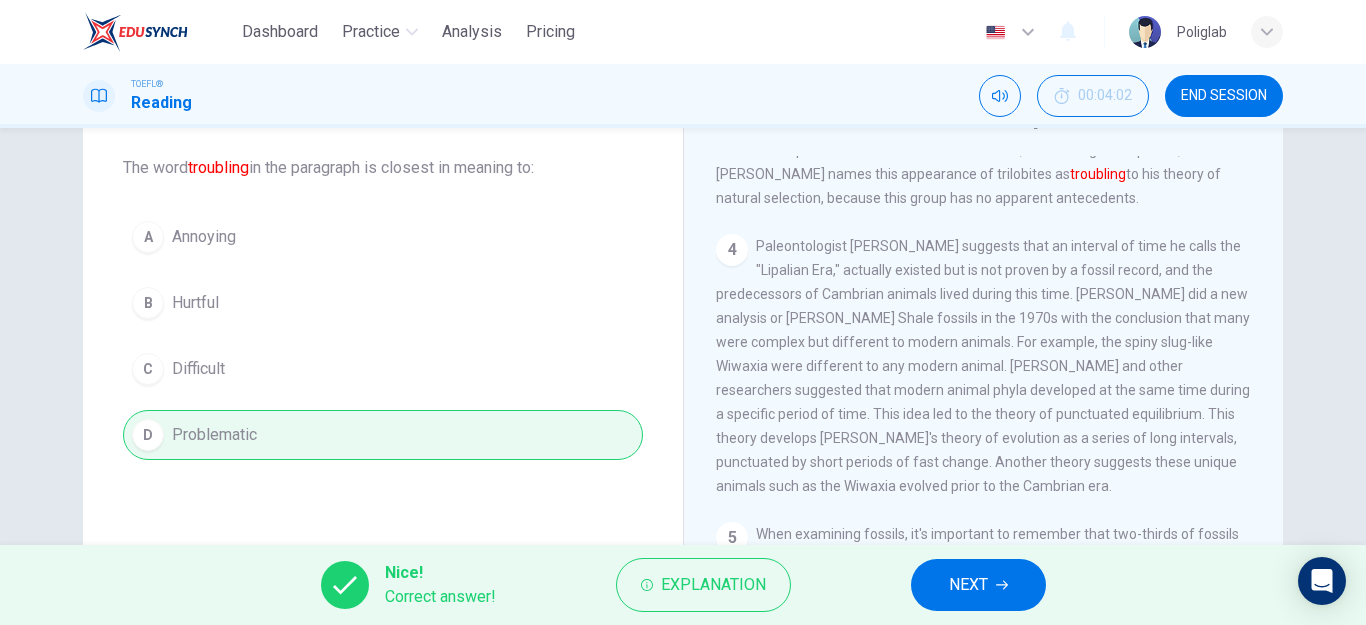 click on "NEXT" at bounding box center [978, 585] 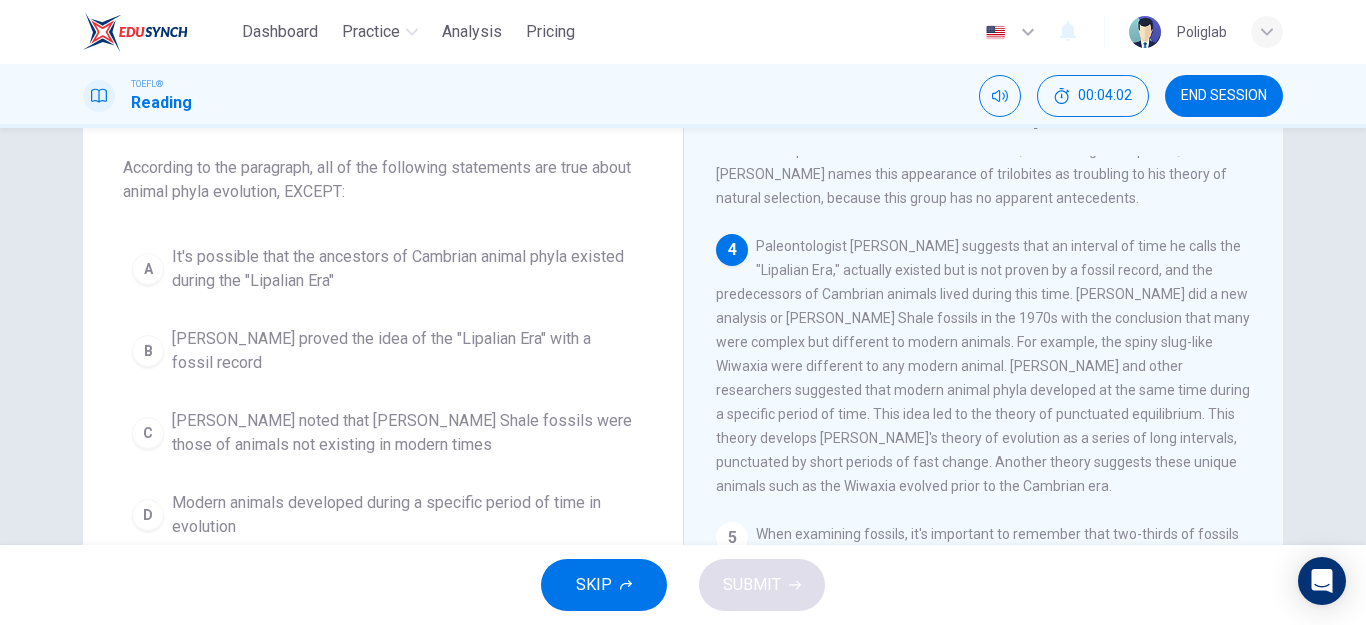 scroll, scrollTop: 597, scrollLeft: 0, axis: vertical 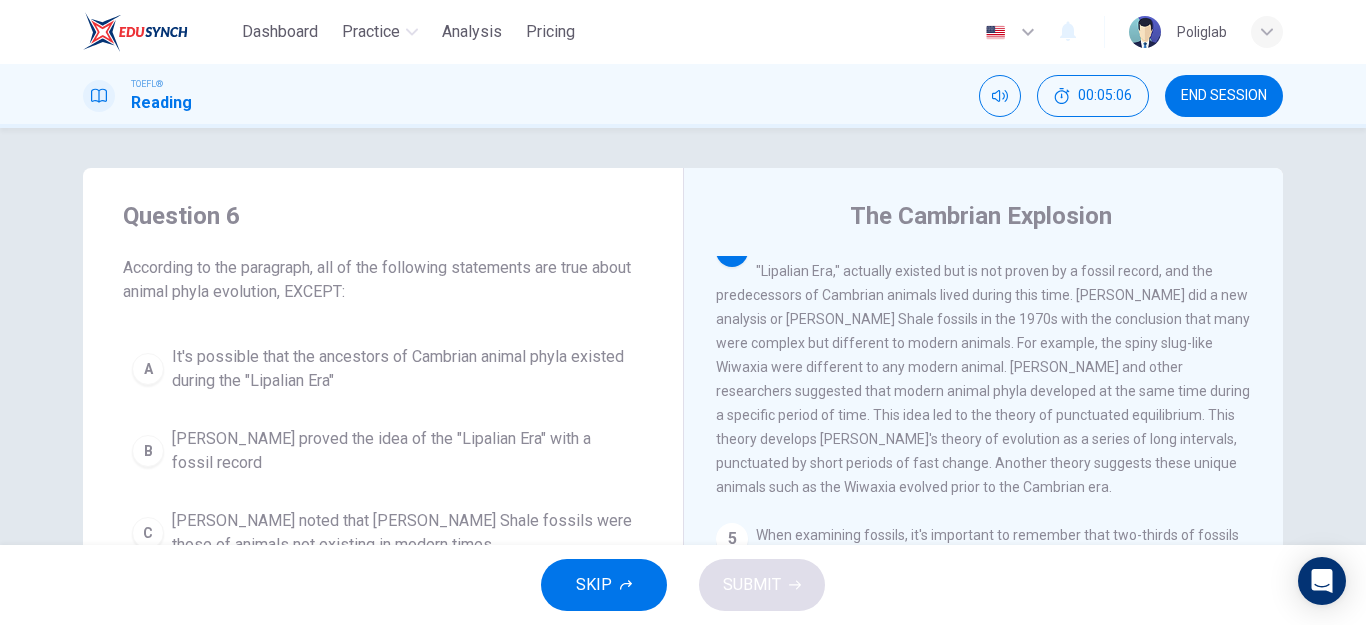 drag, startPoint x: 1094, startPoint y: 317, endPoint x: 1218, endPoint y: 312, distance: 124.10077 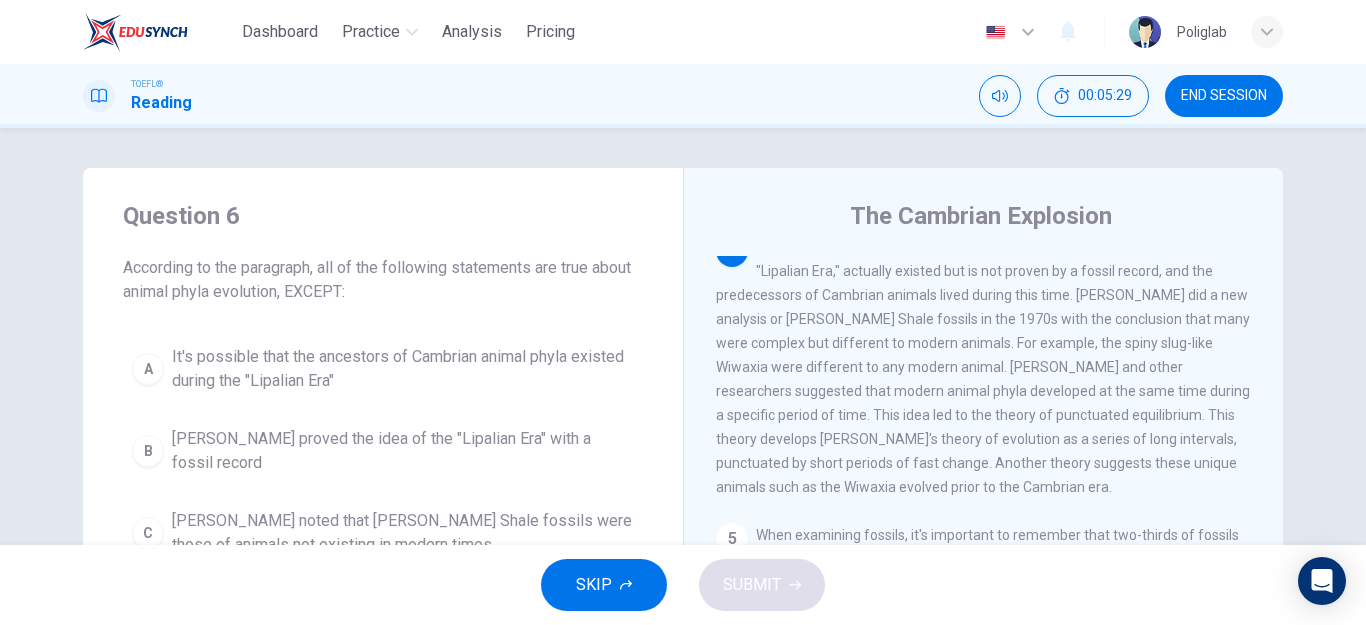scroll, scrollTop: 100, scrollLeft: 0, axis: vertical 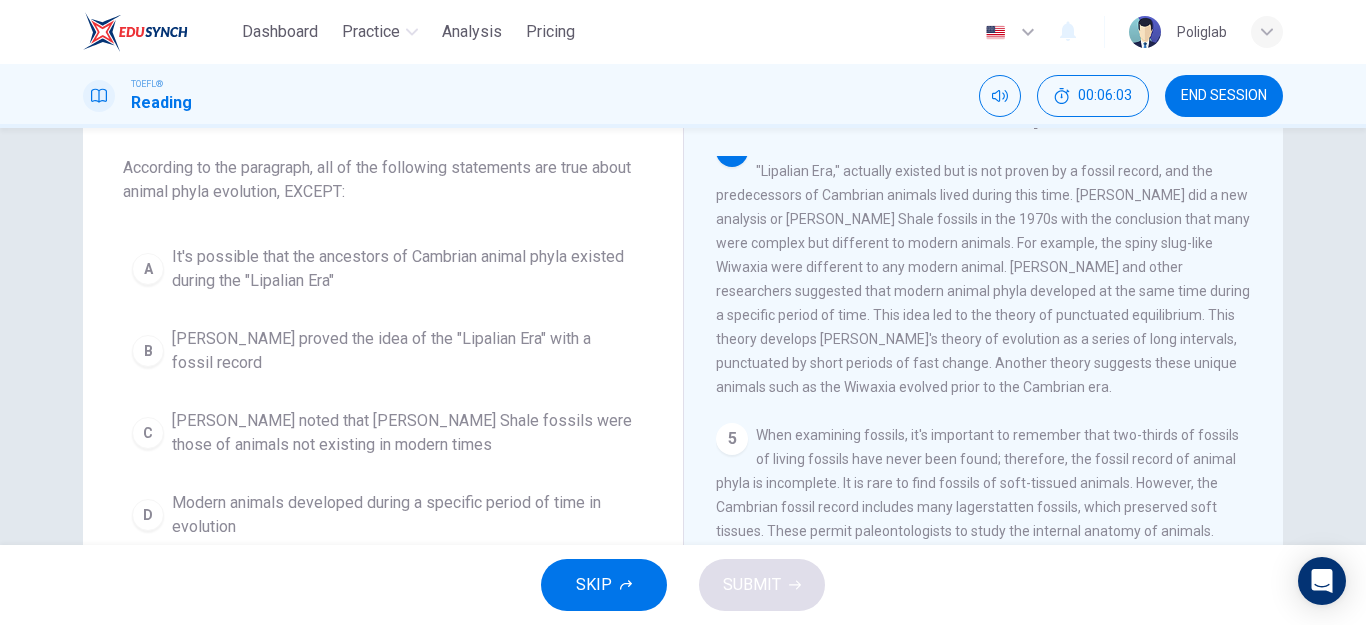 click on "Charles Walcott proved the idea of the "Lipalian Era" with a fossil record" at bounding box center [403, 351] 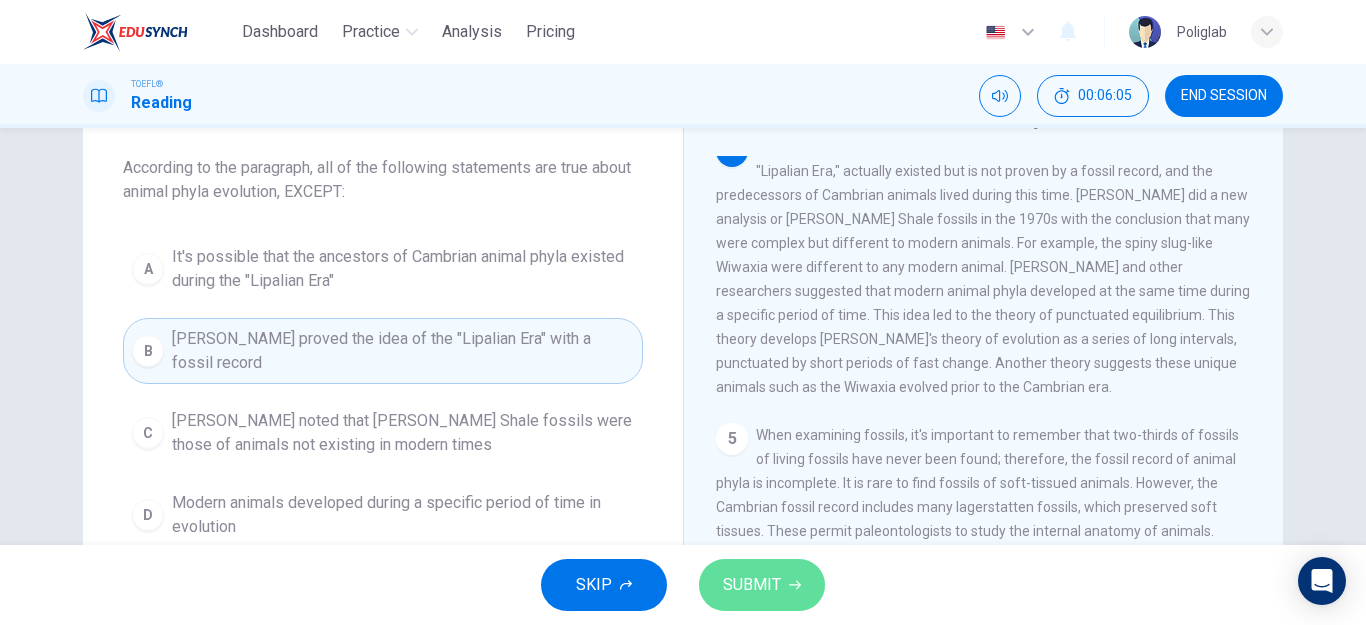 click 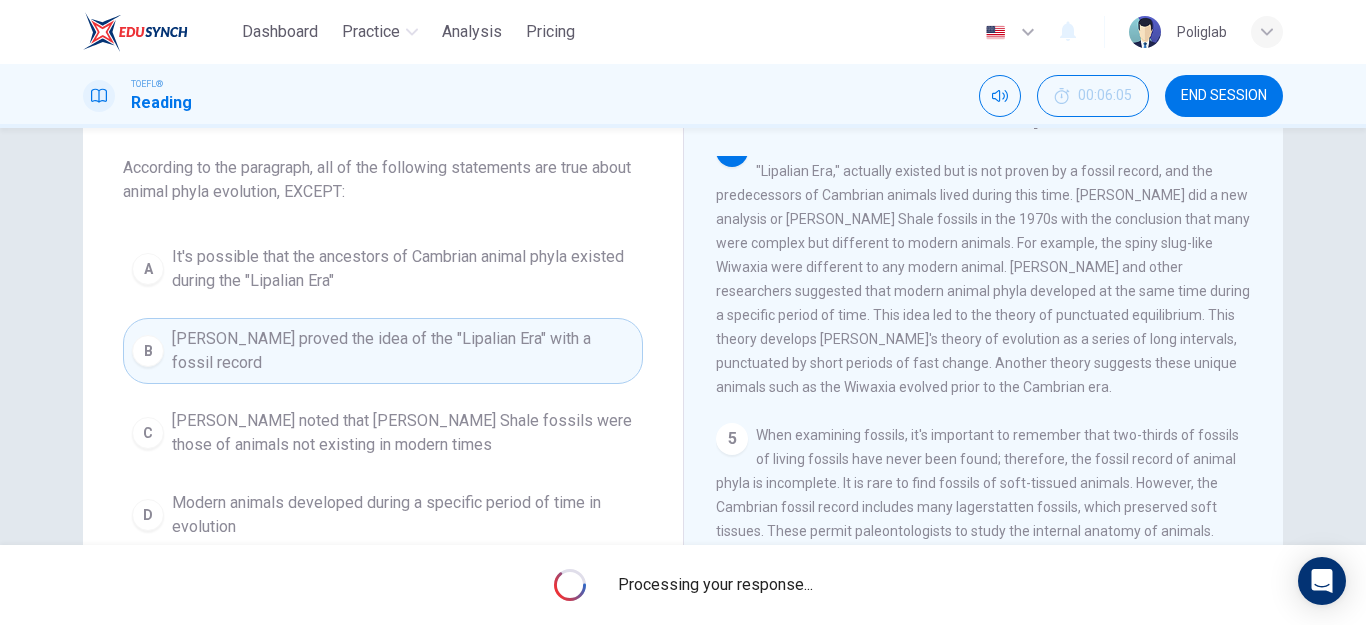 drag, startPoint x: 829, startPoint y: 344, endPoint x: 1200, endPoint y: 374, distance: 372.21097 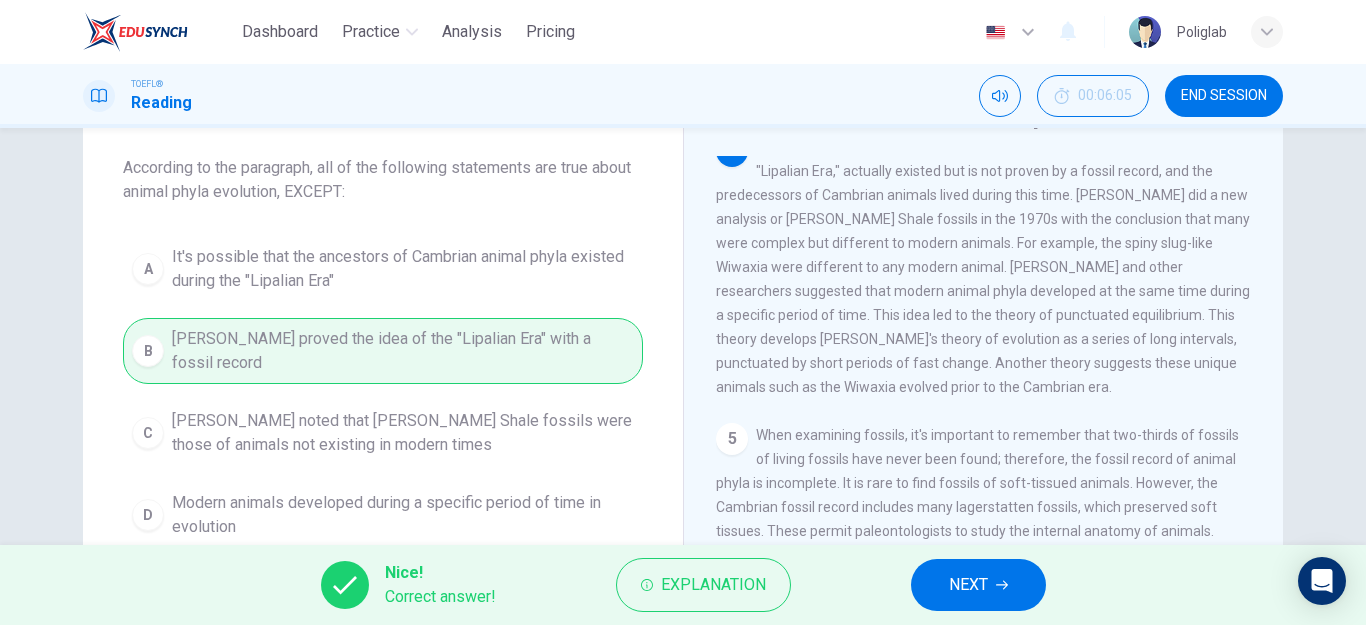 click on "NEXT" at bounding box center (978, 585) 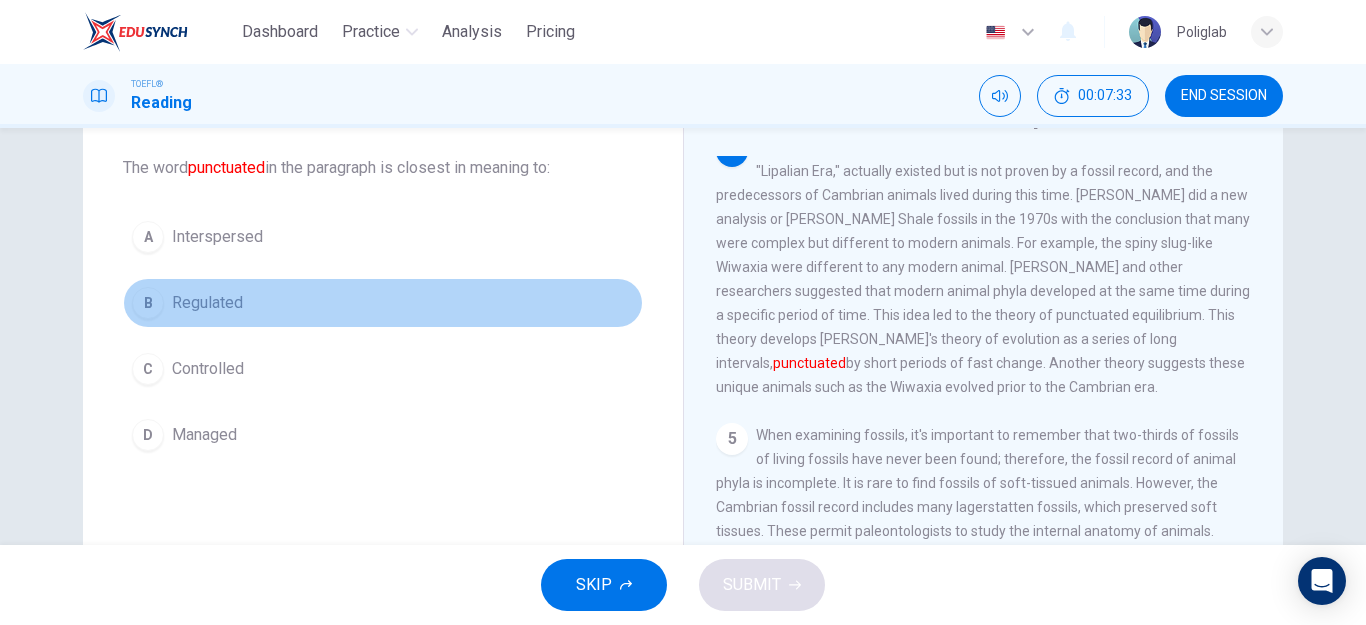 click on "Regulated" at bounding box center [207, 303] 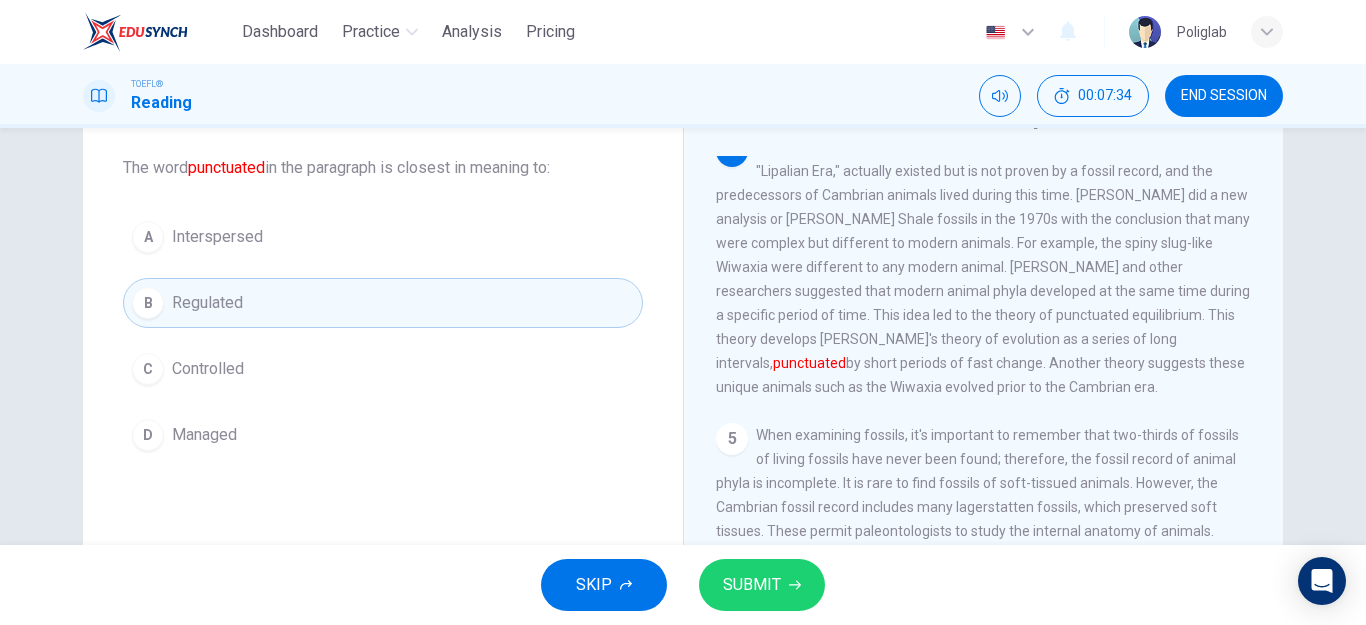 click on "Interspersed" at bounding box center (217, 237) 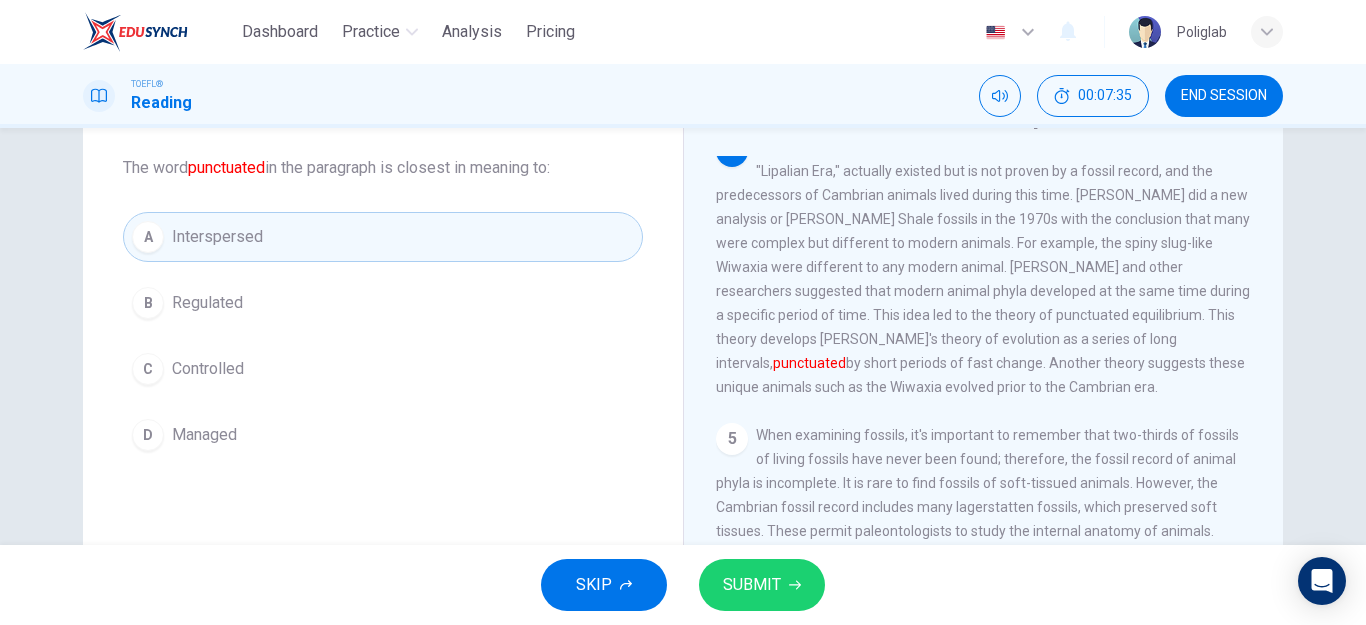 click on "SUBMIT" at bounding box center (762, 585) 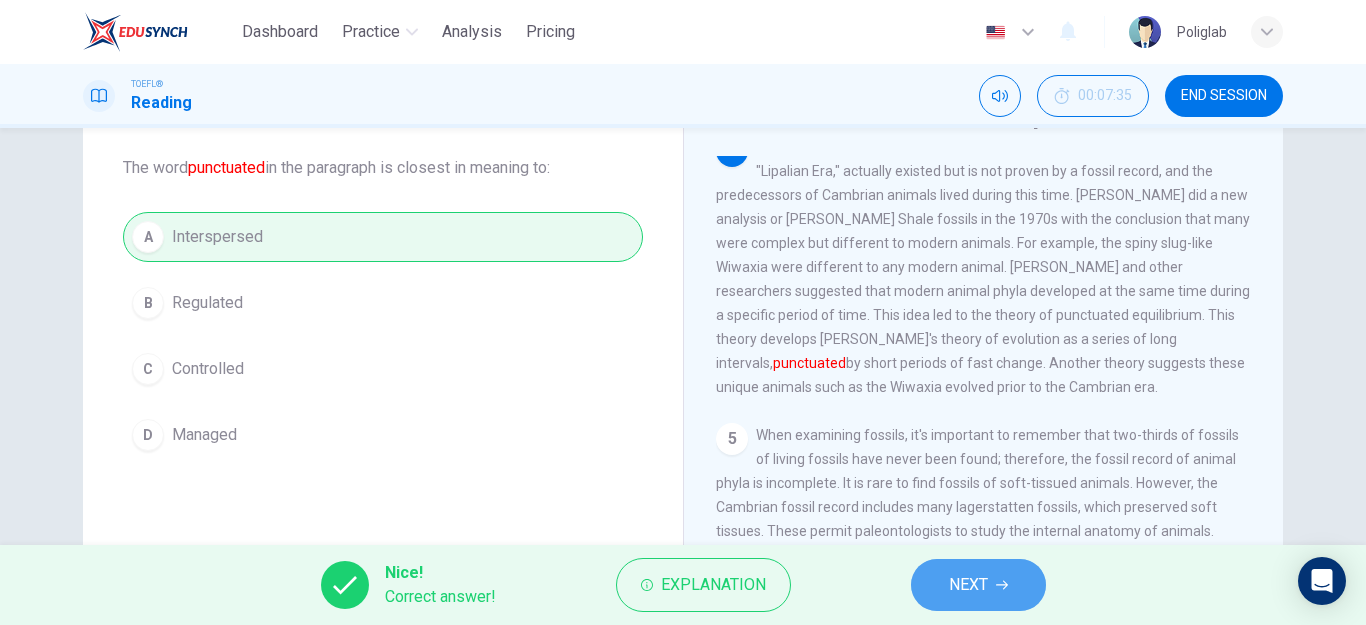 click on "NEXT" at bounding box center (968, 585) 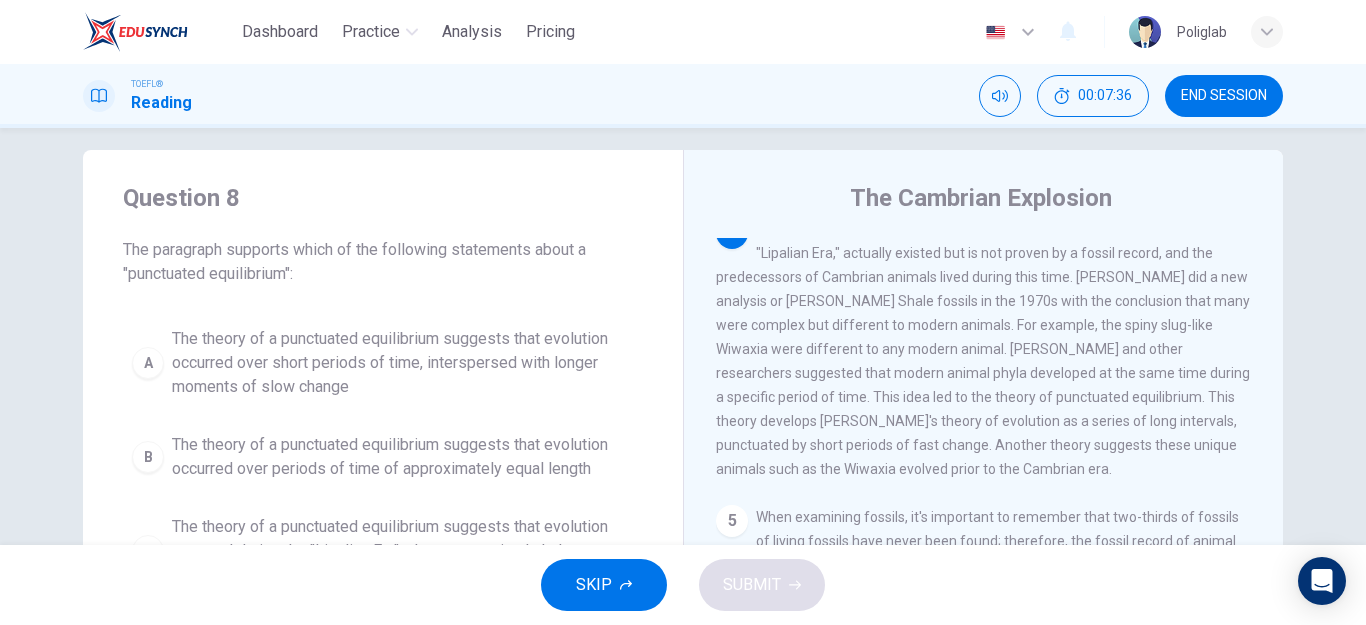 scroll, scrollTop: 0, scrollLeft: 0, axis: both 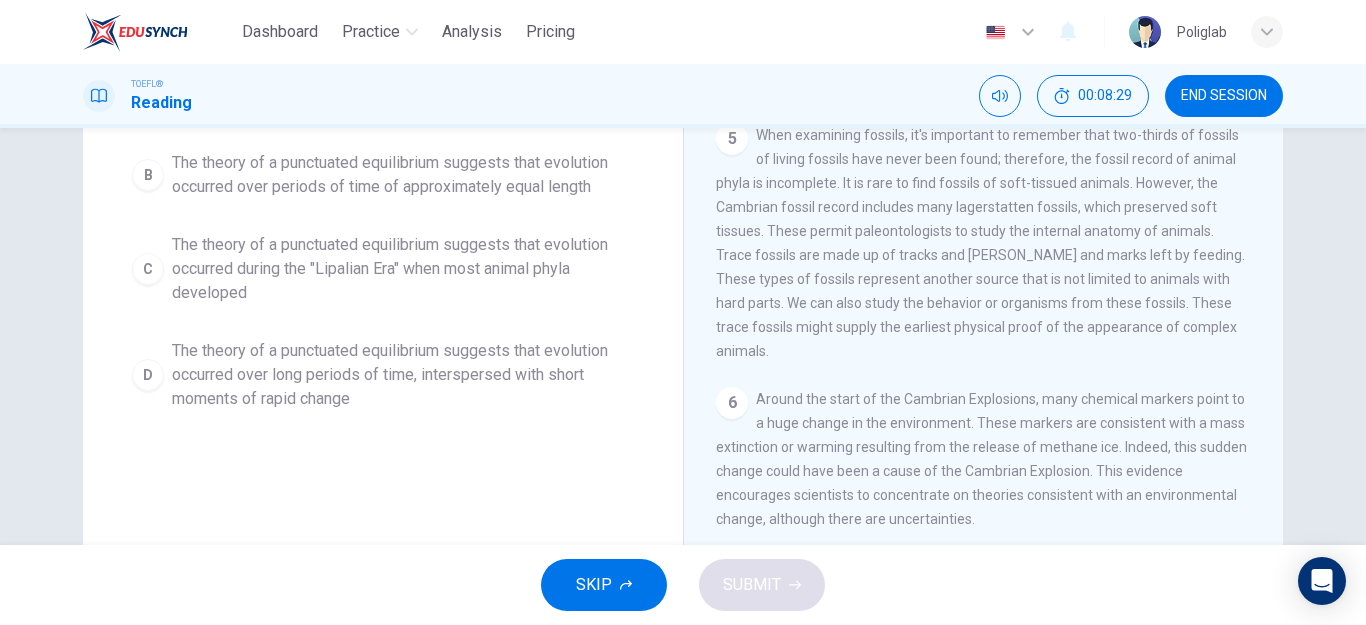 click on "The theory of a punctuated equilibrium suggests that evolution occurred over long periods of time, interspersed with short moments of rapid change" at bounding box center [403, 375] 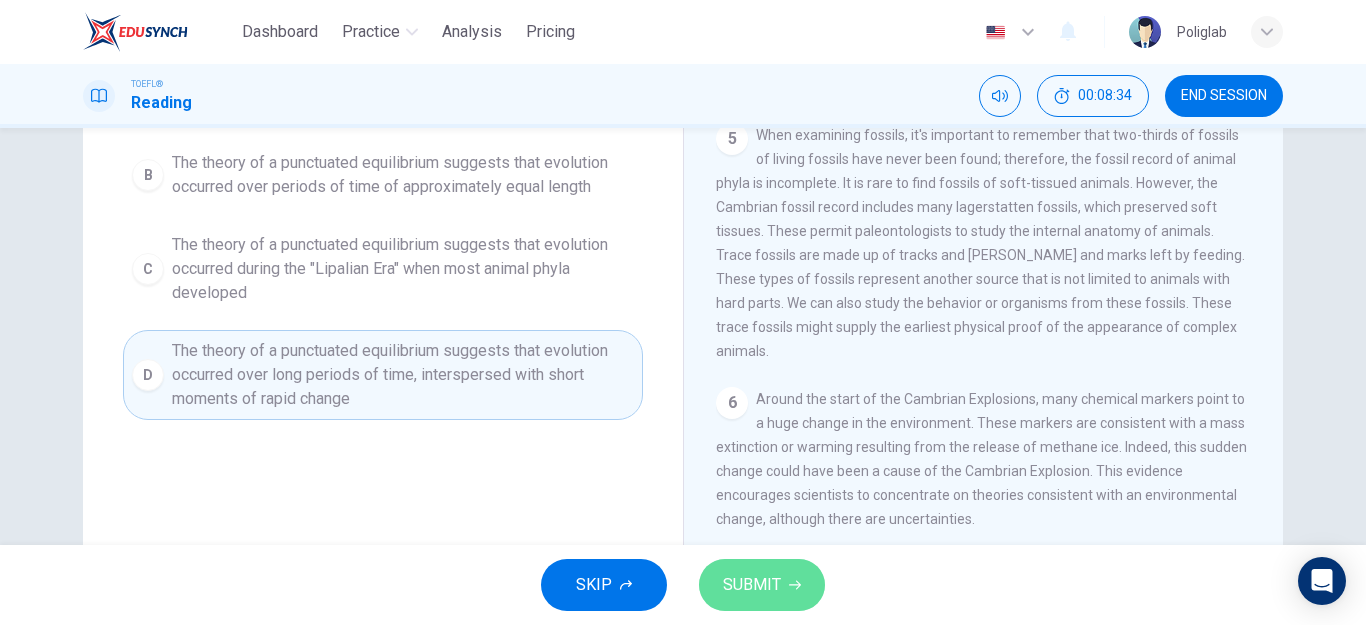 click on "SUBMIT" at bounding box center (762, 585) 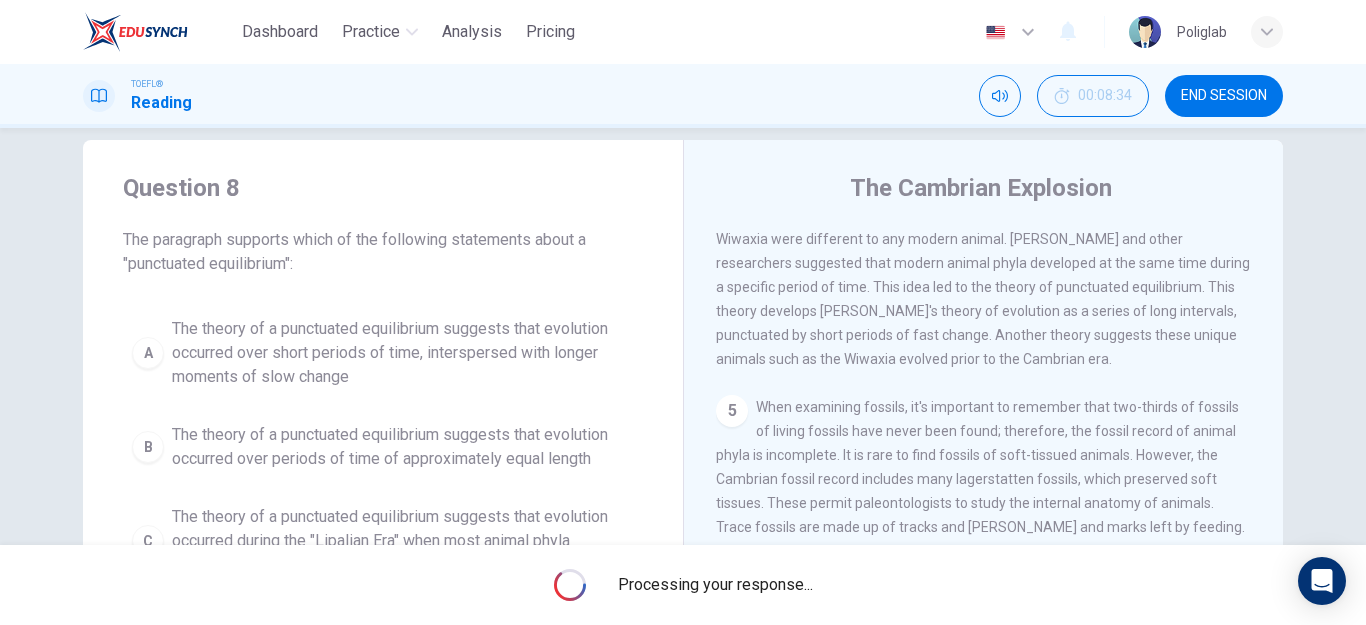 scroll, scrollTop: 0, scrollLeft: 0, axis: both 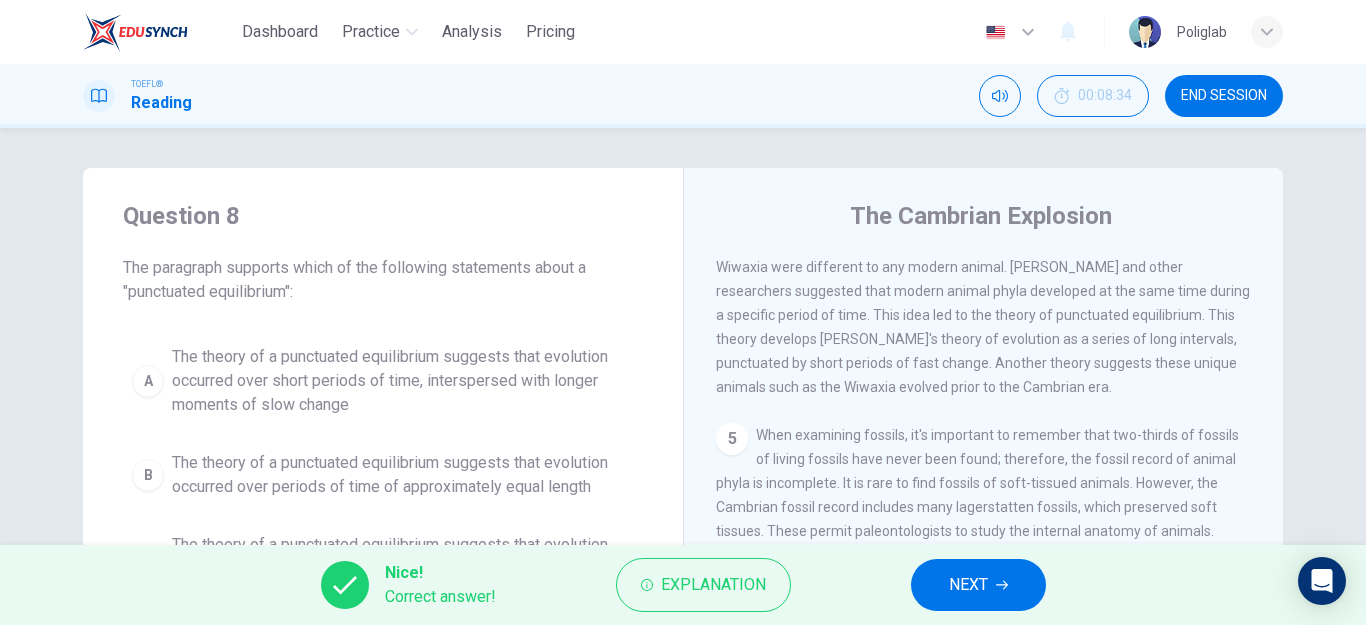 click on "NEXT" at bounding box center [968, 585] 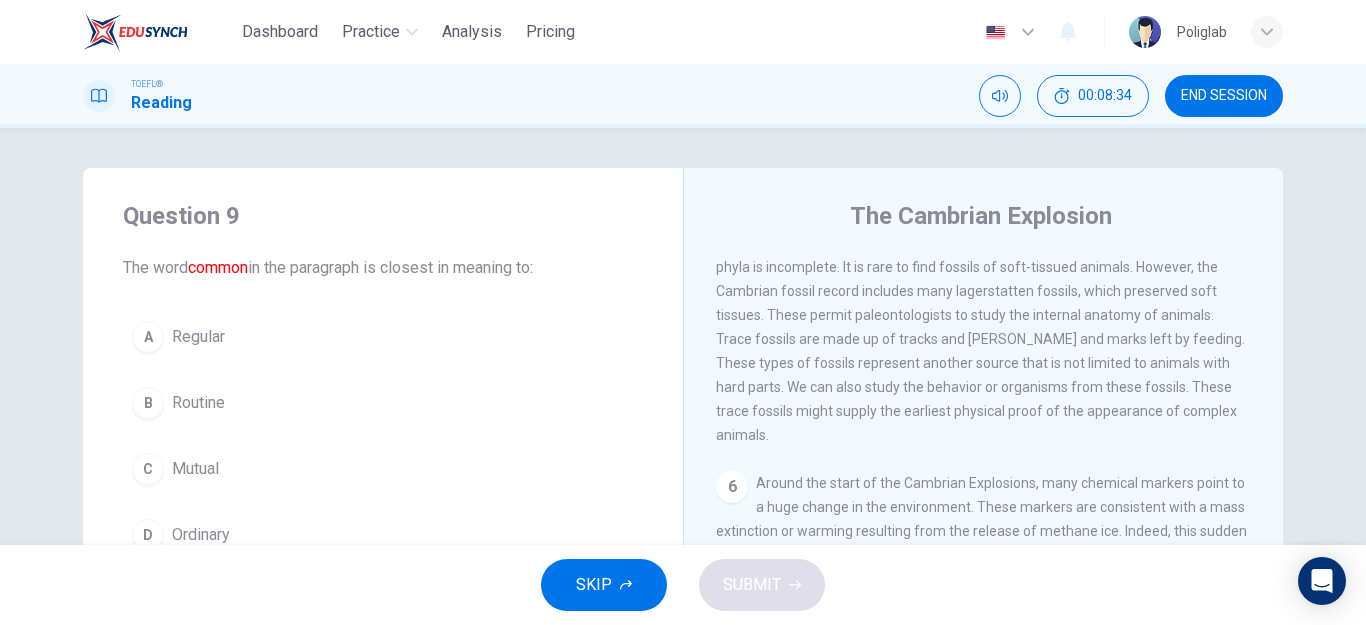 scroll, scrollTop: 943, scrollLeft: 0, axis: vertical 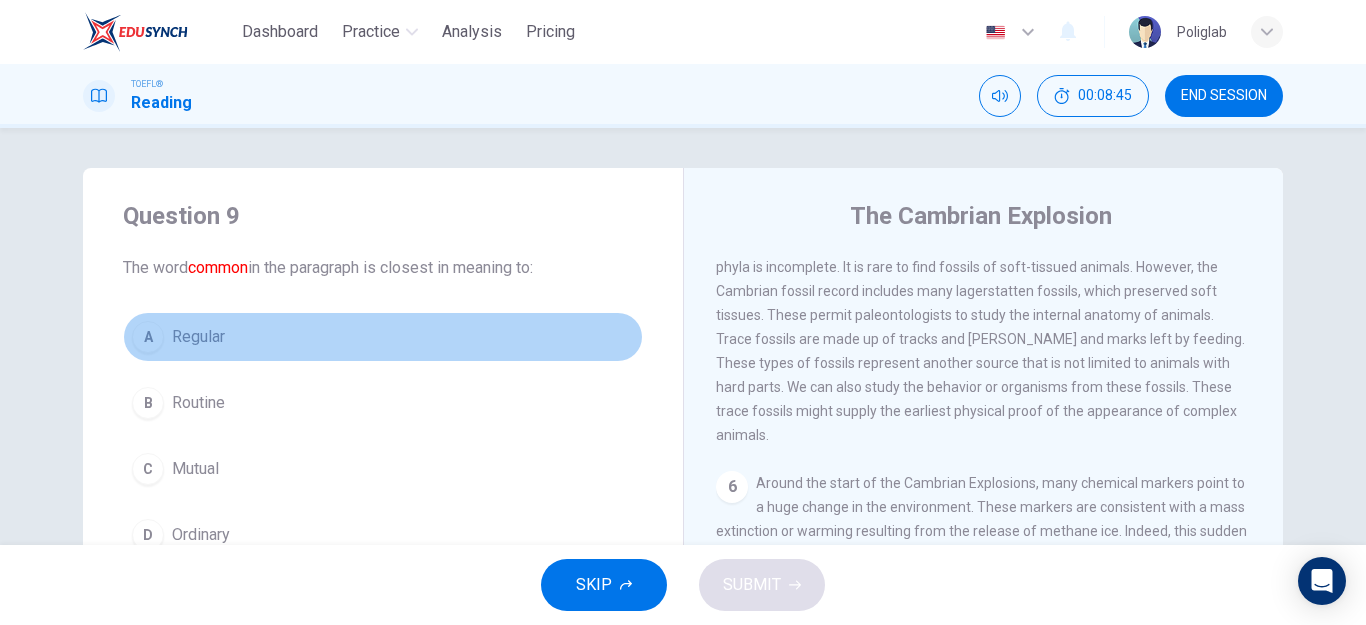 click on "A Regular" at bounding box center (383, 337) 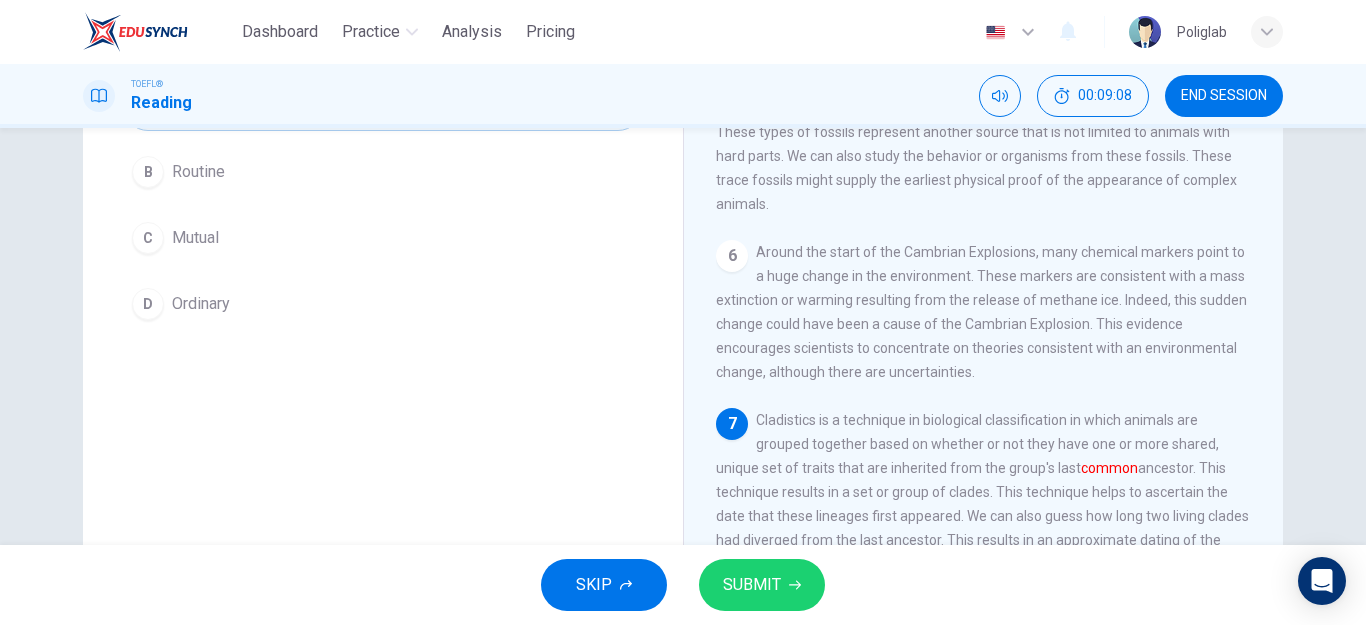 scroll, scrollTop: 358, scrollLeft: 0, axis: vertical 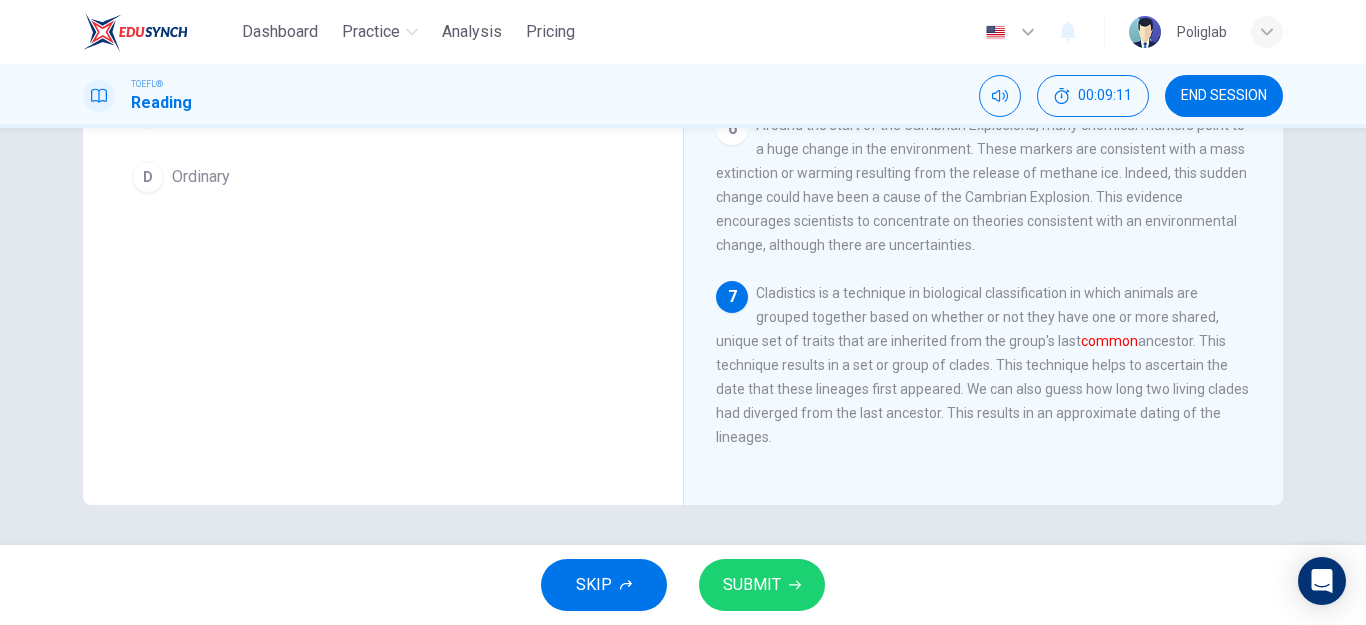 drag, startPoint x: 1047, startPoint y: 305, endPoint x: 772, endPoint y: 344, distance: 277.75168 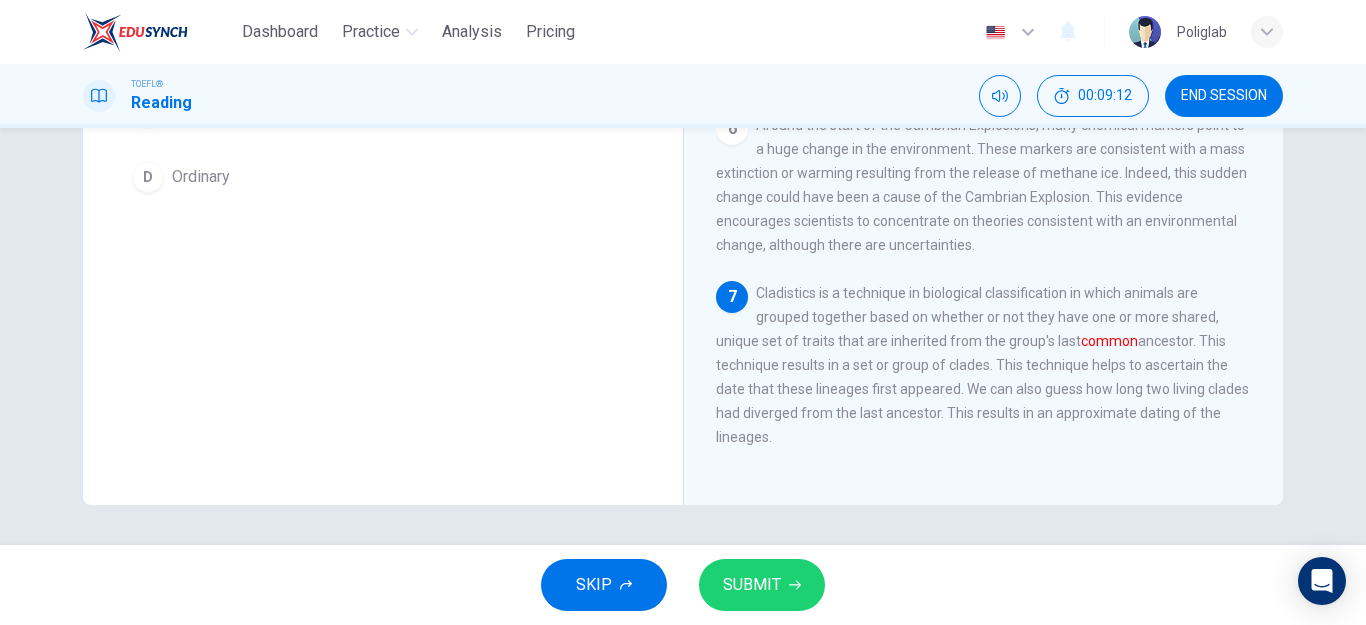 drag, startPoint x: 764, startPoint y: 340, endPoint x: 834, endPoint y: 339, distance: 70.00714 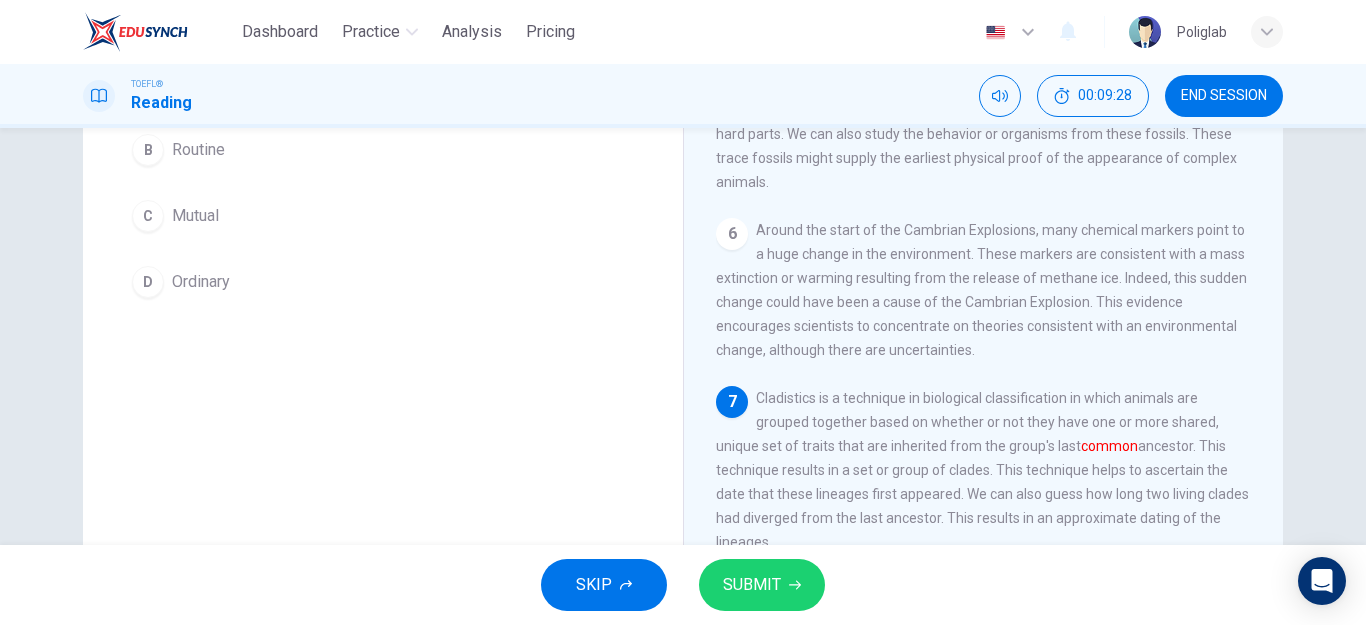 scroll, scrollTop: 258, scrollLeft: 0, axis: vertical 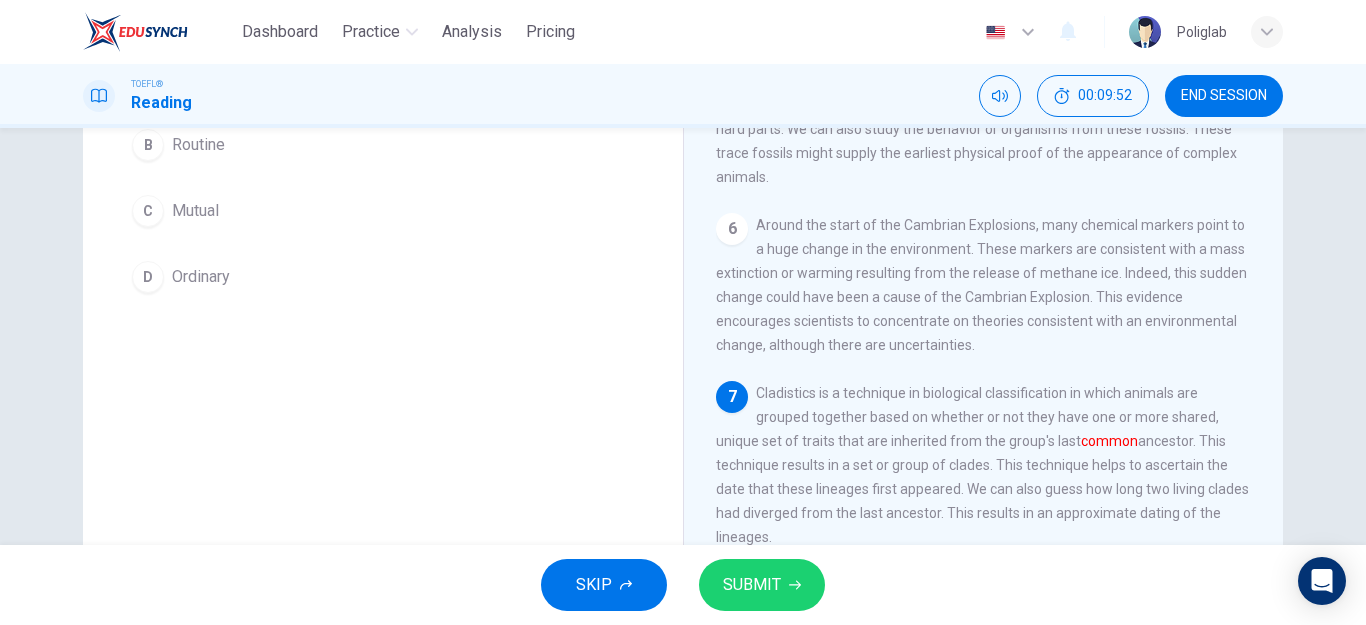 click on "C Mutual" at bounding box center [383, 211] 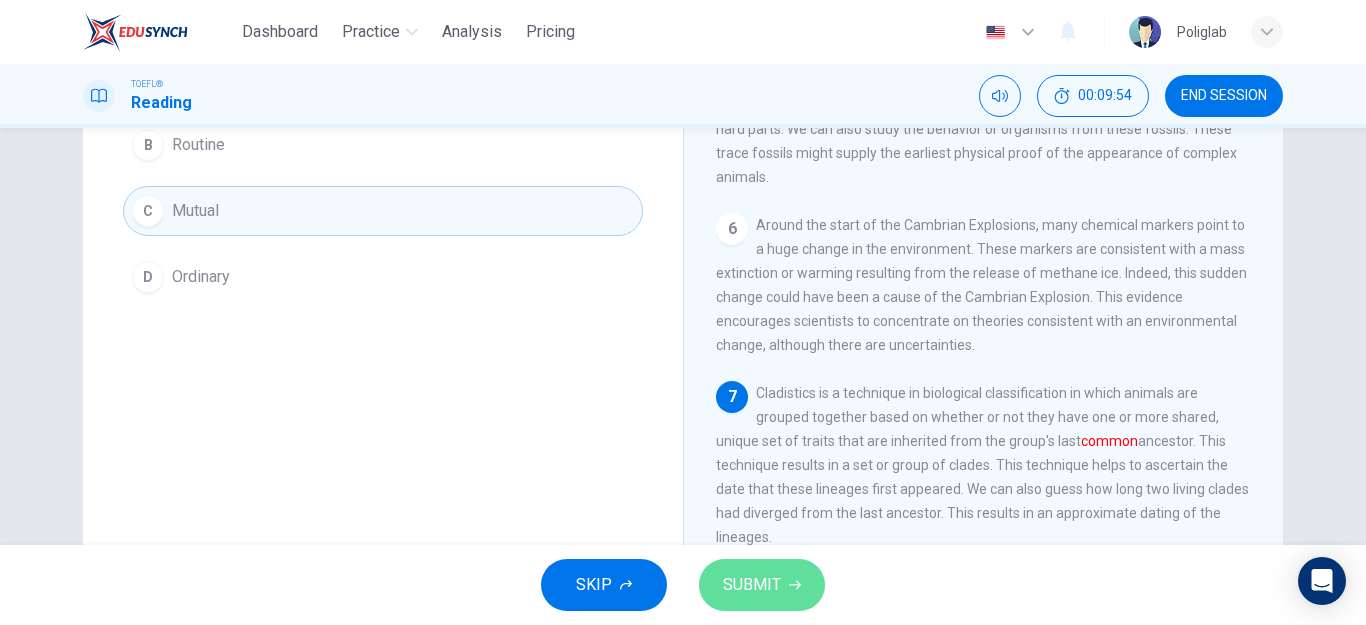 click on "SUBMIT" at bounding box center (762, 585) 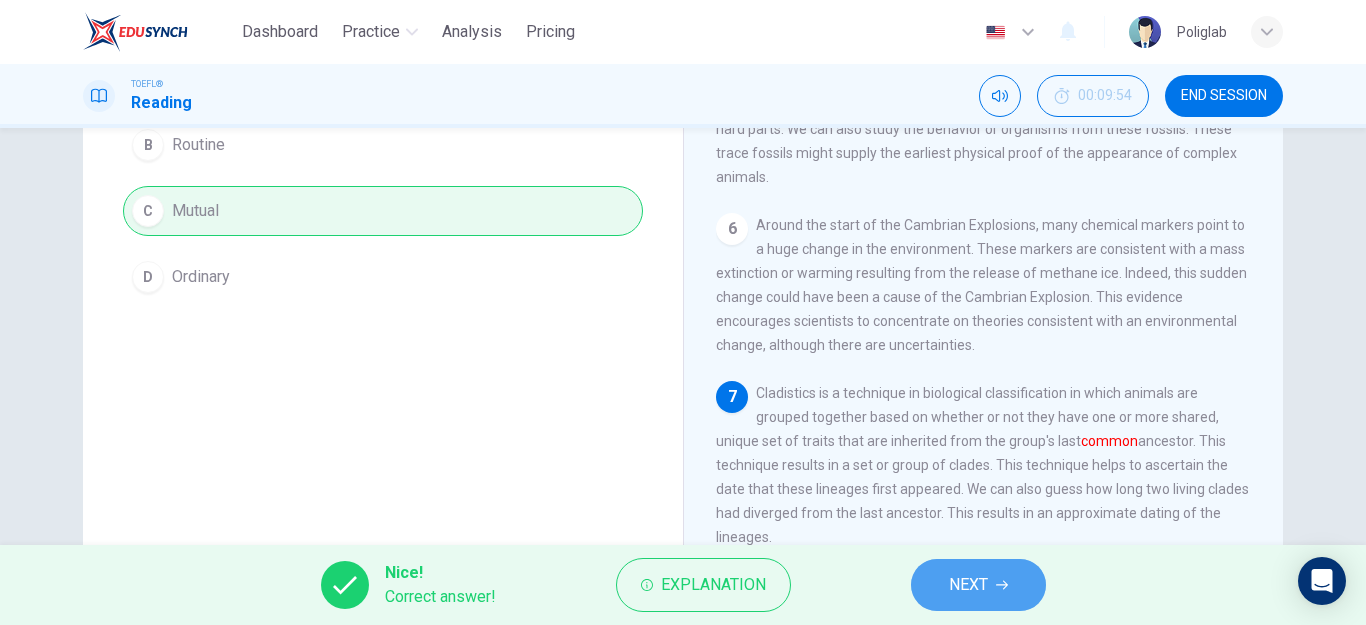 click 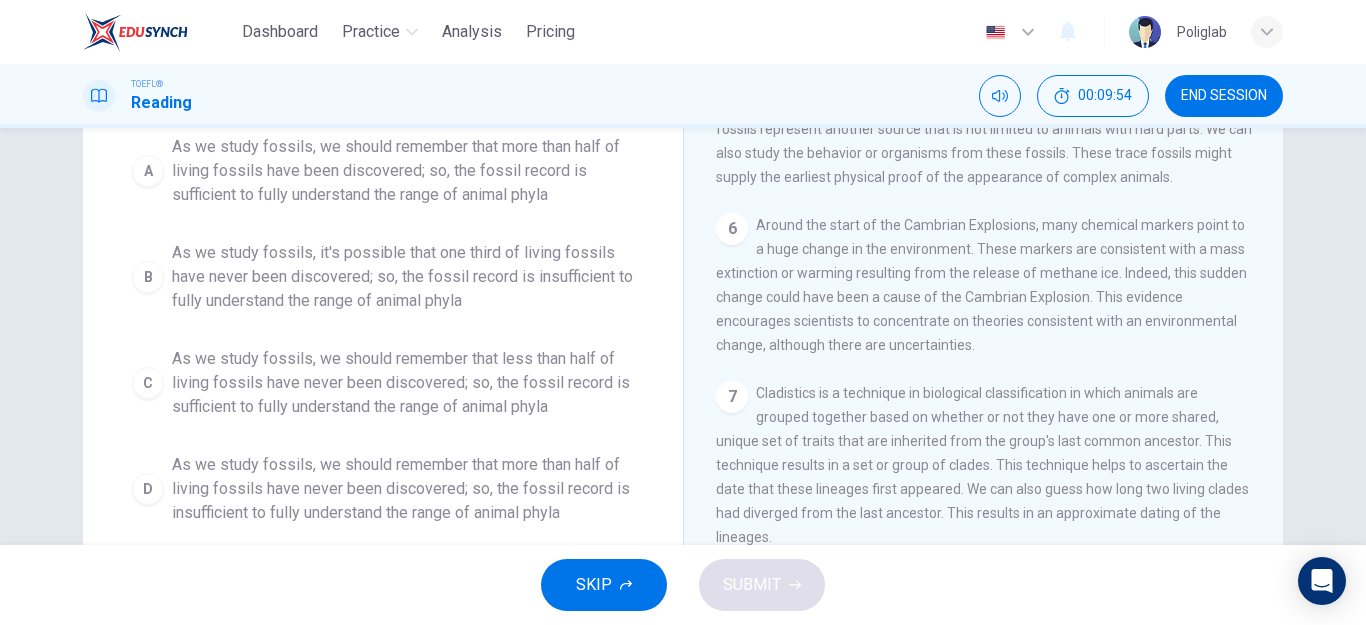 scroll, scrollTop: 330, scrollLeft: 0, axis: vertical 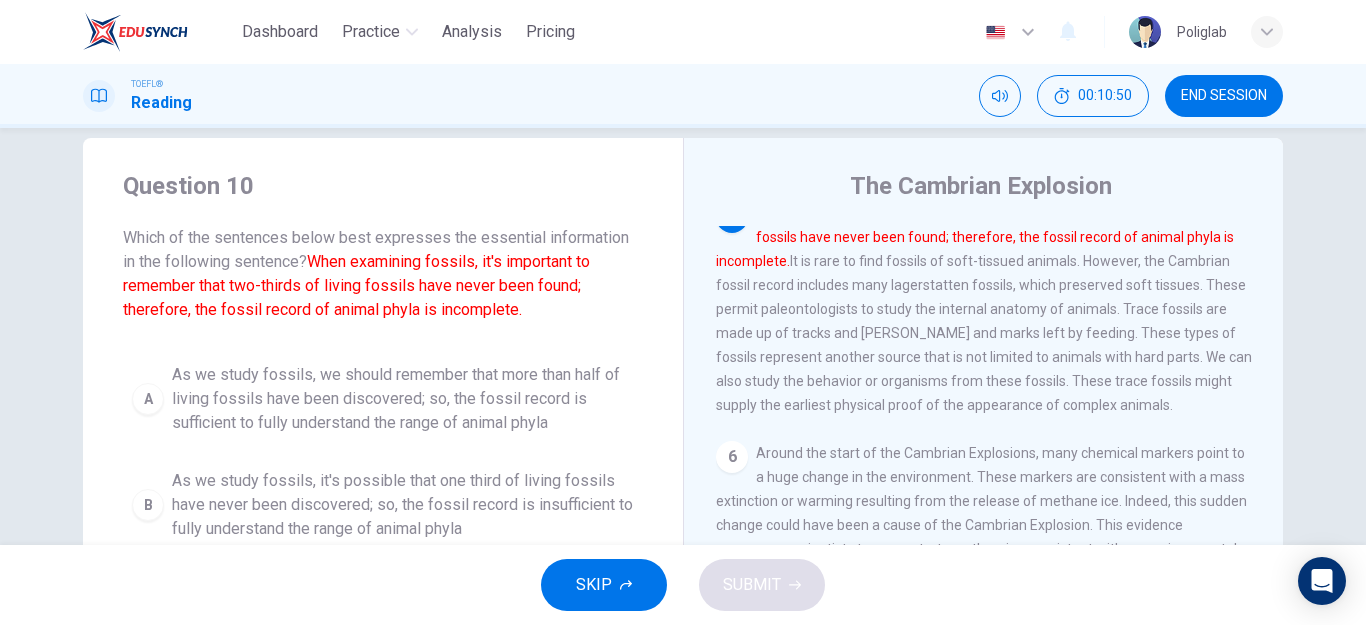 drag, startPoint x: 466, startPoint y: 286, endPoint x: 516, endPoint y: 289, distance: 50.08992 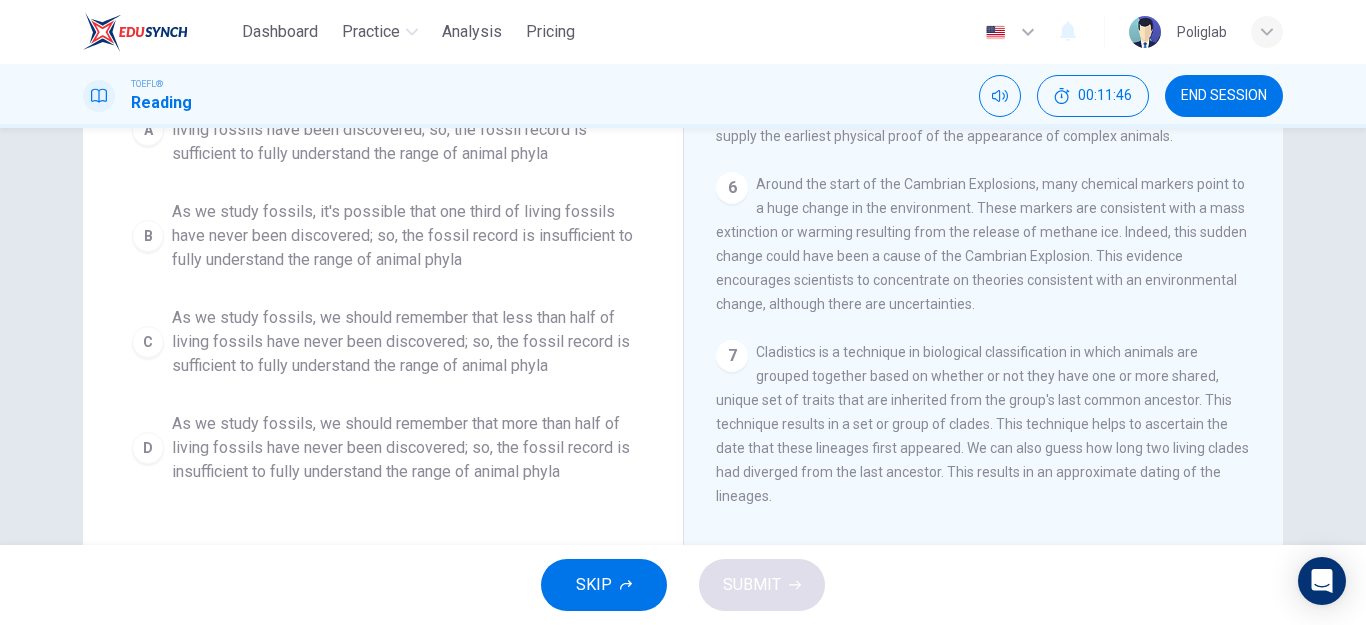 scroll, scrollTop: 300, scrollLeft: 0, axis: vertical 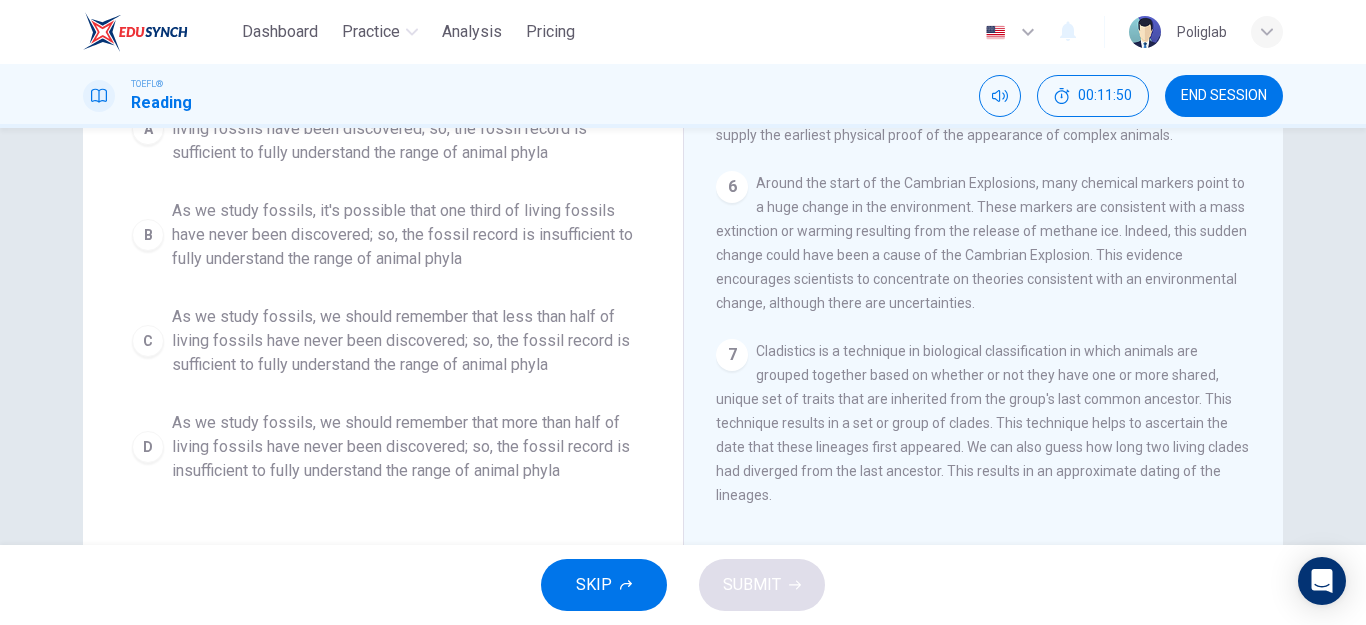 click on "As we study fossils, we should remember that more than half of living fossils have never been discovered; so, the fossil record is insufficient to fully understand the range of animal phyla" at bounding box center [403, 447] 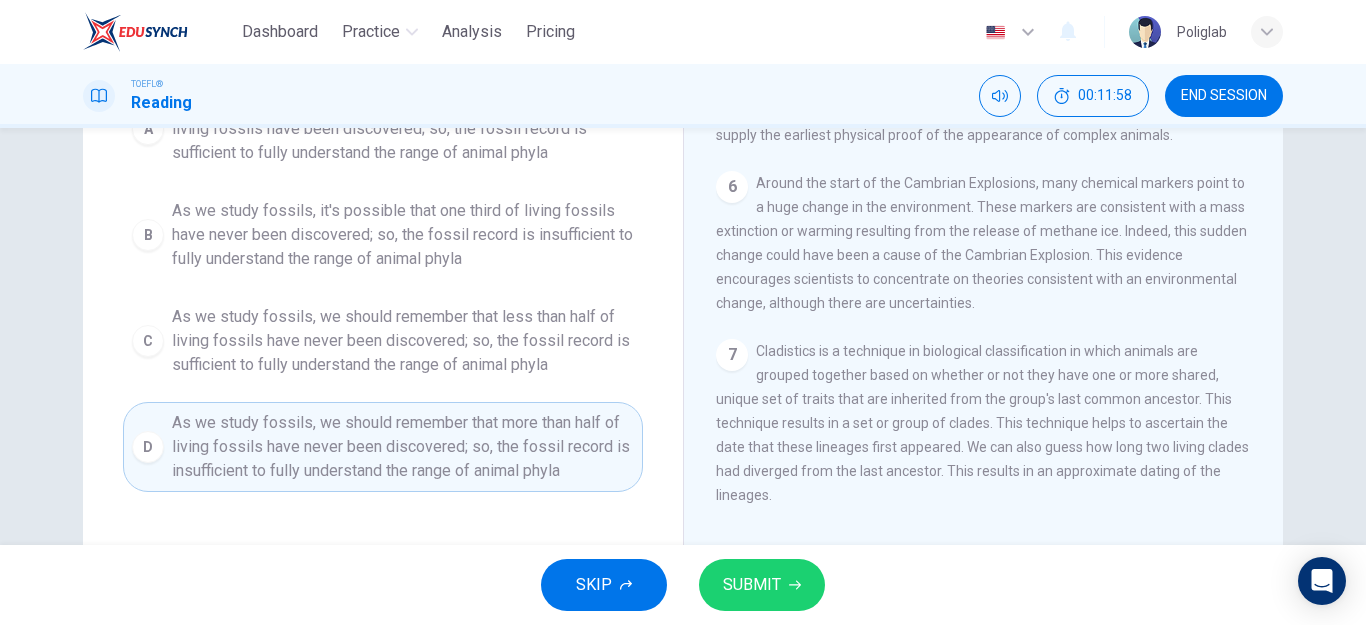 click on "SUBMIT" at bounding box center [752, 585] 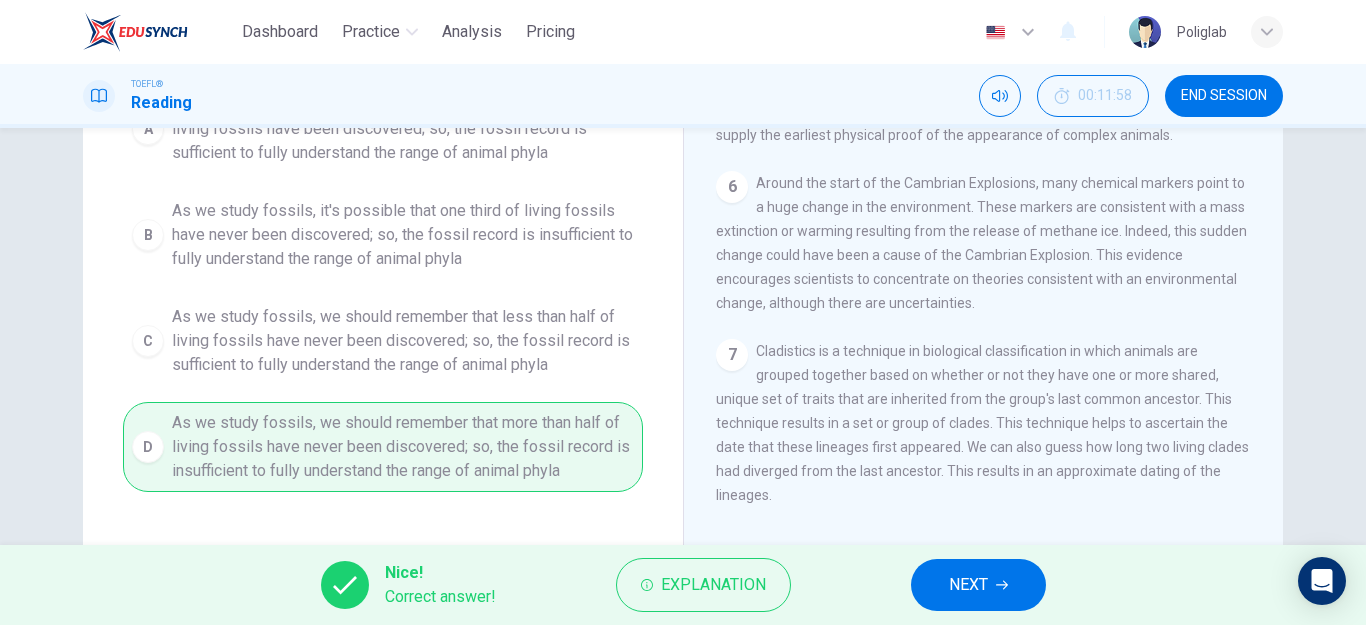 click on "NEXT" at bounding box center [978, 585] 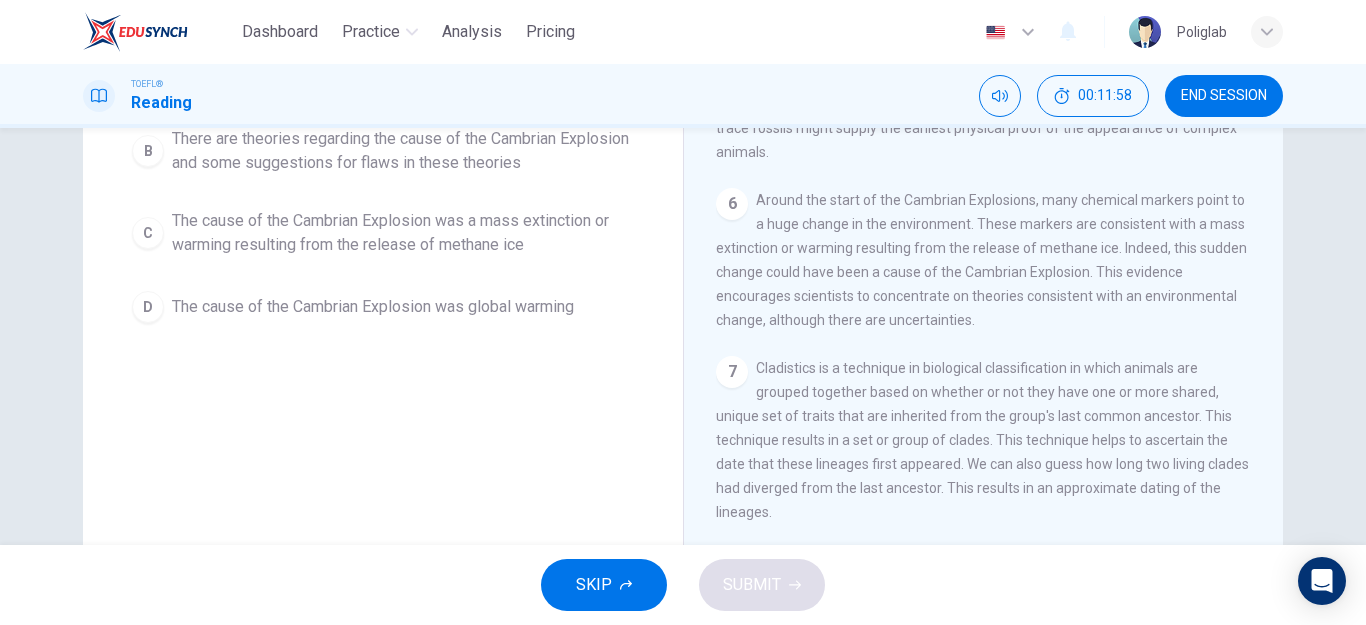 scroll, scrollTop: 252, scrollLeft: 0, axis: vertical 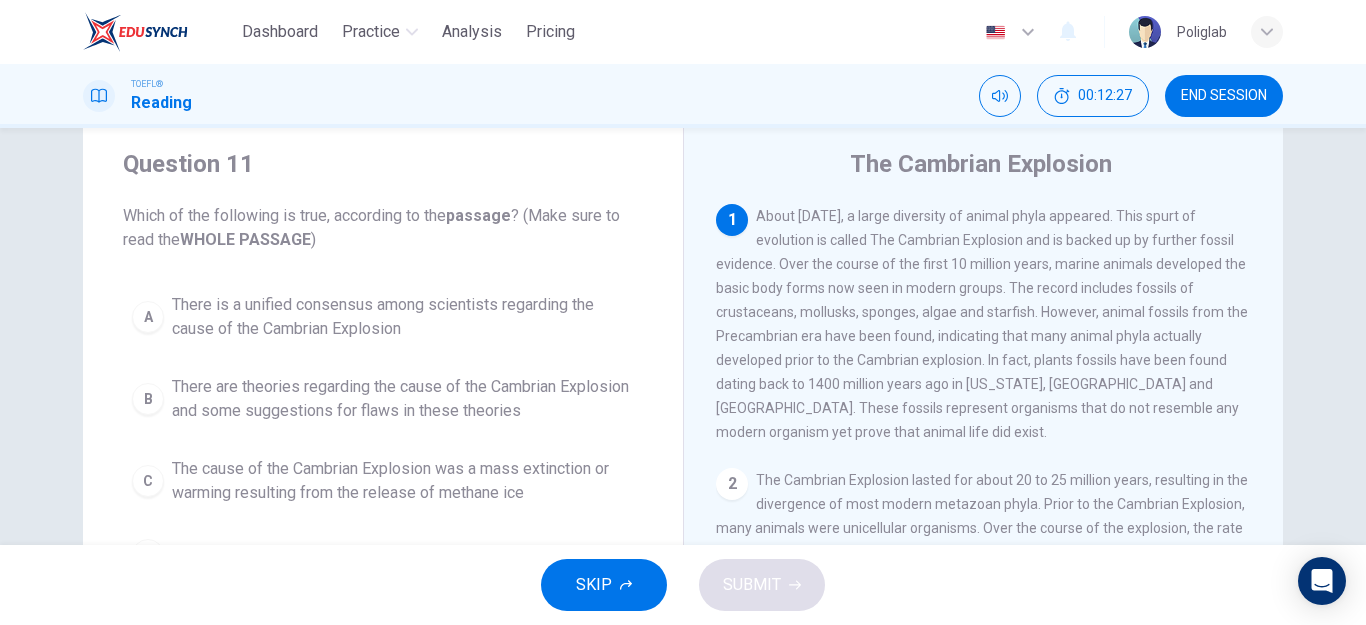 drag, startPoint x: 1138, startPoint y: 216, endPoint x: 882, endPoint y: 250, distance: 258.24796 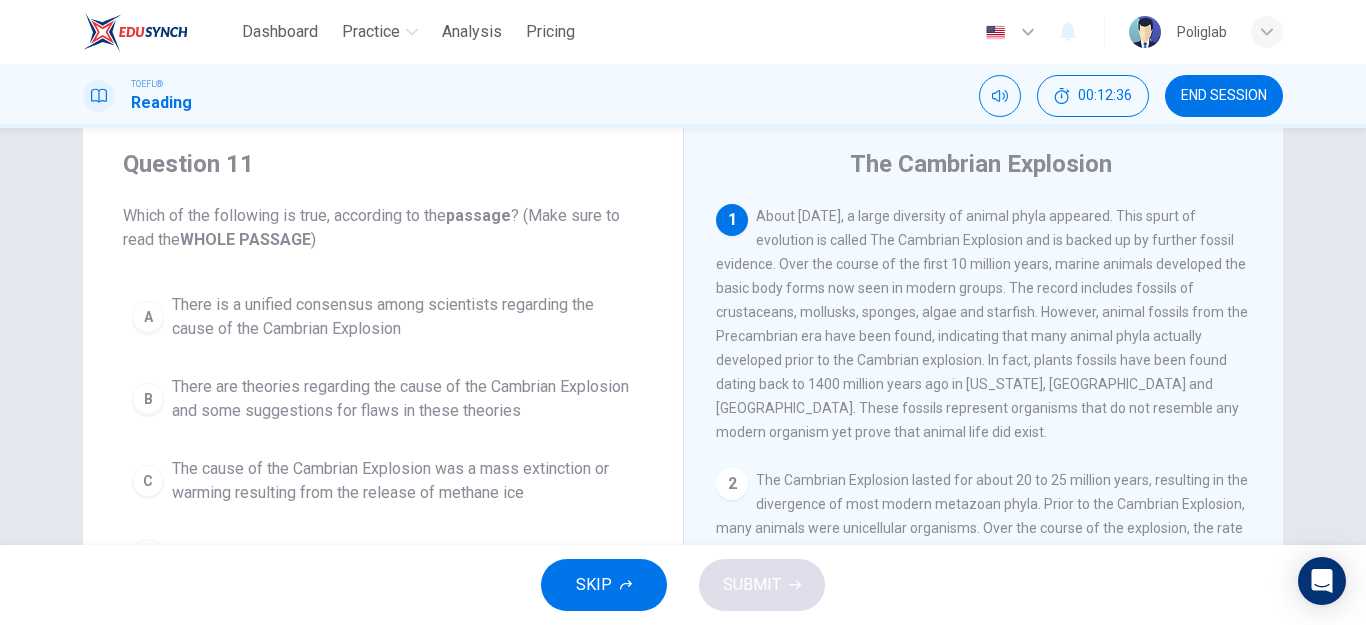 drag, startPoint x: 965, startPoint y: 260, endPoint x: 847, endPoint y: 294, distance: 122.80065 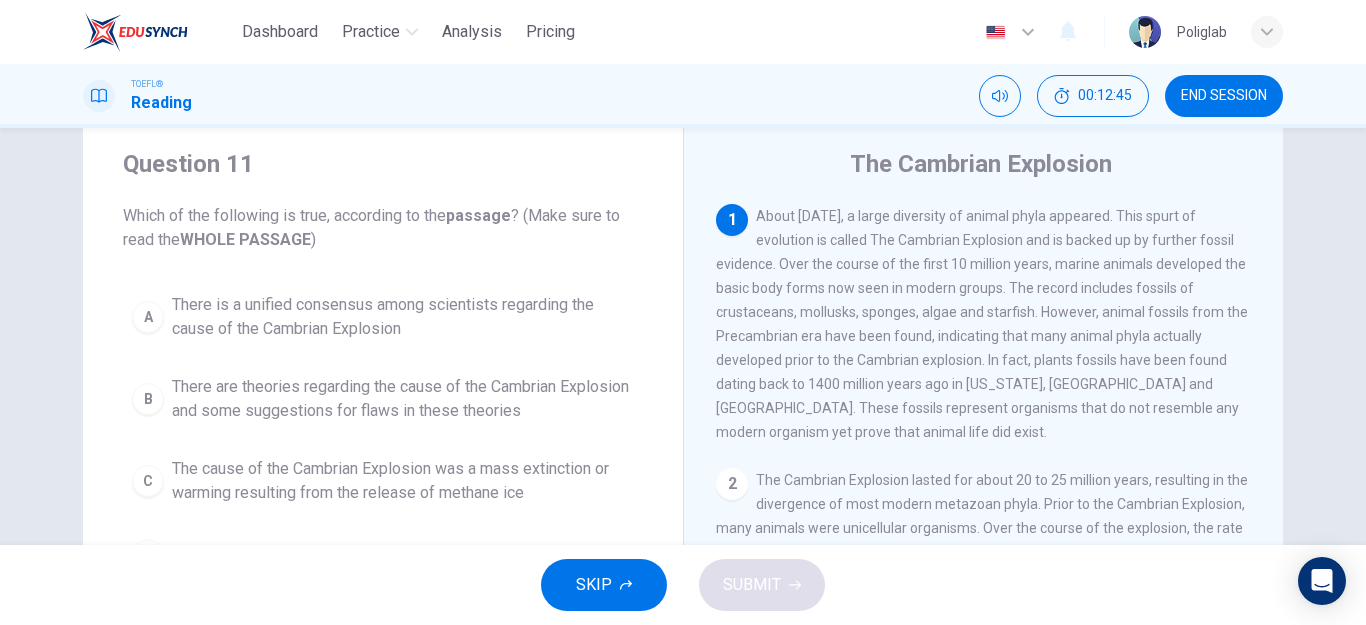 drag, startPoint x: 1144, startPoint y: 320, endPoint x: 800, endPoint y: 346, distance: 344.98117 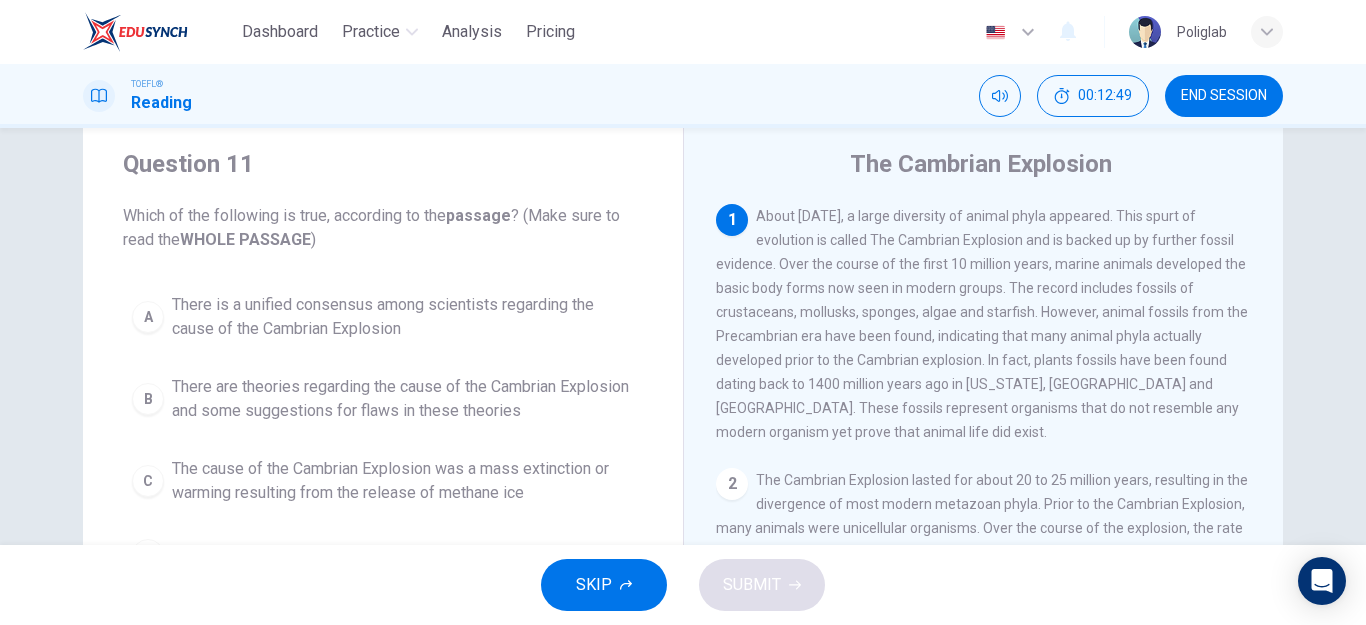 drag, startPoint x: 783, startPoint y: 343, endPoint x: 973, endPoint y: 372, distance: 192.20041 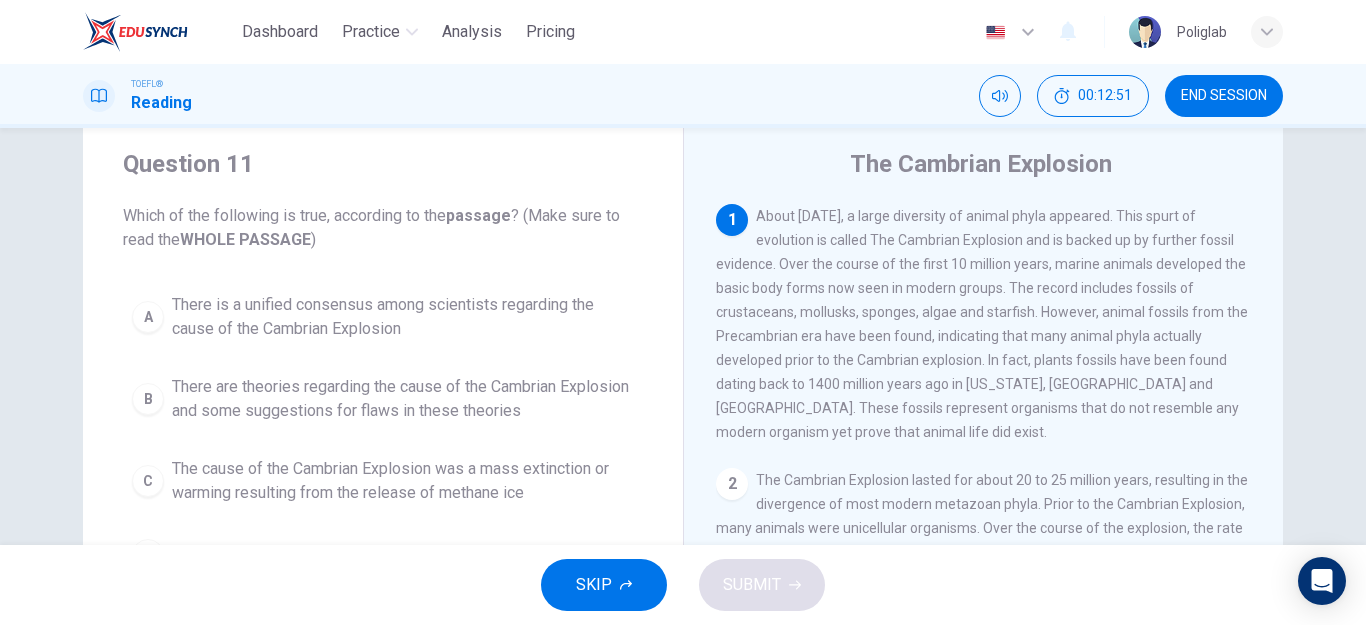 drag, startPoint x: 923, startPoint y: 368, endPoint x: 1119, endPoint y: 368, distance: 196 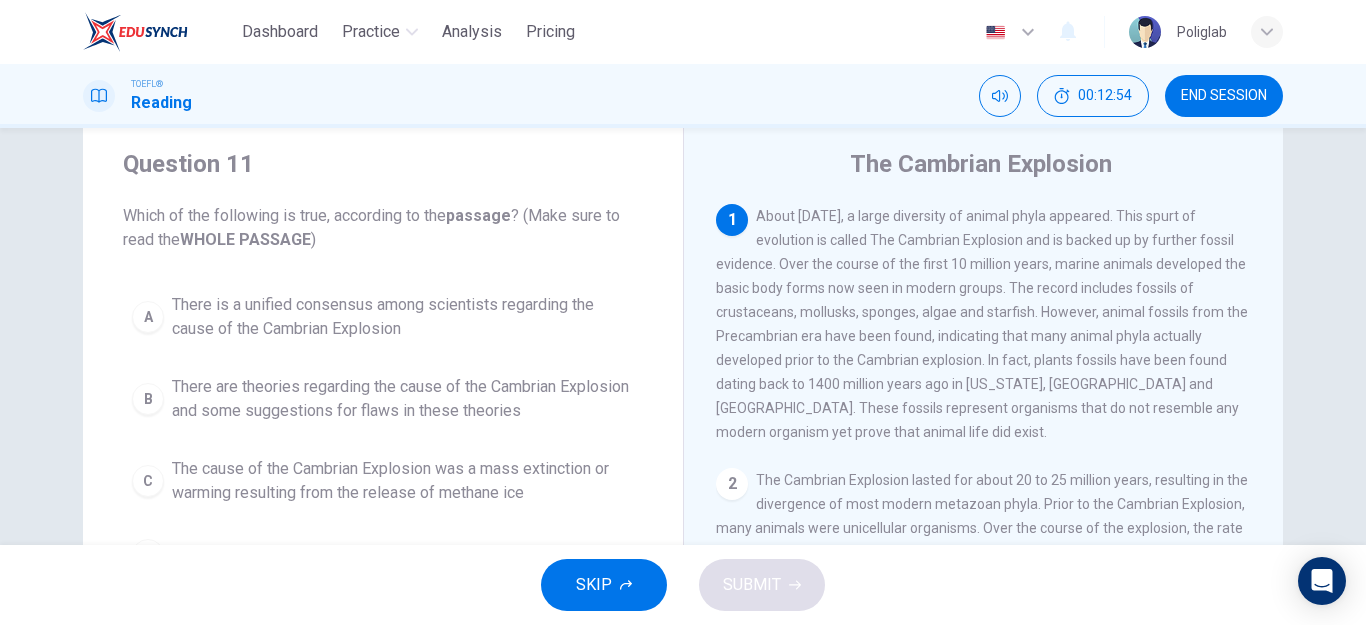 drag, startPoint x: 750, startPoint y: 391, endPoint x: 1157, endPoint y: 405, distance: 407.24072 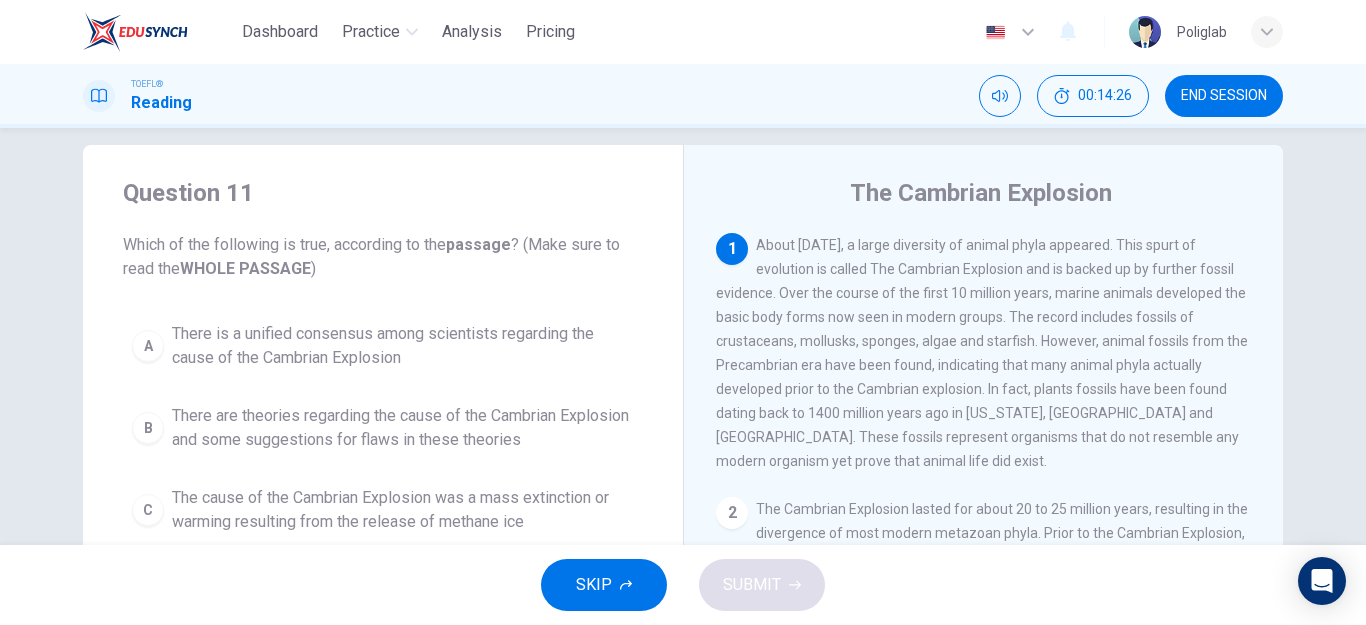 scroll, scrollTop: 0, scrollLeft: 0, axis: both 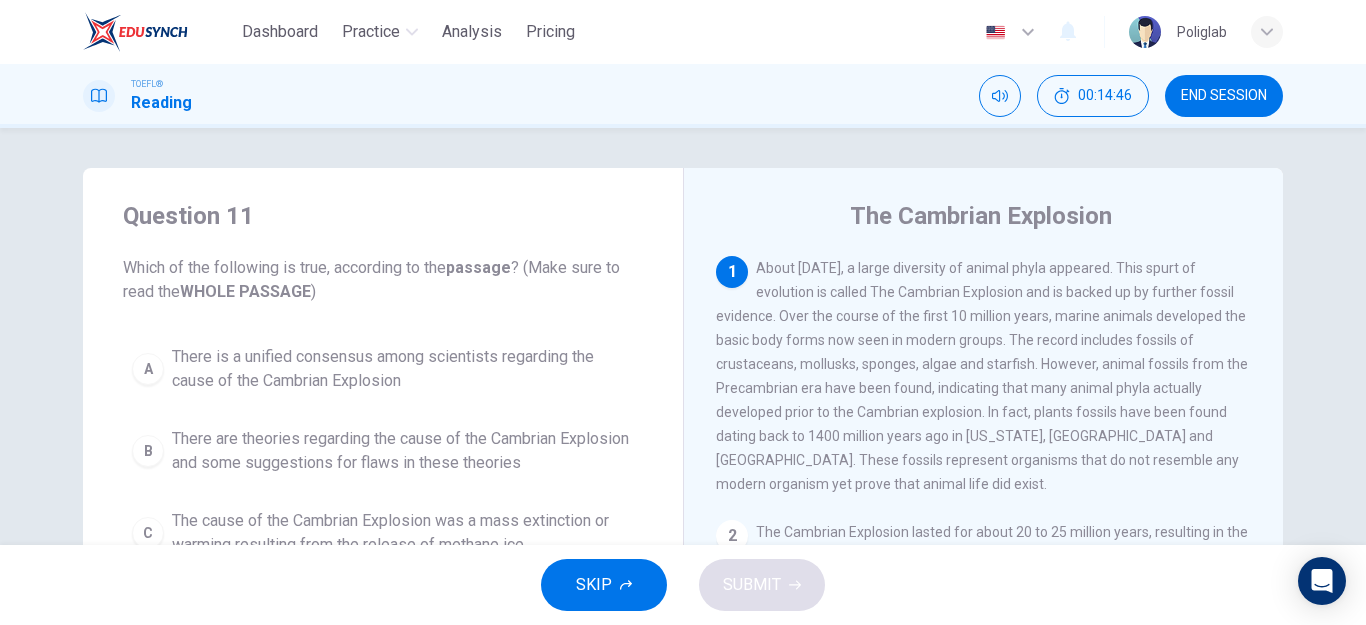 click on "There is a unified consensus among scientists regarding the cause of the Cambrian Explosion" at bounding box center [403, 369] 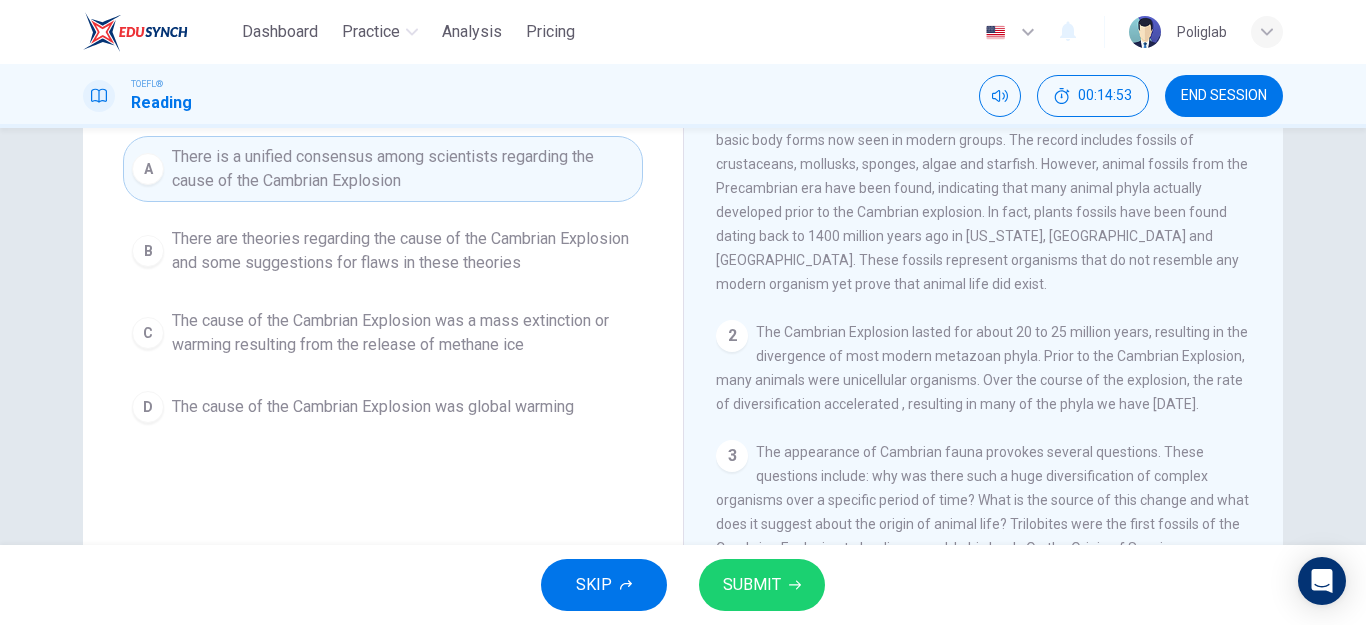 scroll, scrollTop: 100, scrollLeft: 0, axis: vertical 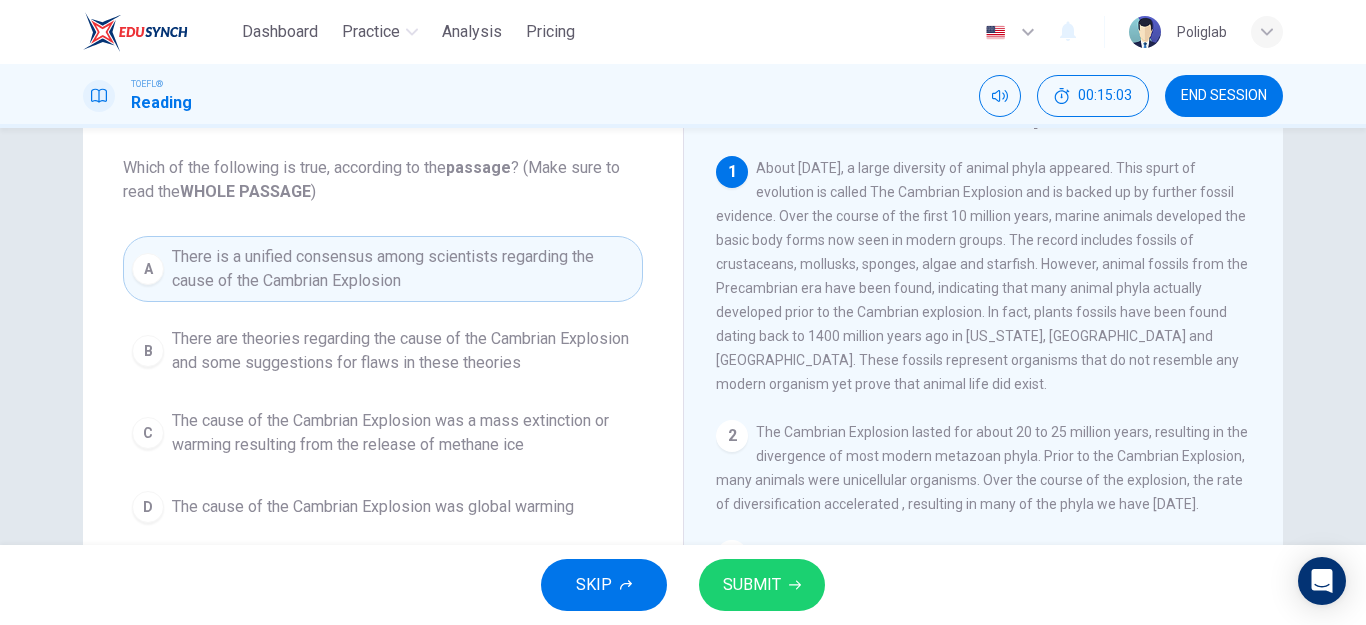 click on "There are theories regarding the cause of the Cambrian Explosion and some suggestions for flaws in these theories" at bounding box center (403, 351) 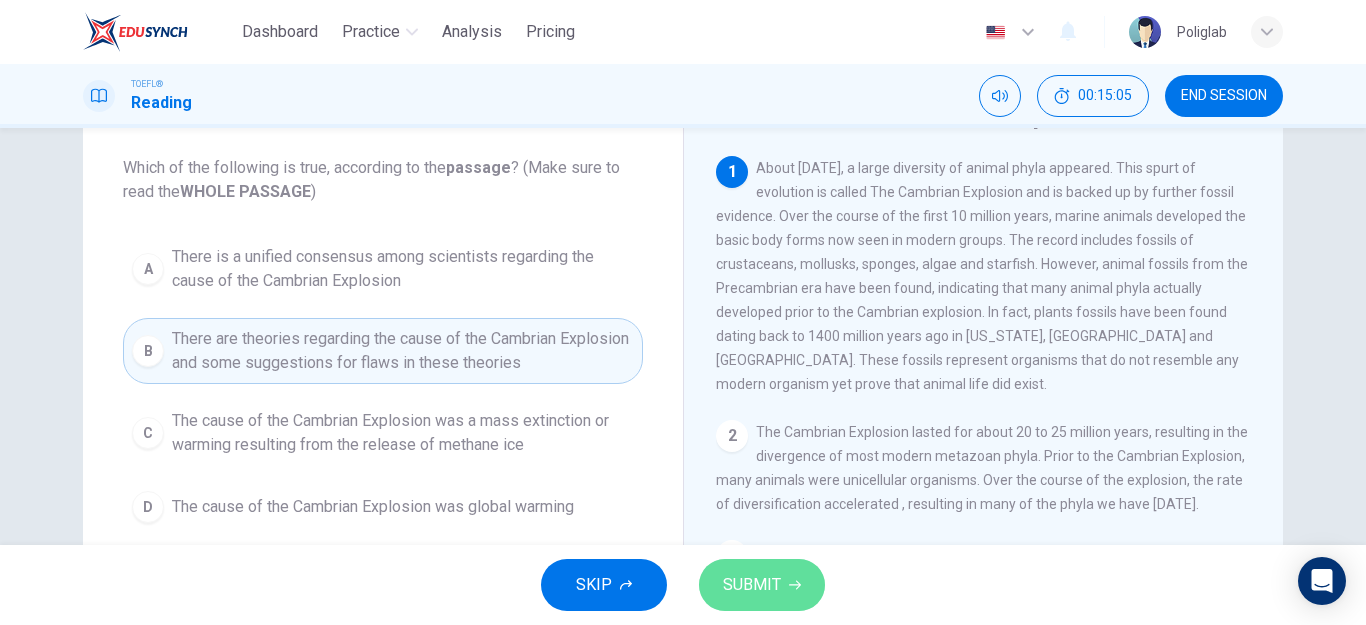 click on "SUBMIT" at bounding box center (762, 585) 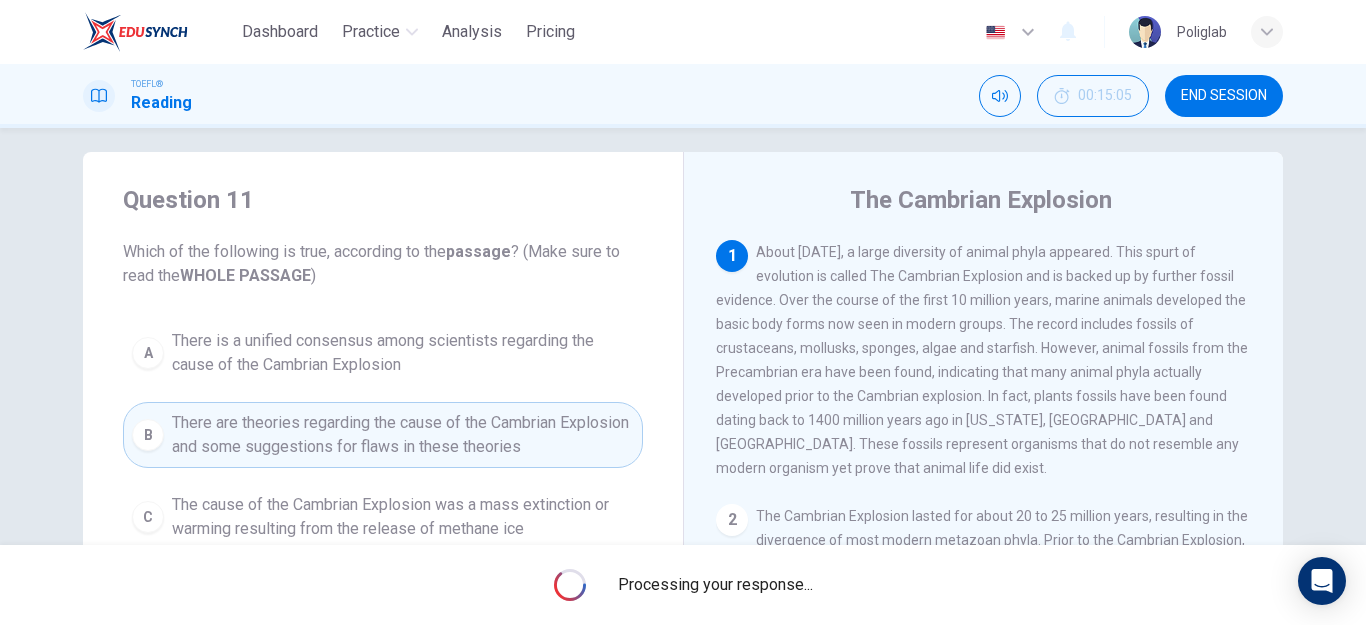 scroll, scrollTop: 0, scrollLeft: 0, axis: both 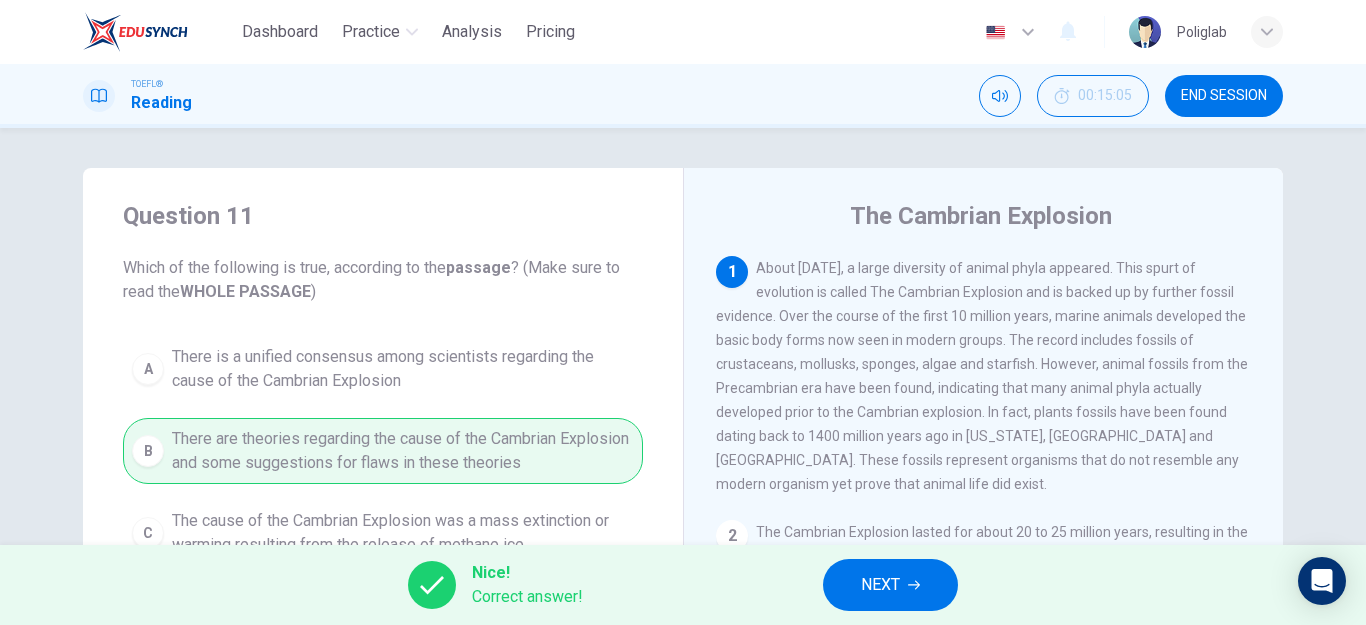 click on "NEXT" at bounding box center [880, 585] 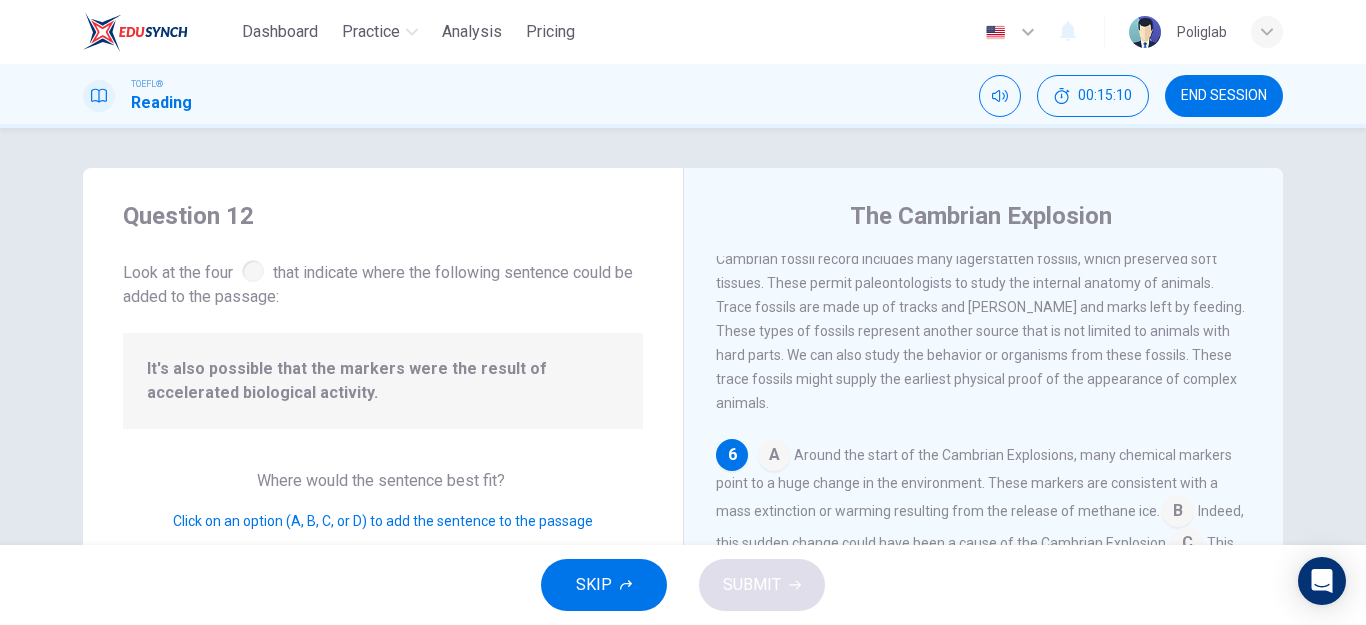 scroll, scrollTop: 969, scrollLeft: 0, axis: vertical 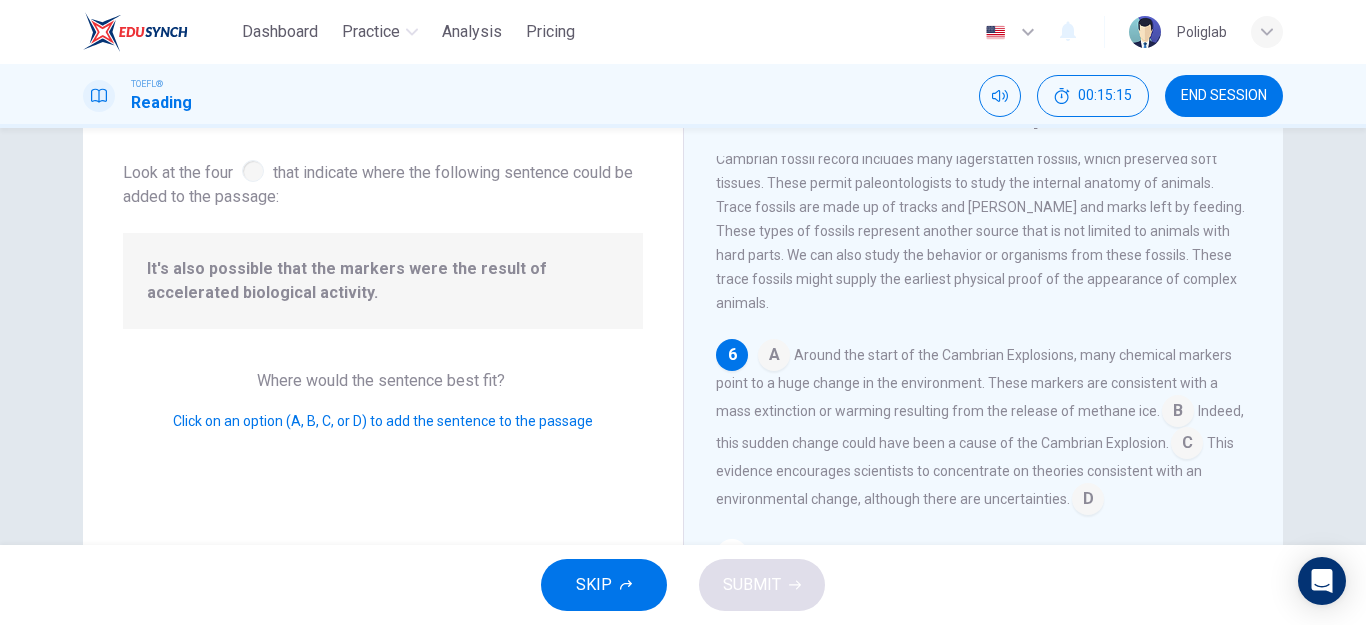 drag, startPoint x: 998, startPoint y: 349, endPoint x: 1159, endPoint y: 357, distance: 161.19864 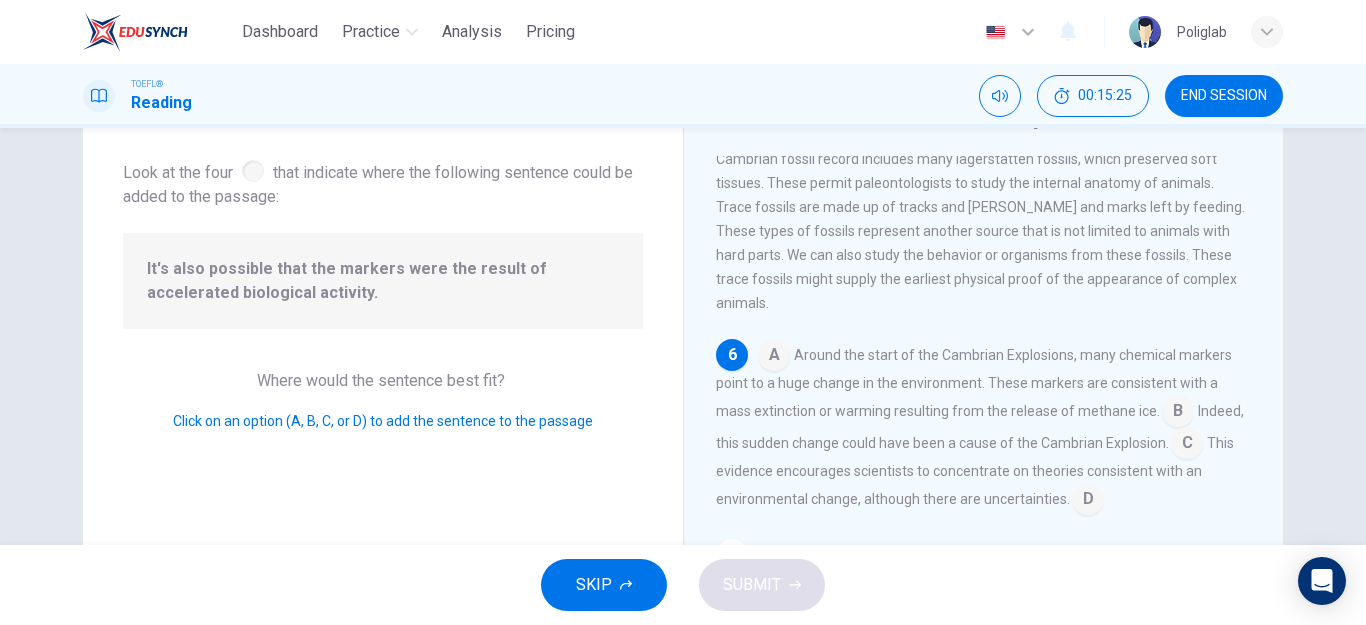 click at bounding box center [1178, 413] 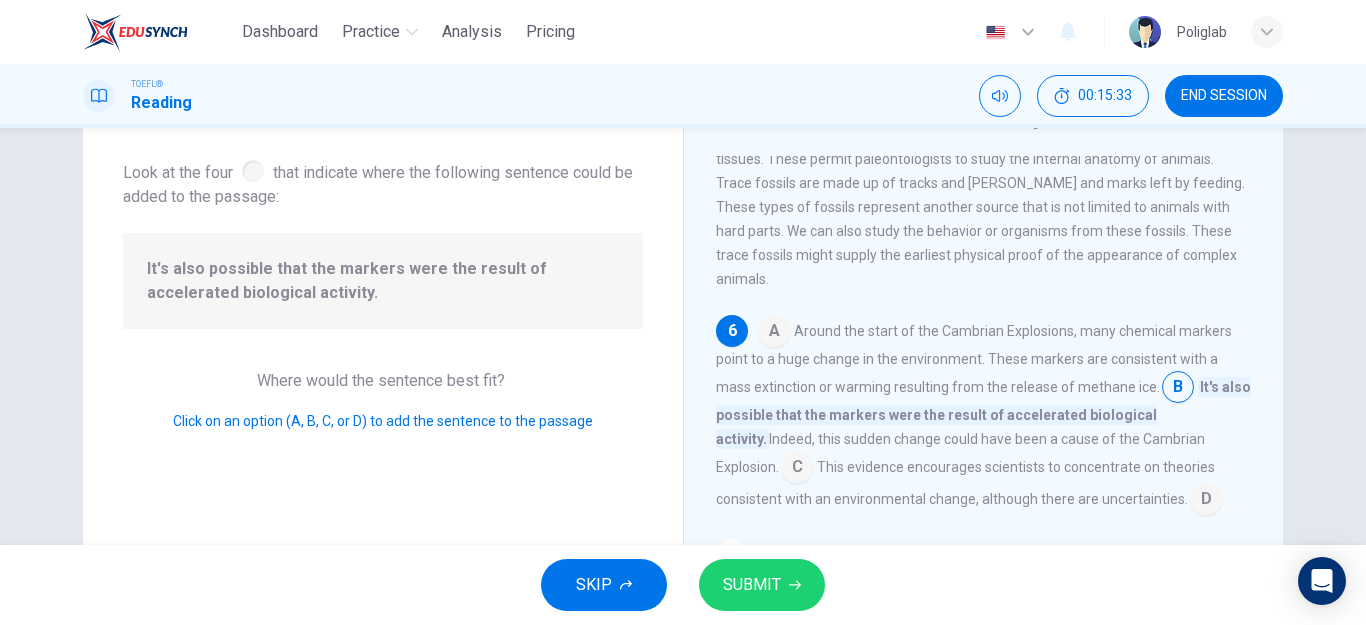 scroll, scrollTop: 993, scrollLeft: 0, axis: vertical 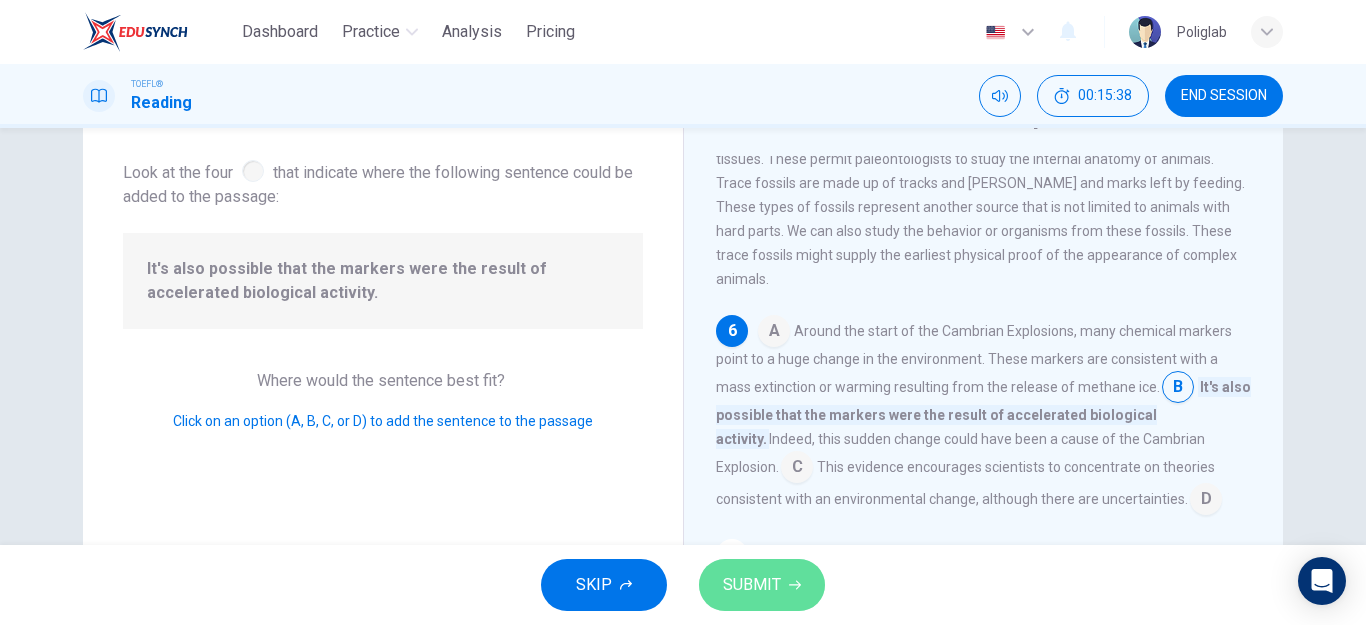click on "SUBMIT" at bounding box center [762, 585] 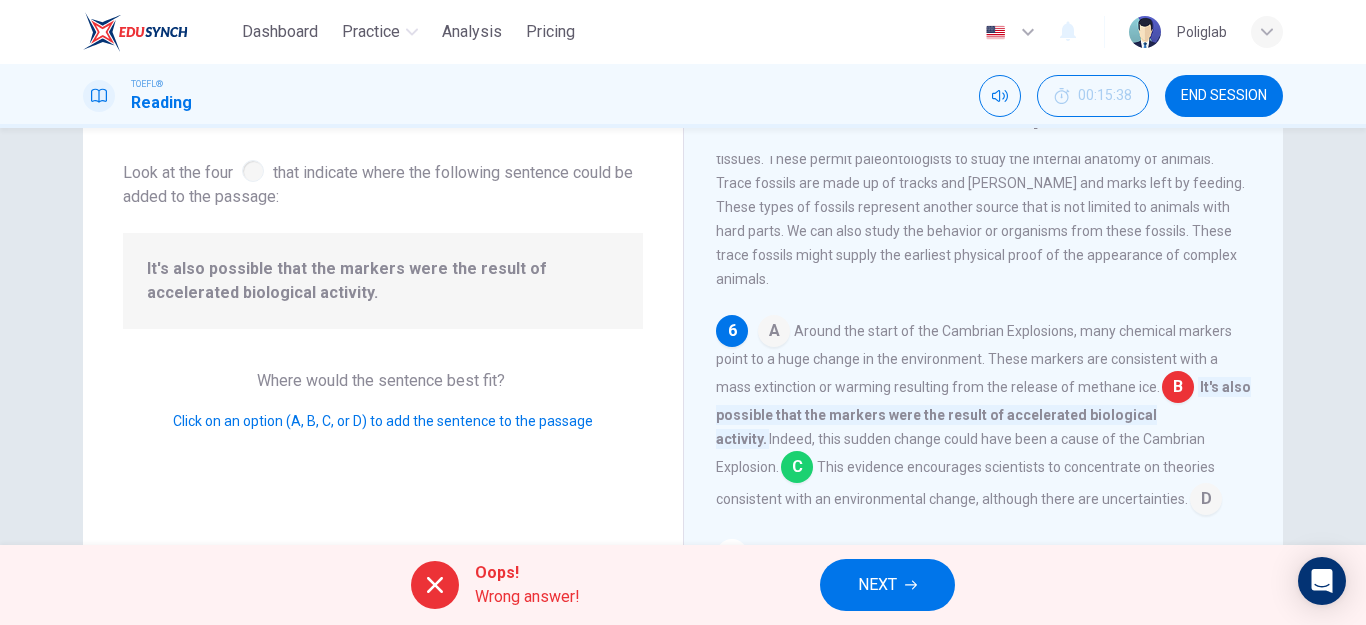 click on "NEXT" at bounding box center [877, 585] 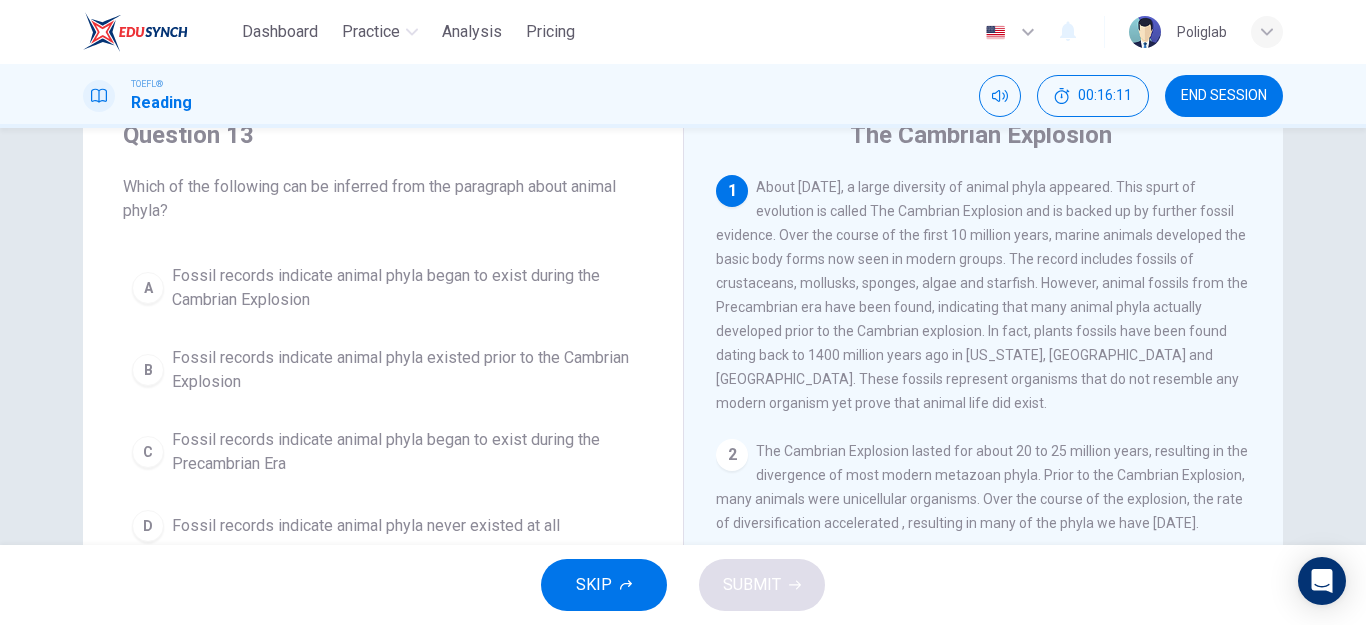 scroll, scrollTop: 100, scrollLeft: 0, axis: vertical 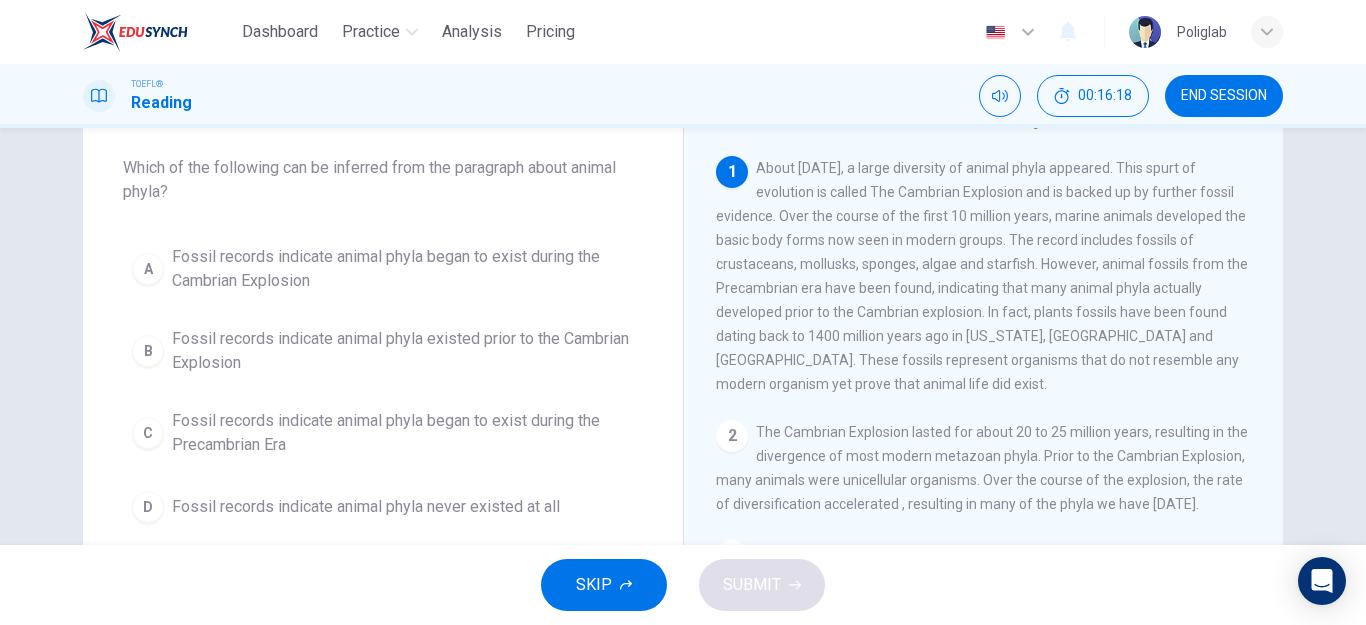 drag, startPoint x: 847, startPoint y: 214, endPoint x: 1125, endPoint y: 218, distance: 278.02878 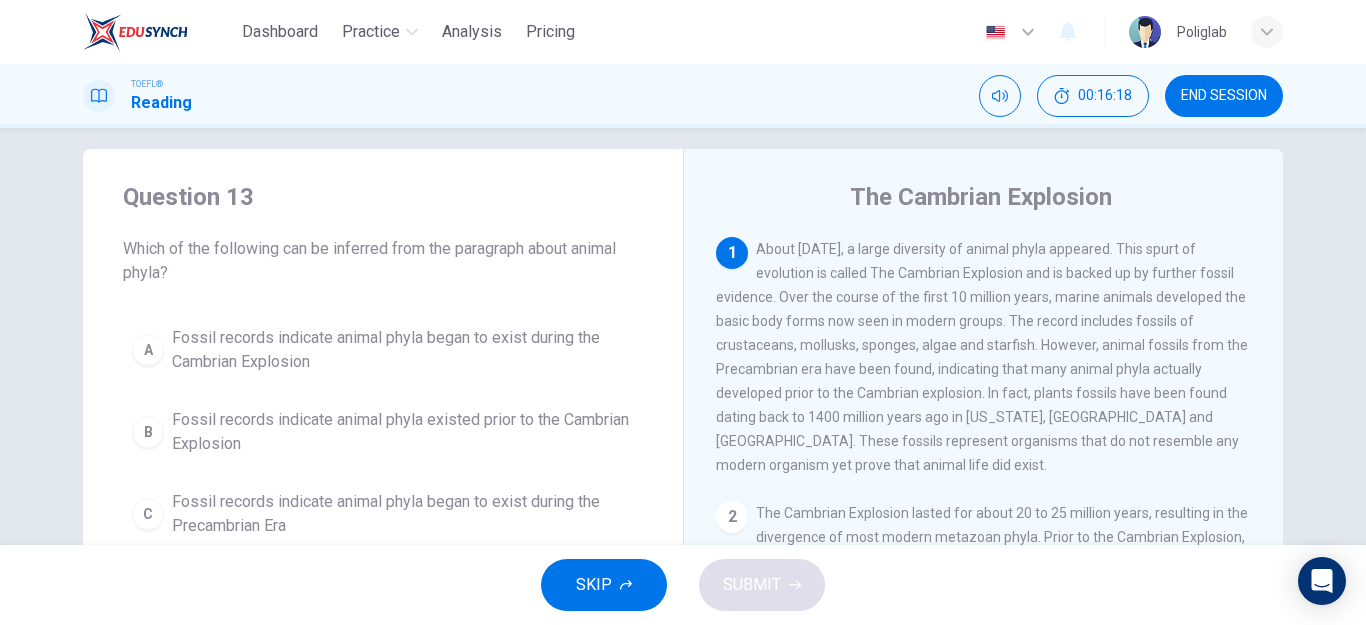 scroll, scrollTop: 0, scrollLeft: 0, axis: both 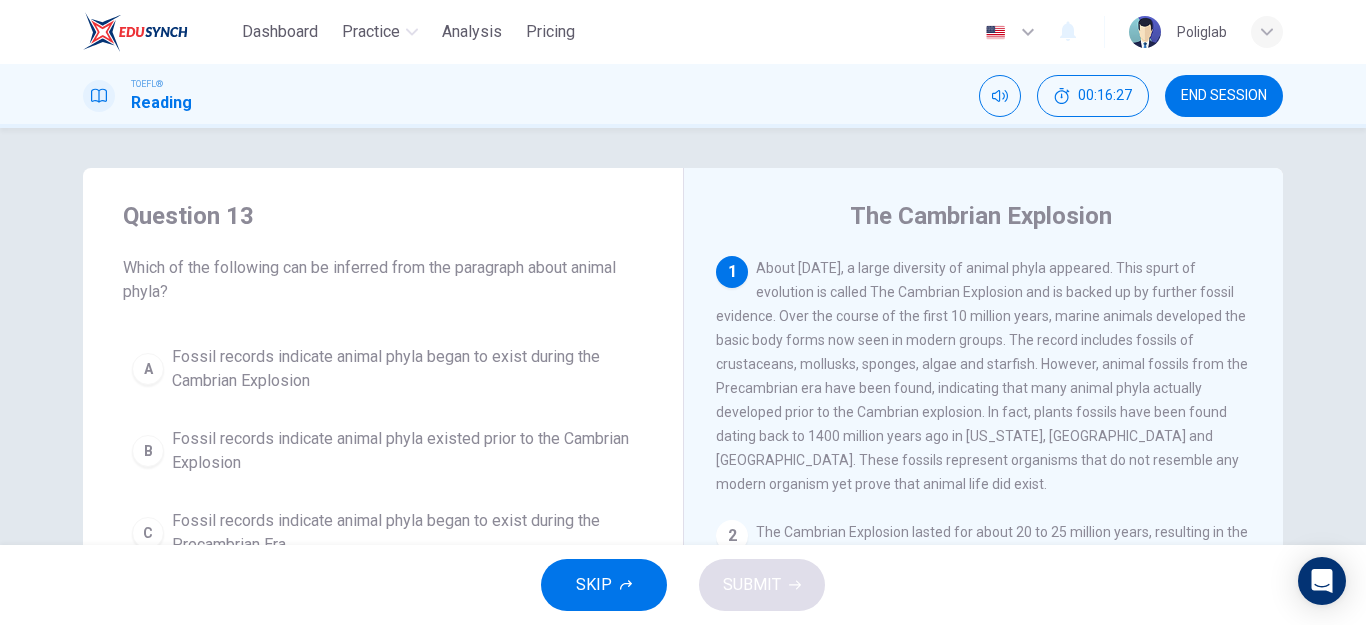 drag, startPoint x: 825, startPoint y: 313, endPoint x: 833, endPoint y: 398, distance: 85.37564 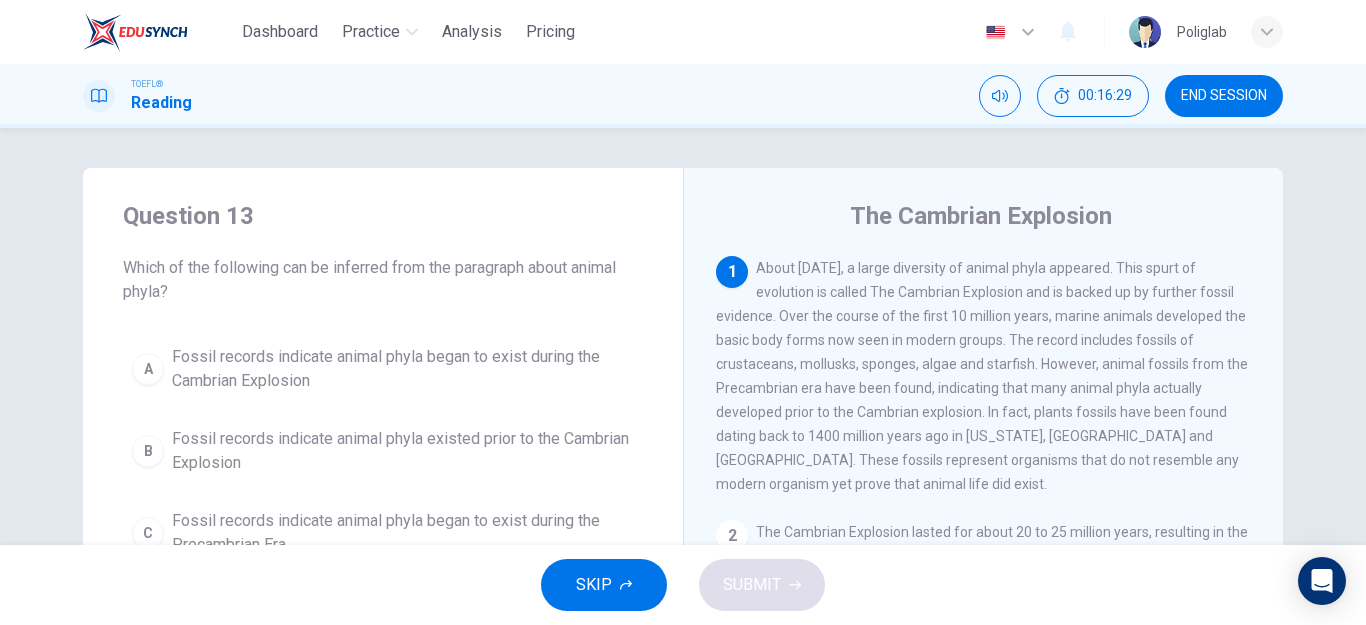 drag, startPoint x: 816, startPoint y: 390, endPoint x: 1205, endPoint y: 395, distance: 389.03214 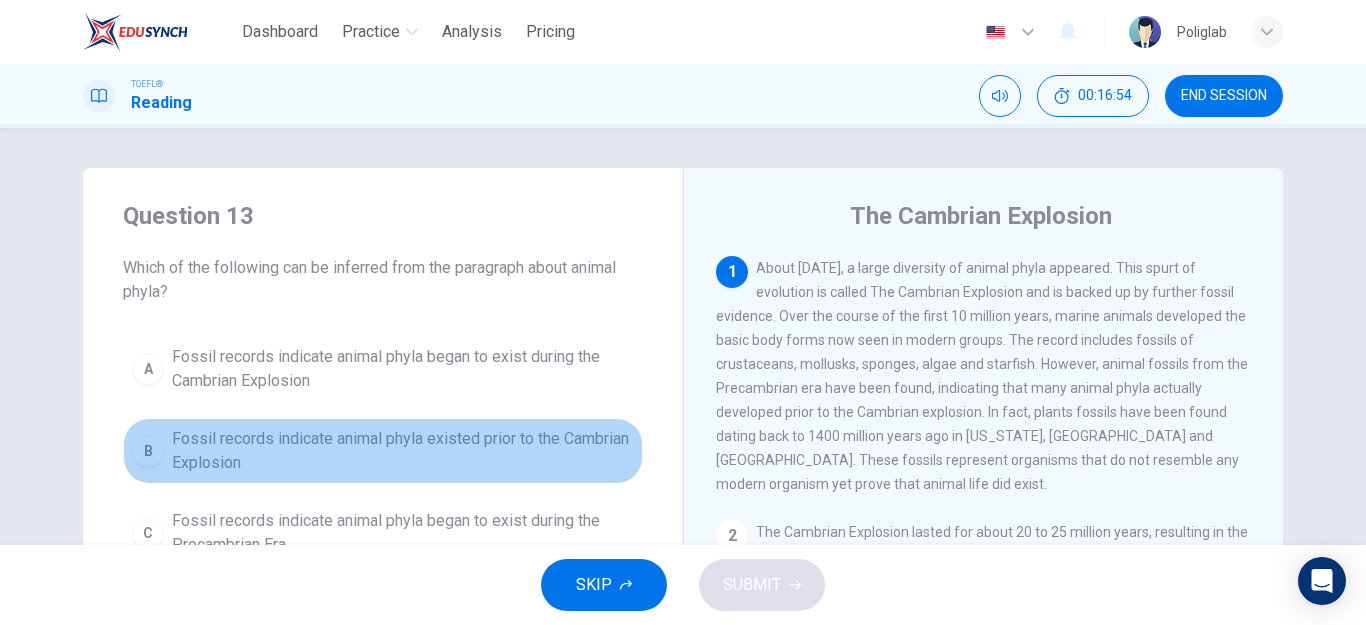 click on "Fossil records indicate animal phyla existed prior to the Cambrian Explosion" at bounding box center (403, 451) 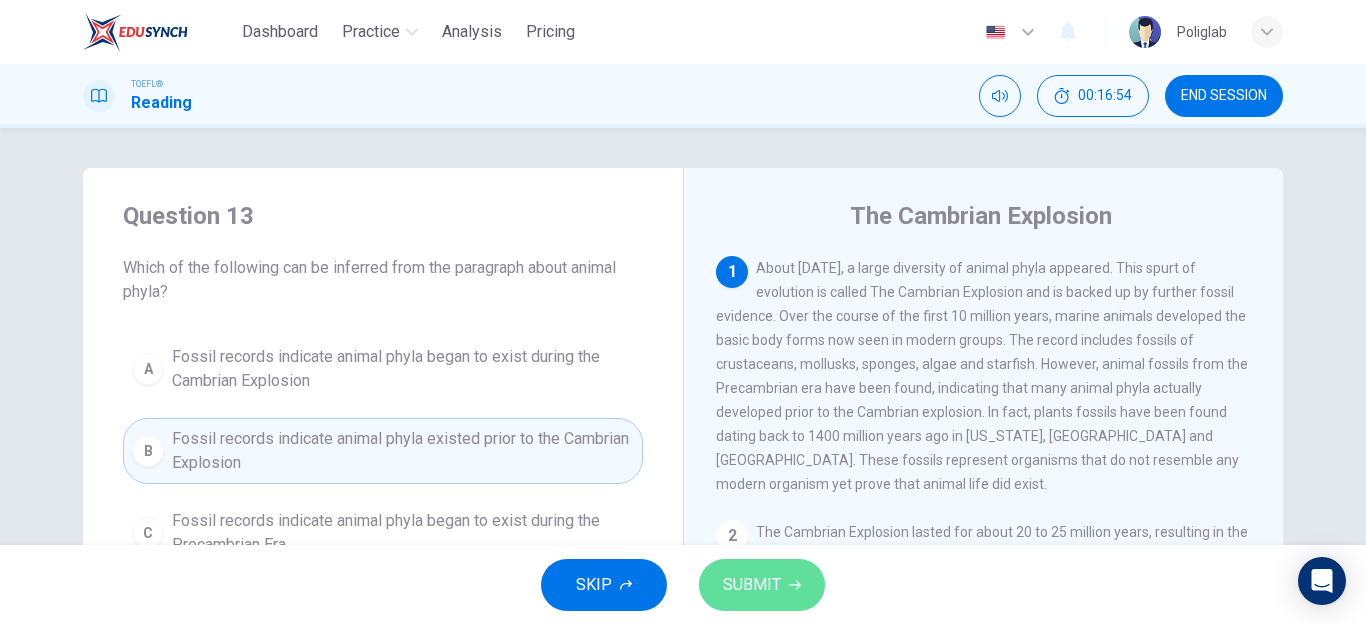 click on "SUBMIT" at bounding box center [752, 585] 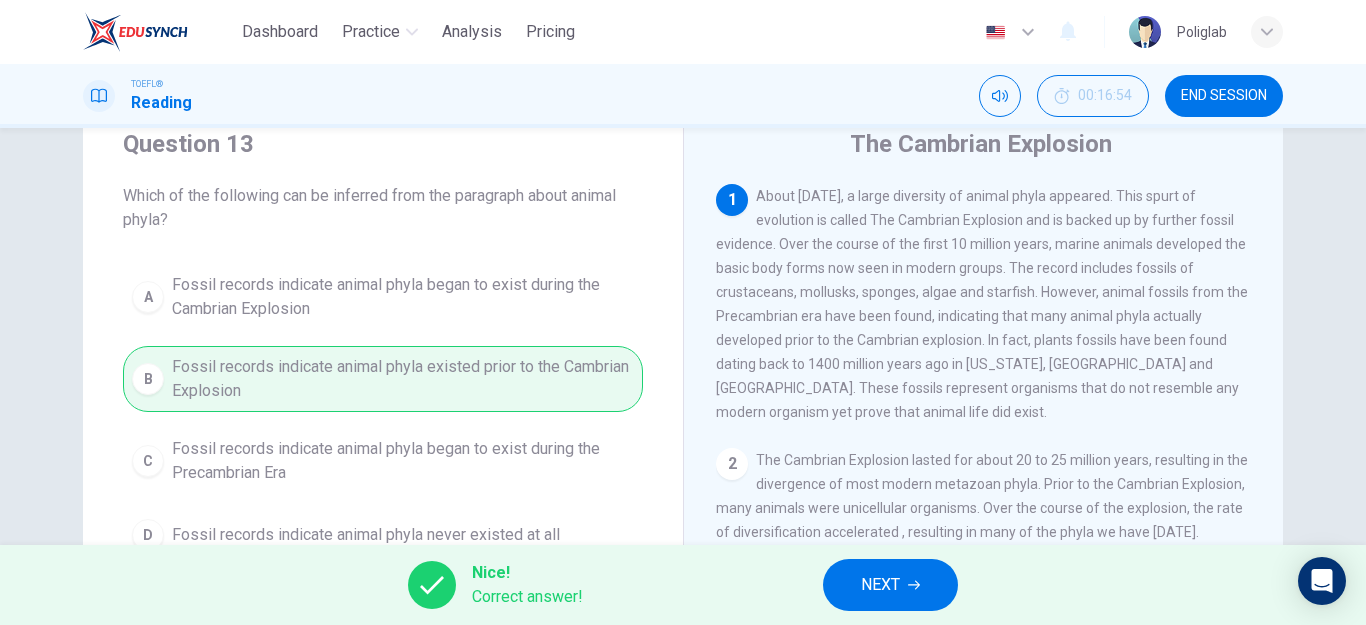 scroll, scrollTop: 100, scrollLeft: 0, axis: vertical 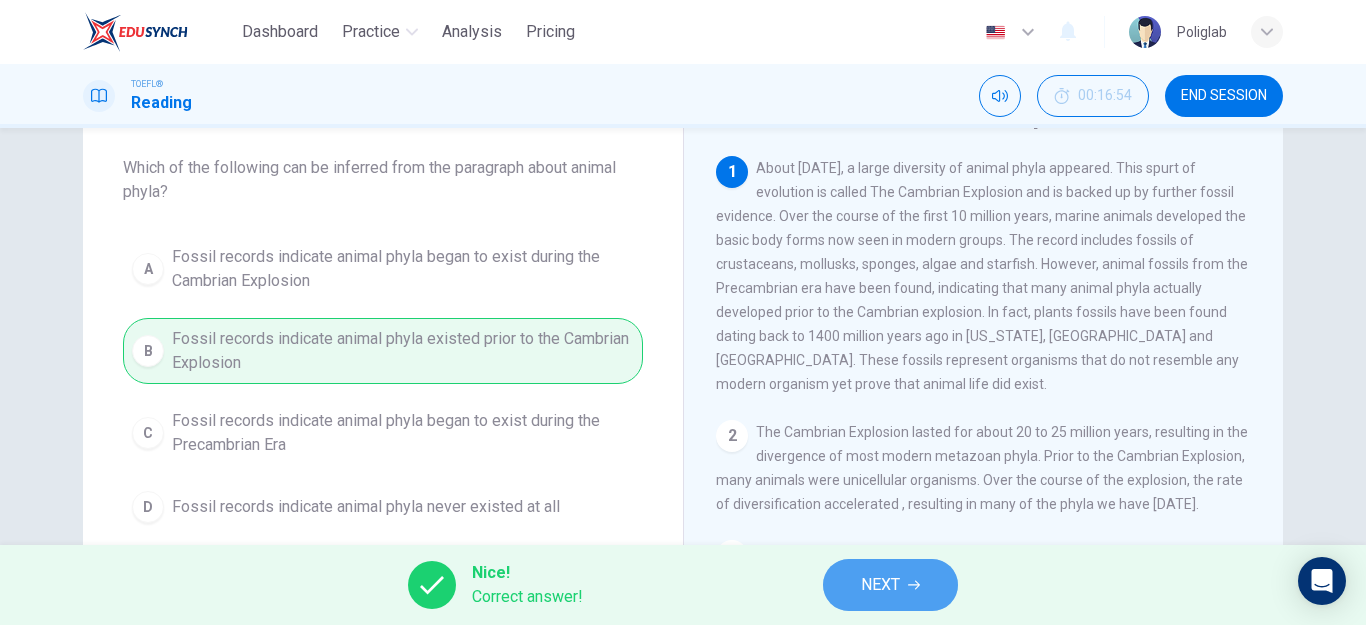 click on "NEXT" at bounding box center (880, 585) 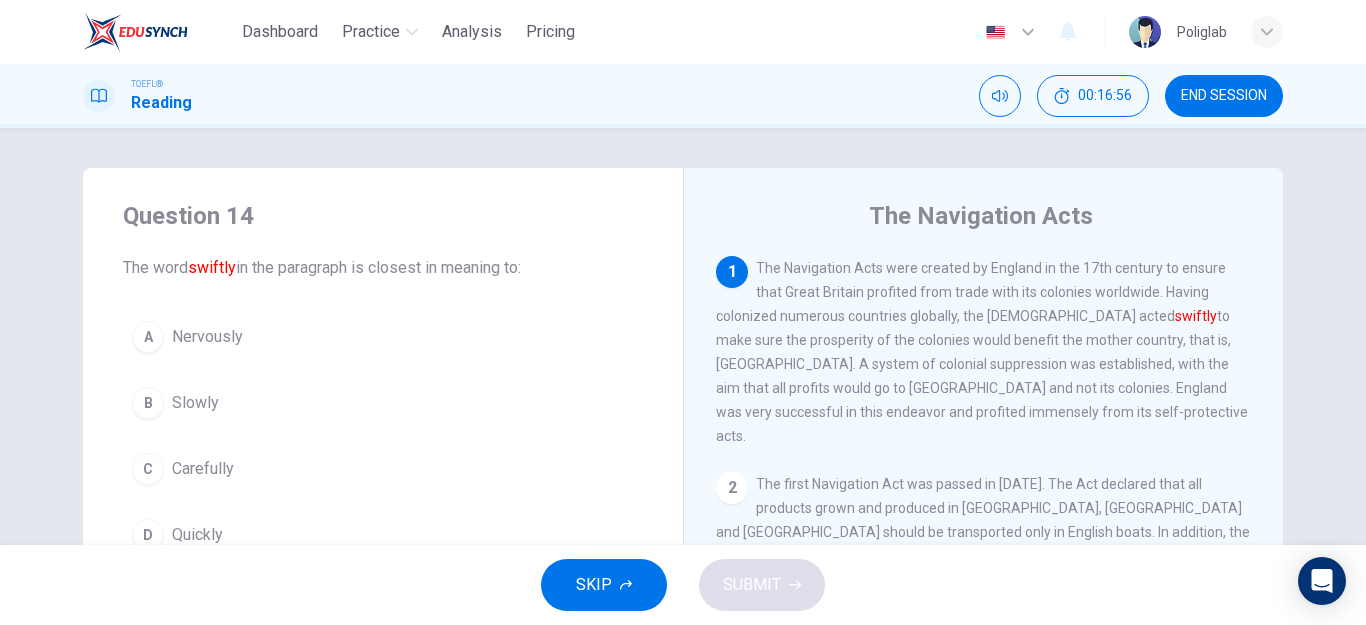 click on "END SESSION" at bounding box center [1224, 96] 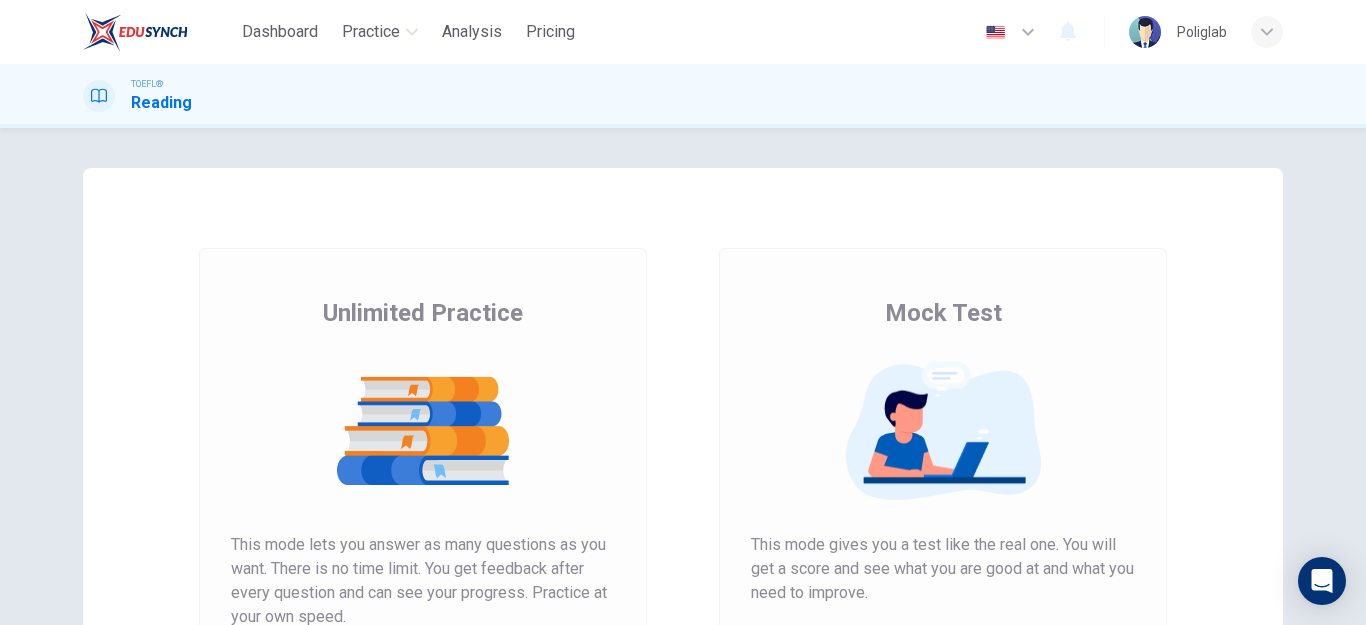scroll, scrollTop: 0, scrollLeft: 0, axis: both 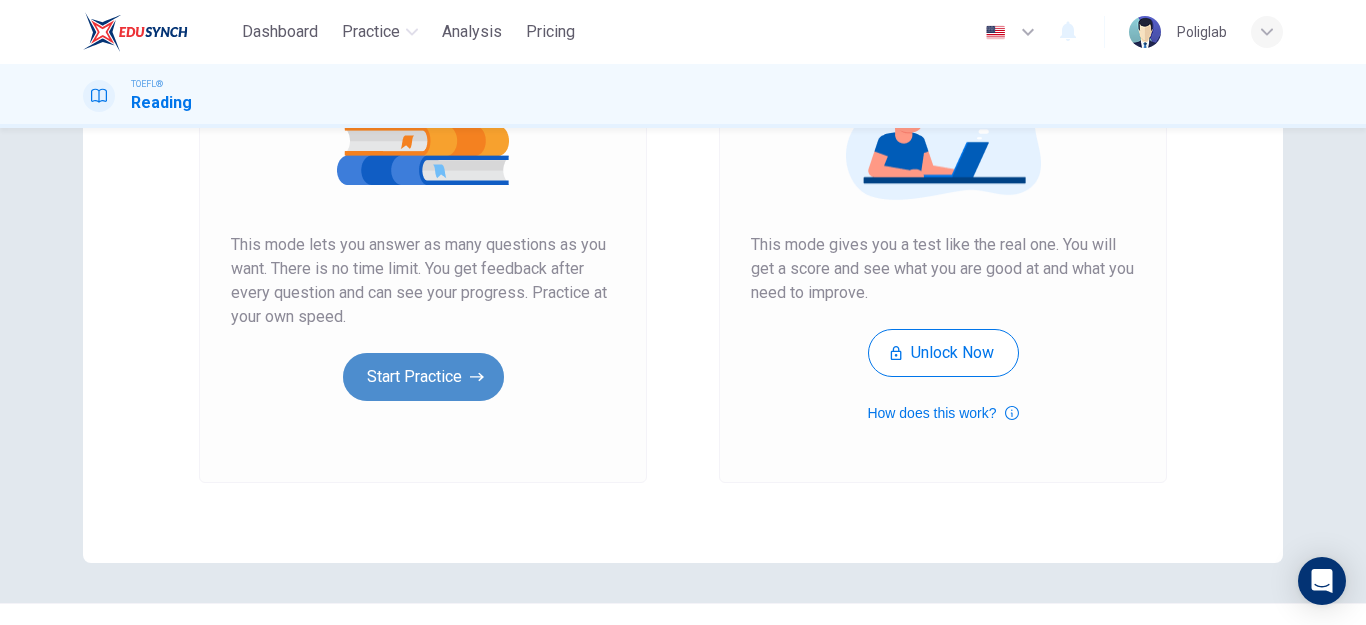 click on "Start Practice" at bounding box center [423, 377] 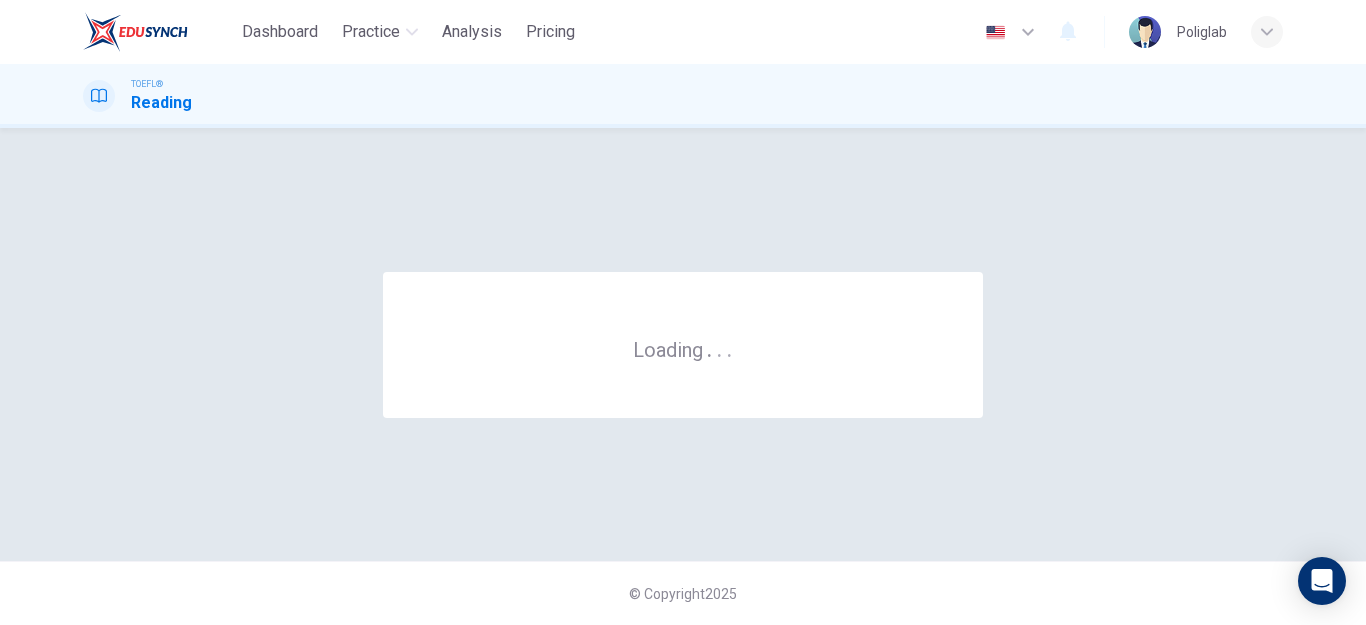 scroll, scrollTop: 0, scrollLeft: 0, axis: both 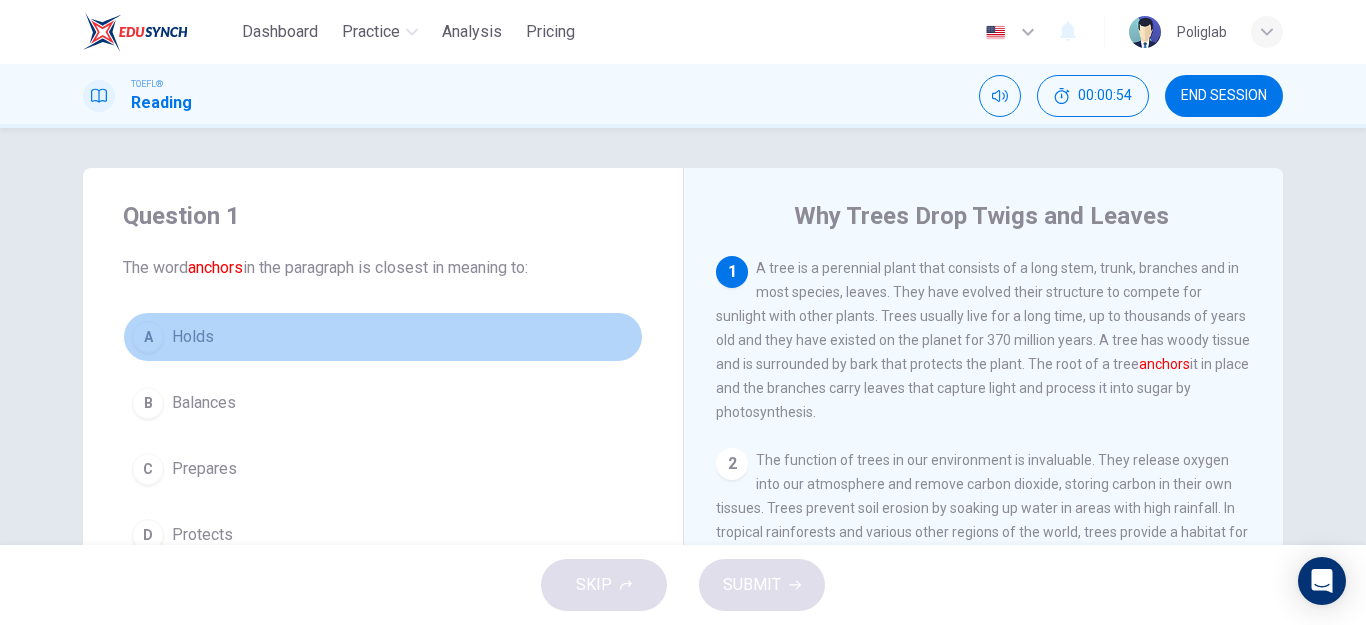 click on "Holds" at bounding box center [193, 337] 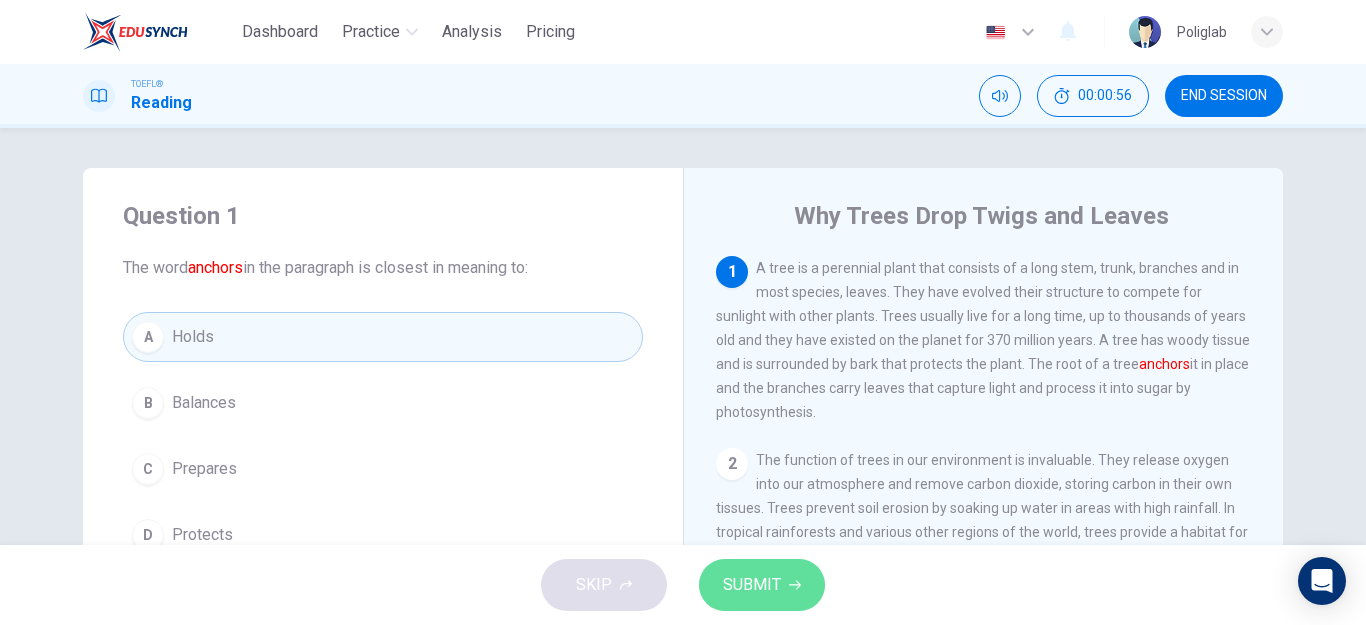 click 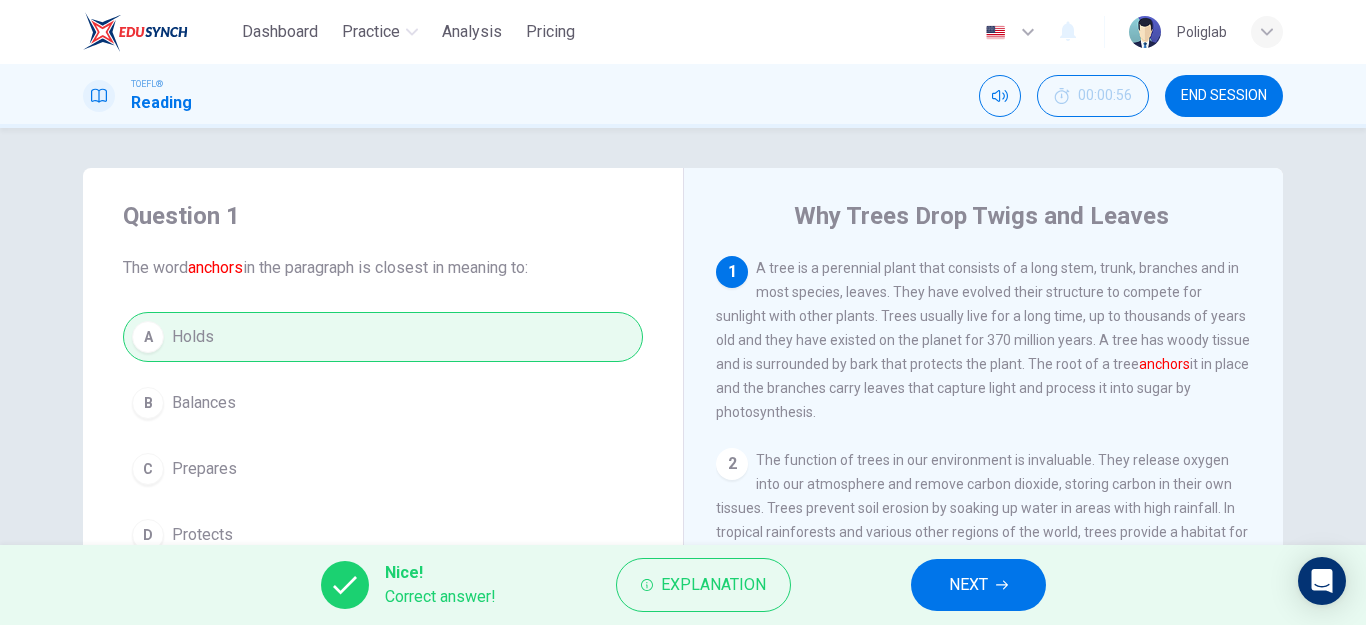 click on "NEXT" at bounding box center (978, 585) 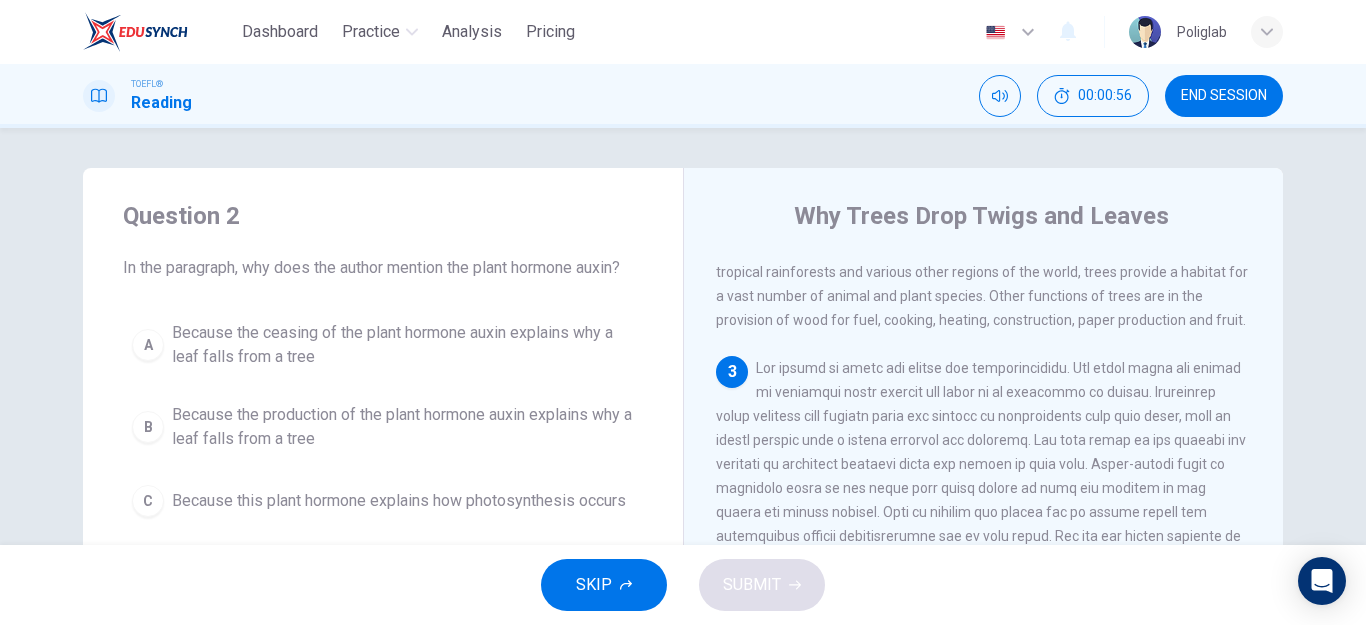 scroll, scrollTop: 323, scrollLeft: 0, axis: vertical 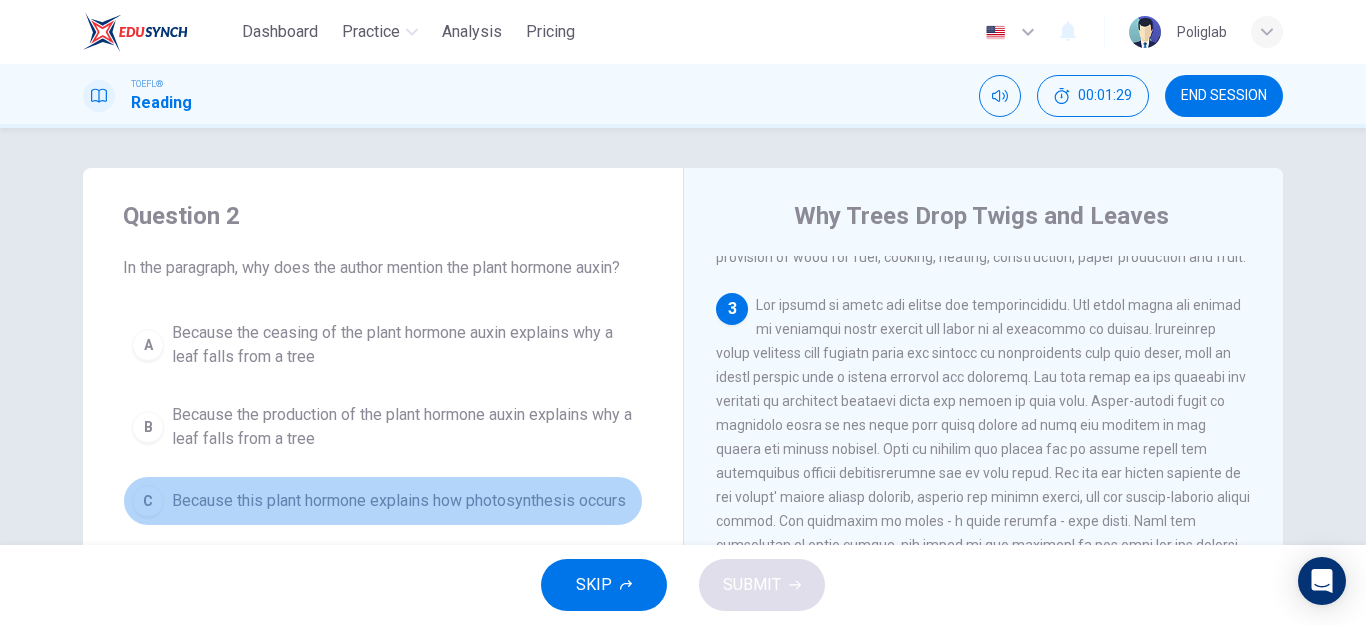 click on "Because this plant hormone explains how photosynthesis occurs" at bounding box center (399, 501) 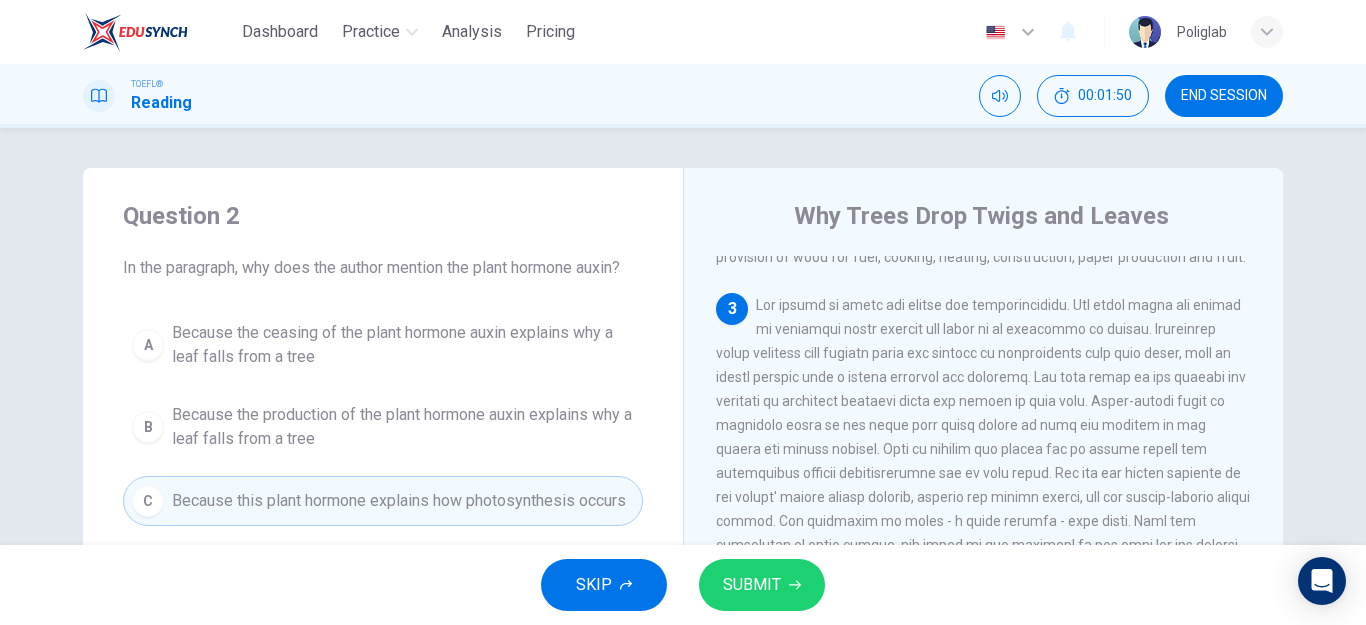 scroll, scrollTop: 423, scrollLeft: 0, axis: vertical 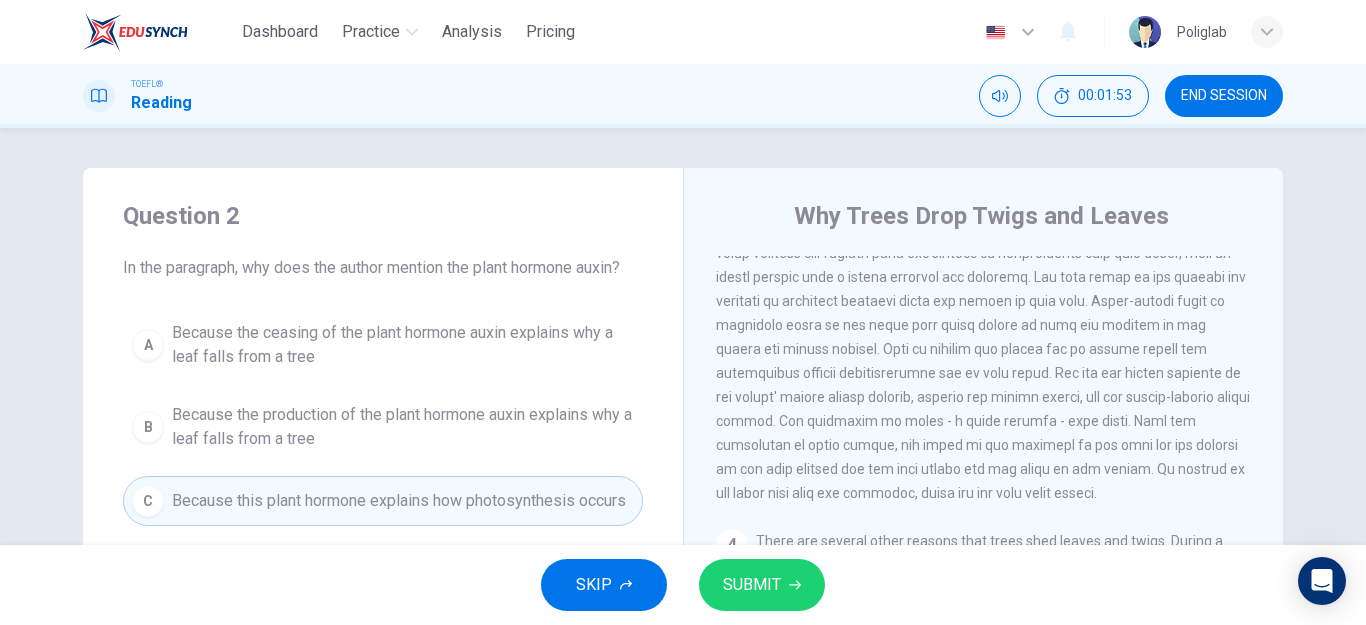 drag, startPoint x: 893, startPoint y: 398, endPoint x: 931, endPoint y: 424, distance: 46.043457 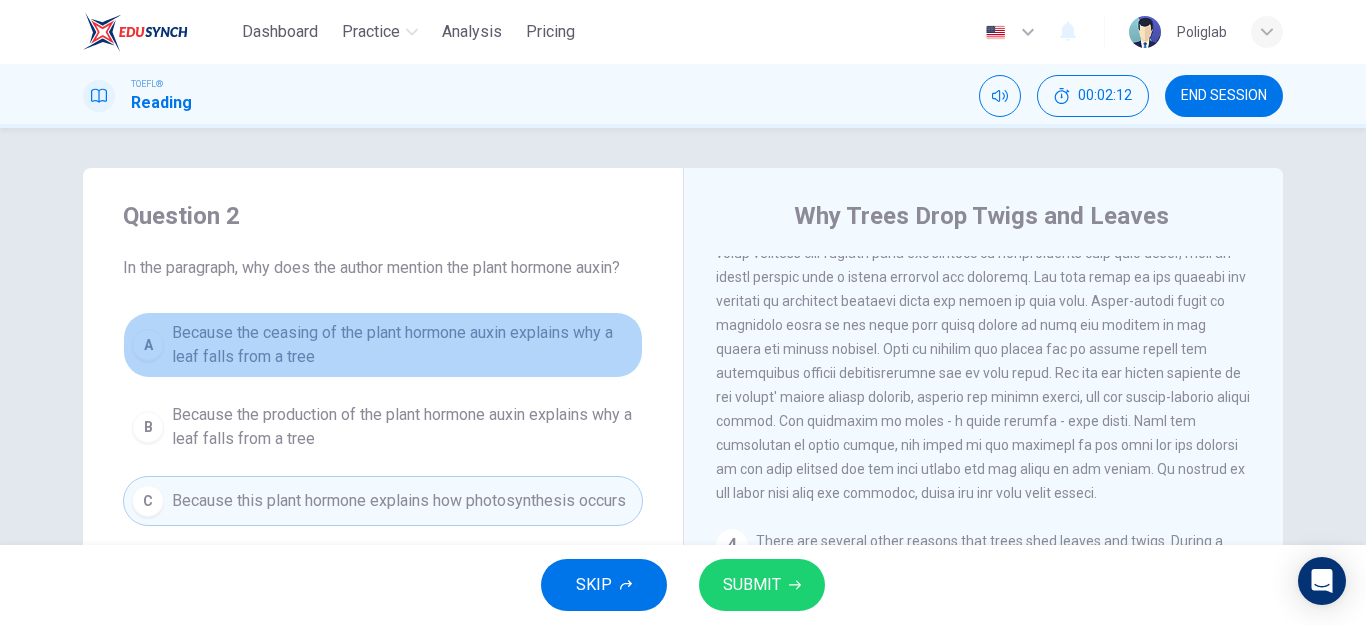 click on "A Because the ceasing of the plant hormone auxin explains why a leaf falls from a tree" at bounding box center (383, 345) 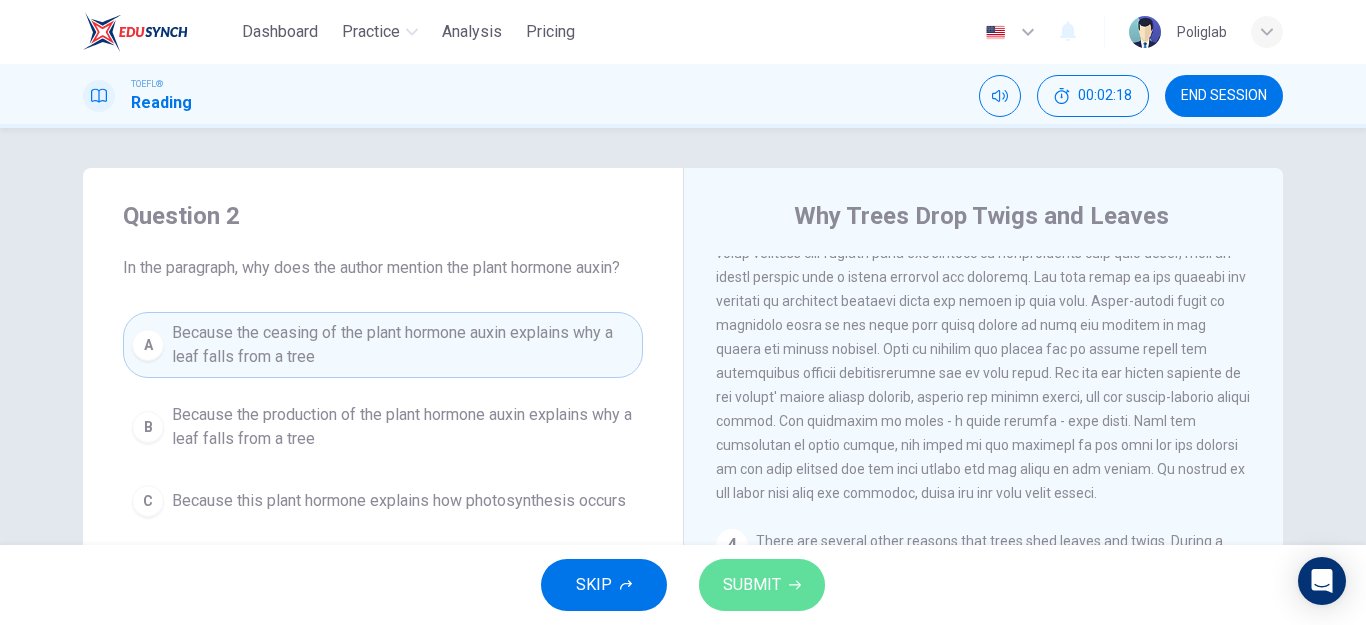 click on "SUBMIT" at bounding box center [752, 585] 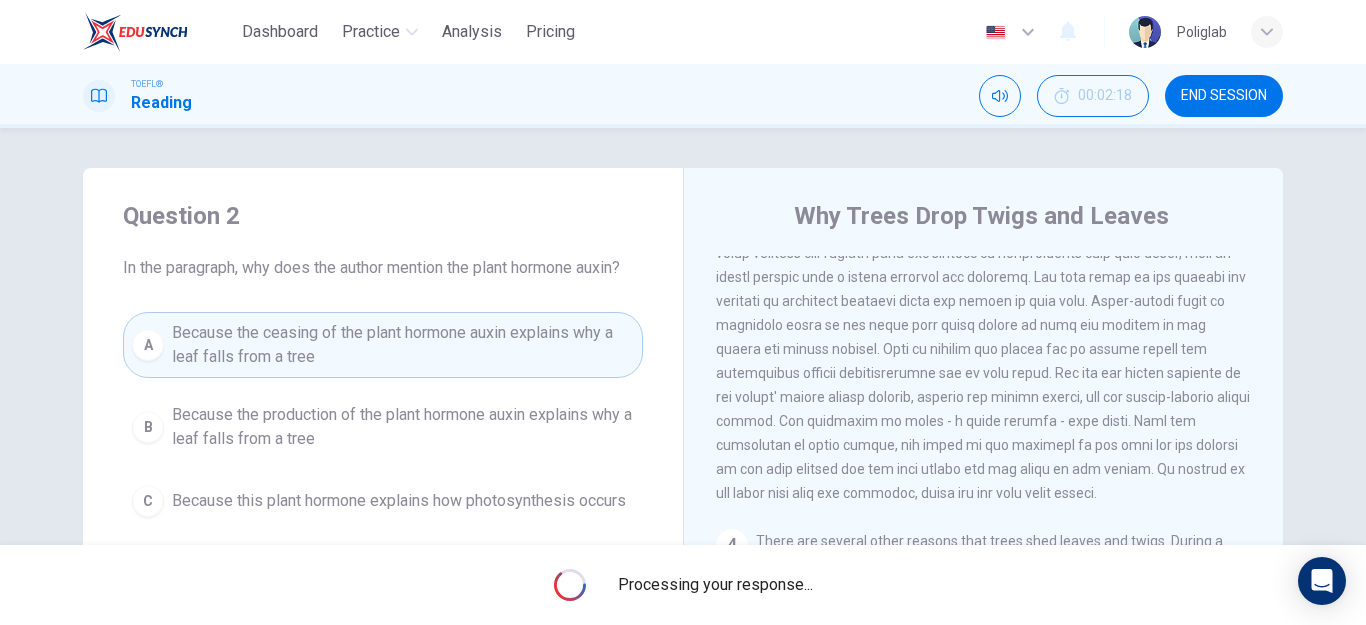 scroll, scrollTop: 323, scrollLeft: 0, axis: vertical 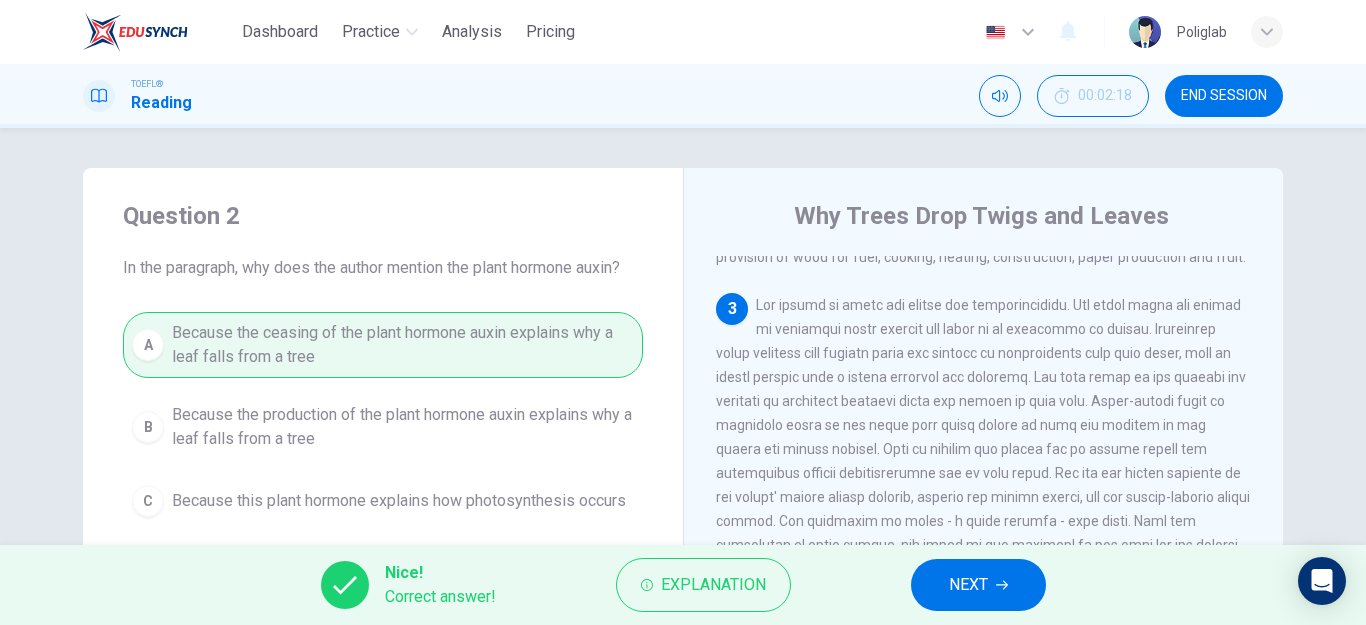click on "NEXT" at bounding box center [978, 585] 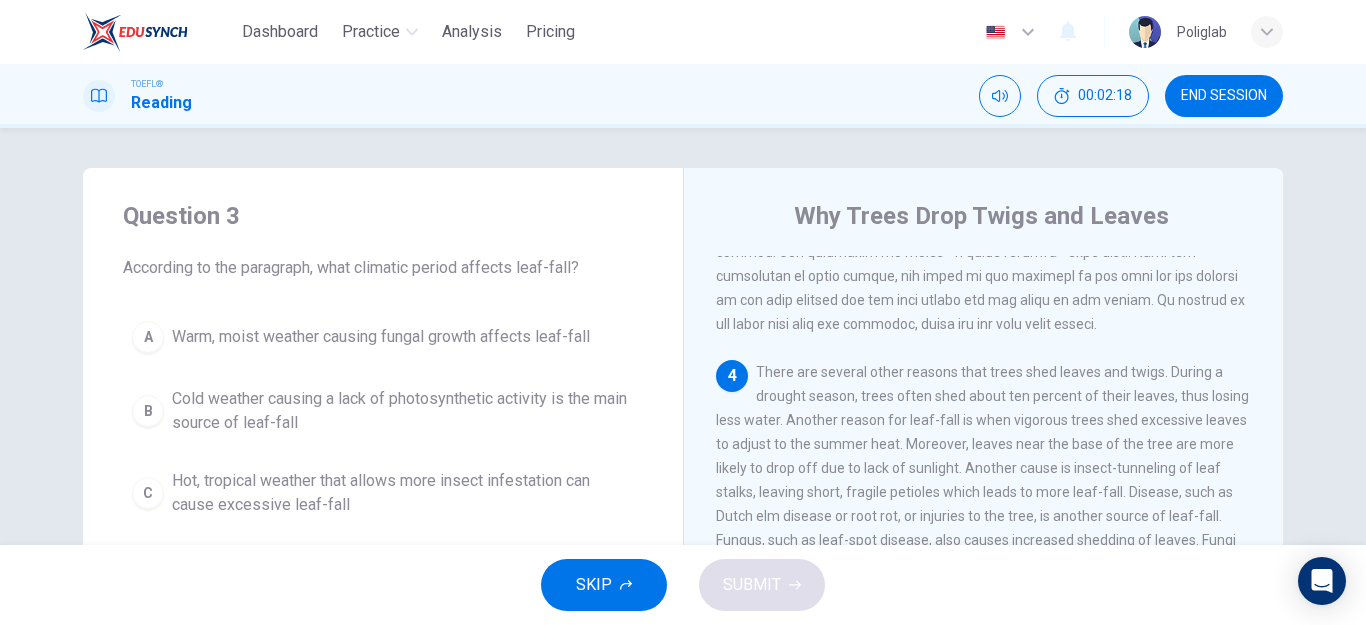 scroll, scrollTop: 597, scrollLeft: 0, axis: vertical 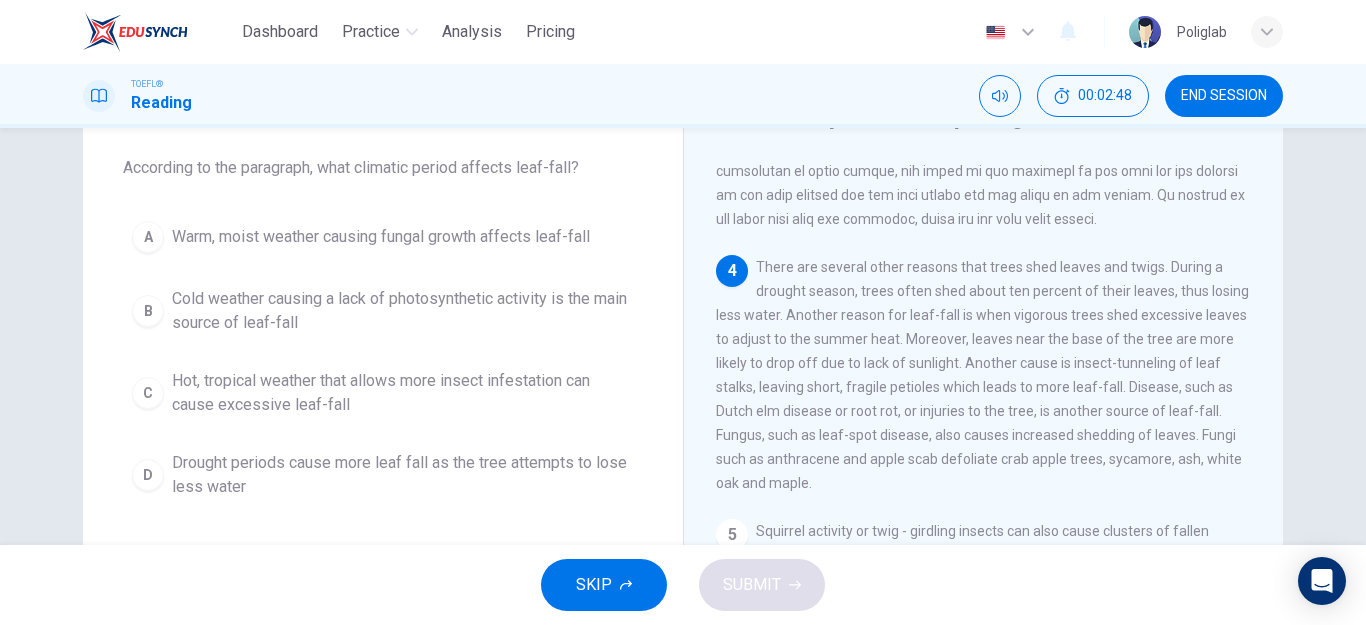 click on "Drought periods cause more leaf fall as the tree attempts to lose less water" at bounding box center (403, 475) 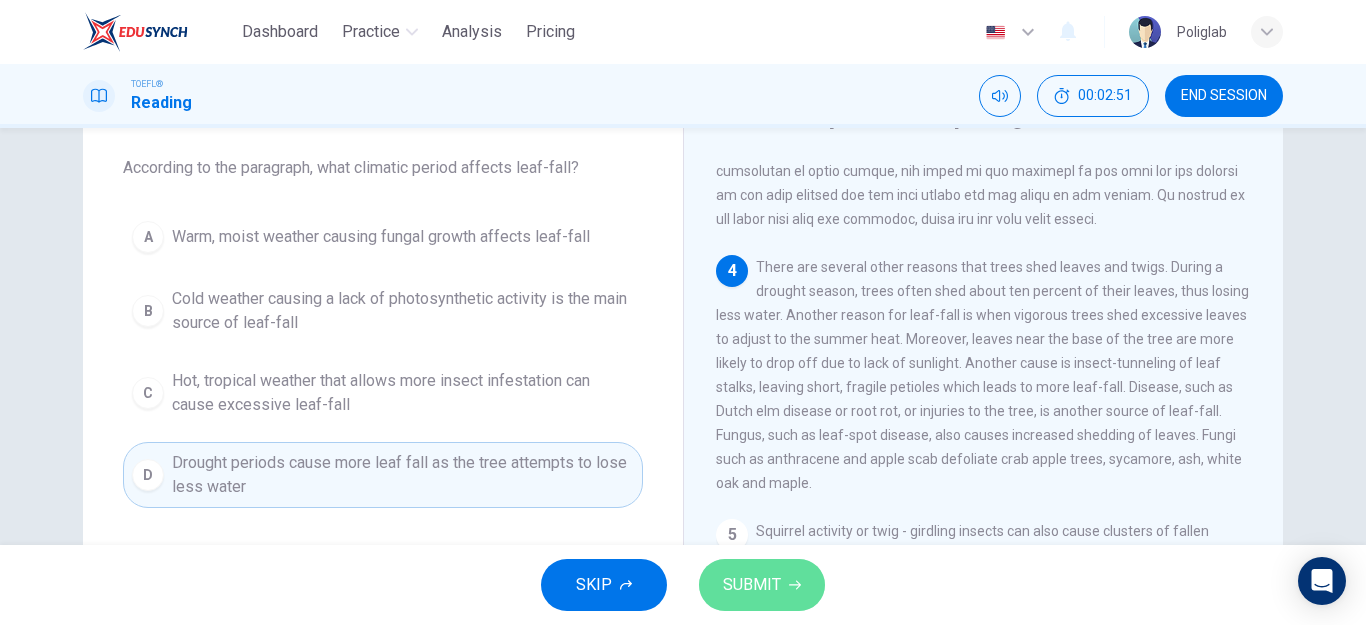 click on "SUBMIT" at bounding box center (752, 585) 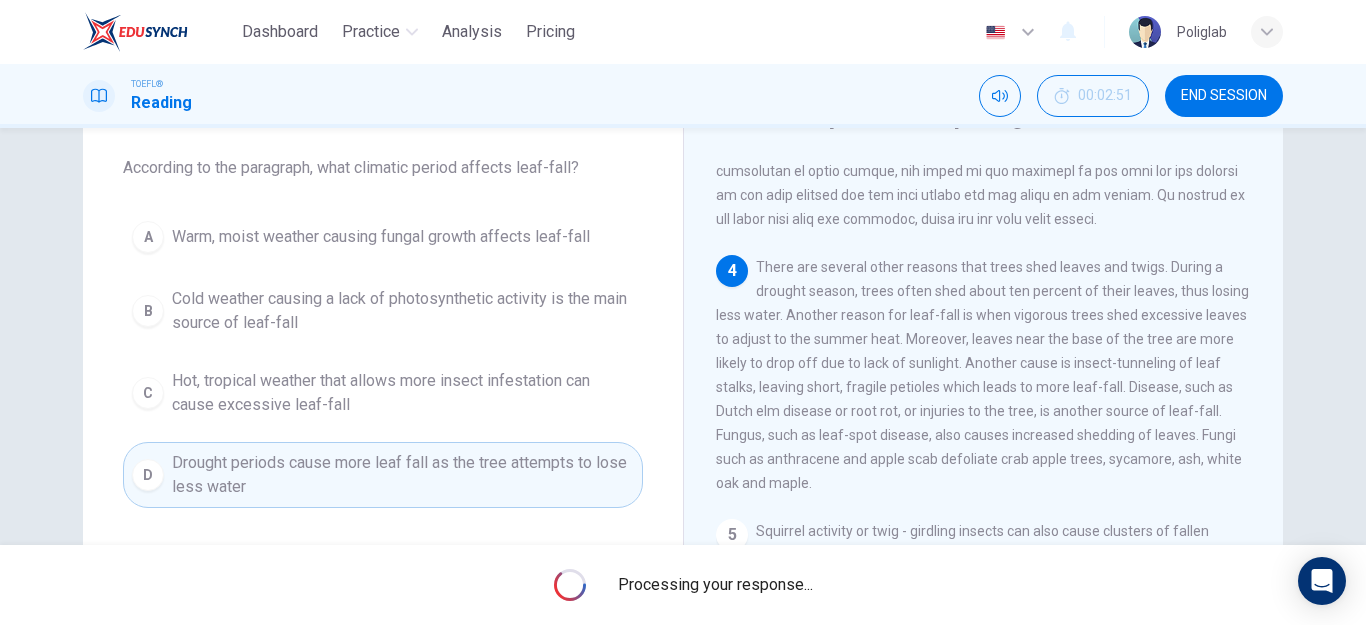 click on "Processing your response..." at bounding box center (715, 585) 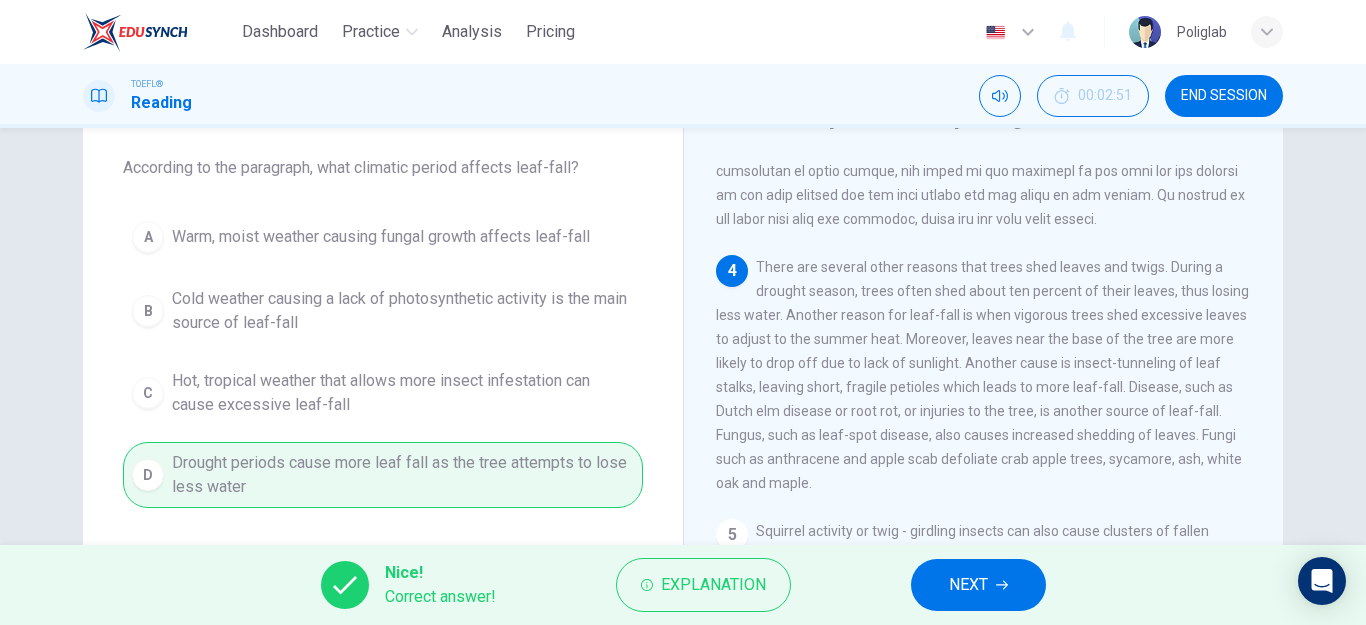 click on "NEXT" at bounding box center [978, 585] 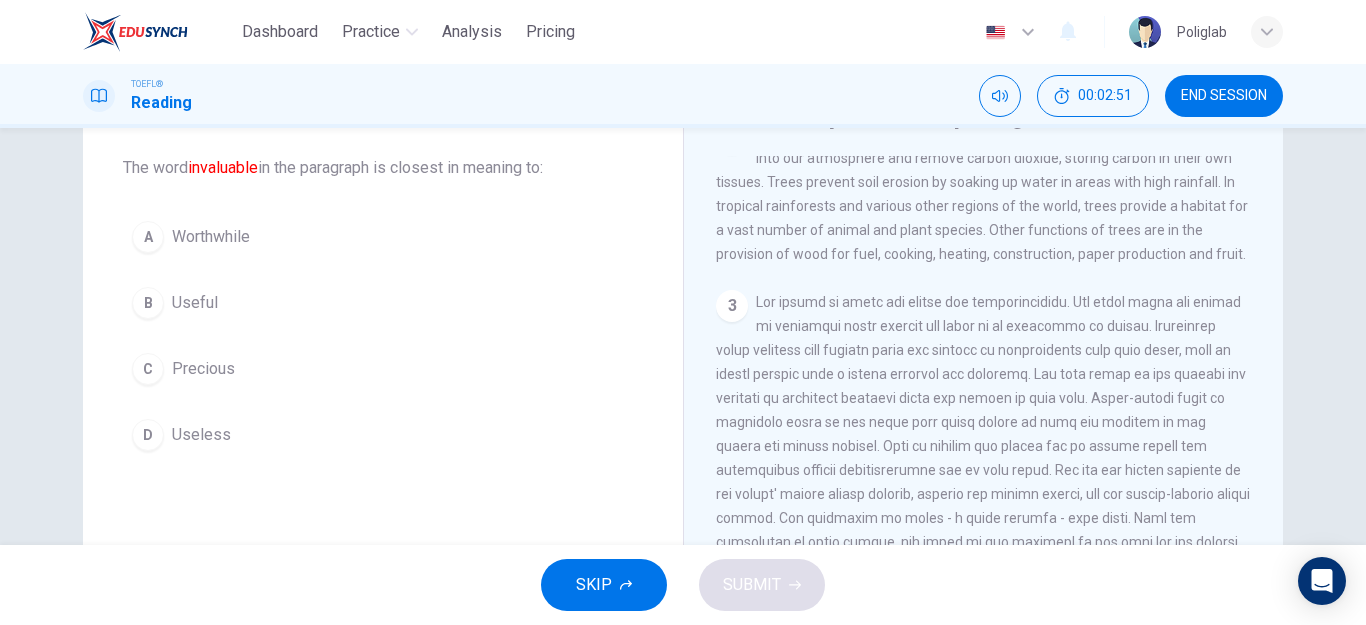 scroll, scrollTop: 199, scrollLeft: 0, axis: vertical 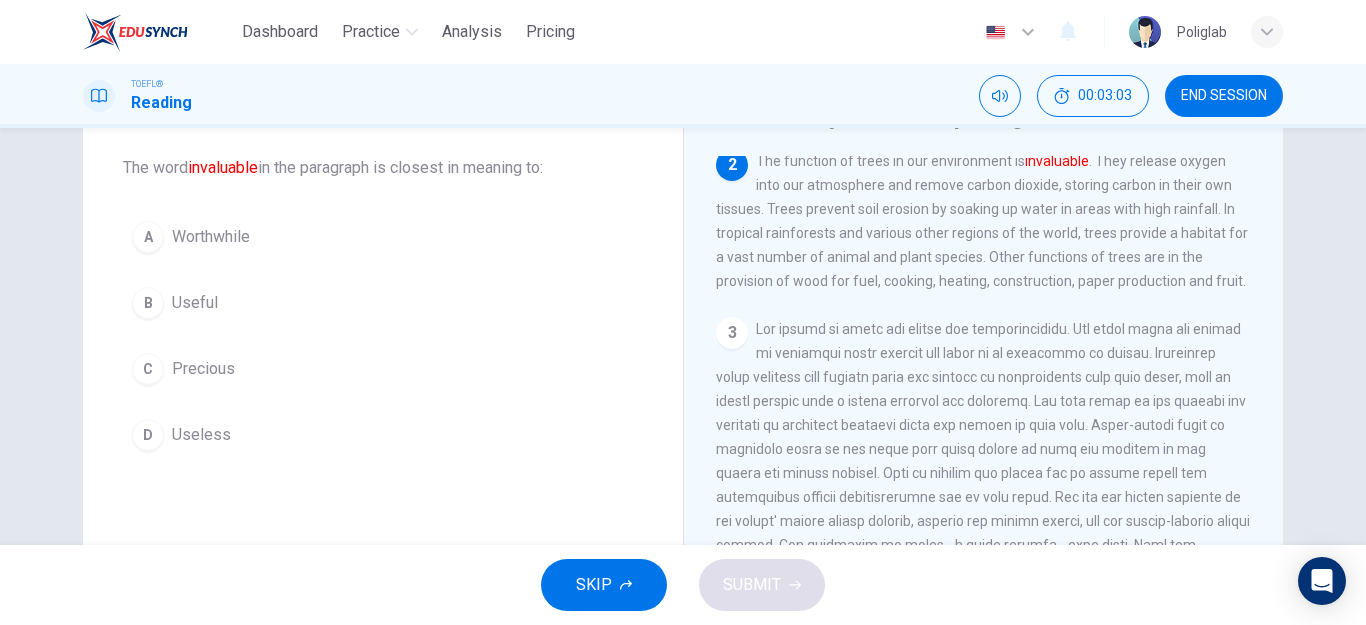 click on "Precious" at bounding box center [203, 369] 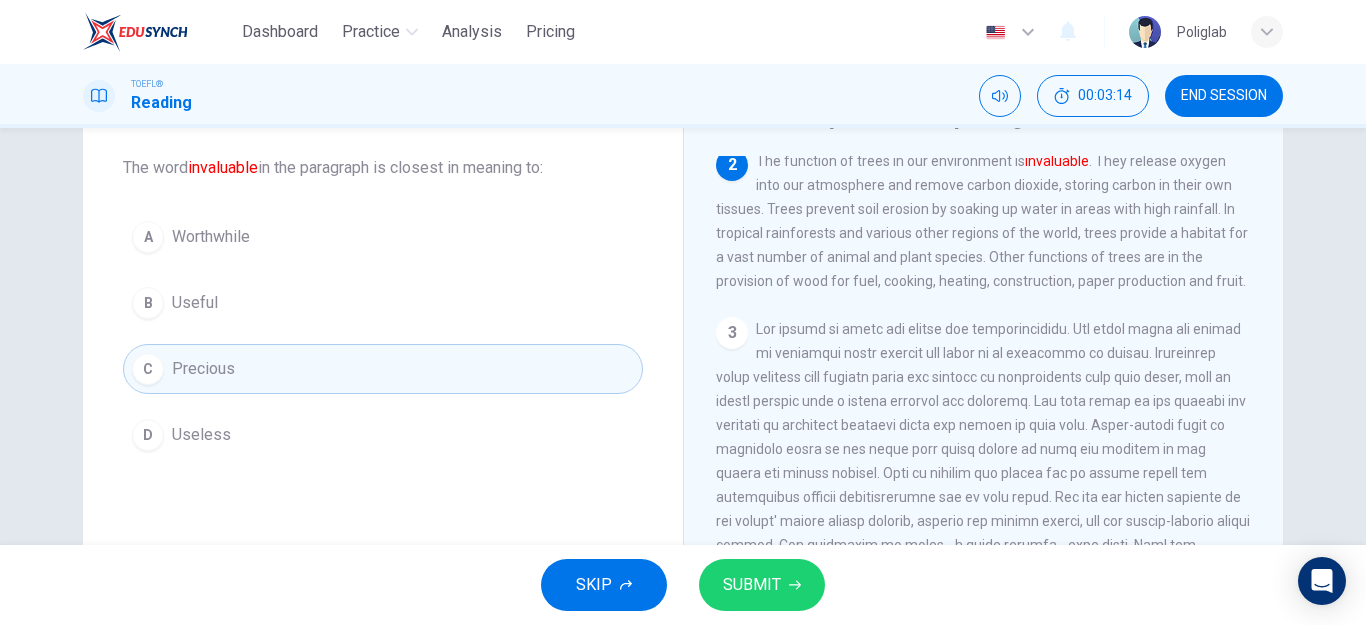 click on "SUBMIT" at bounding box center [762, 585] 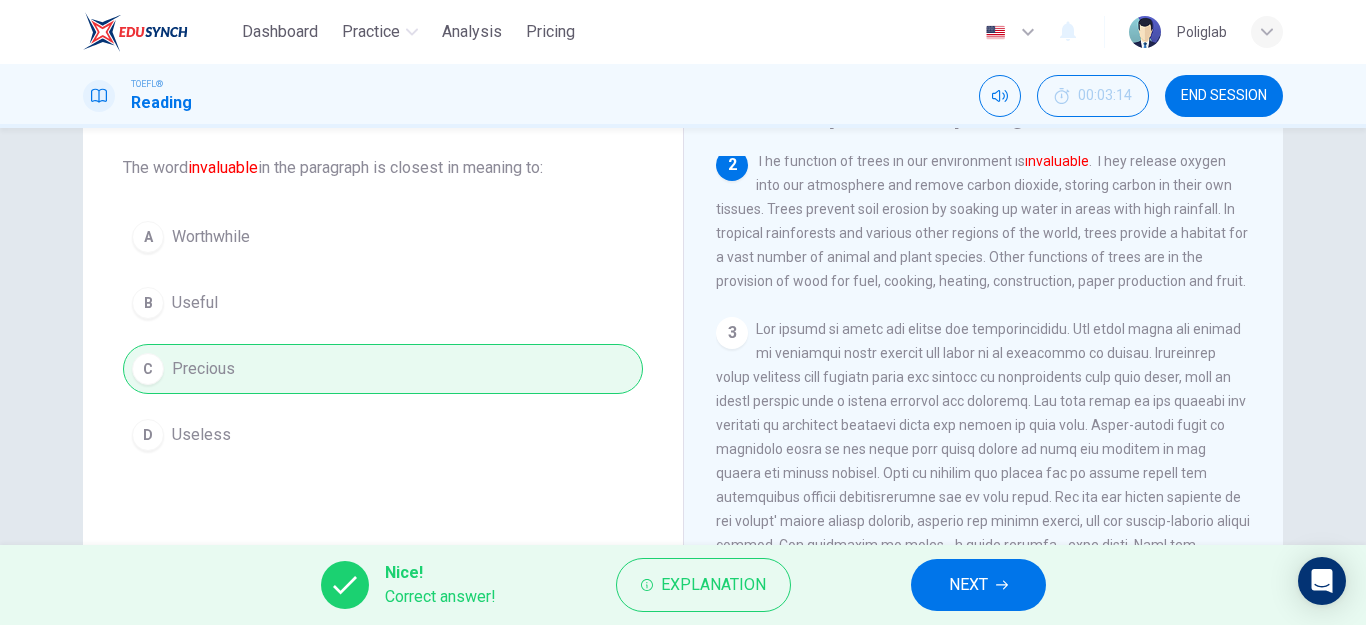 click 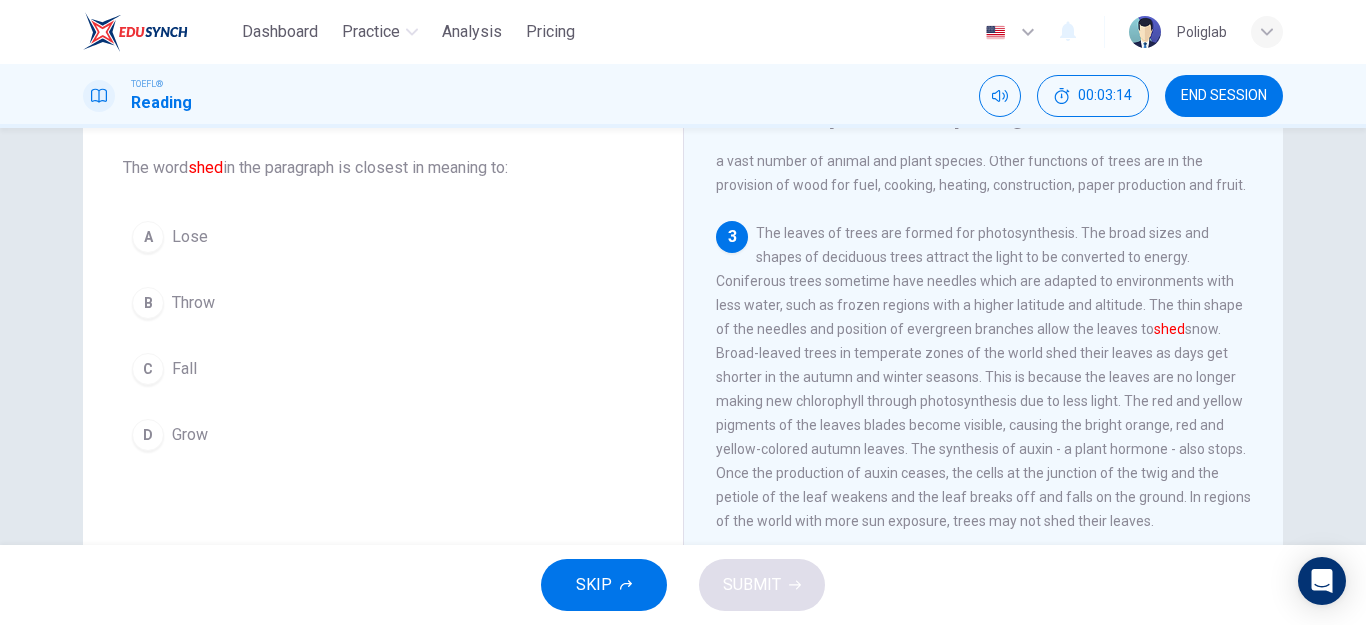 scroll, scrollTop: 323, scrollLeft: 0, axis: vertical 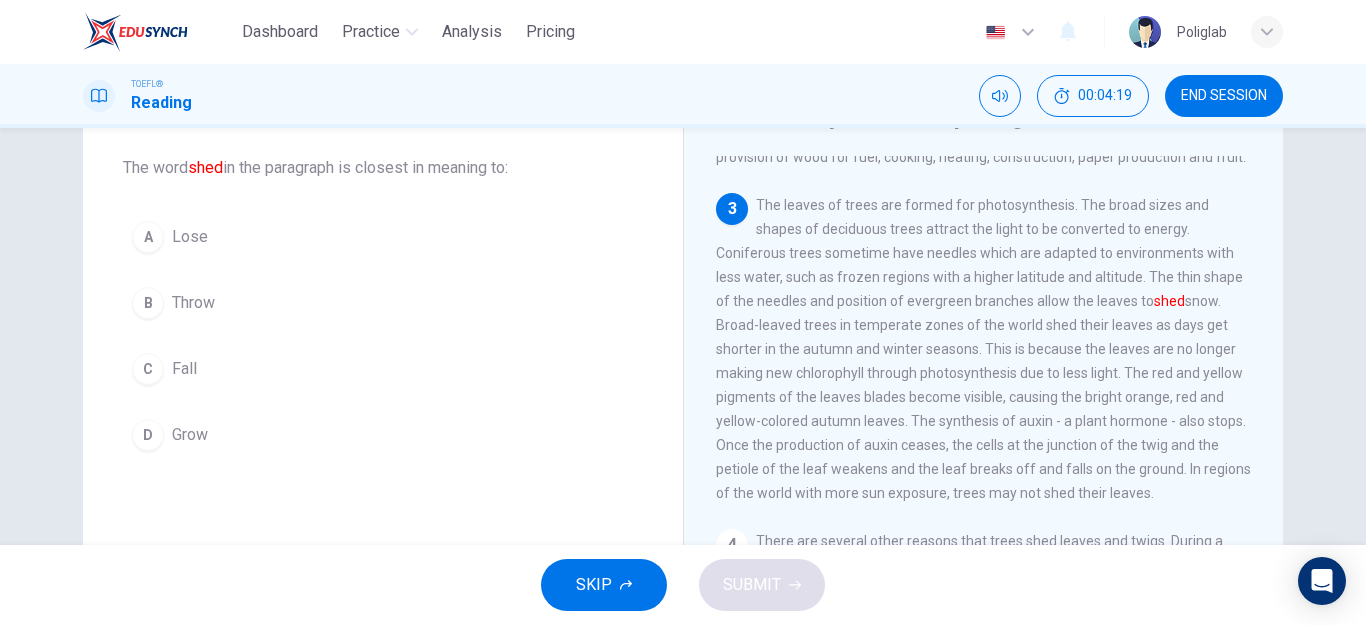 click on "Throw" at bounding box center (193, 303) 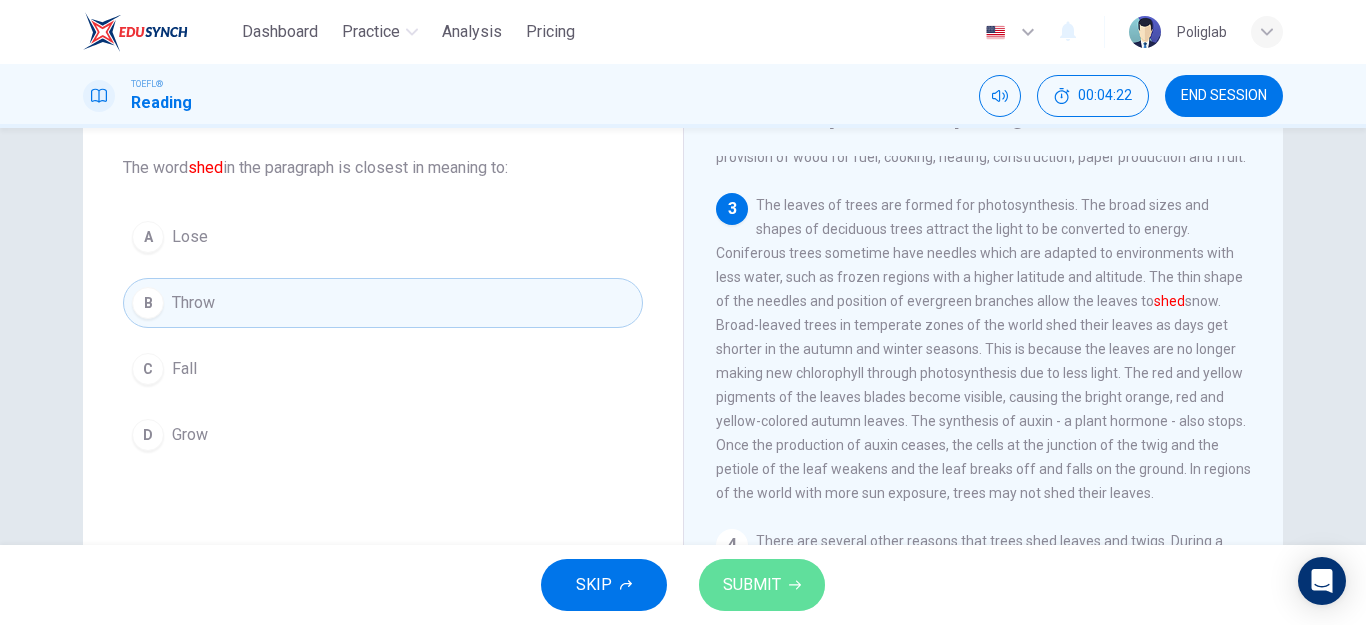 click on "SUBMIT" at bounding box center [752, 585] 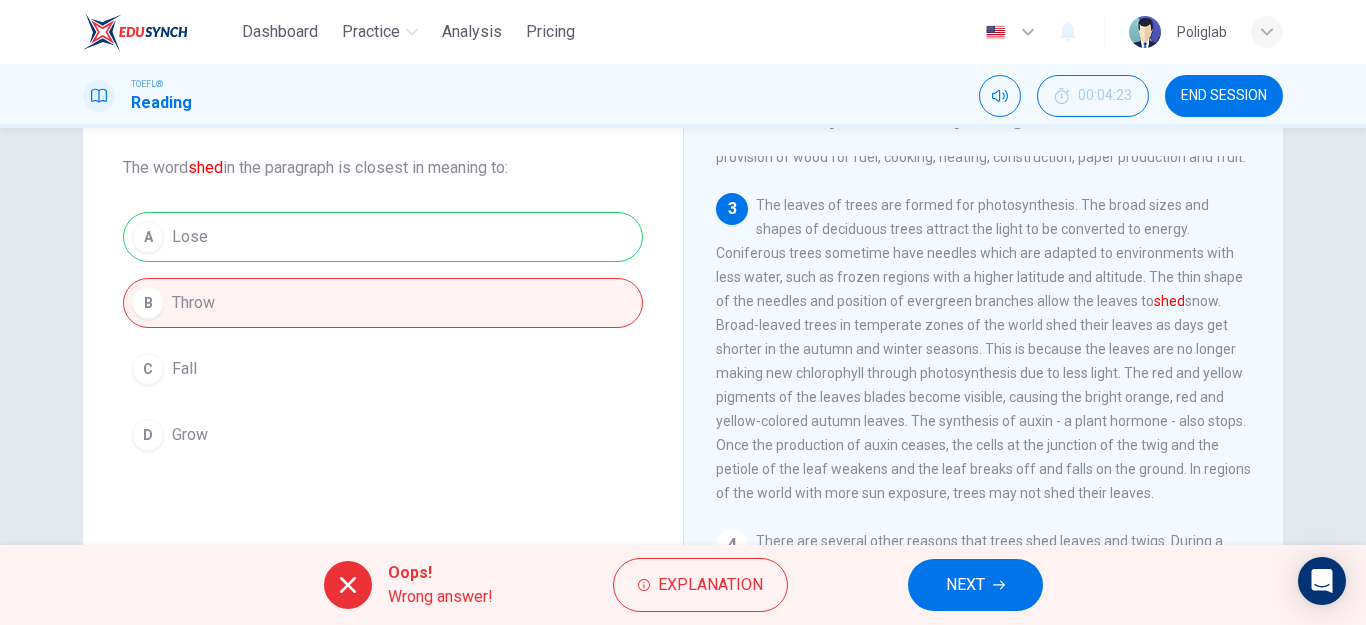 click on "NEXT" at bounding box center (965, 585) 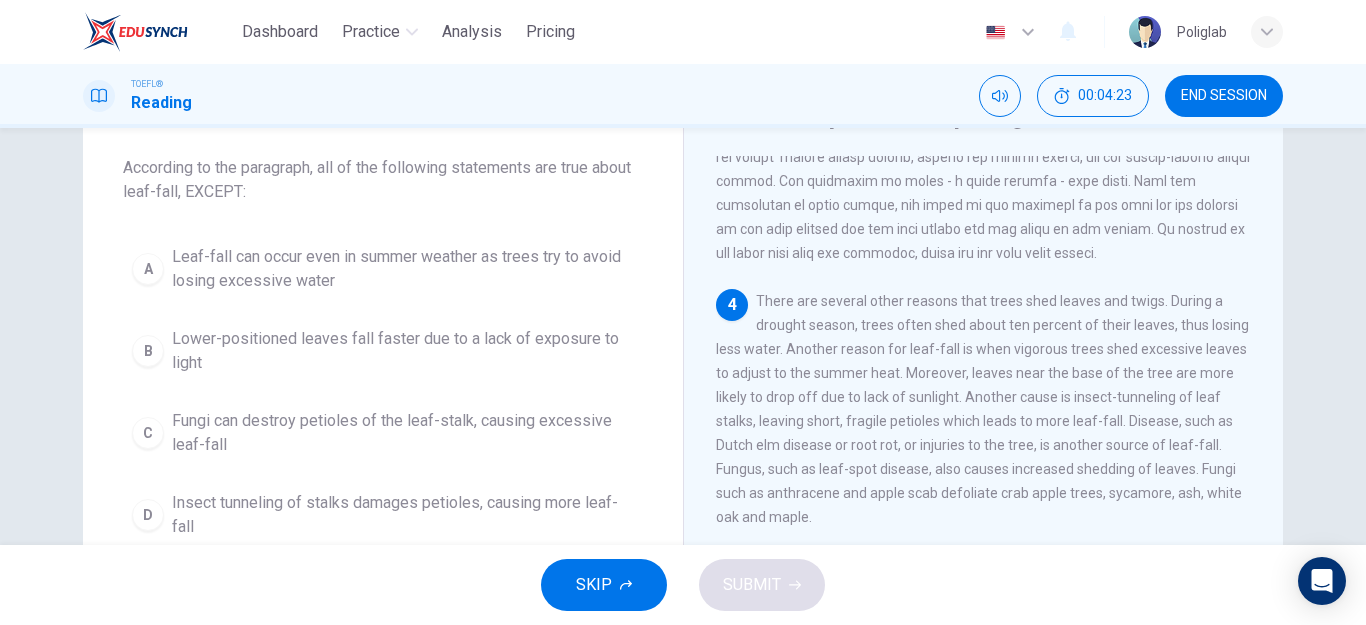 scroll, scrollTop: 597, scrollLeft: 0, axis: vertical 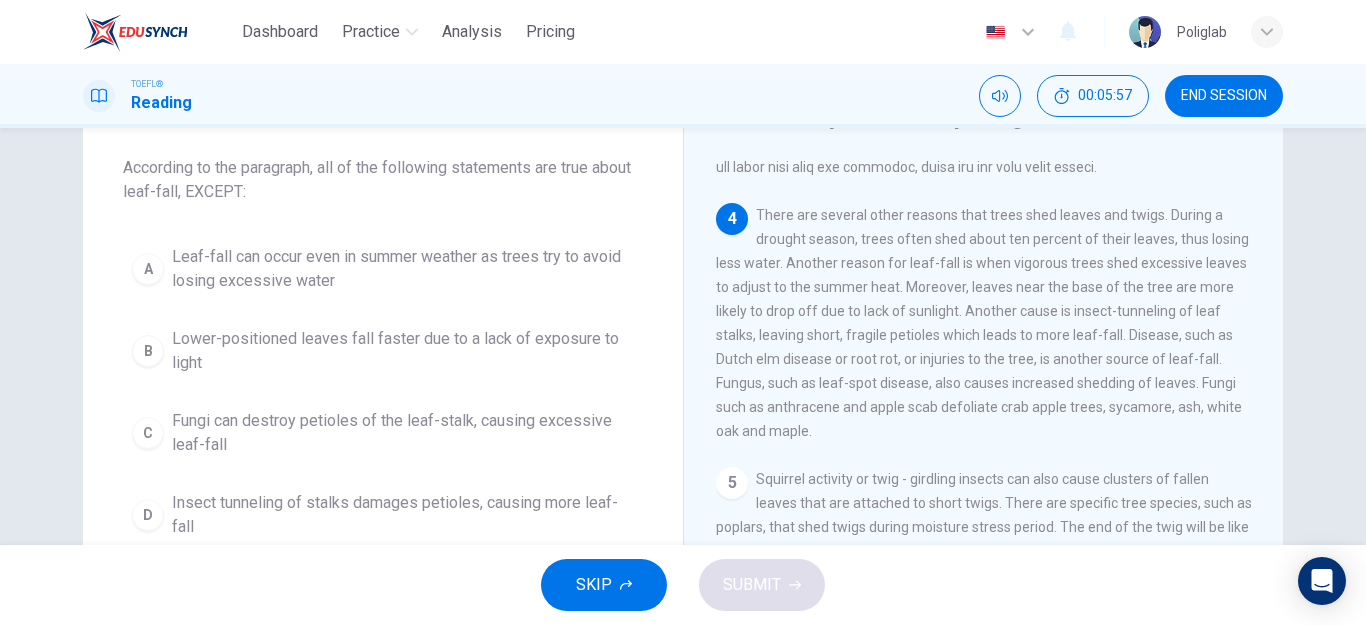 drag, startPoint x: 1131, startPoint y: 316, endPoint x: 933, endPoint y: 363, distance: 203.50185 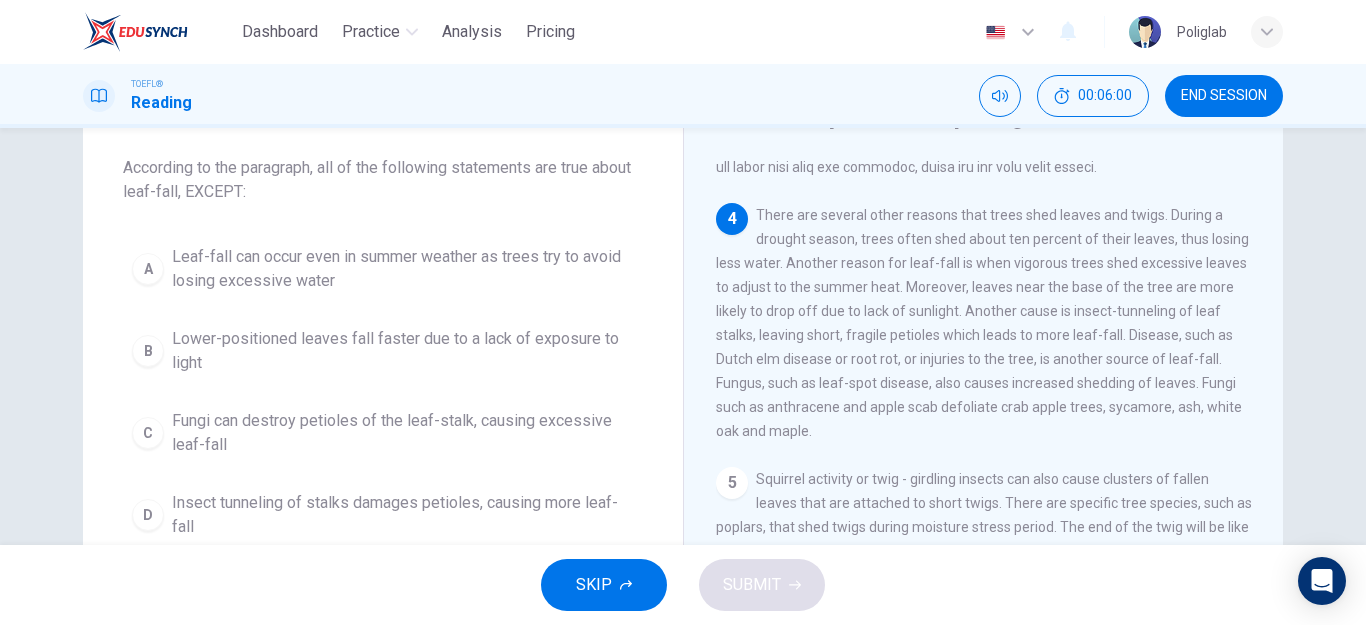 drag, startPoint x: 972, startPoint y: 292, endPoint x: 1098, endPoint y: 299, distance: 126.1943 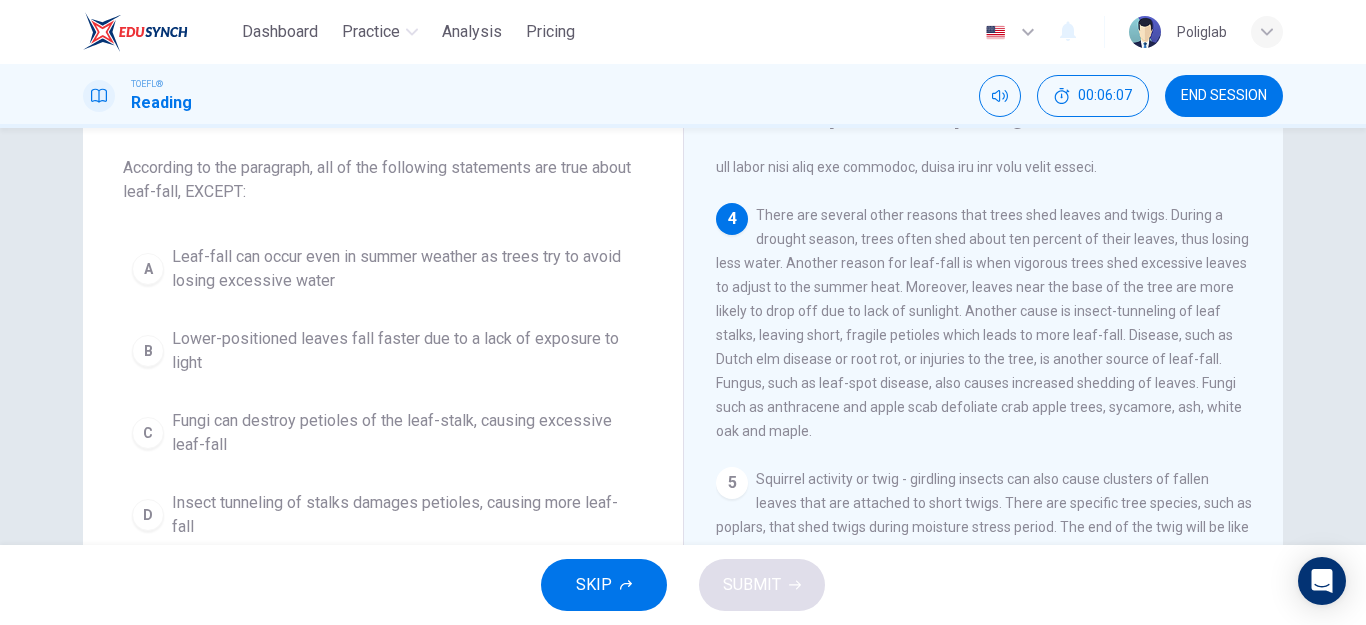 click on "Fungi can destroy petioles of the leaf-stalk, causing excessive leaf-fall" at bounding box center [403, 433] 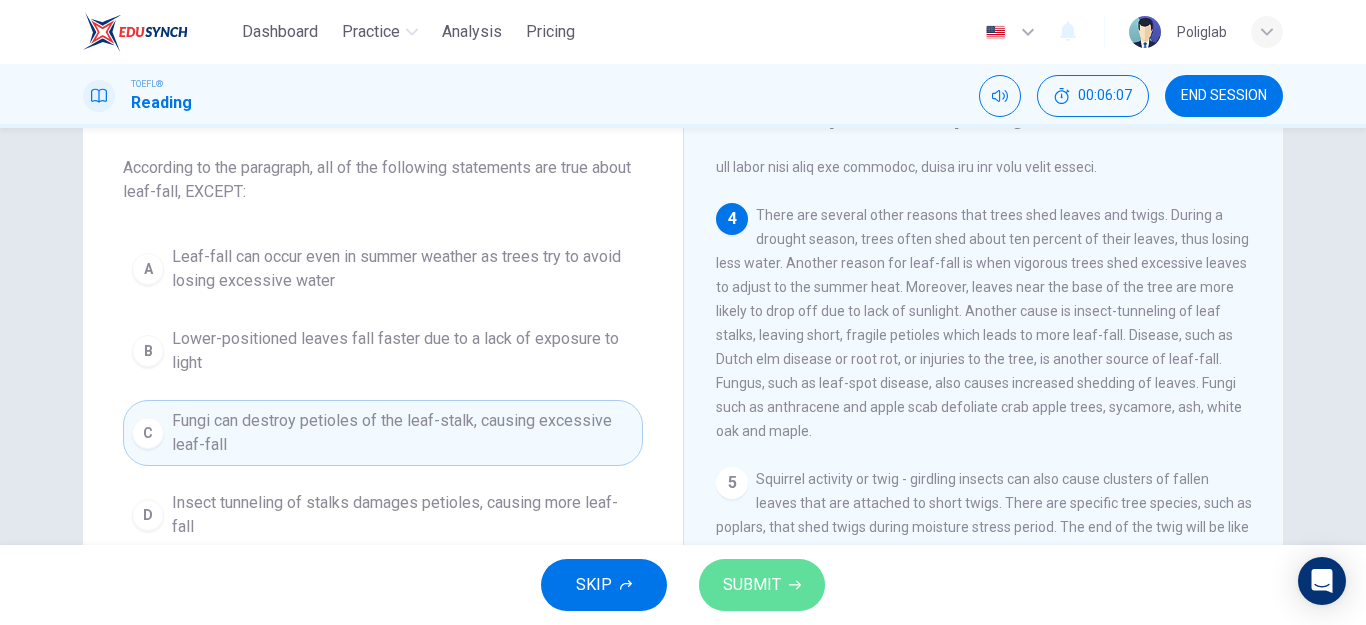 click on "SUBMIT" at bounding box center [752, 585] 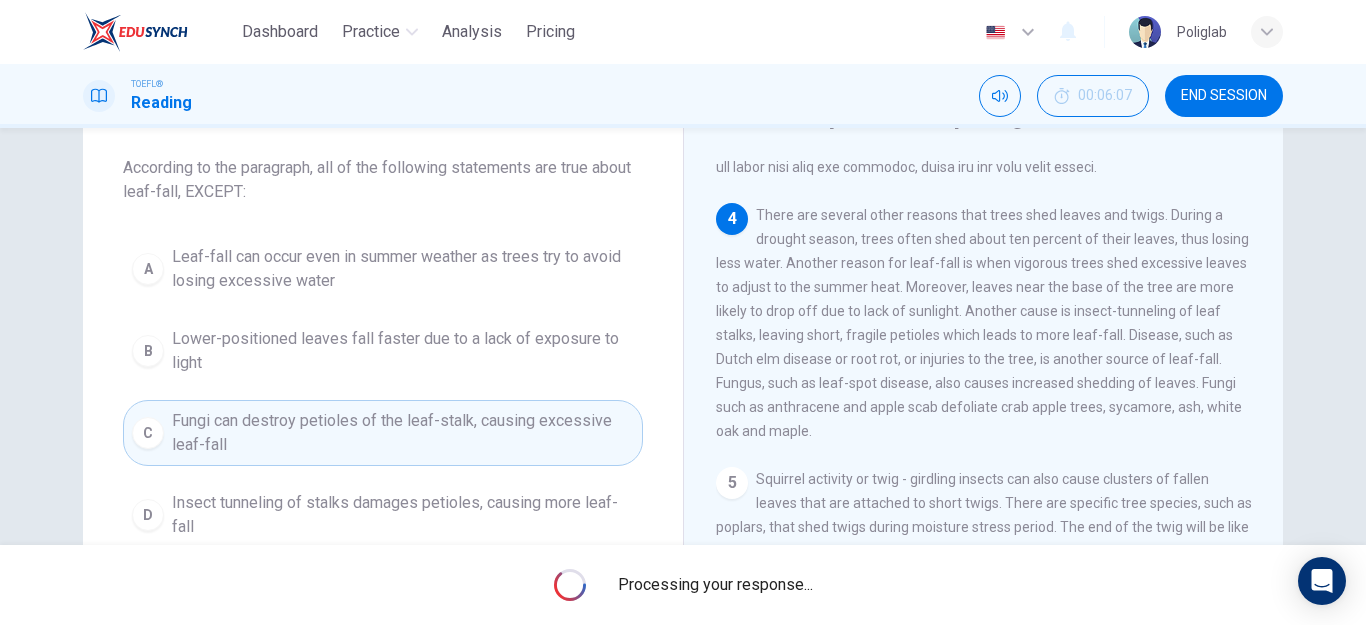 scroll, scrollTop: 200, scrollLeft: 0, axis: vertical 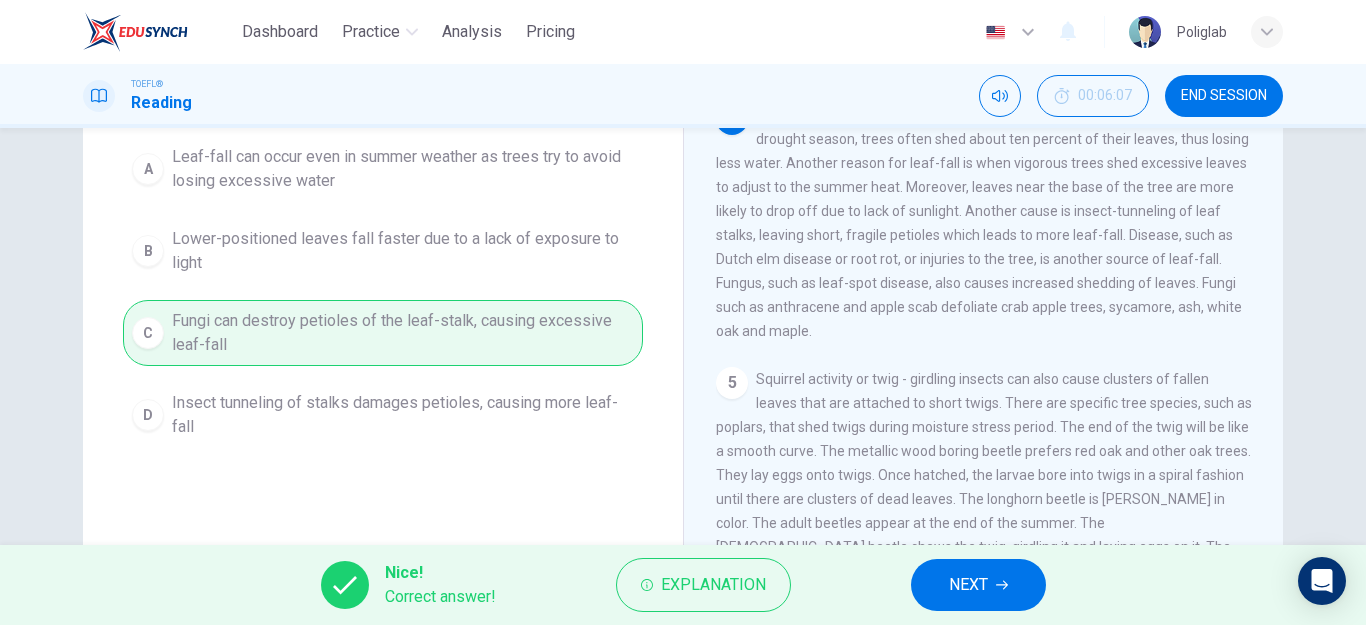 click on "NEXT" at bounding box center (978, 585) 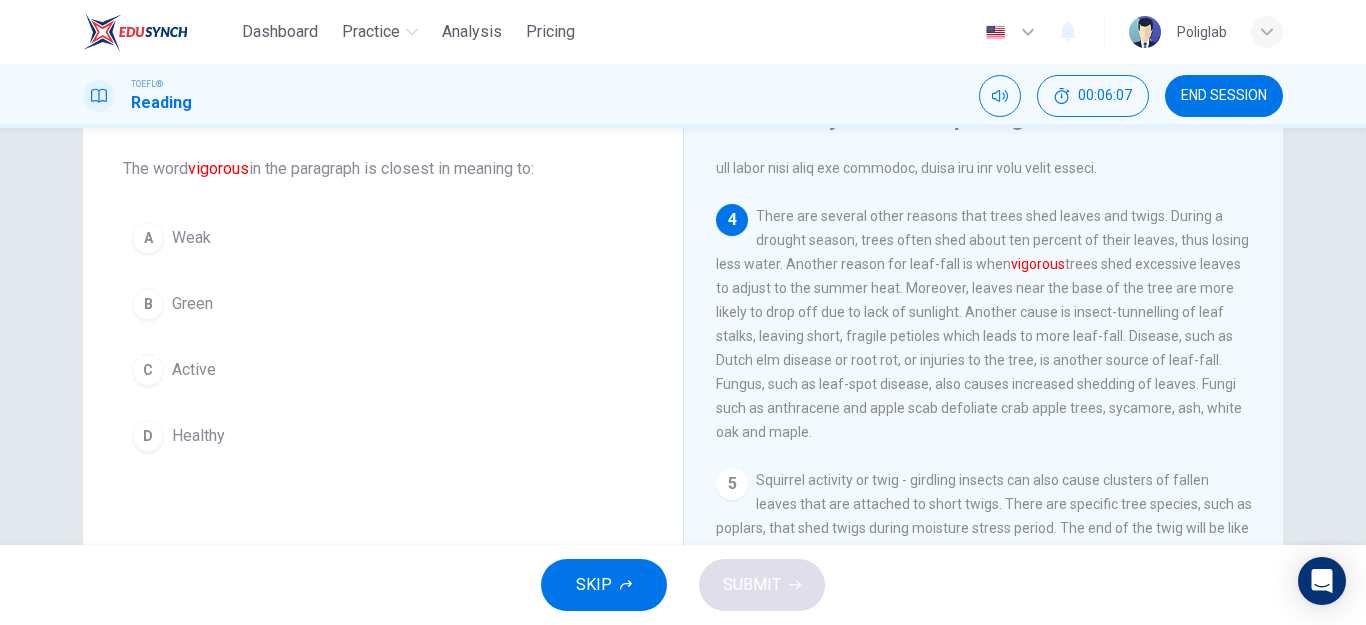 scroll, scrollTop: 76, scrollLeft: 0, axis: vertical 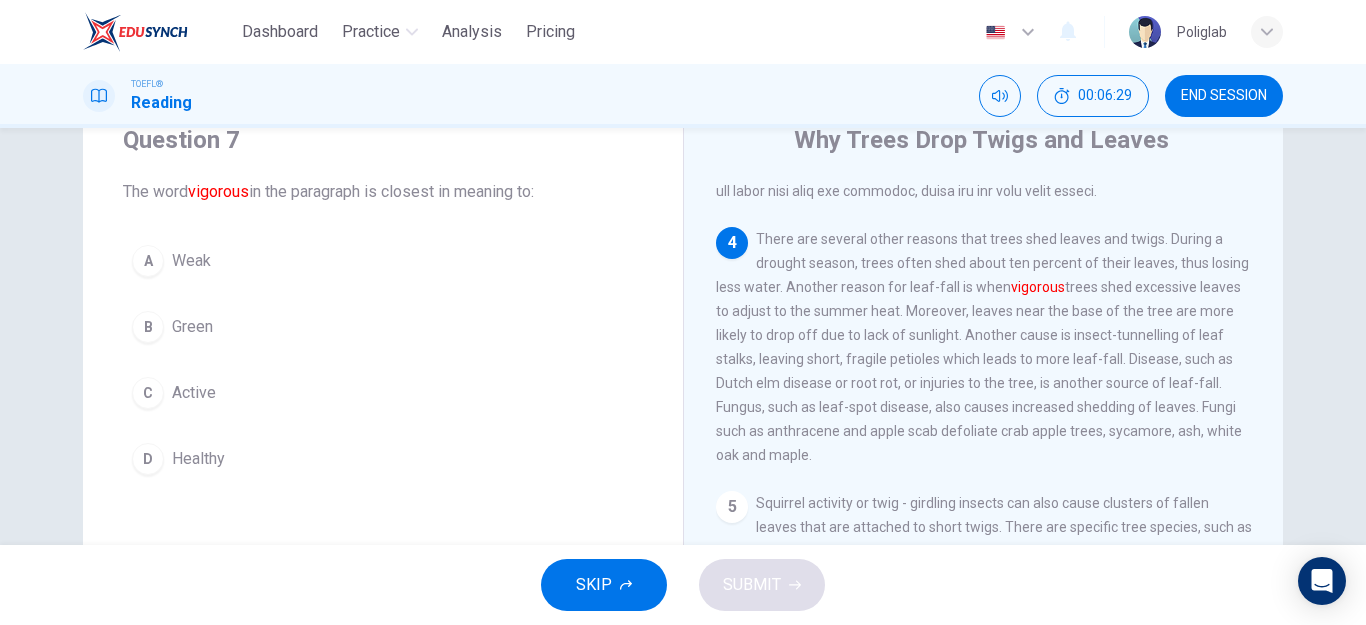 click on "Active" at bounding box center [194, 393] 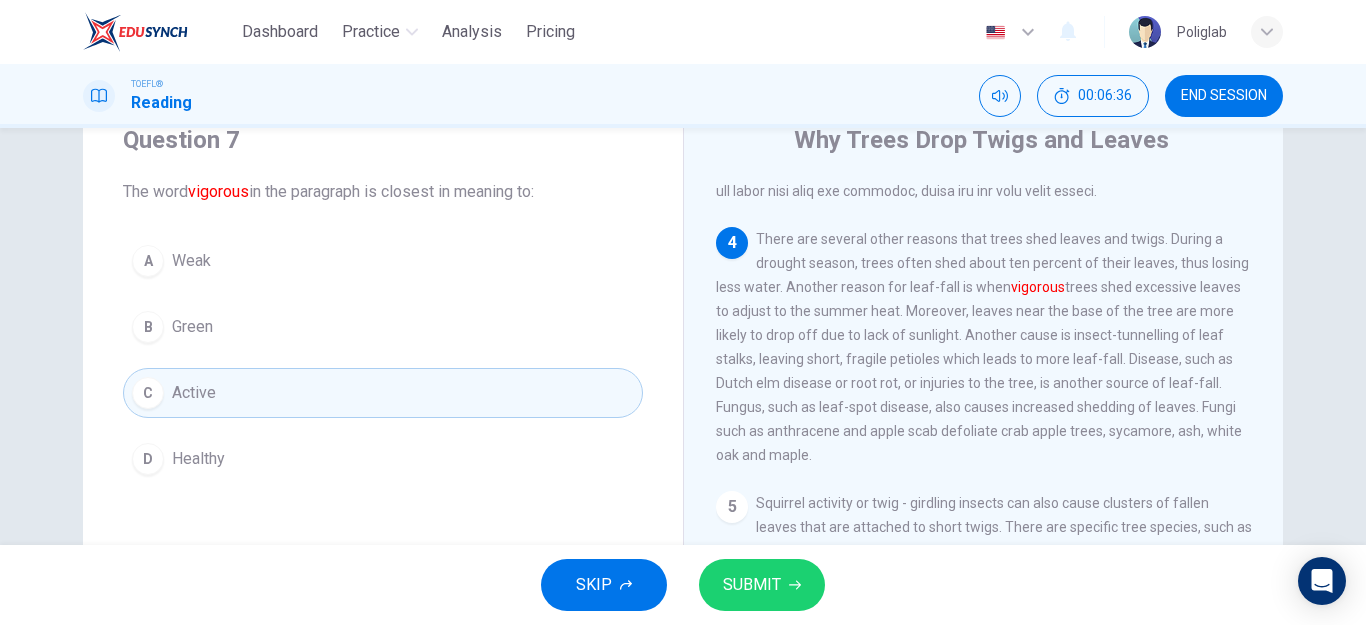 click on "SUBMIT" at bounding box center [762, 585] 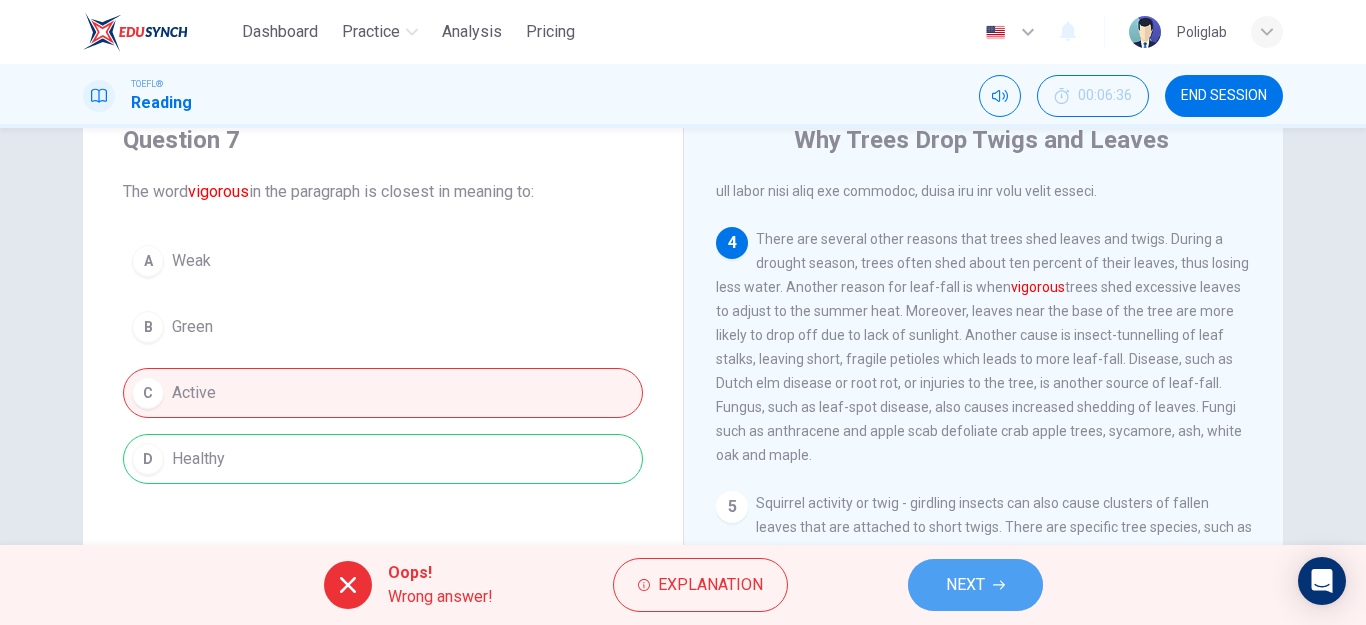 click on "NEXT" at bounding box center (975, 585) 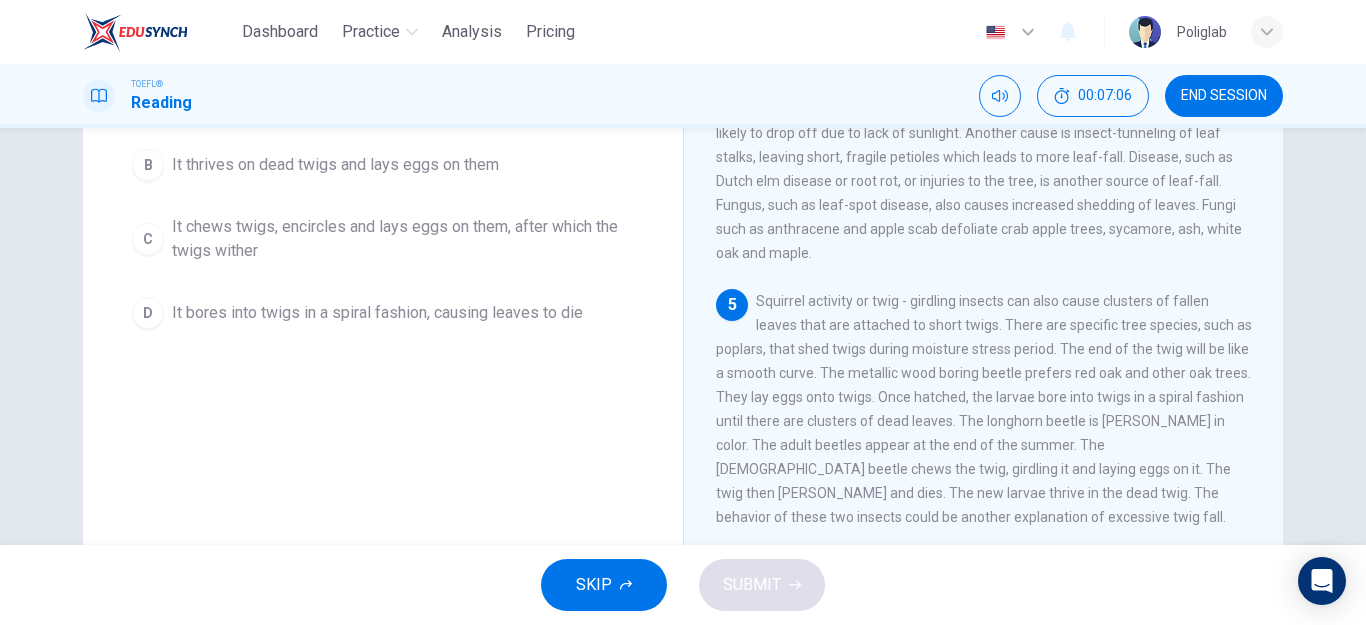 scroll, scrollTop: 300, scrollLeft: 0, axis: vertical 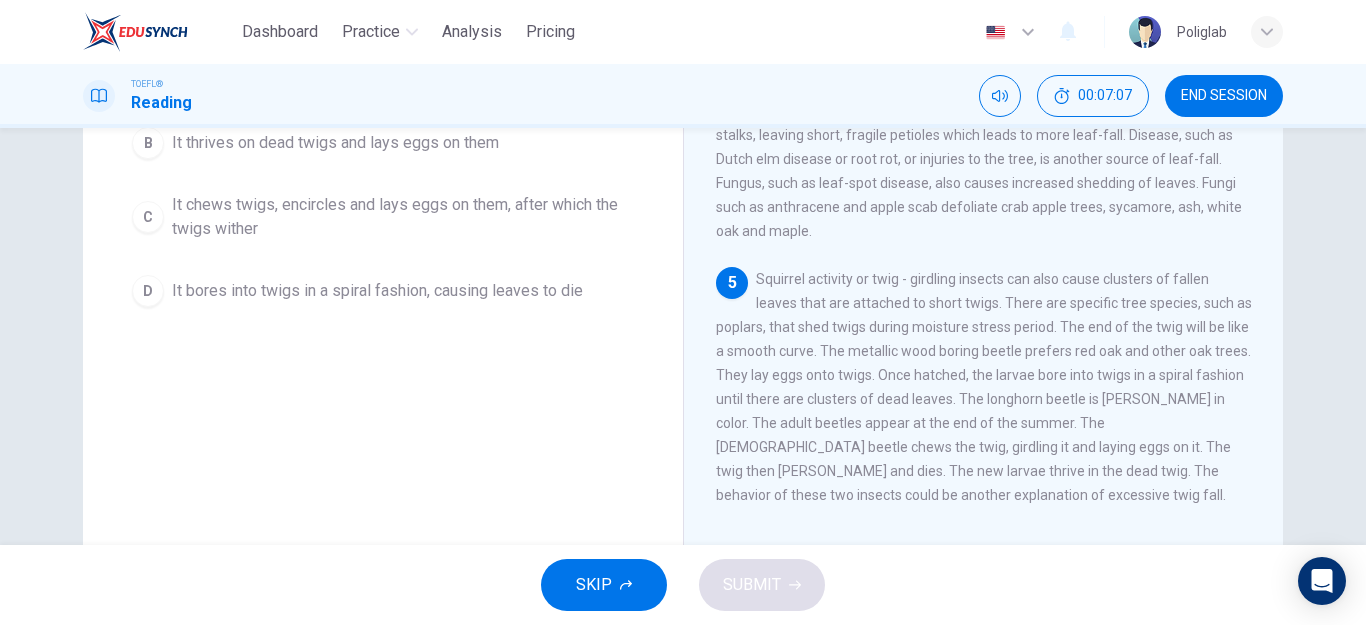 drag, startPoint x: 1056, startPoint y: 276, endPoint x: 1153, endPoint y: 278, distance: 97.020615 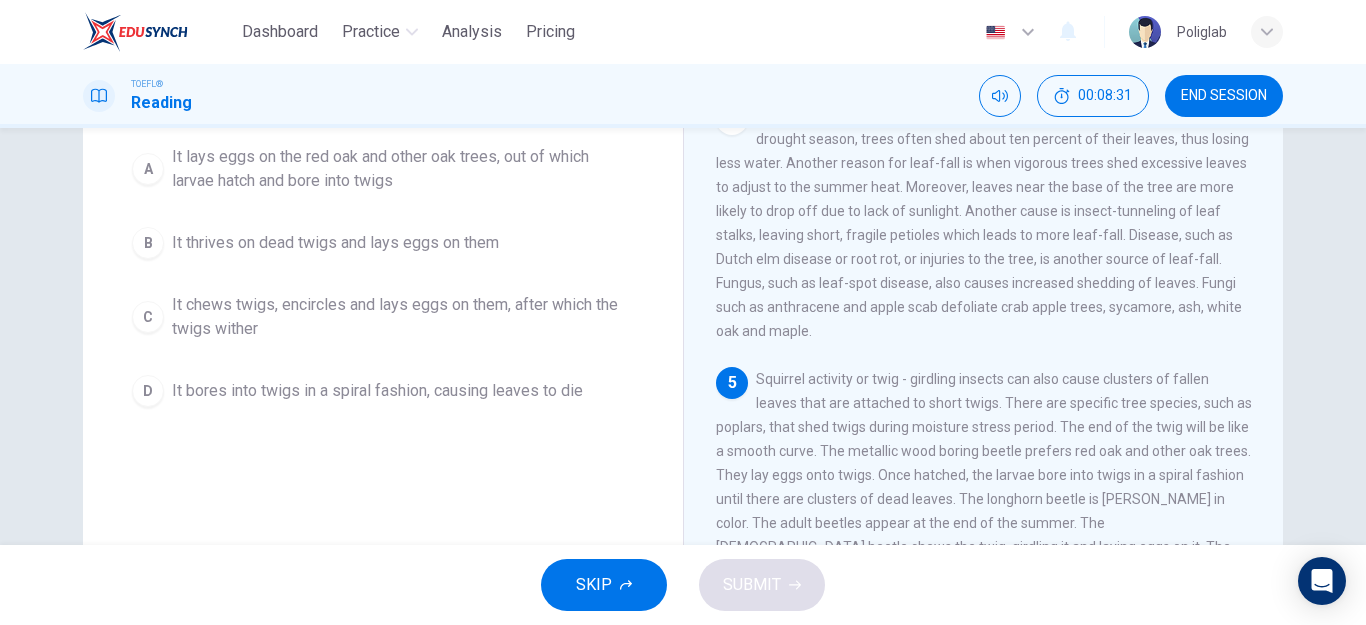 scroll, scrollTop: 300, scrollLeft: 0, axis: vertical 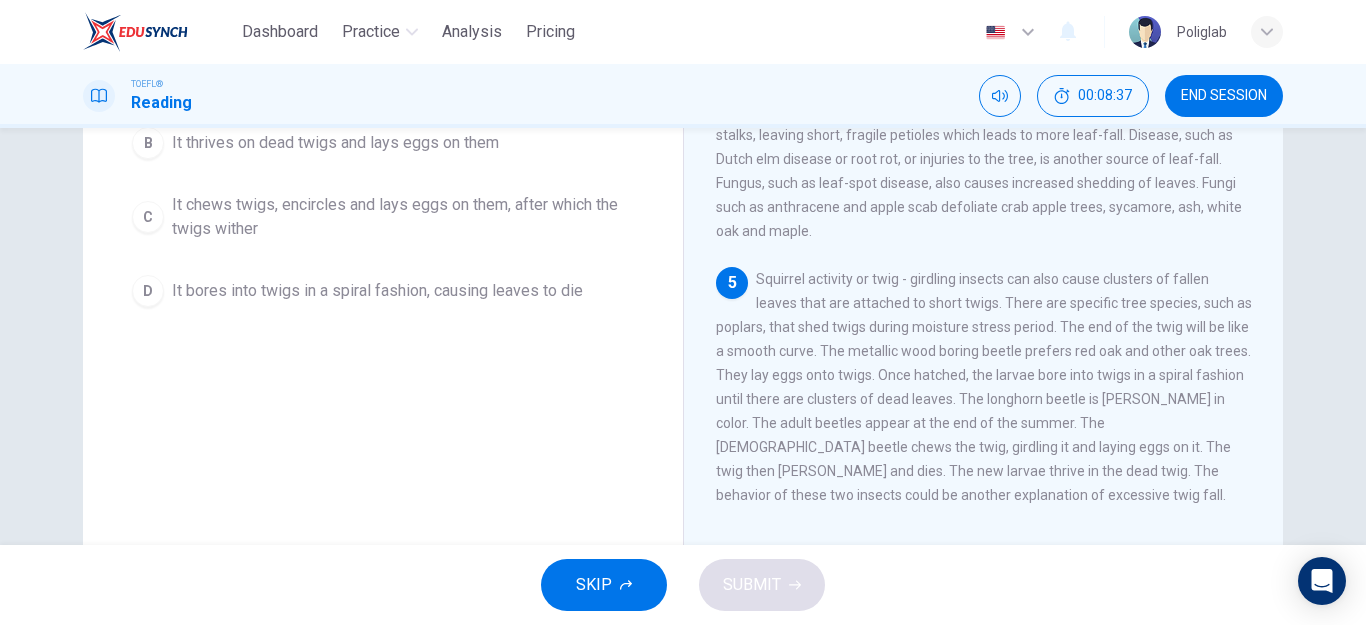drag, startPoint x: 860, startPoint y: 346, endPoint x: 1121, endPoint y: 337, distance: 261.15512 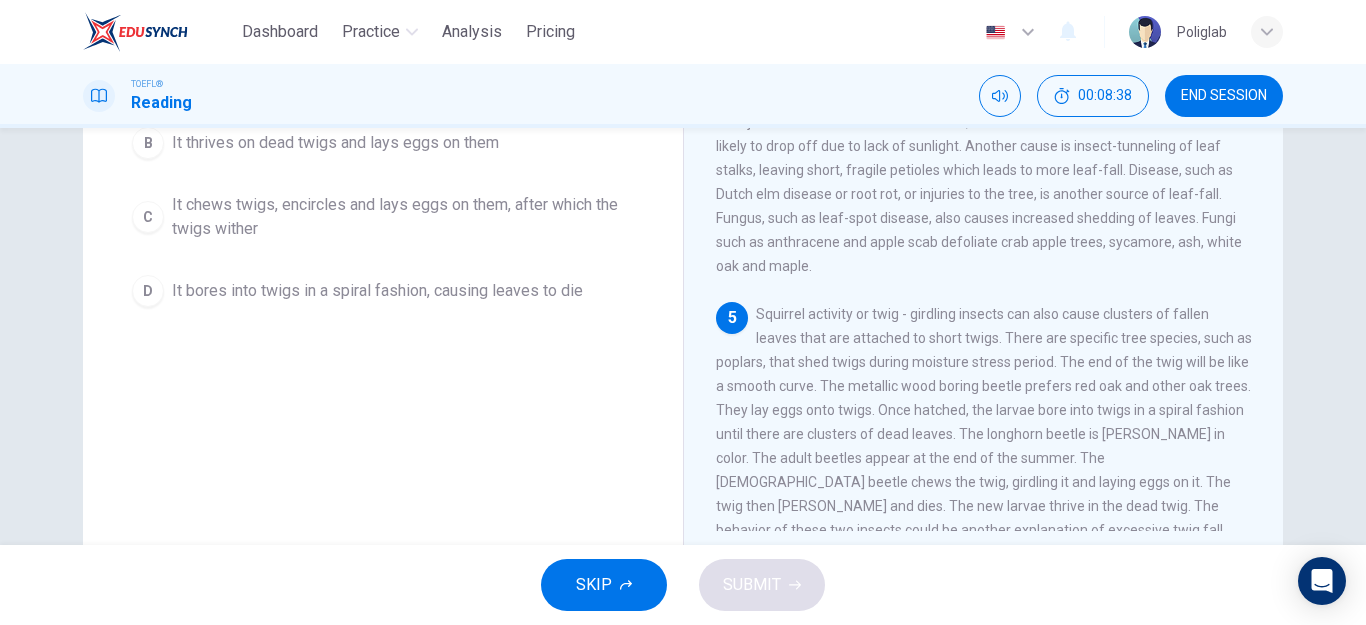scroll, scrollTop: 595, scrollLeft: 0, axis: vertical 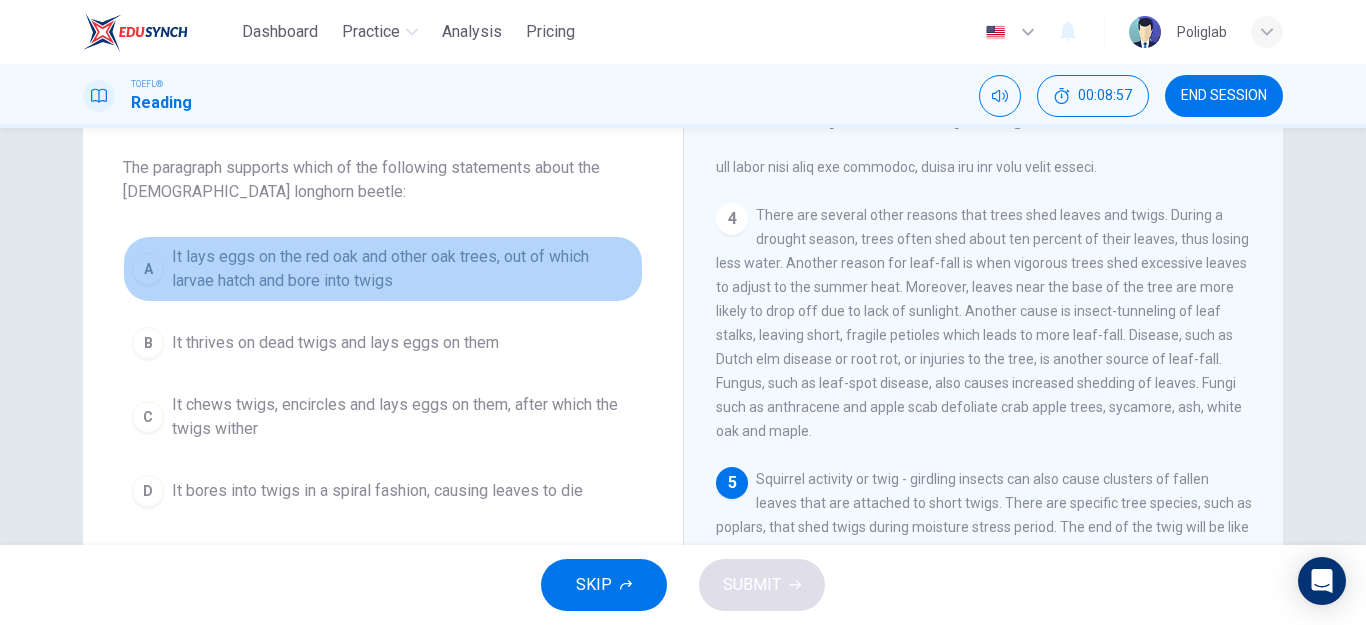 click on "It lays eggs on the red oak and other oak trees, out of which larvae hatch and bore into twigs" at bounding box center [403, 269] 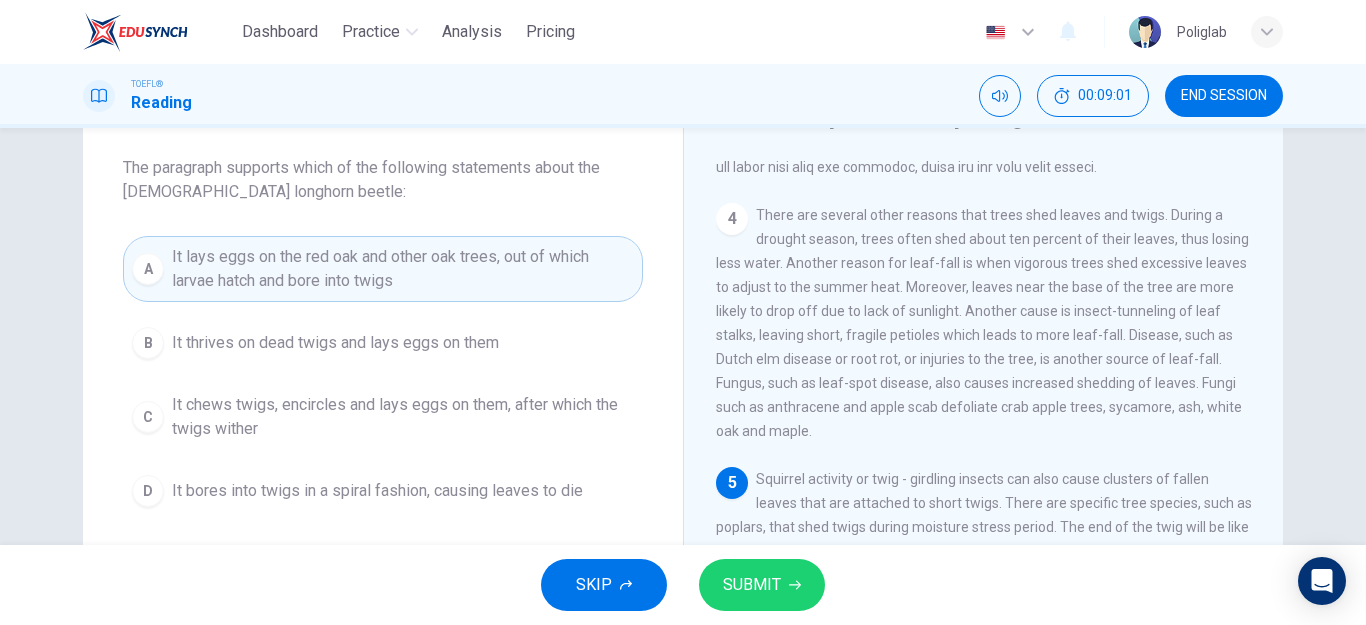 click on "SUBMIT" at bounding box center (762, 585) 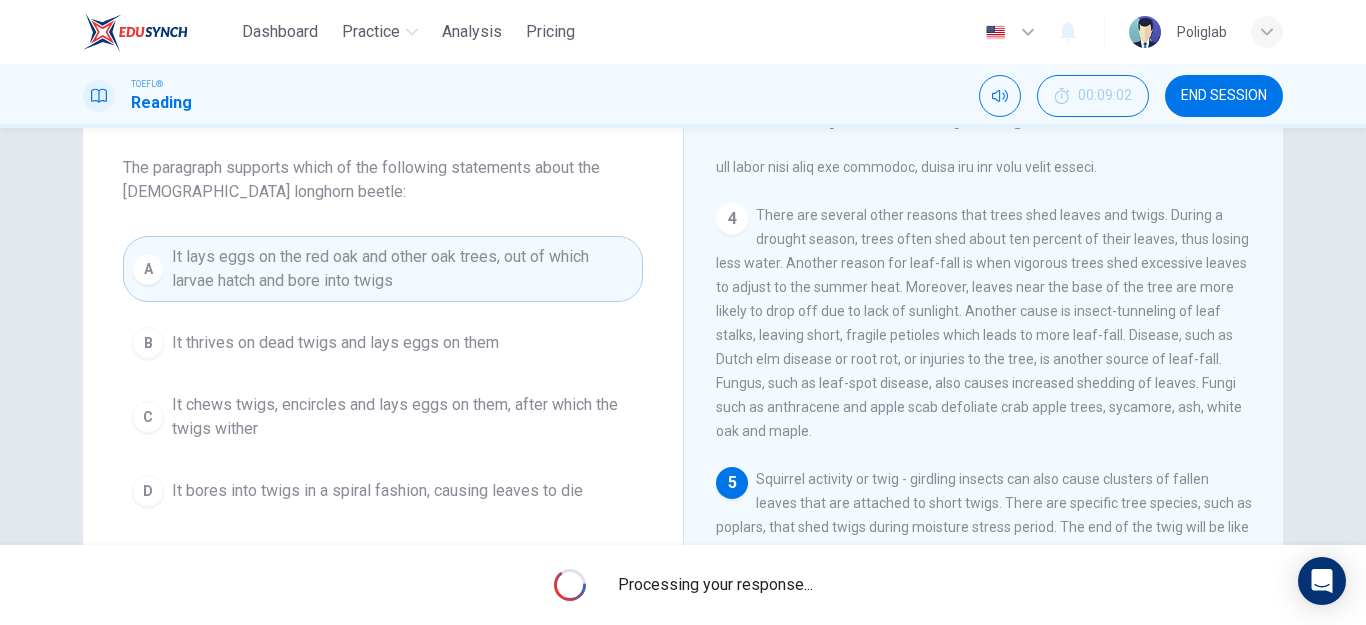 scroll, scrollTop: 200, scrollLeft: 0, axis: vertical 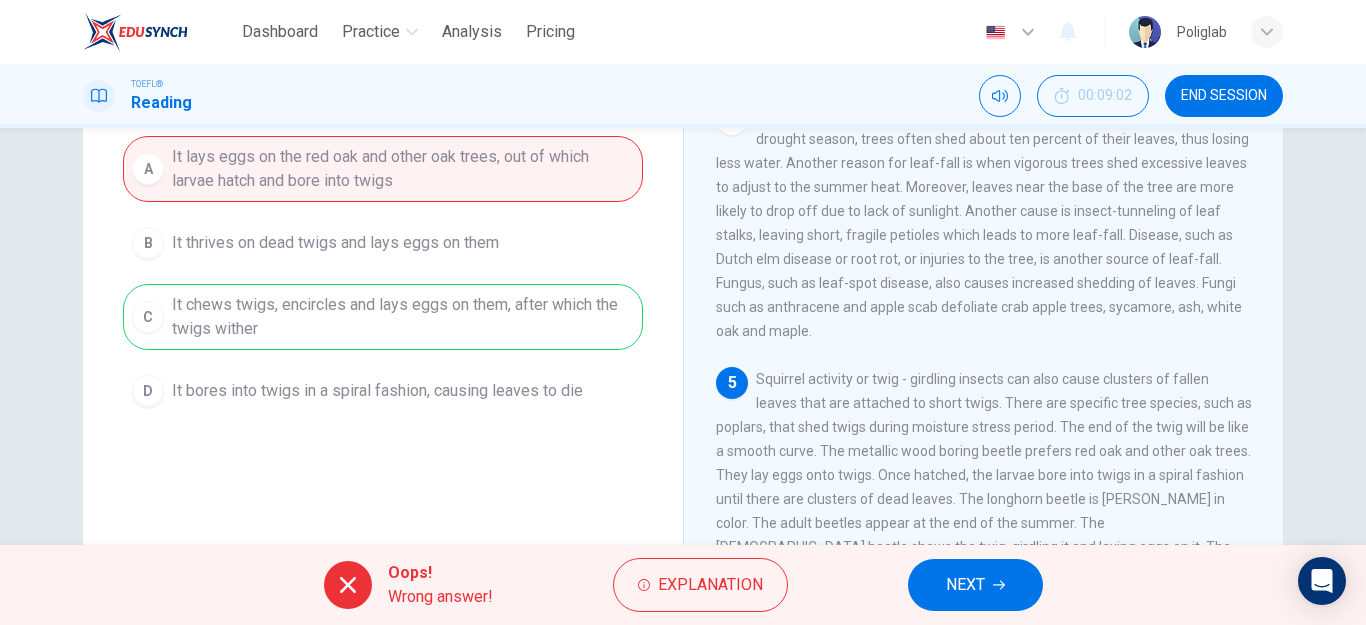 click on "NEXT" at bounding box center (975, 585) 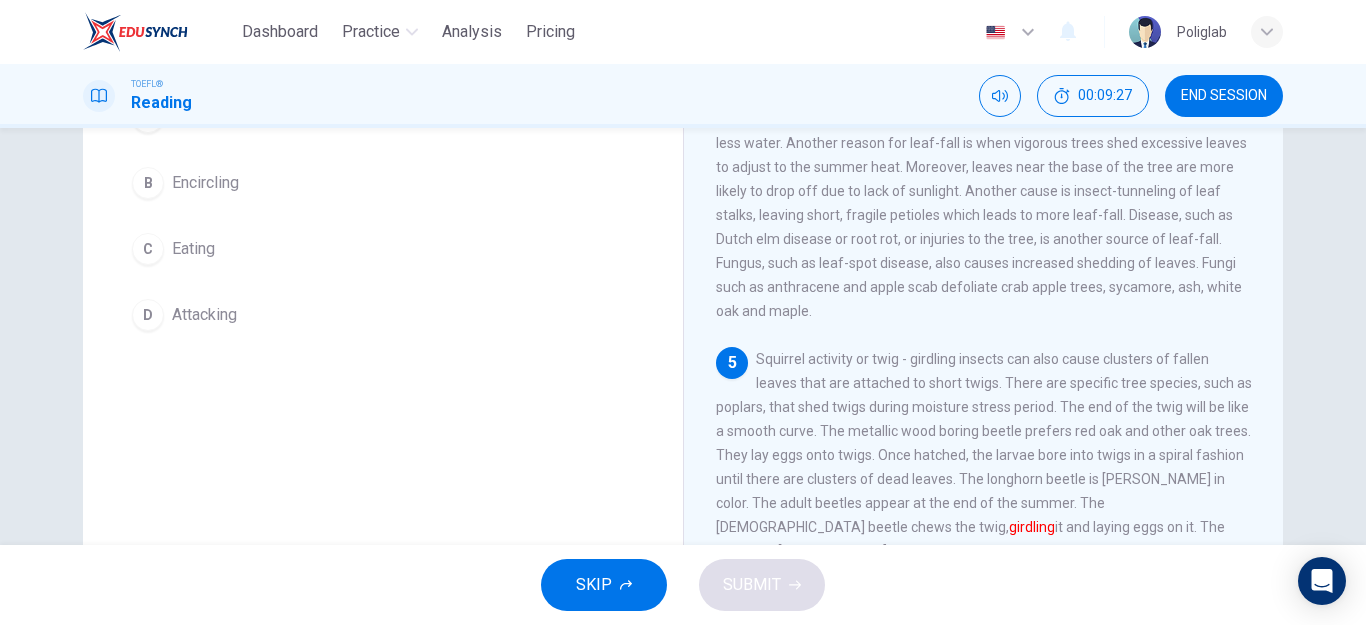 scroll, scrollTop: 300, scrollLeft: 0, axis: vertical 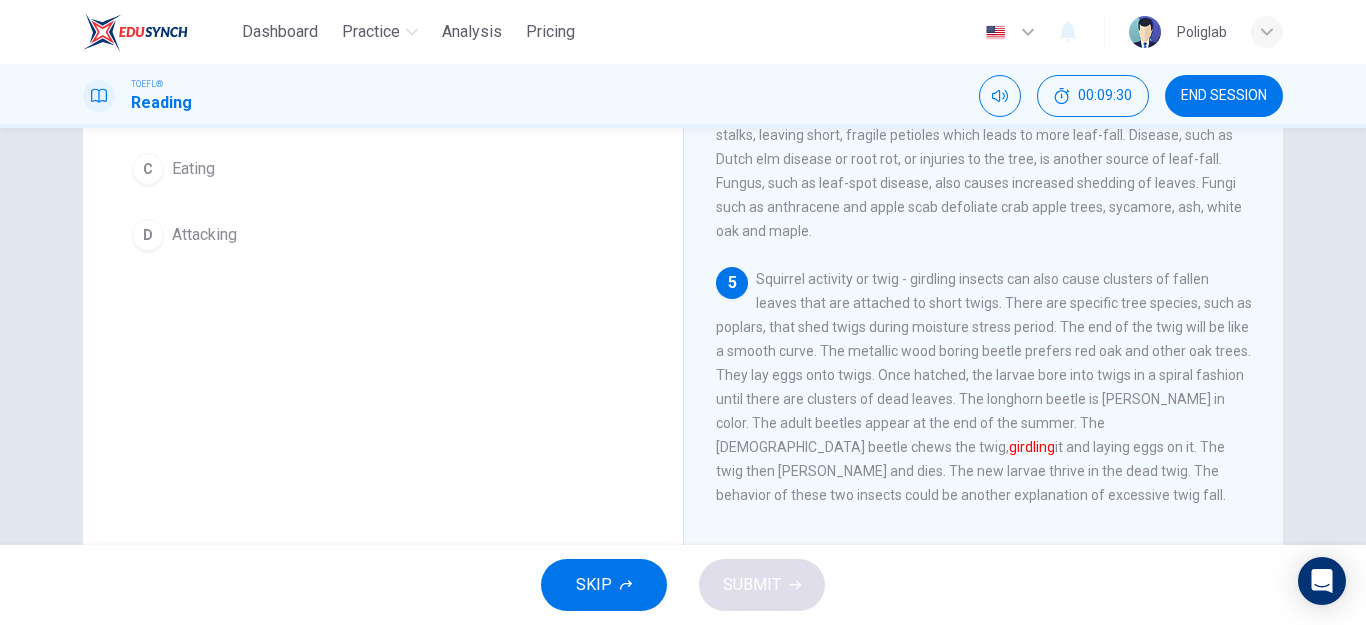 drag, startPoint x: 761, startPoint y: 443, endPoint x: 728, endPoint y: 436, distance: 33.734257 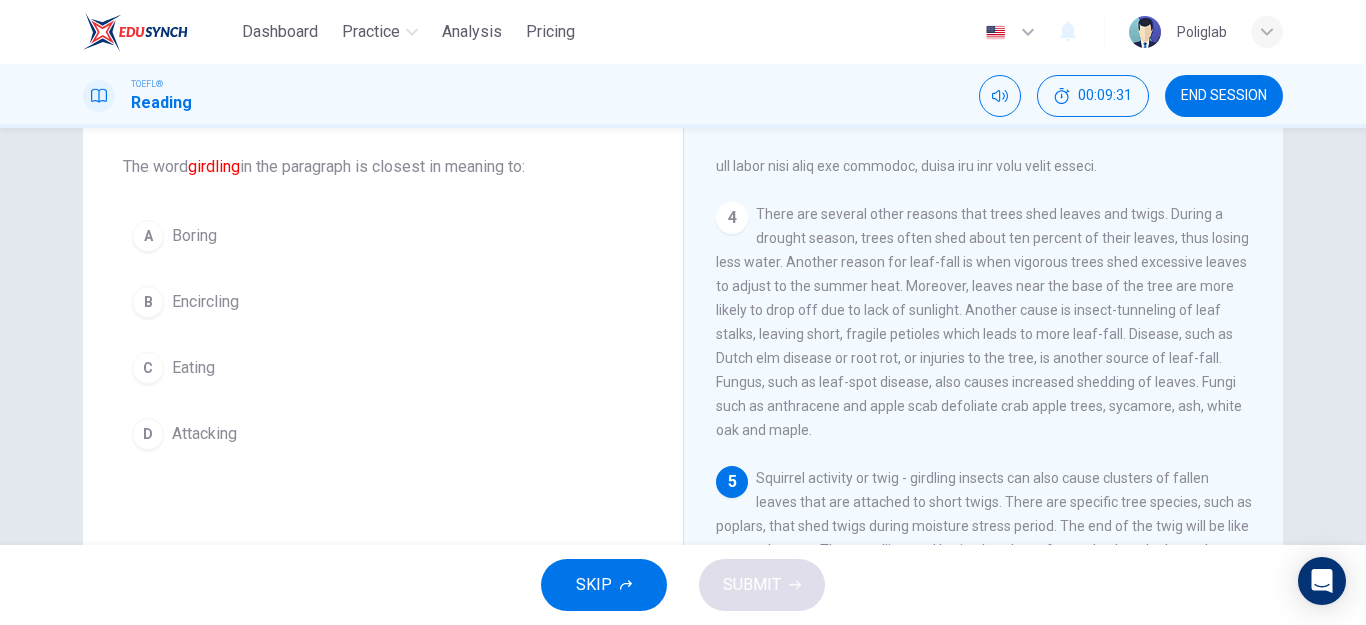 scroll, scrollTop: 100, scrollLeft: 0, axis: vertical 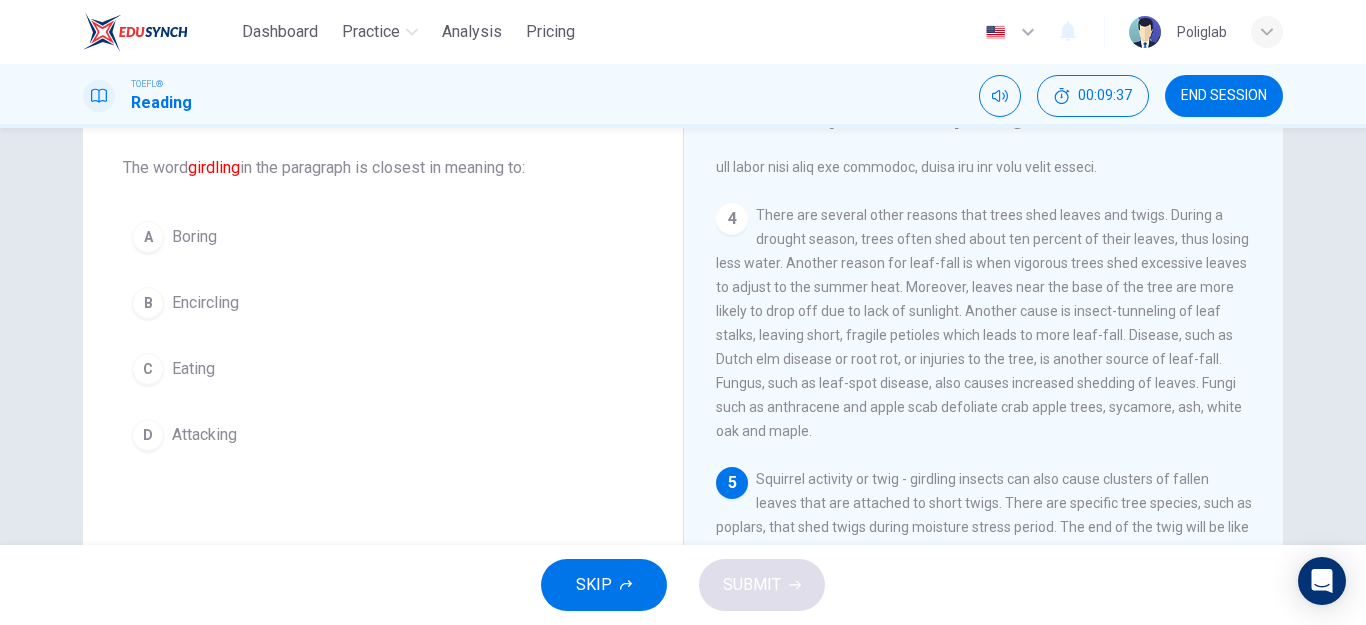 click on "C Eating" at bounding box center [383, 369] 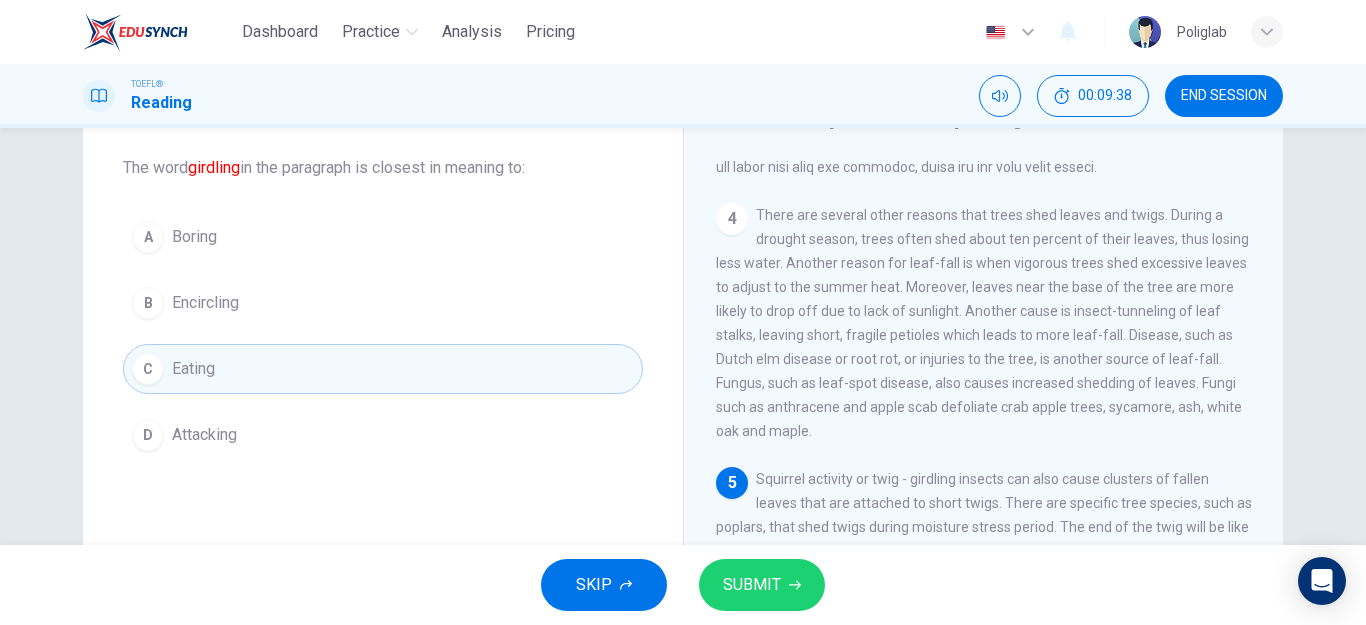scroll, scrollTop: 358, scrollLeft: 0, axis: vertical 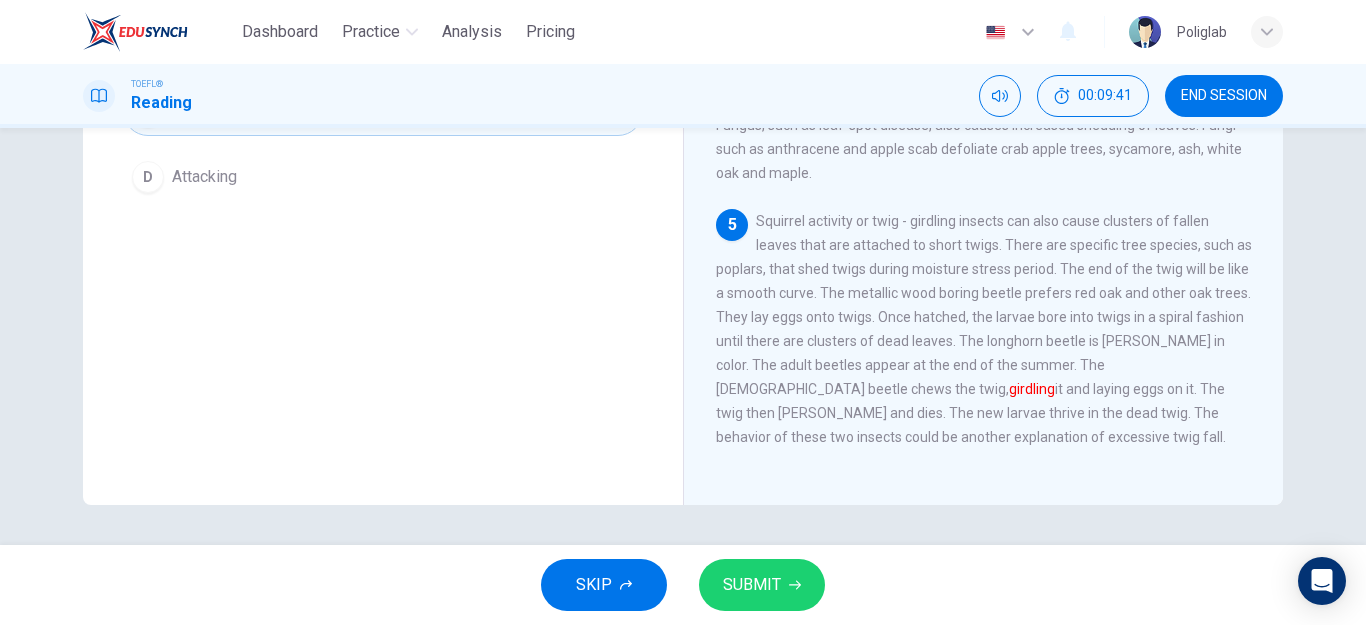 click on "SUBMIT" at bounding box center [762, 585] 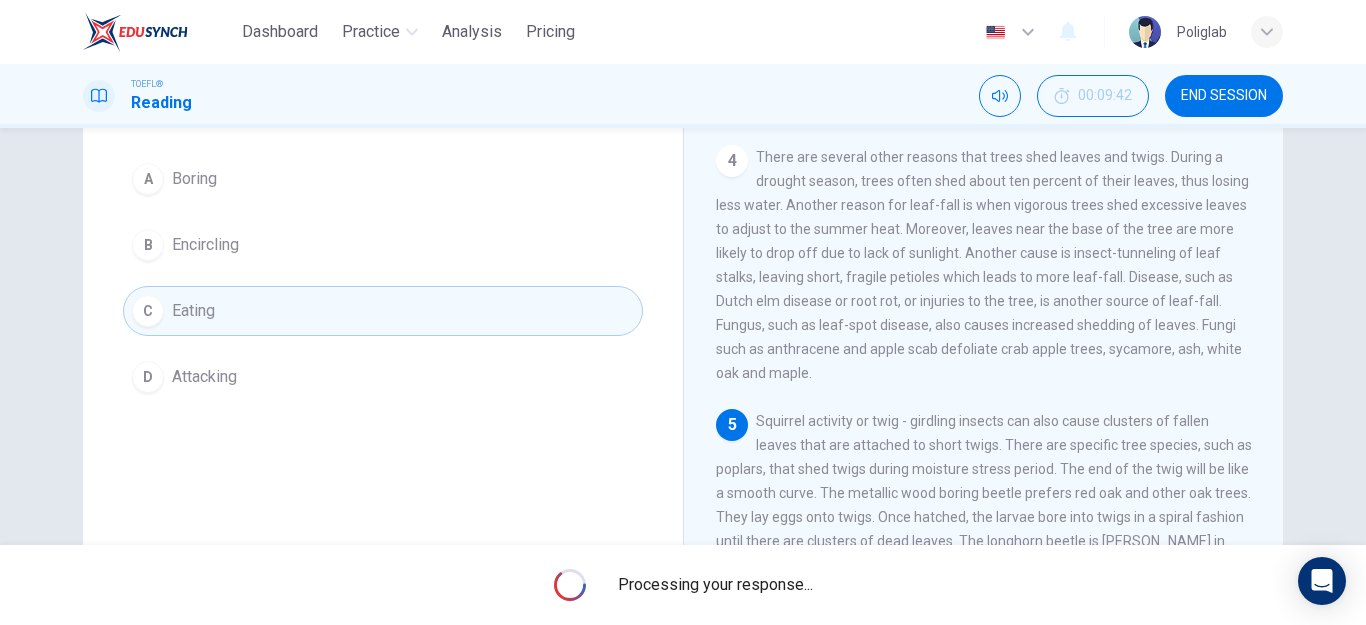scroll, scrollTop: 0, scrollLeft: 0, axis: both 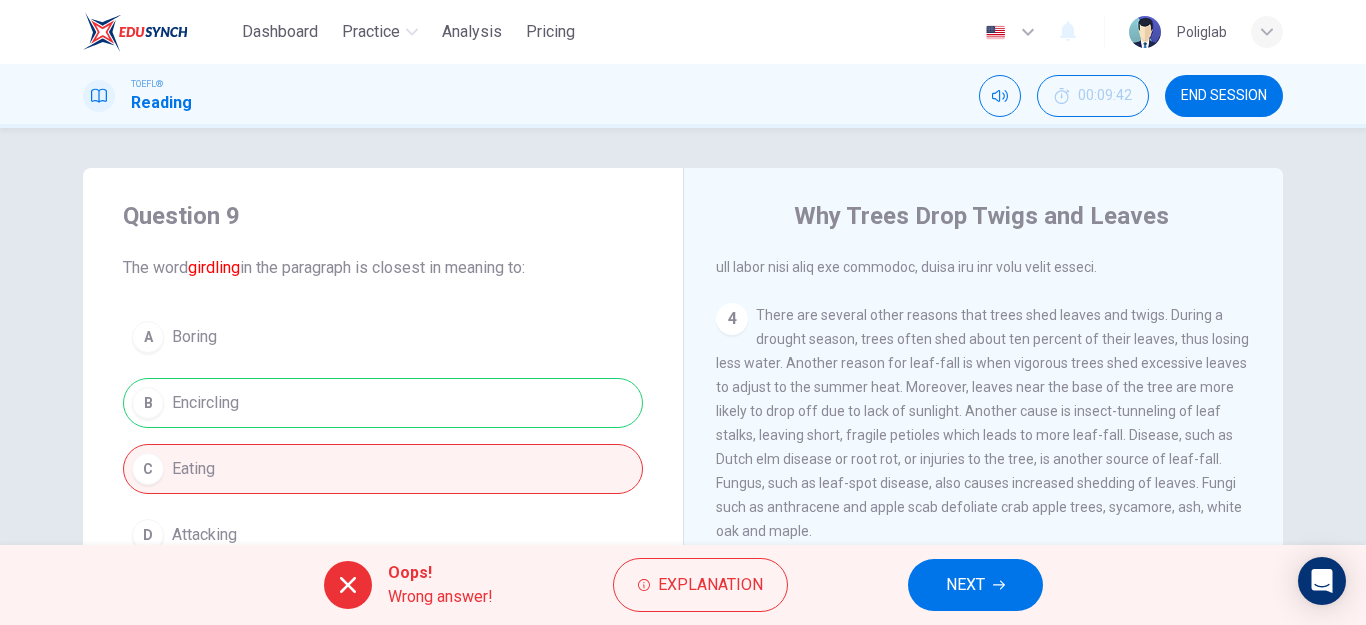 click on "NEXT" at bounding box center [965, 585] 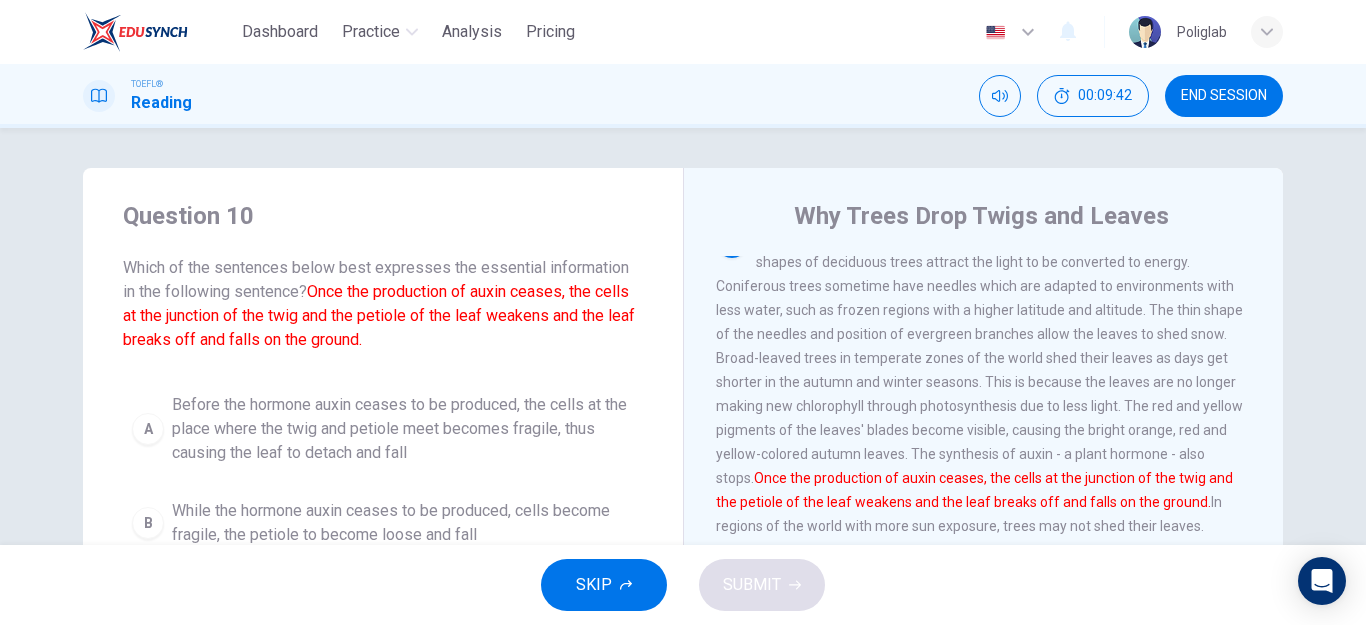 scroll, scrollTop: 373, scrollLeft: 0, axis: vertical 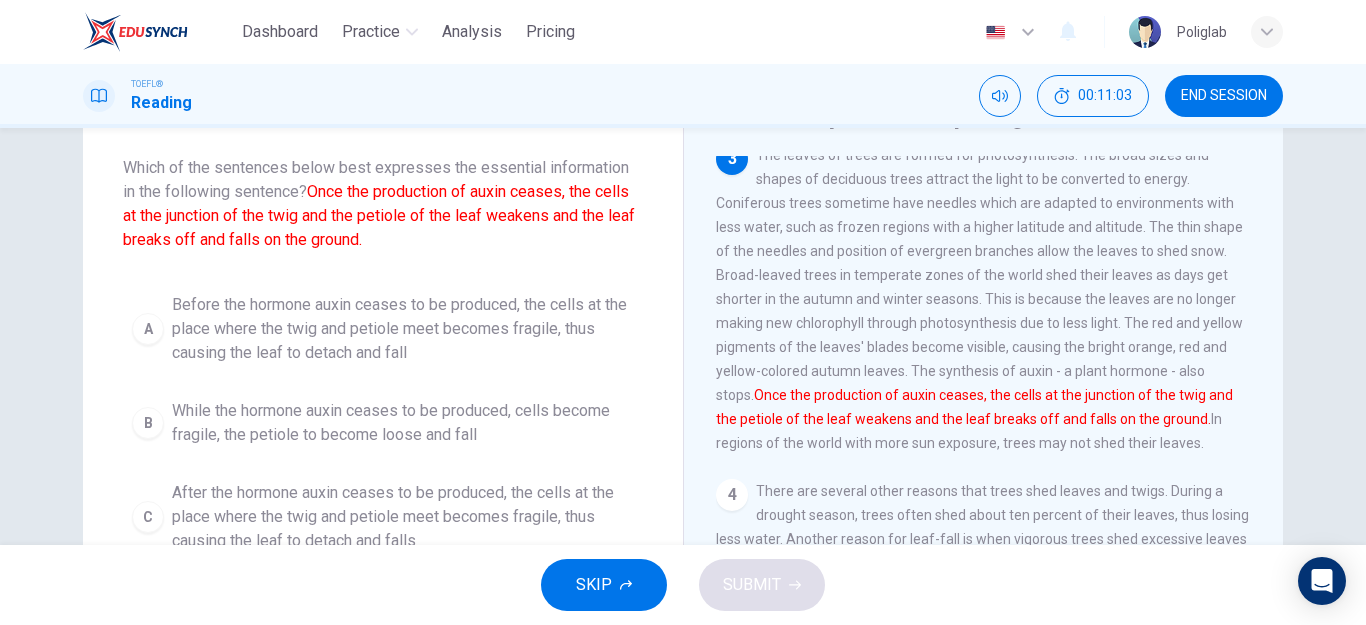 click on "After the hormone auxin ceases to be produced, the cells at the place where the twig and petiole meet becomes fragile, thus causing the leaf to detach and falls" at bounding box center [403, 517] 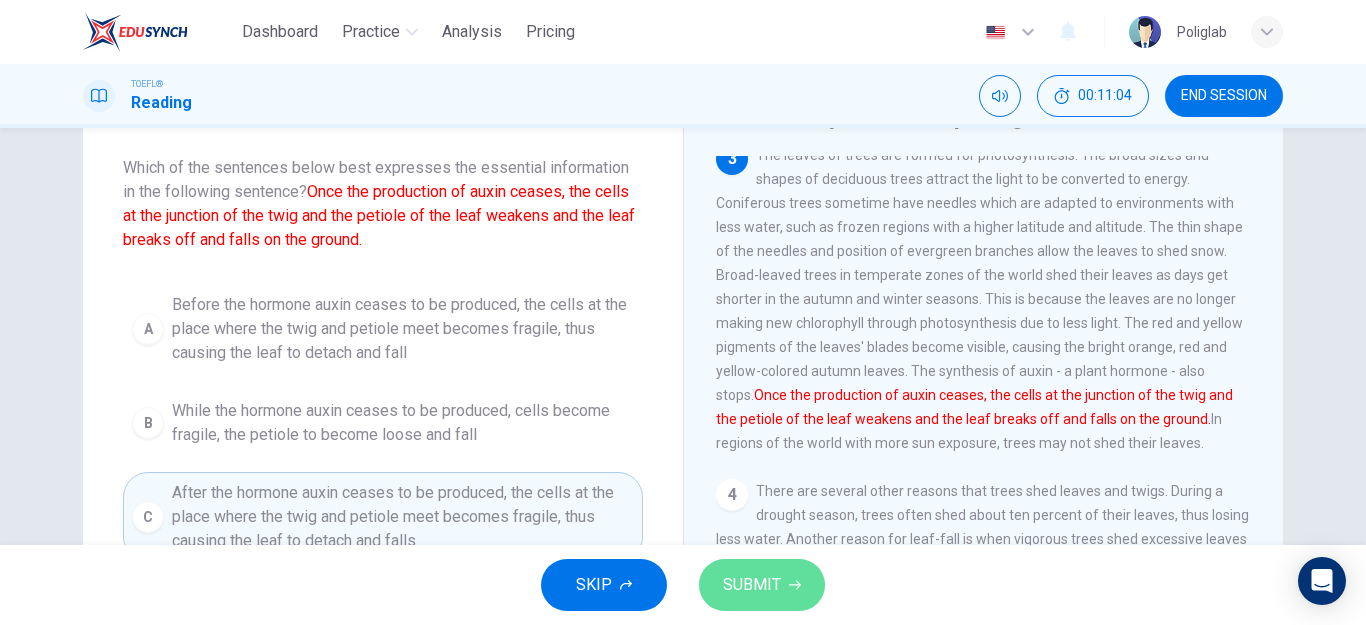 click on "SUBMIT" at bounding box center [752, 585] 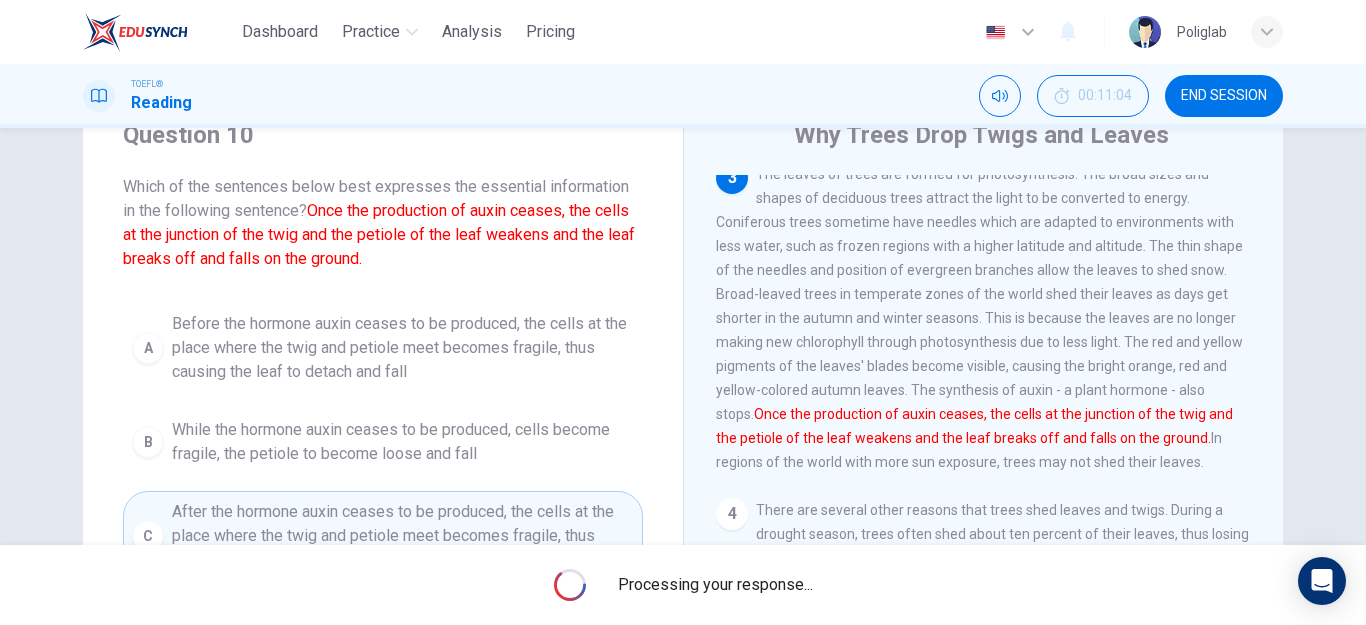 scroll, scrollTop: 0, scrollLeft: 0, axis: both 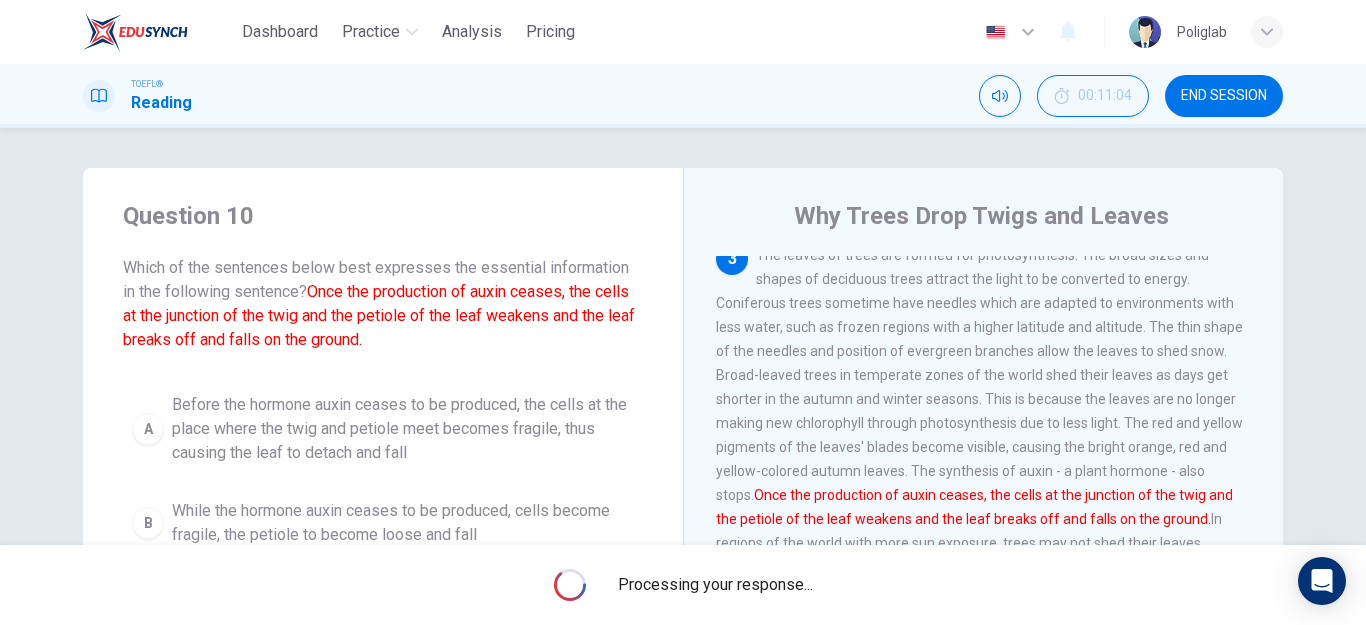 drag, startPoint x: 296, startPoint y: 314, endPoint x: 267, endPoint y: 315, distance: 29.017237 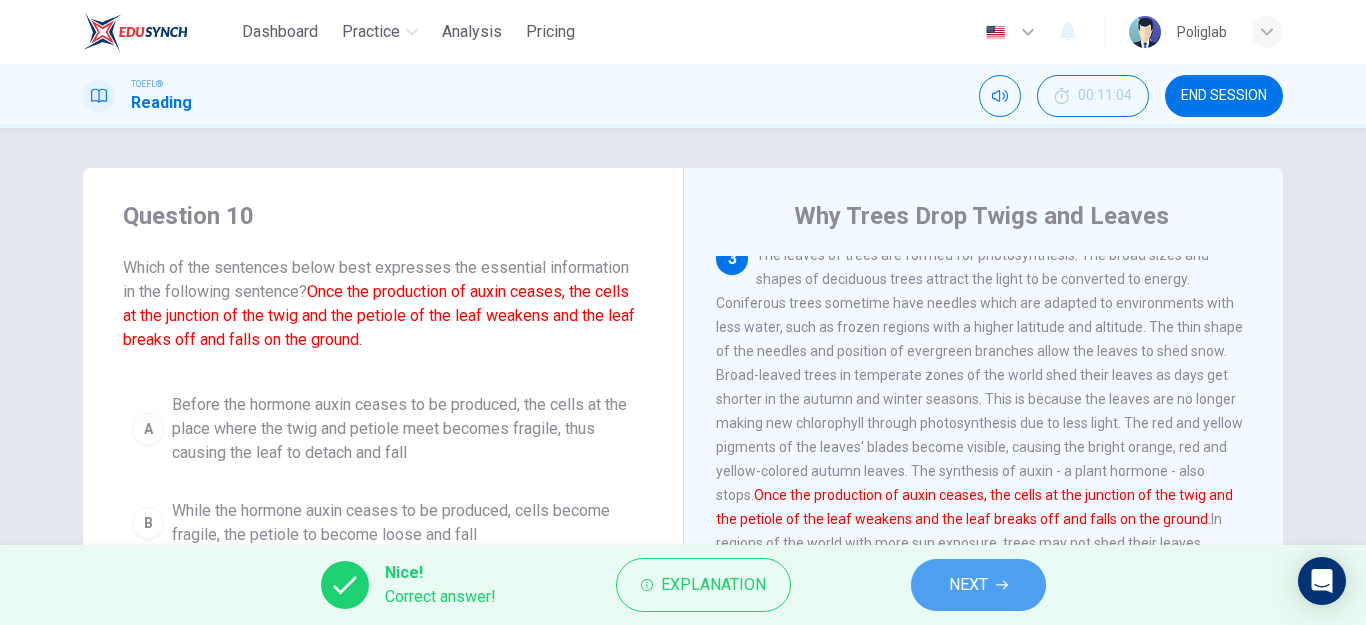 click 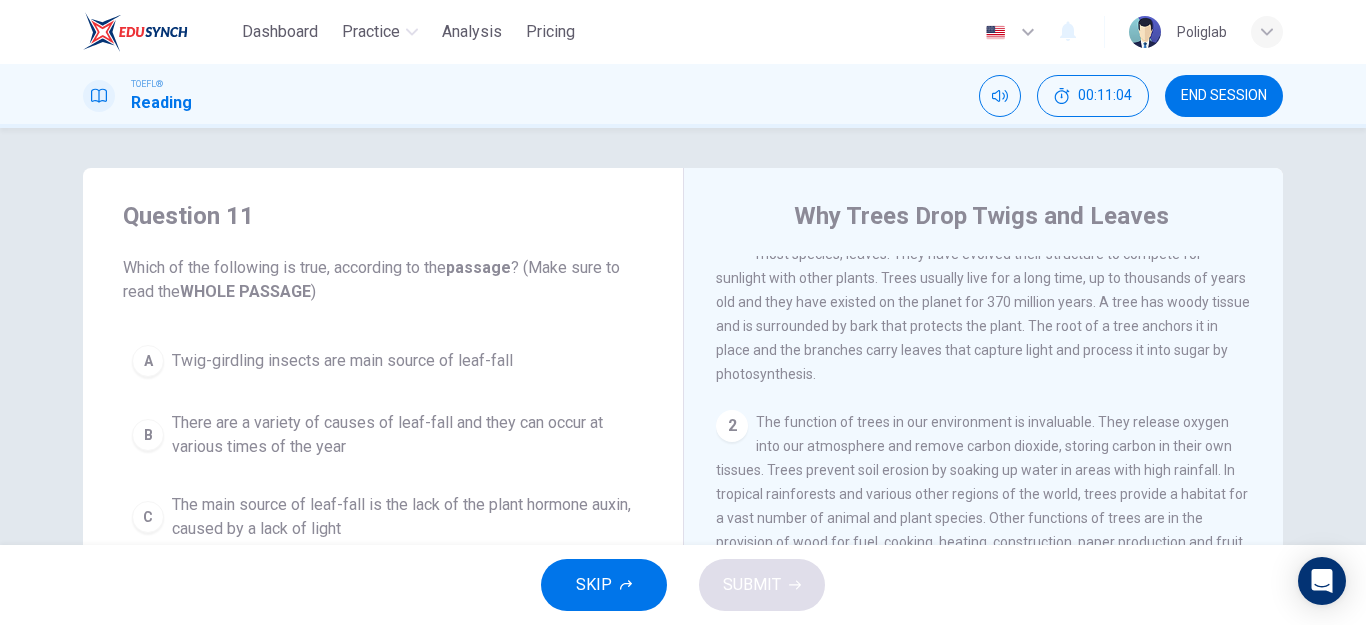 scroll, scrollTop: 0, scrollLeft: 0, axis: both 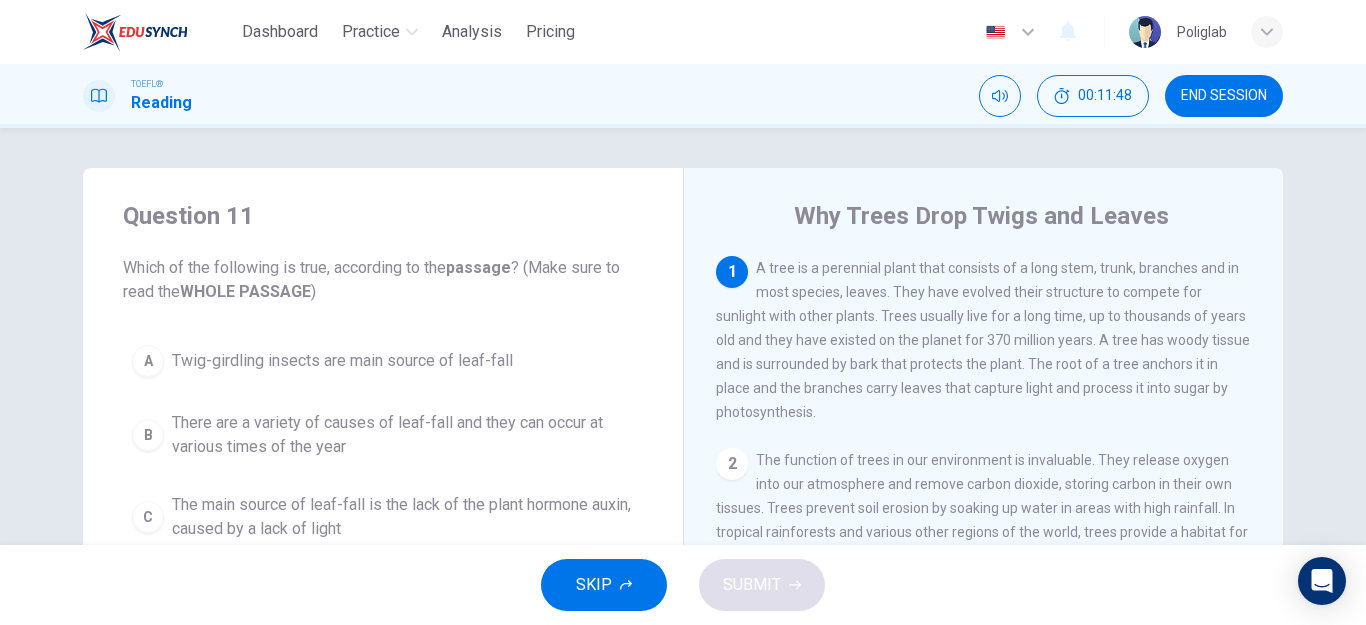 drag, startPoint x: 918, startPoint y: 296, endPoint x: 1063, endPoint y: 304, distance: 145.22052 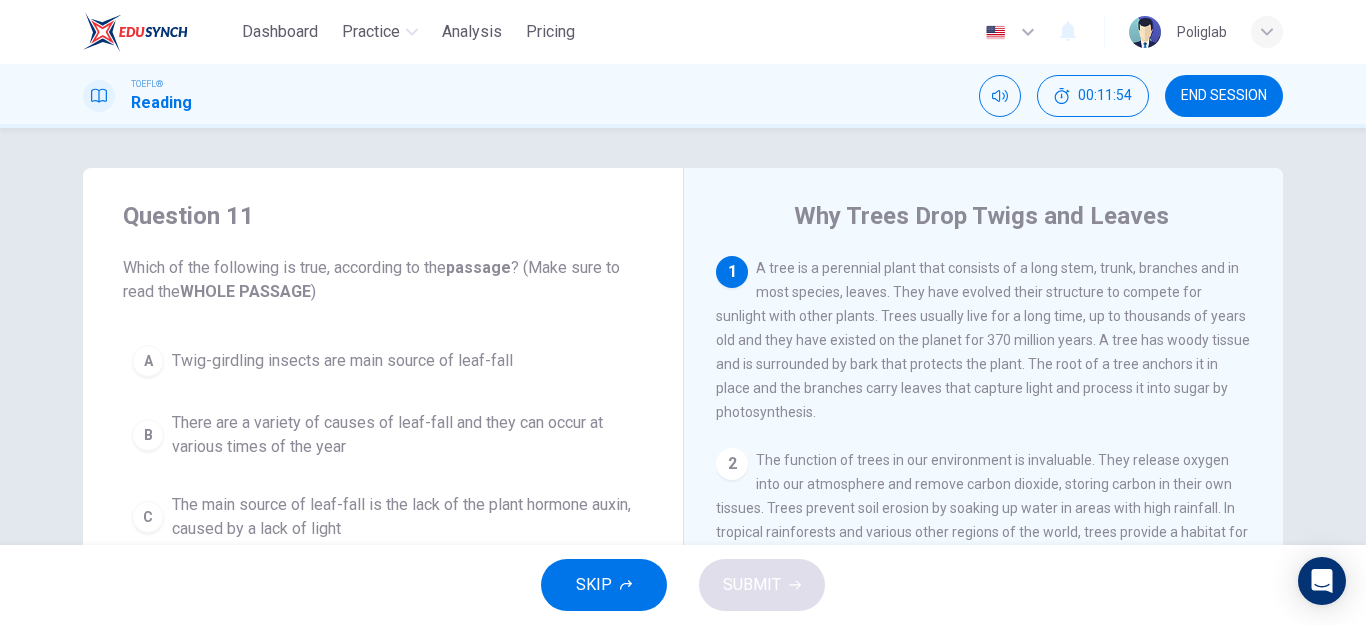 drag, startPoint x: 967, startPoint y: 264, endPoint x: 1177, endPoint y: 267, distance: 210.02142 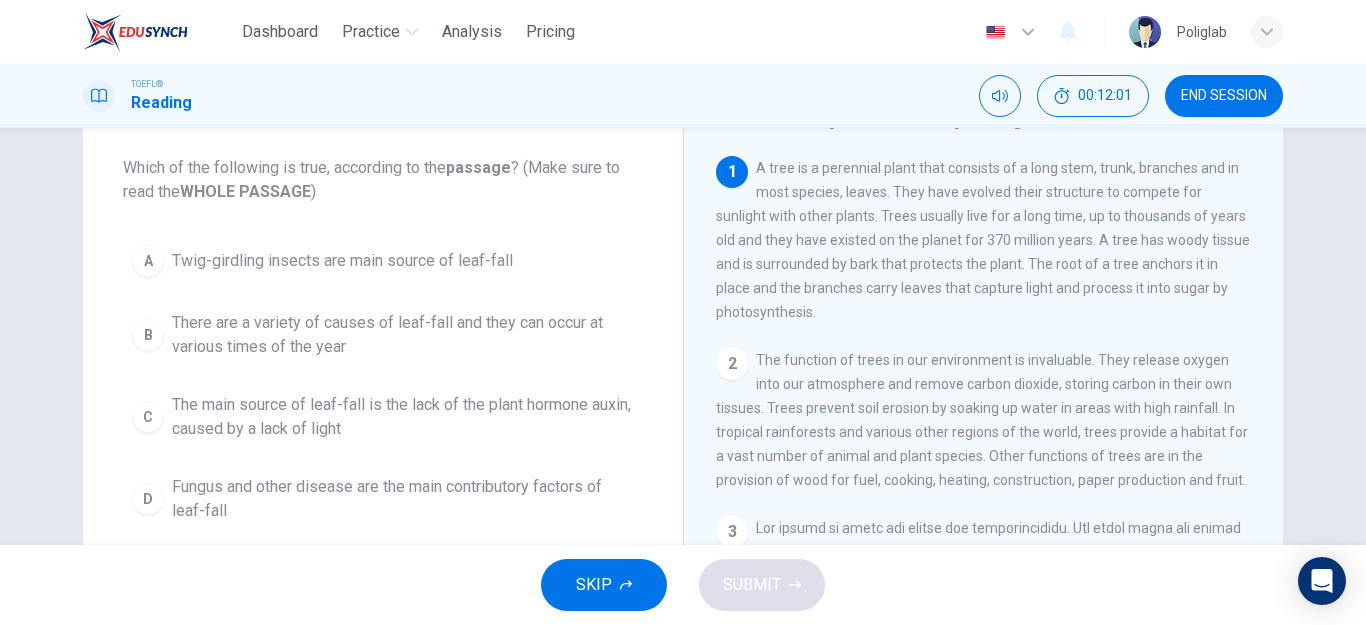 scroll, scrollTop: 0, scrollLeft: 0, axis: both 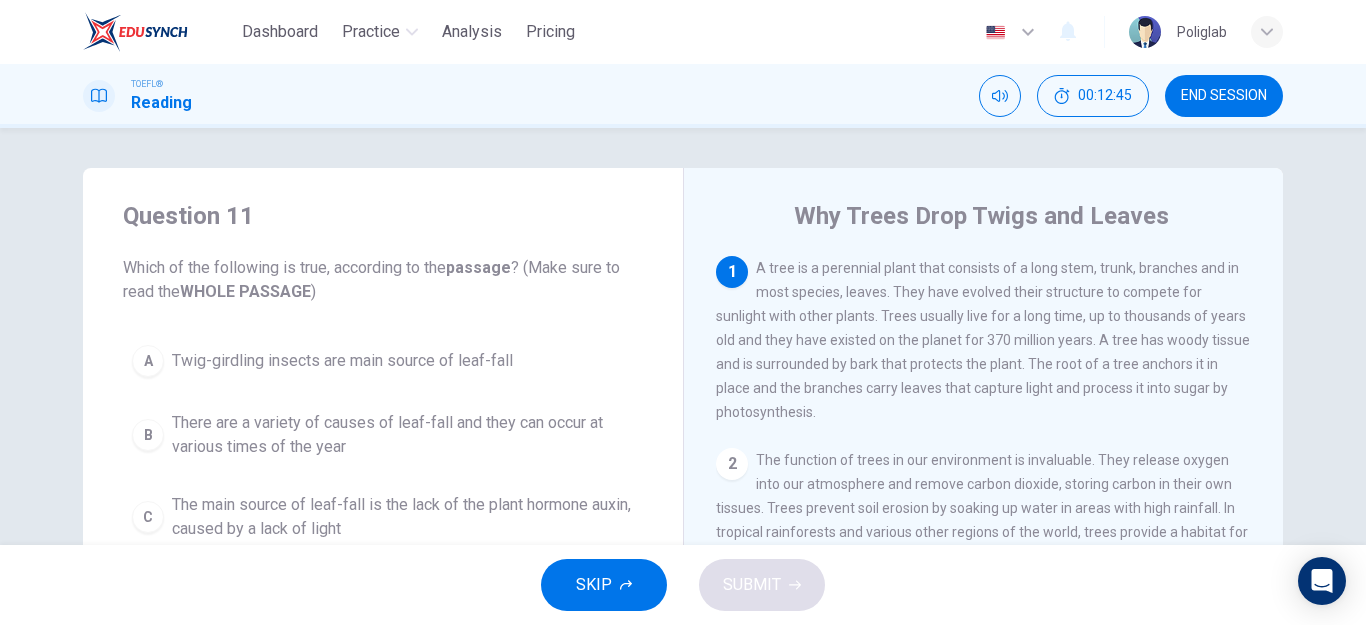click on "There are a variety of causes of leaf-fall and they can occur at various times of the year" at bounding box center [403, 435] 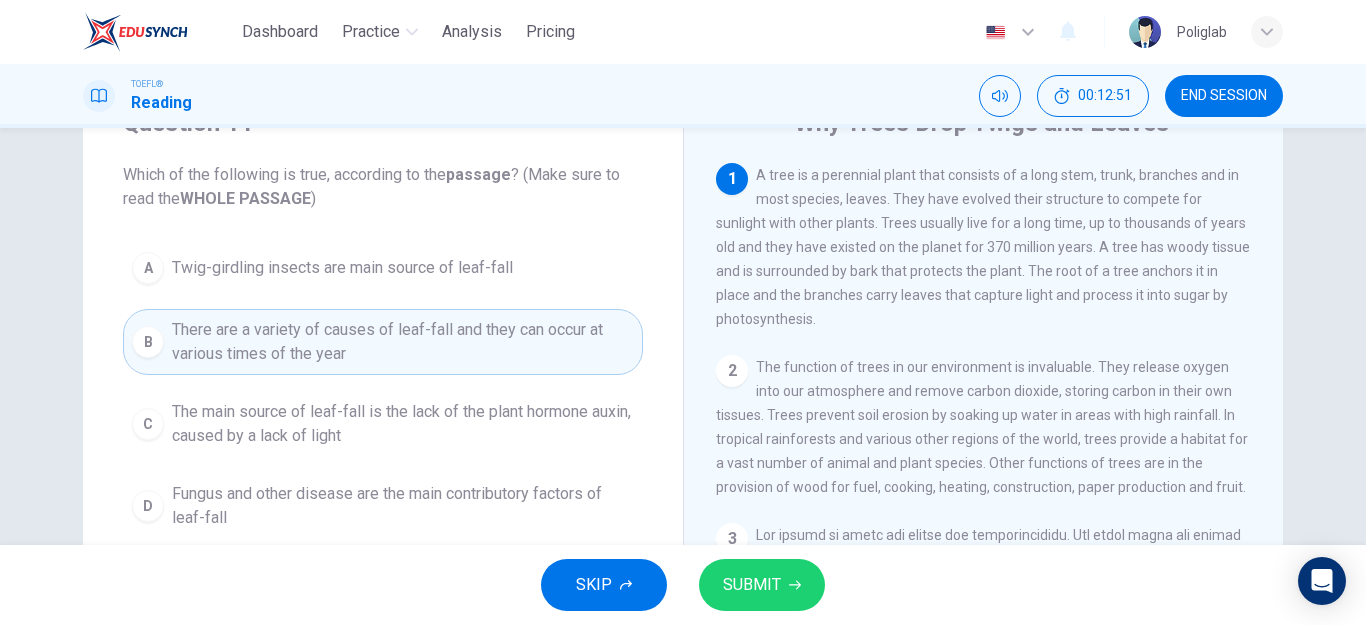 scroll, scrollTop: 0, scrollLeft: 0, axis: both 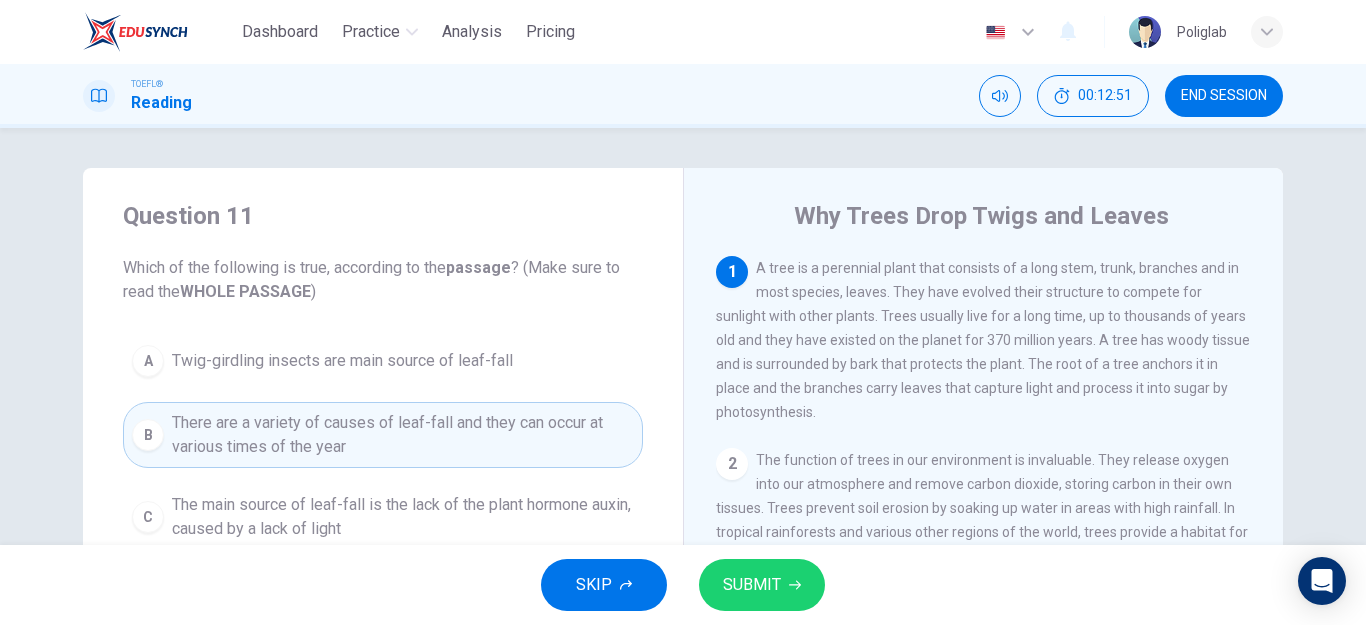 click on "SUBMIT" at bounding box center (752, 585) 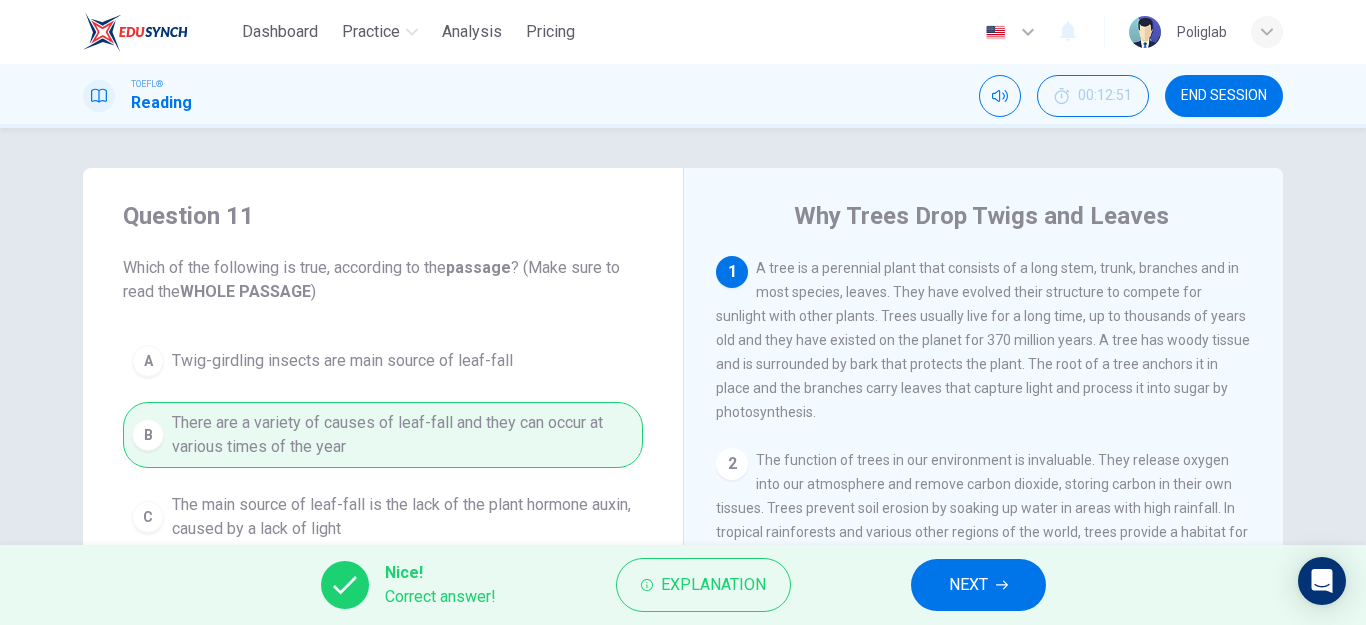 click on "NEXT" at bounding box center (978, 585) 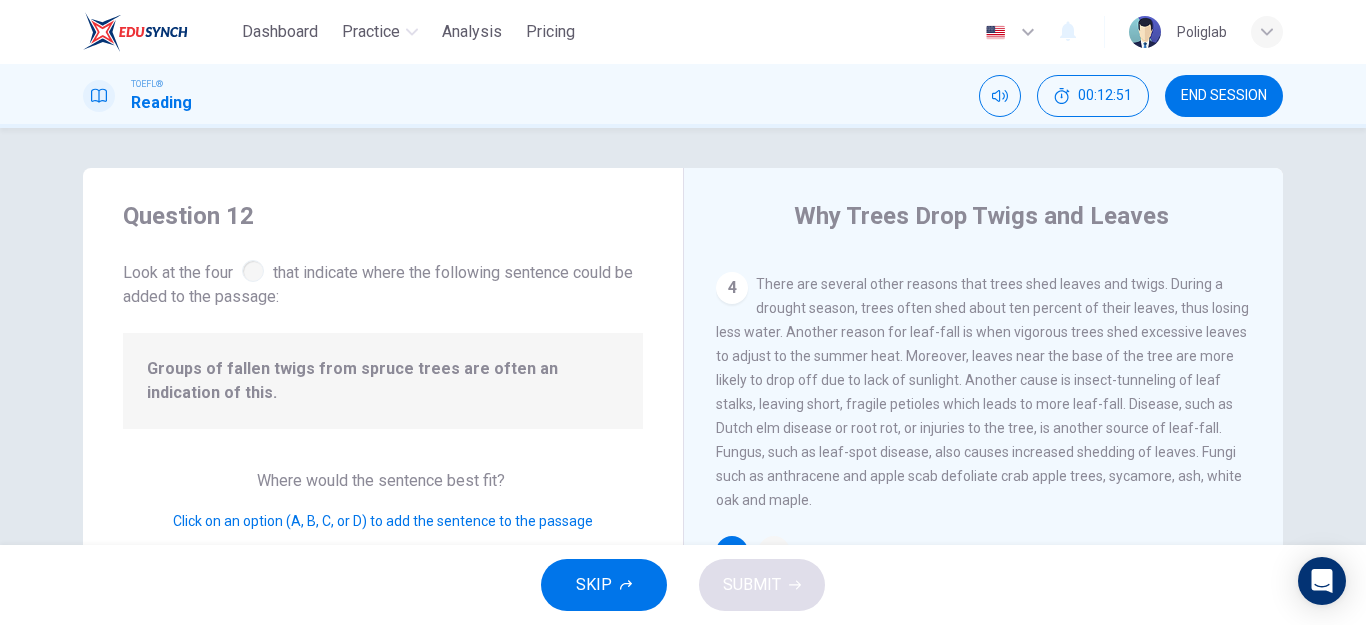 scroll, scrollTop: 717, scrollLeft: 0, axis: vertical 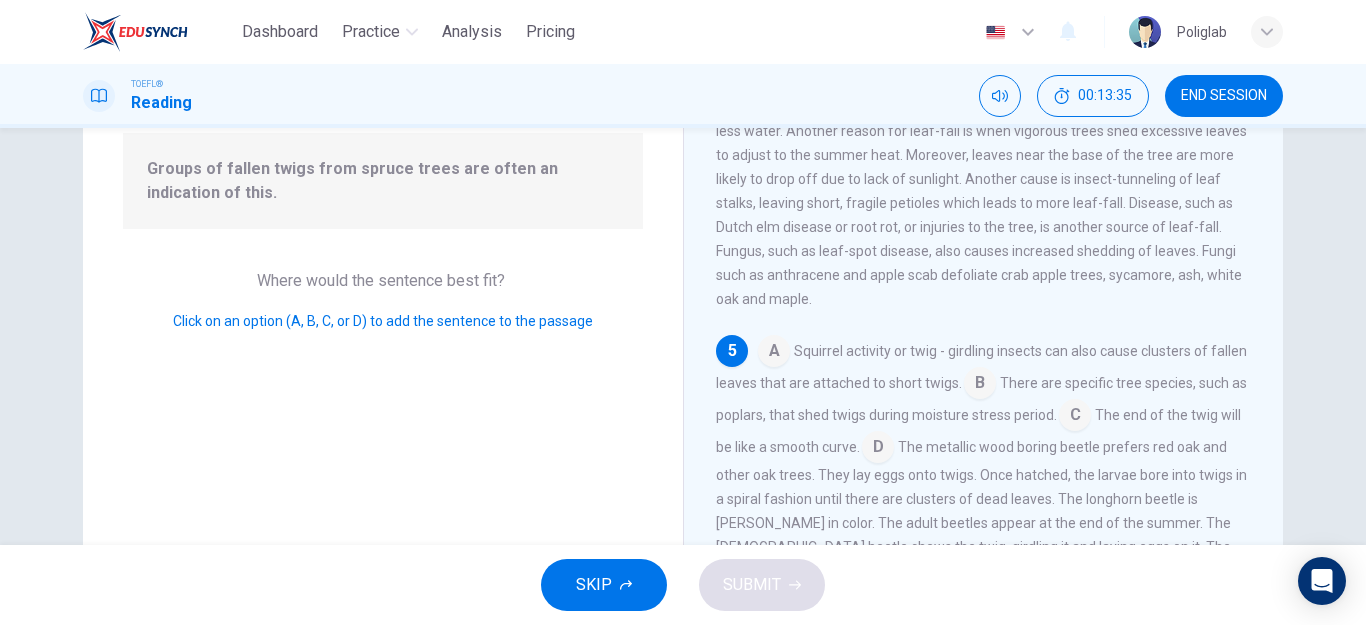 click at bounding box center (980, 385) 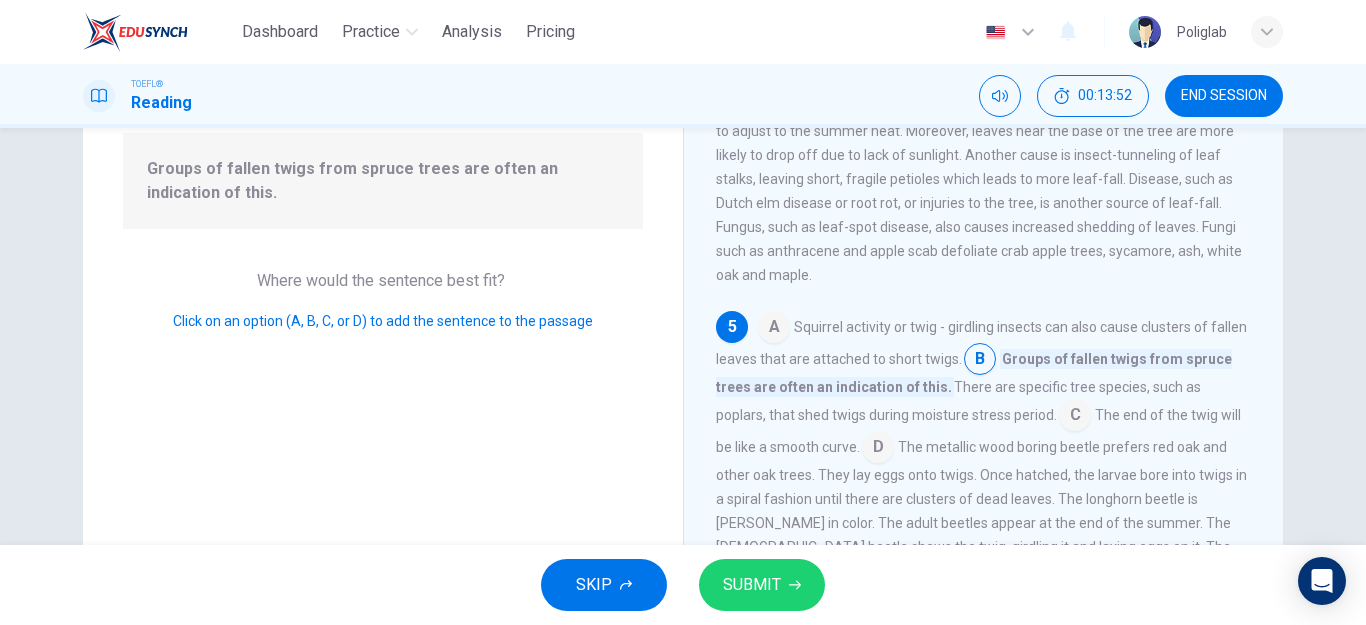 drag, startPoint x: 1103, startPoint y: 348, endPoint x: 1178, endPoint y: 351, distance: 75.059975 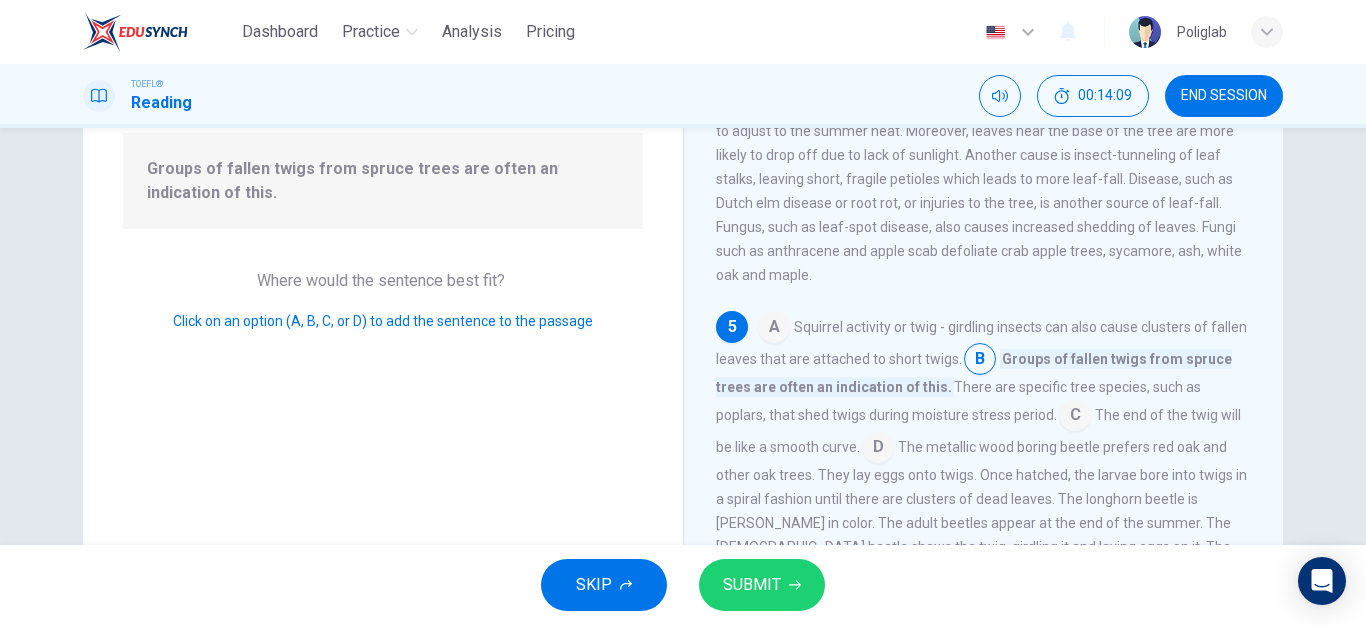 click at bounding box center (1075, 417) 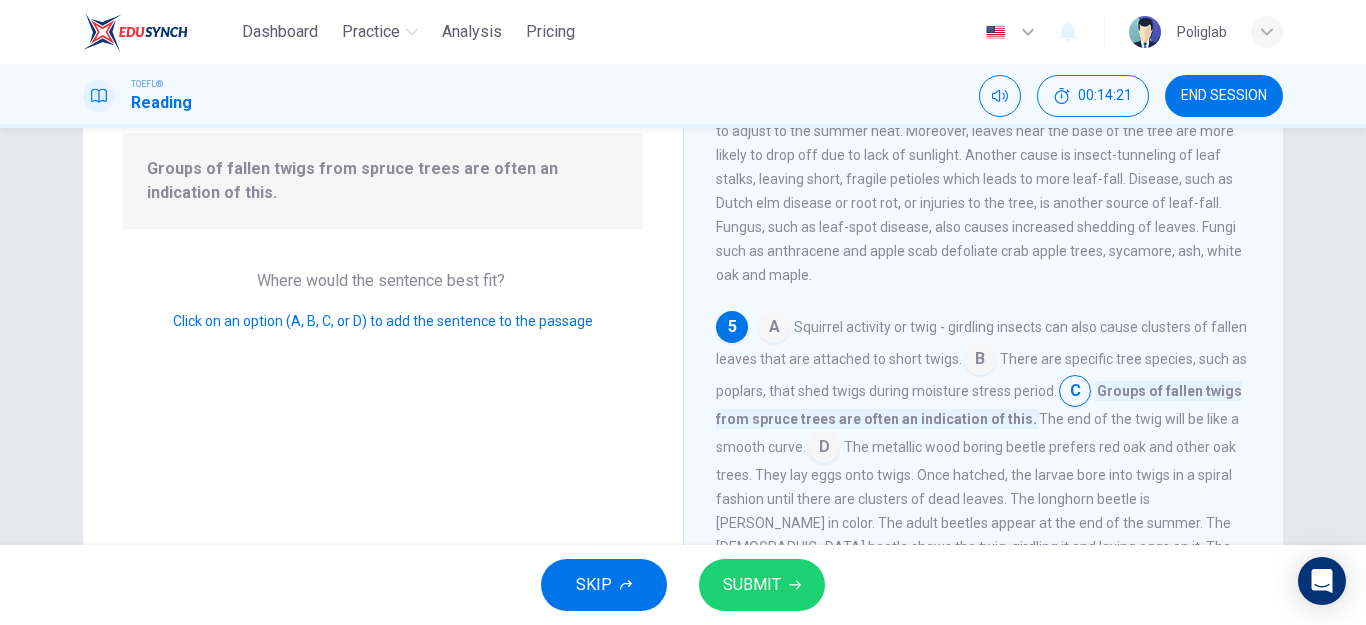 click on "SUBMIT" at bounding box center [762, 585] 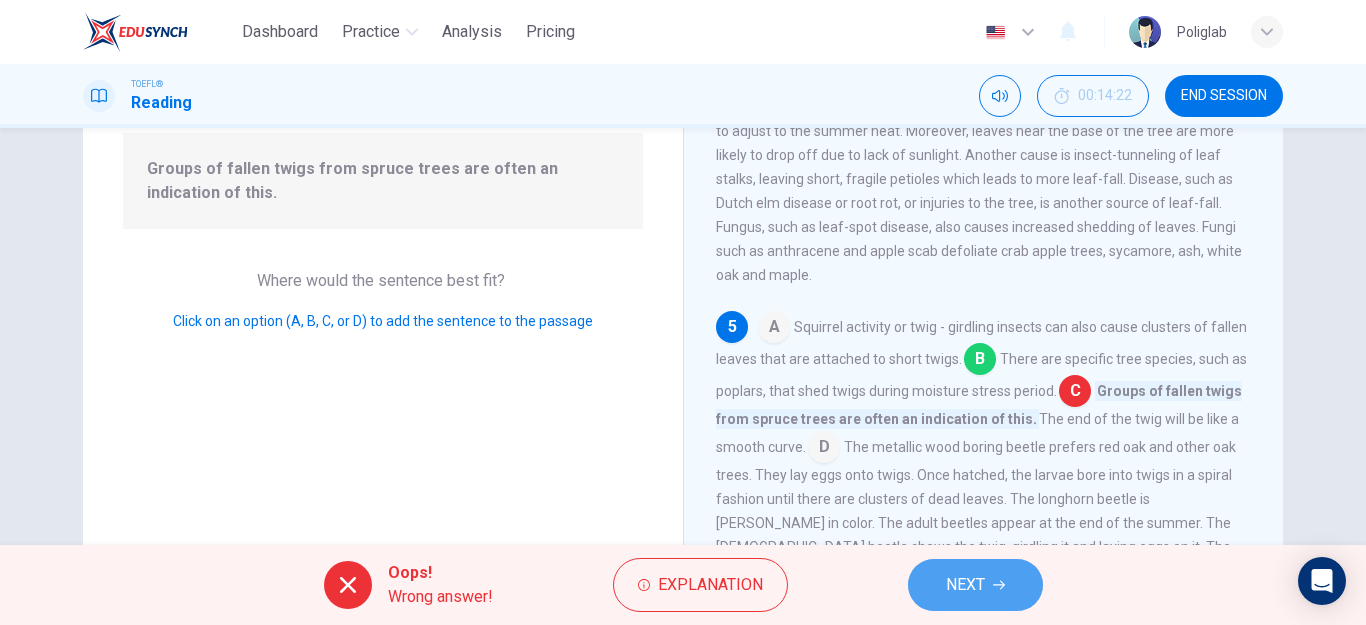 click on "NEXT" at bounding box center (965, 585) 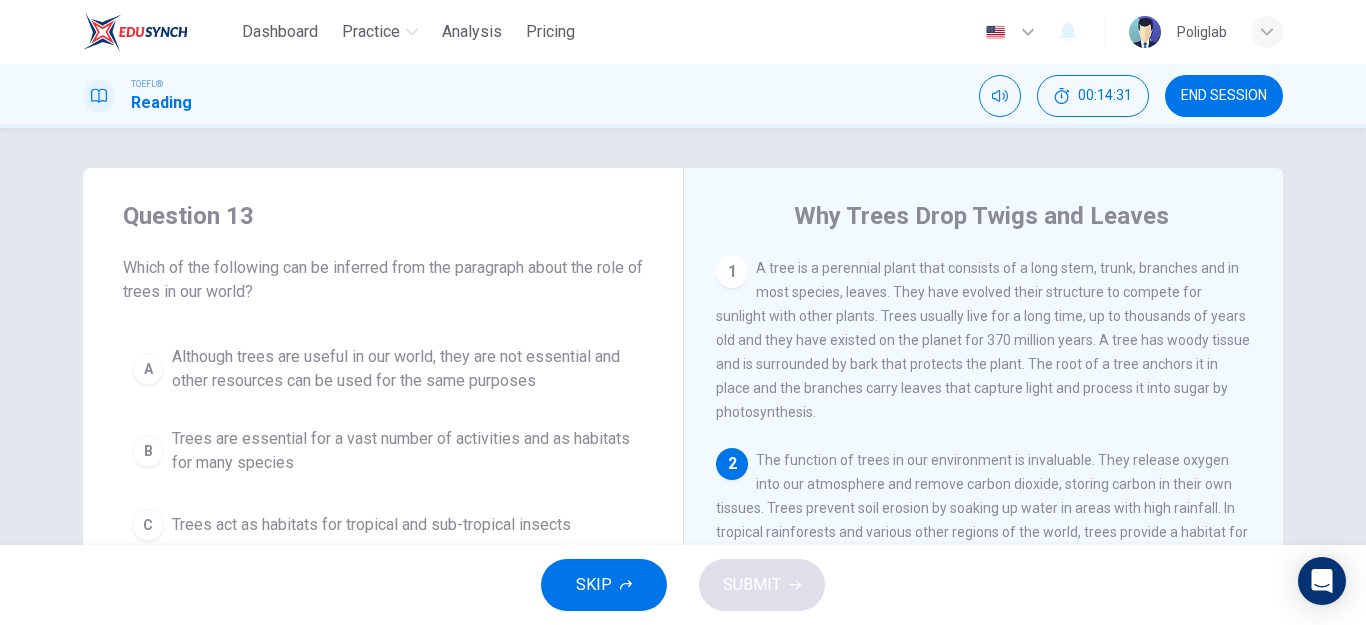 scroll, scrollTop: 100, scrollLeft: 0, axis: vertical 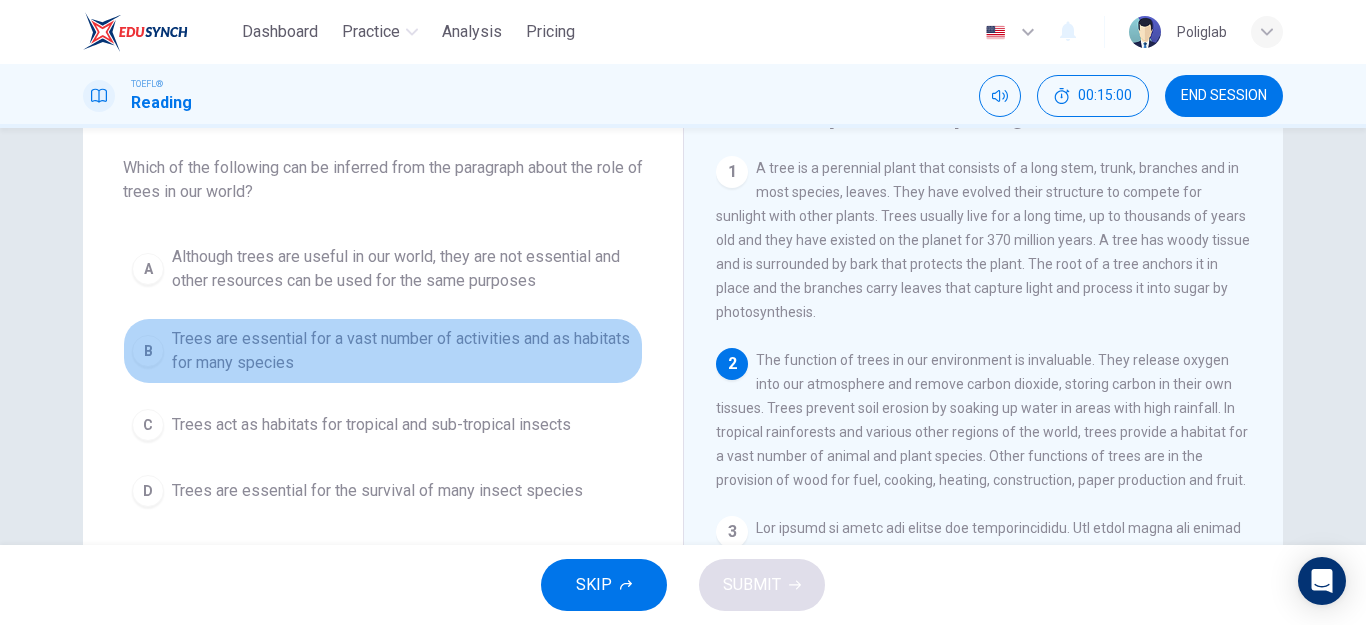 click on "Trees are essential for a vast number of activities and as habitats for many species" at bounding box center [403, 351] 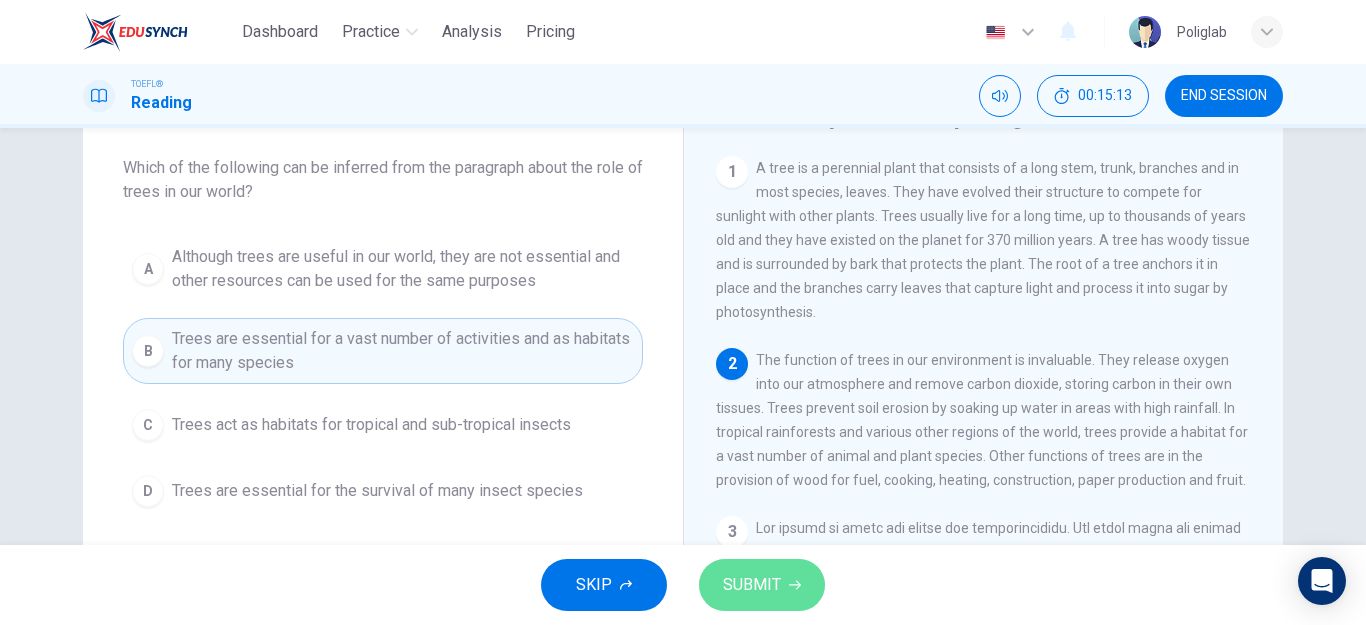 click on "SUBMIT" at bounding box center (762, 585) 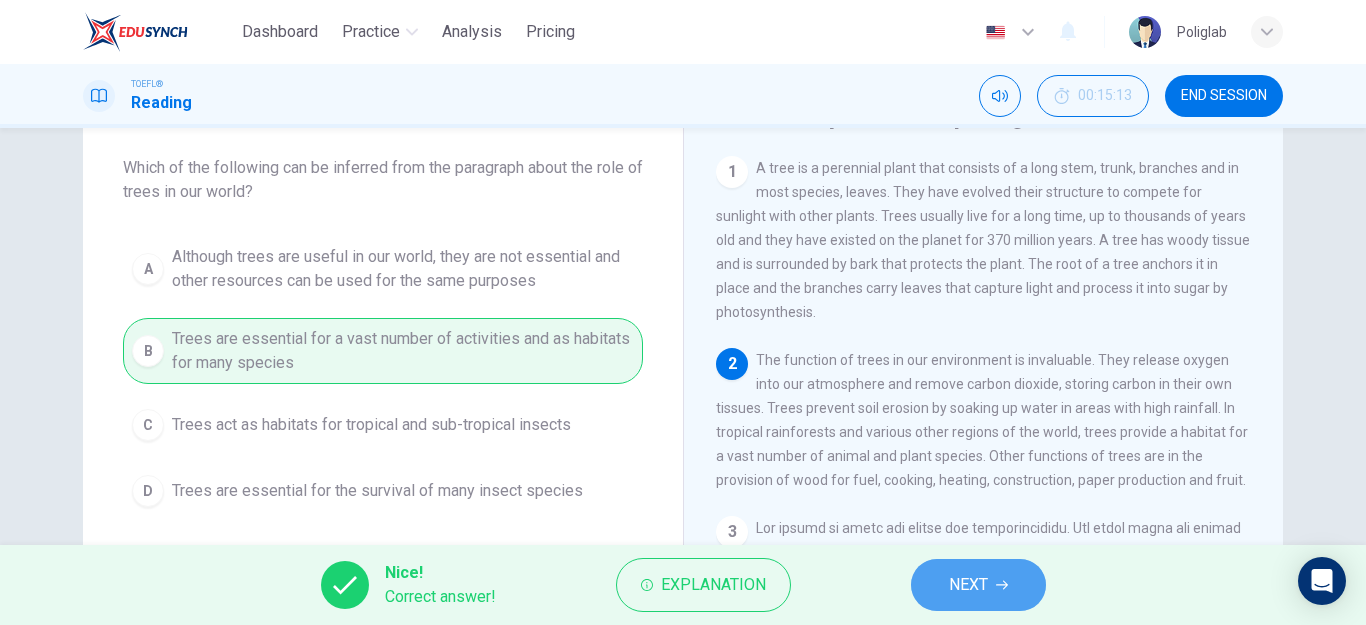 click on "NEXT" at bounding box center (978, 585) 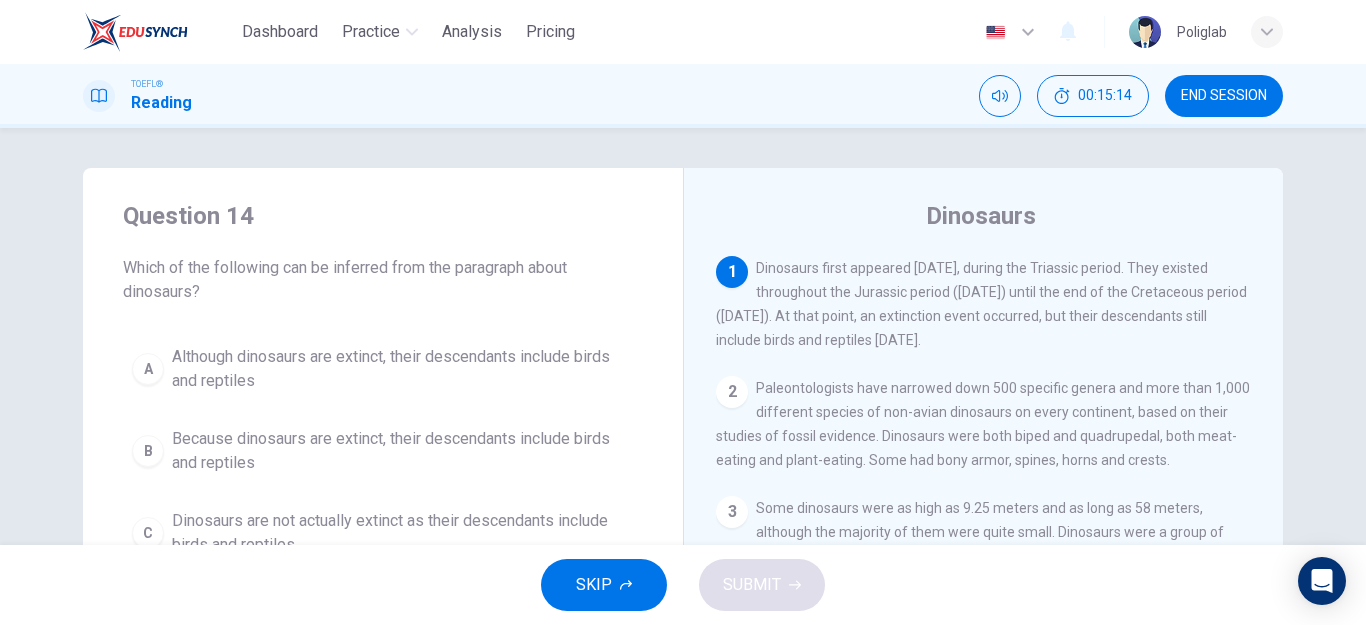 click on "END SESSION" at bounding box center [1224, 96] 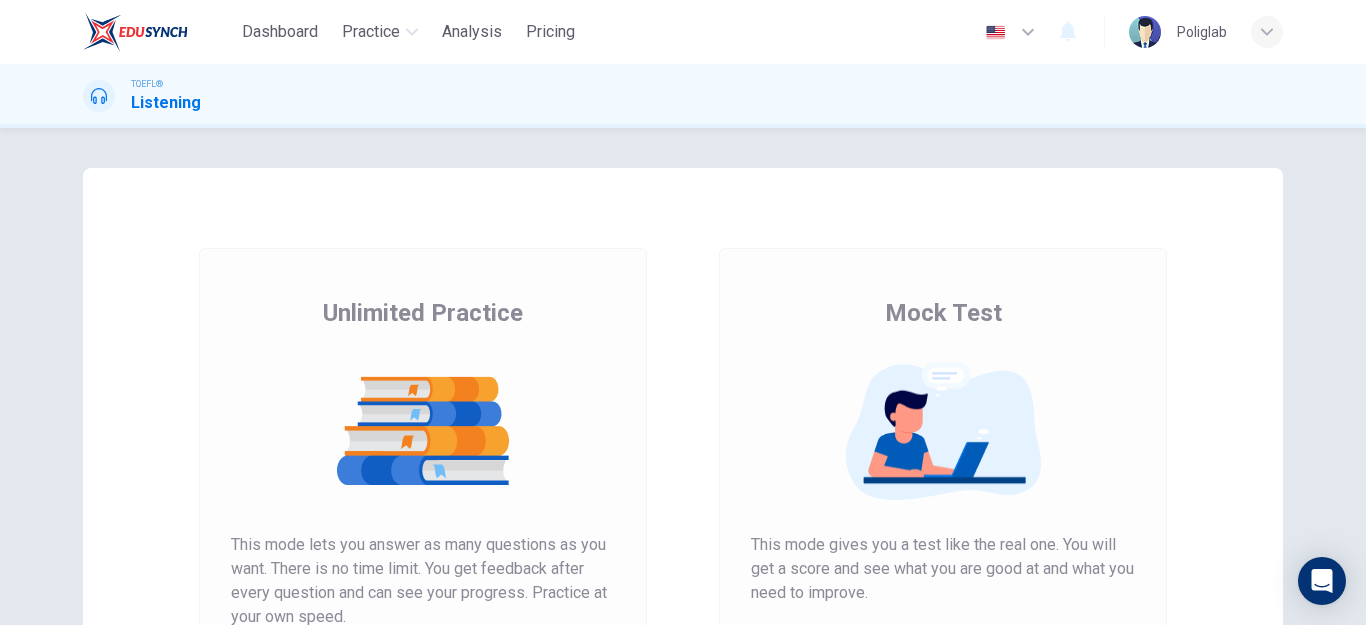 scroll, scrollTop: 0, scrollLeft: 0, axis: both 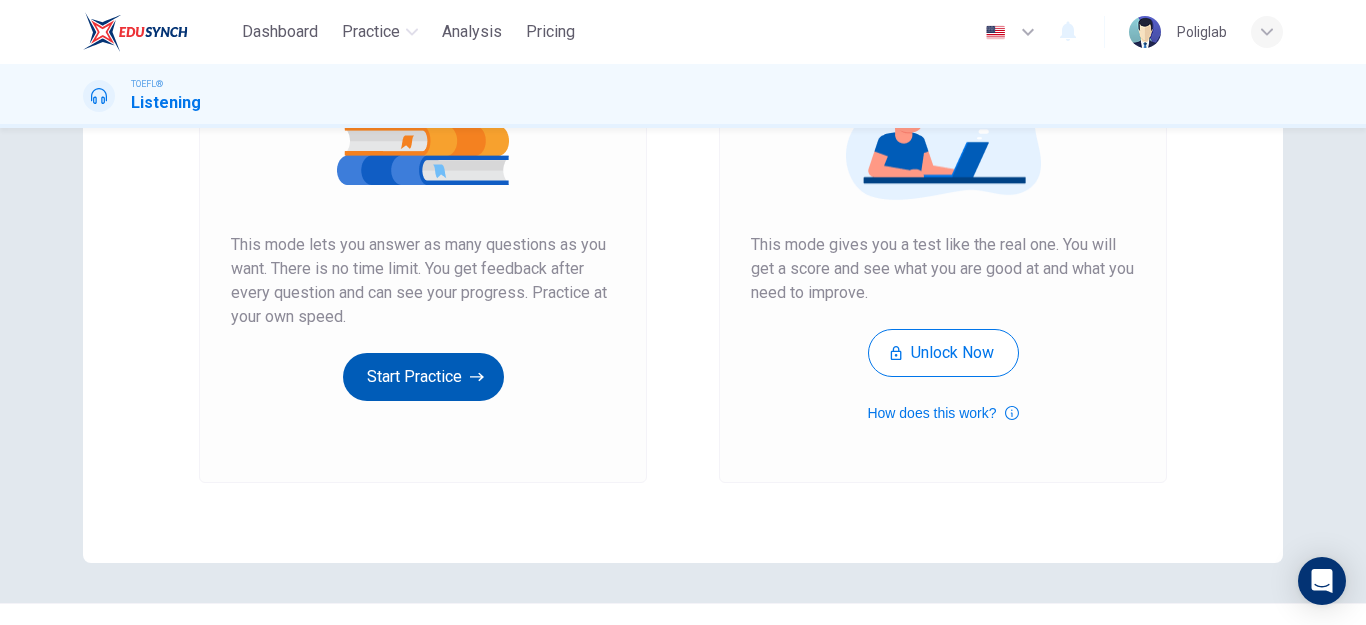click on "Start Practice" at bounding box center [423, 377] 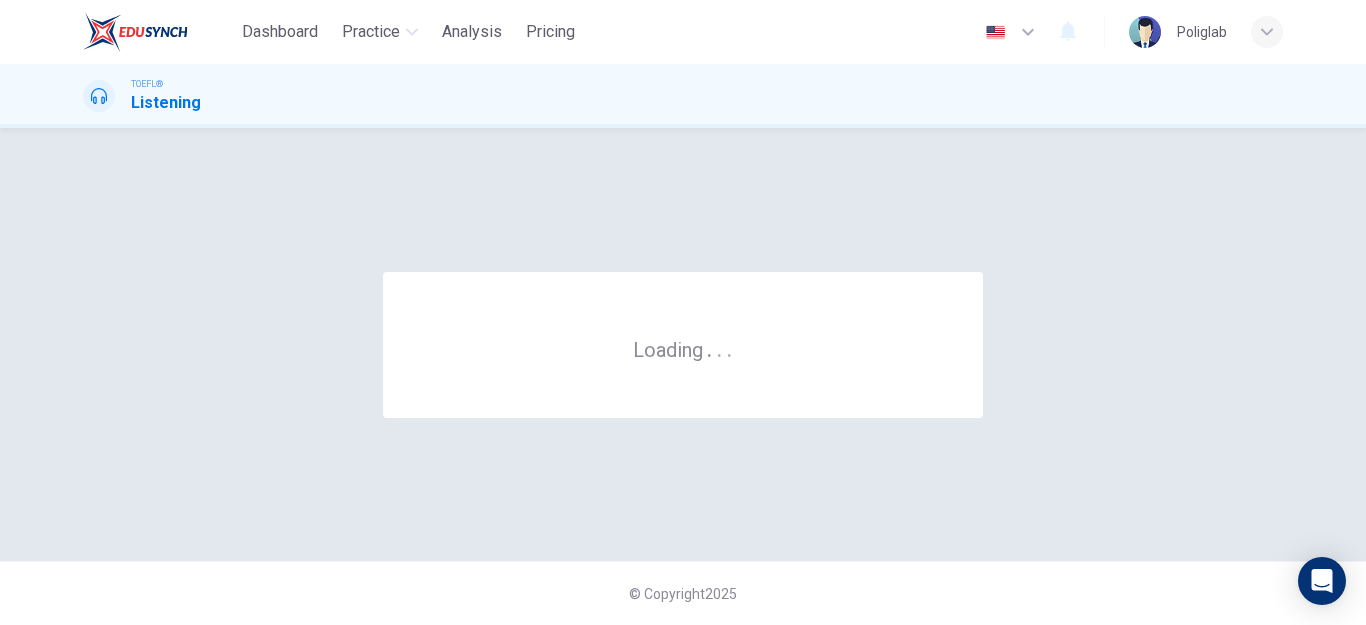 scroll, scrollTop: 0, scrollLeft: 0, axis: both 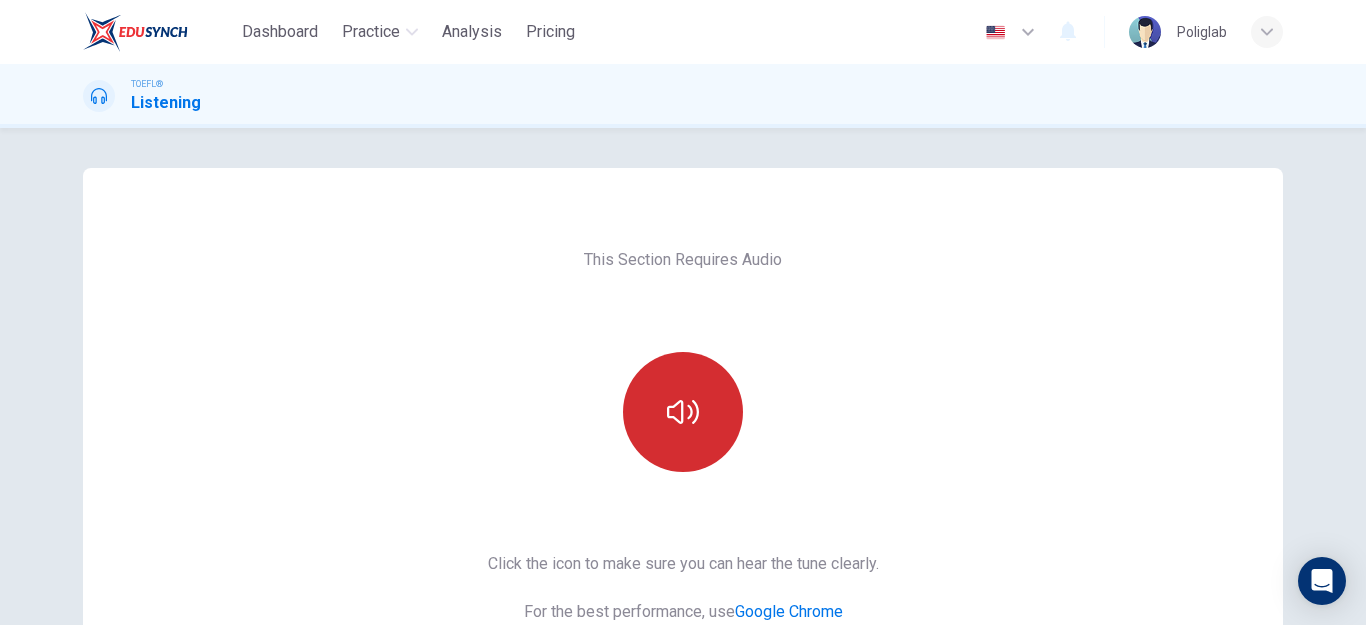 click 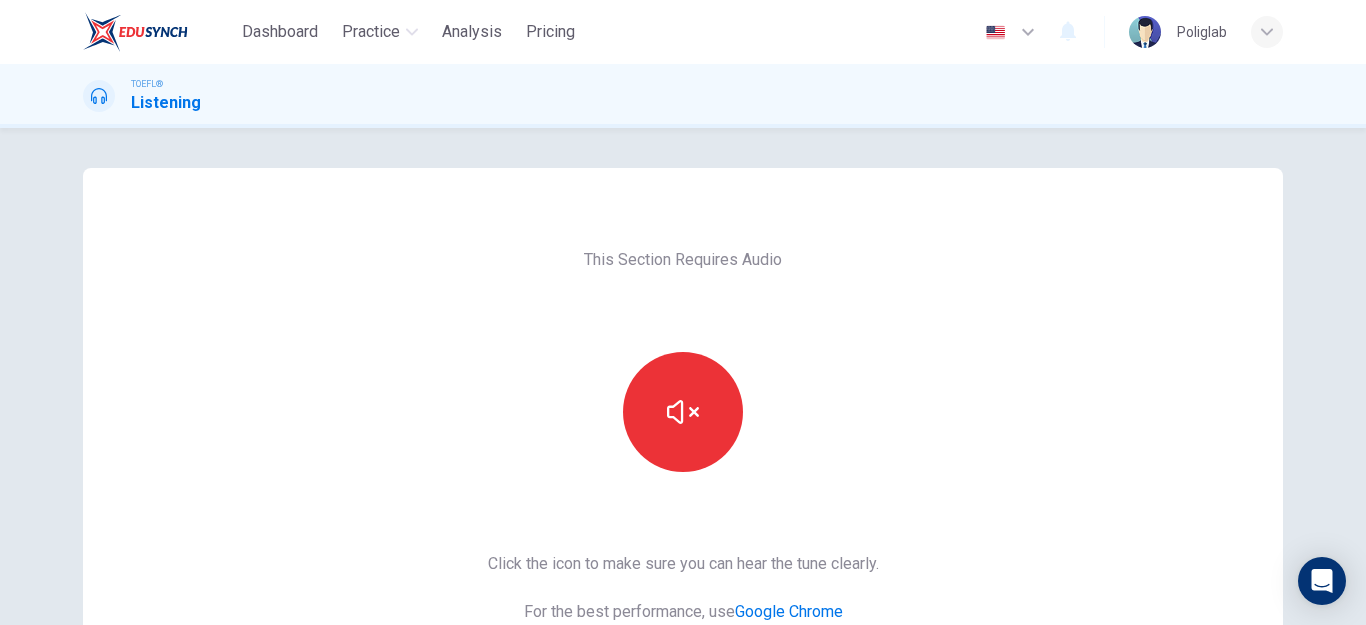 scroll, scrollTop: 100, scrollLeft: 0, axis: vertical 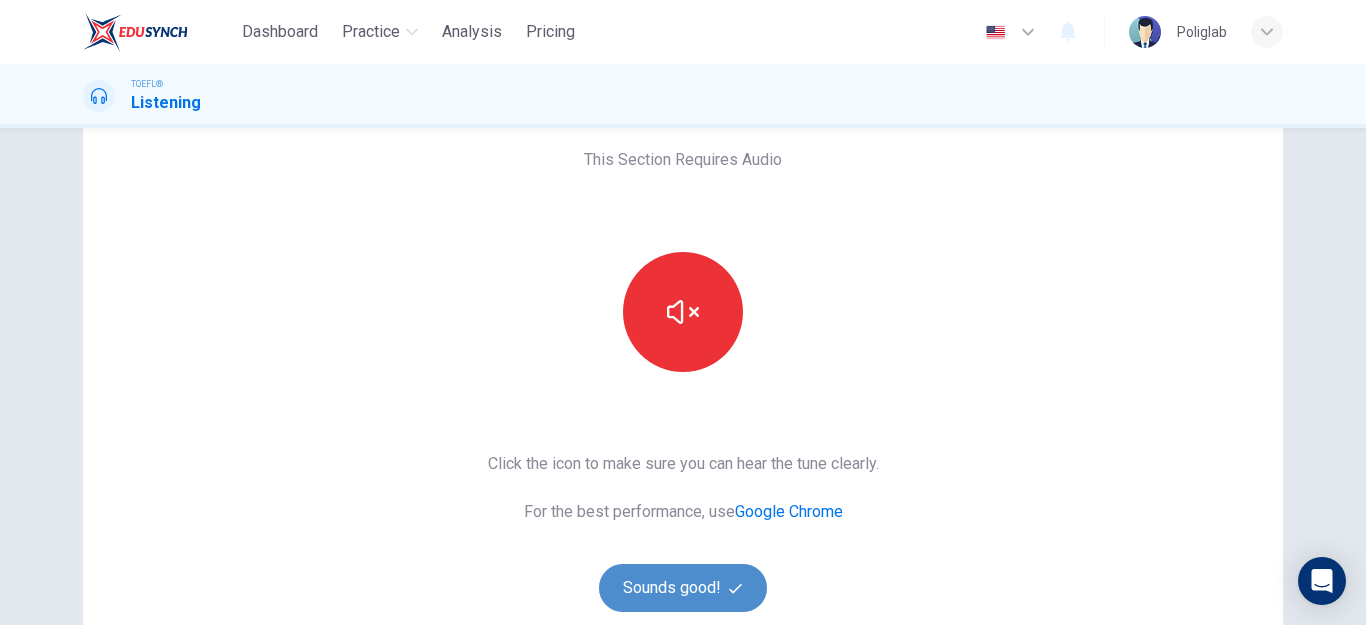 click on "Sounds good!" at bounding box center [683, 588] 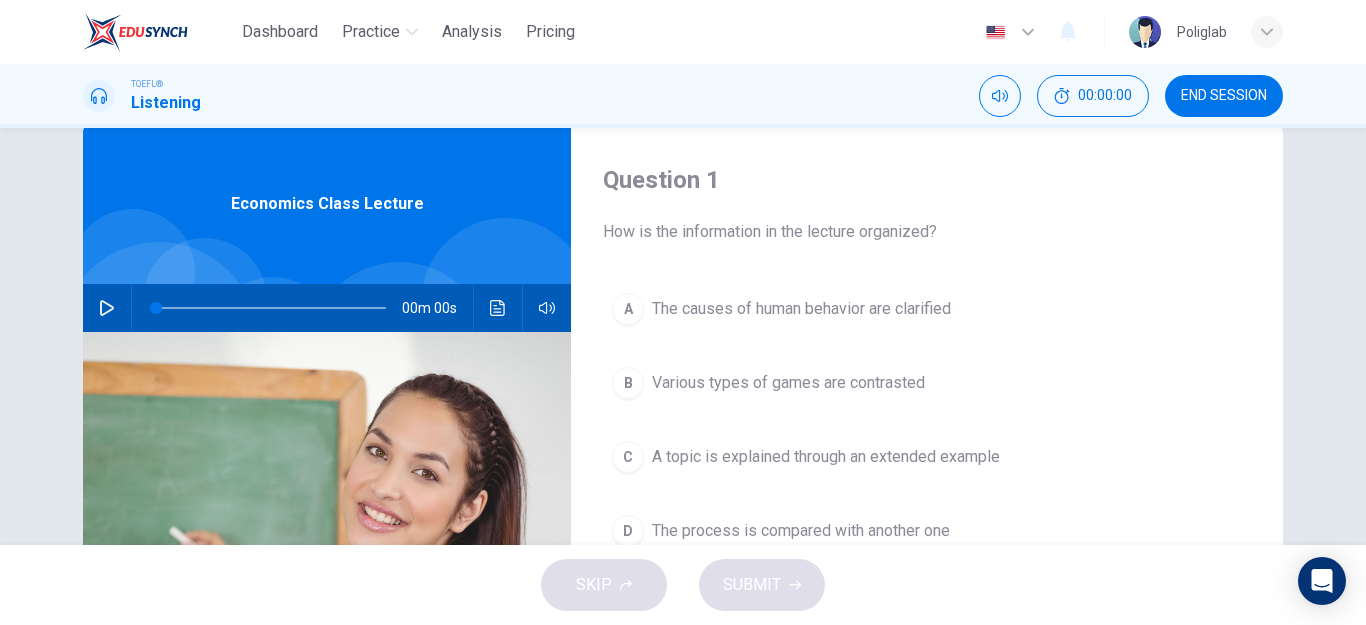 scroll, scrollTop: 0, scrollLeft: 0, axis: both 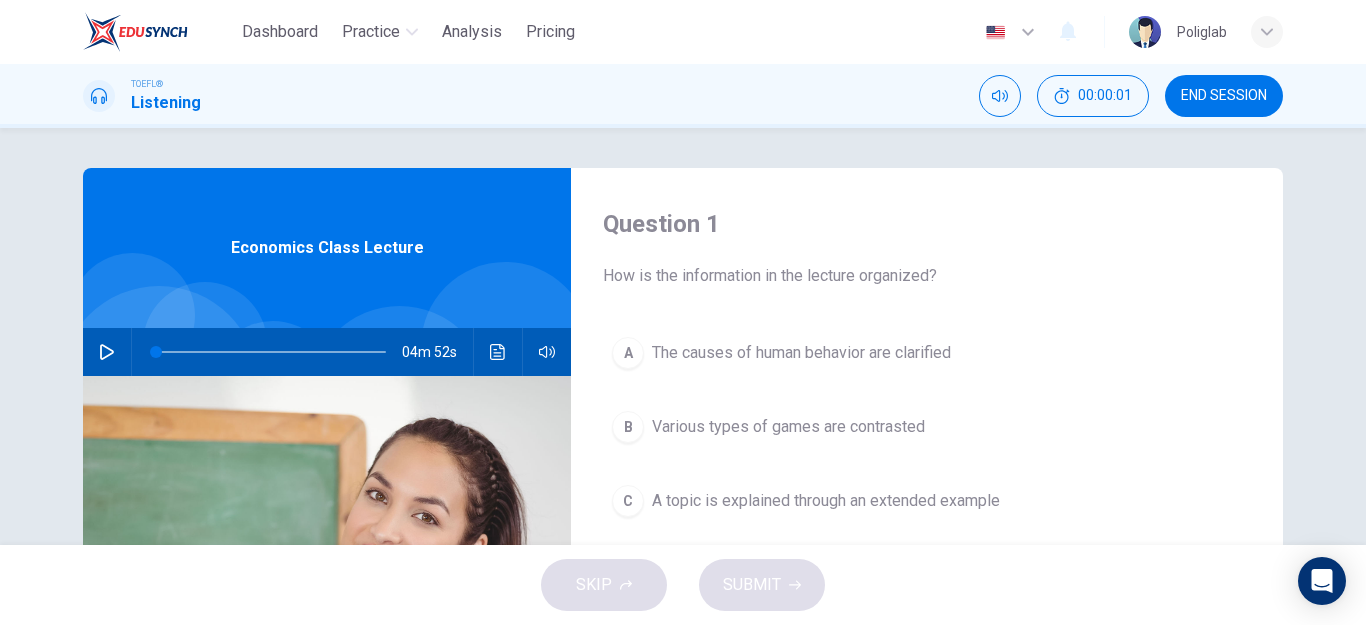 click 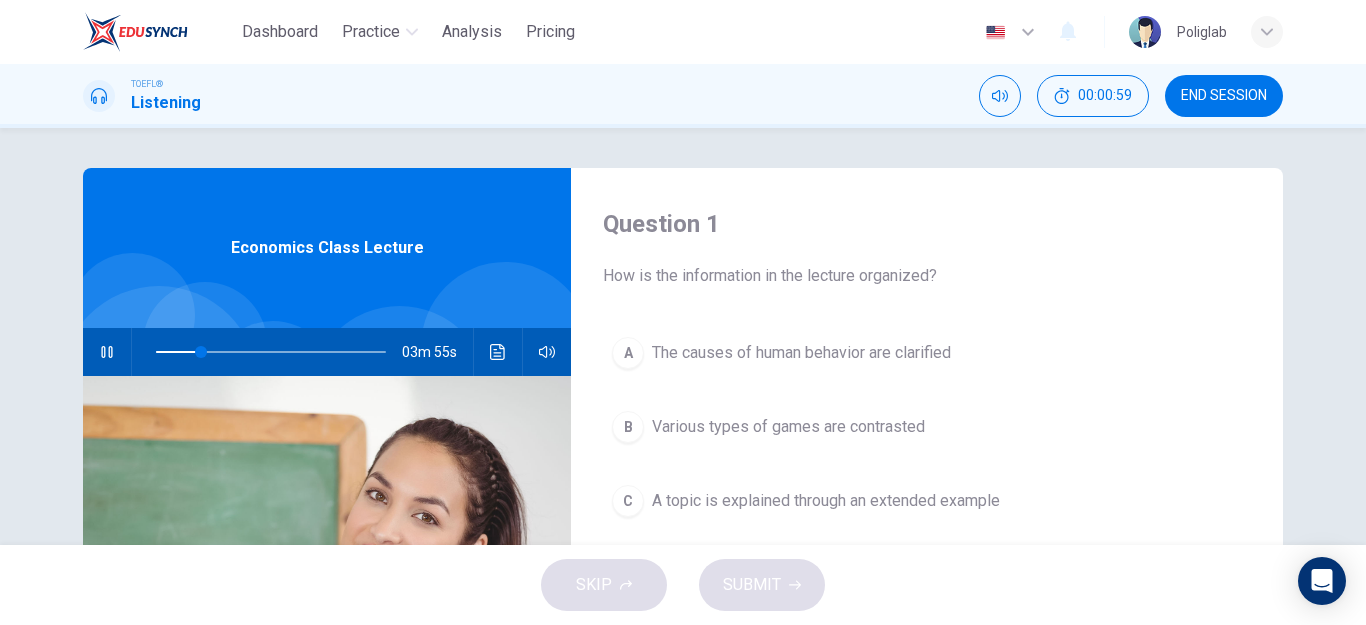 click on "Various types of games are contrasted" at bounding box center (788, 427) 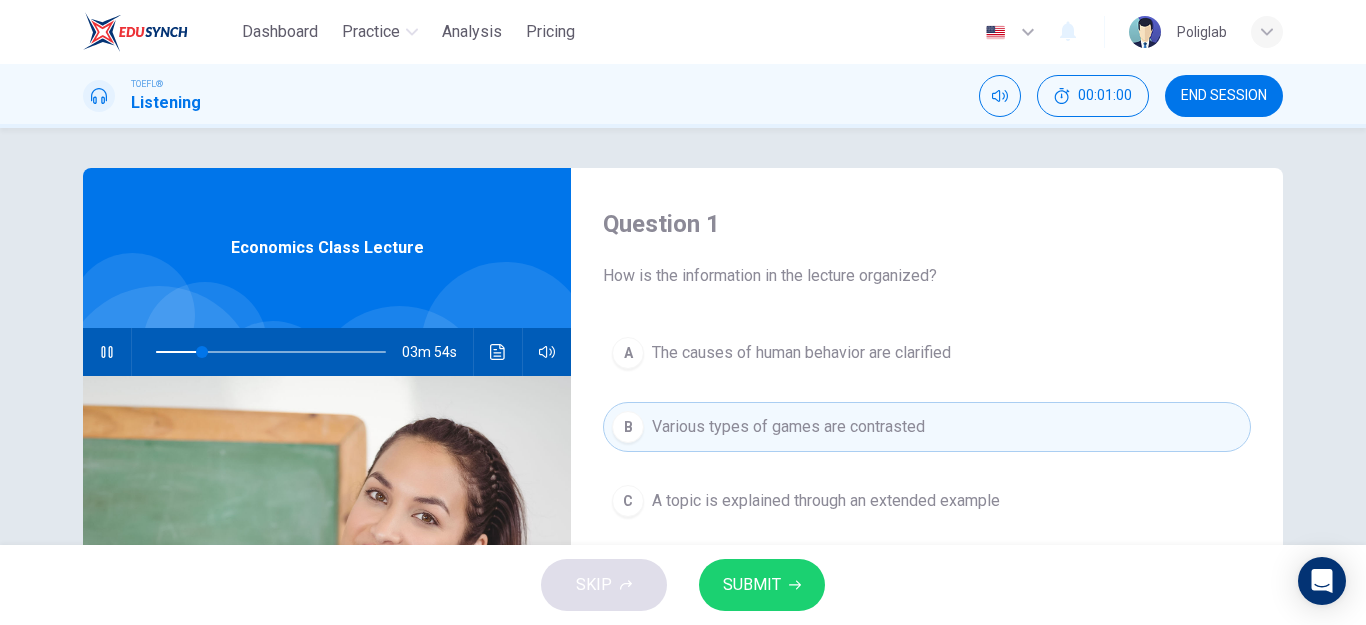 click 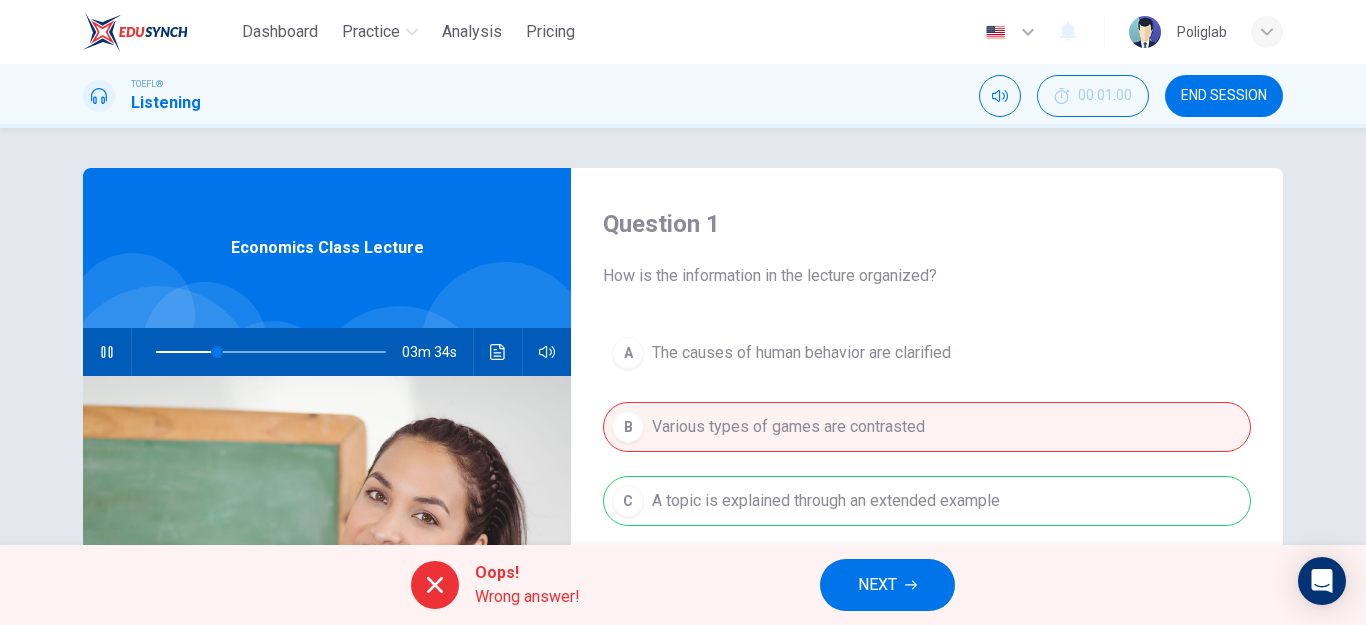 click on "NEXT" at bounding box center [887, 585] 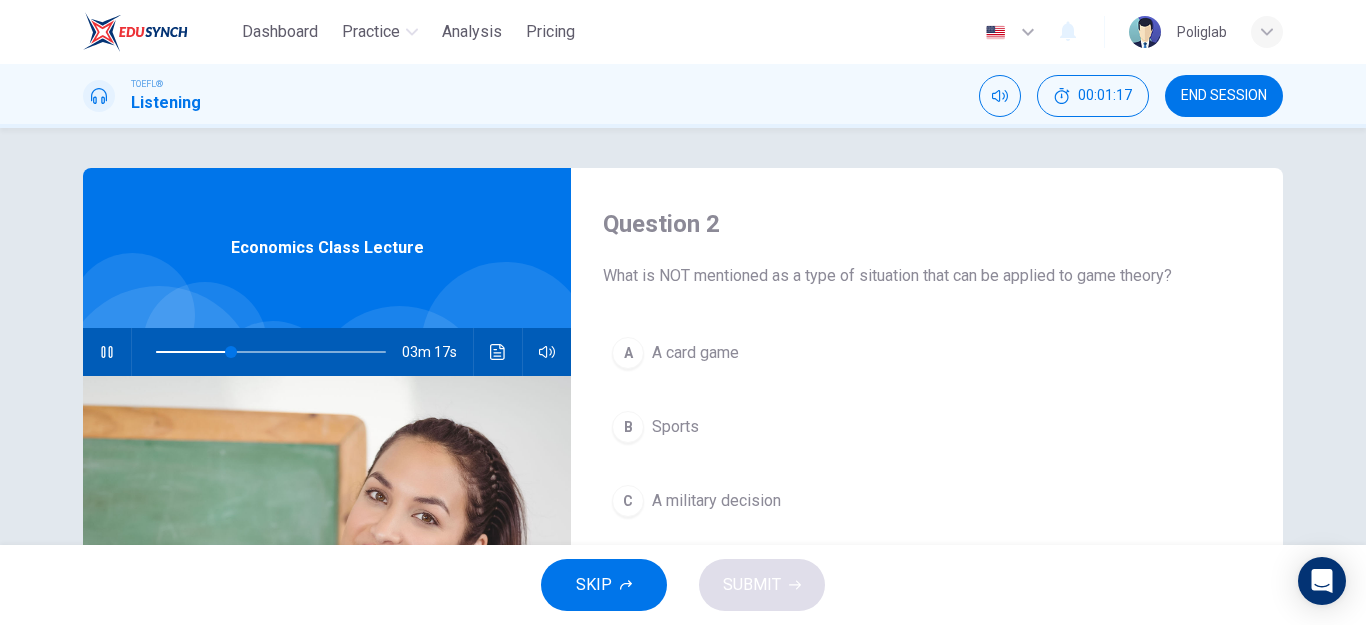 click on "Sports" at bounding box center [675, 427] 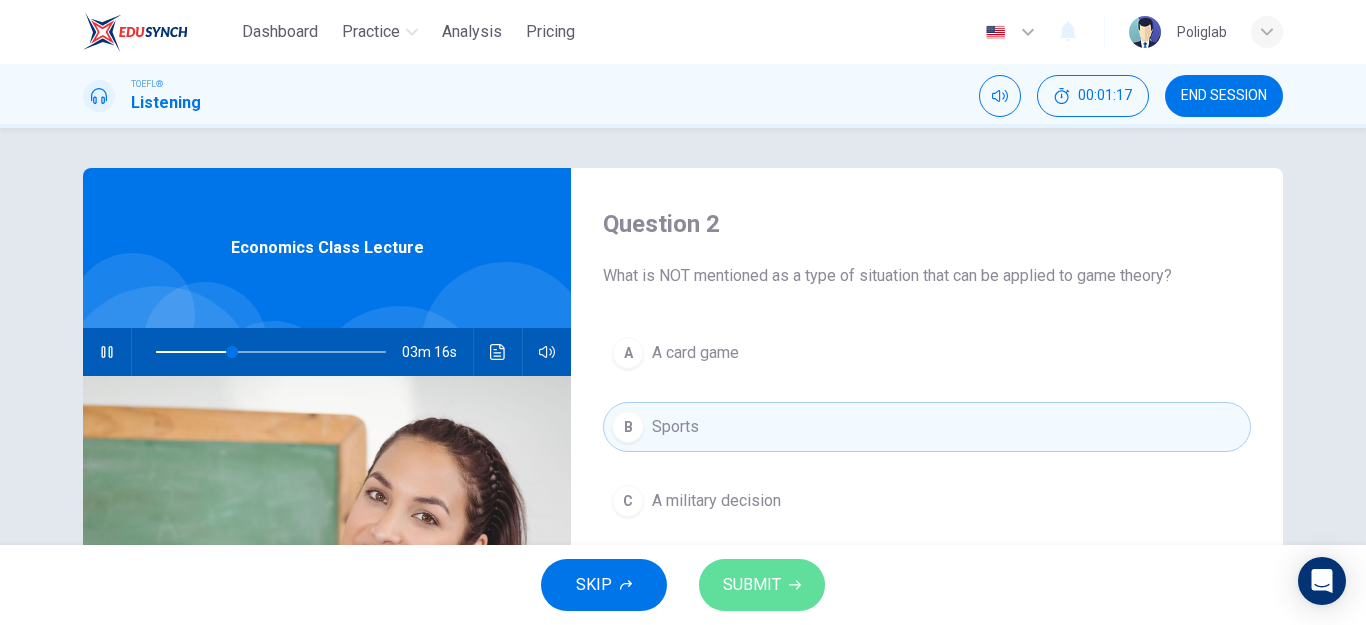 click on "SUBMIT" at bounding box center [762, 585] 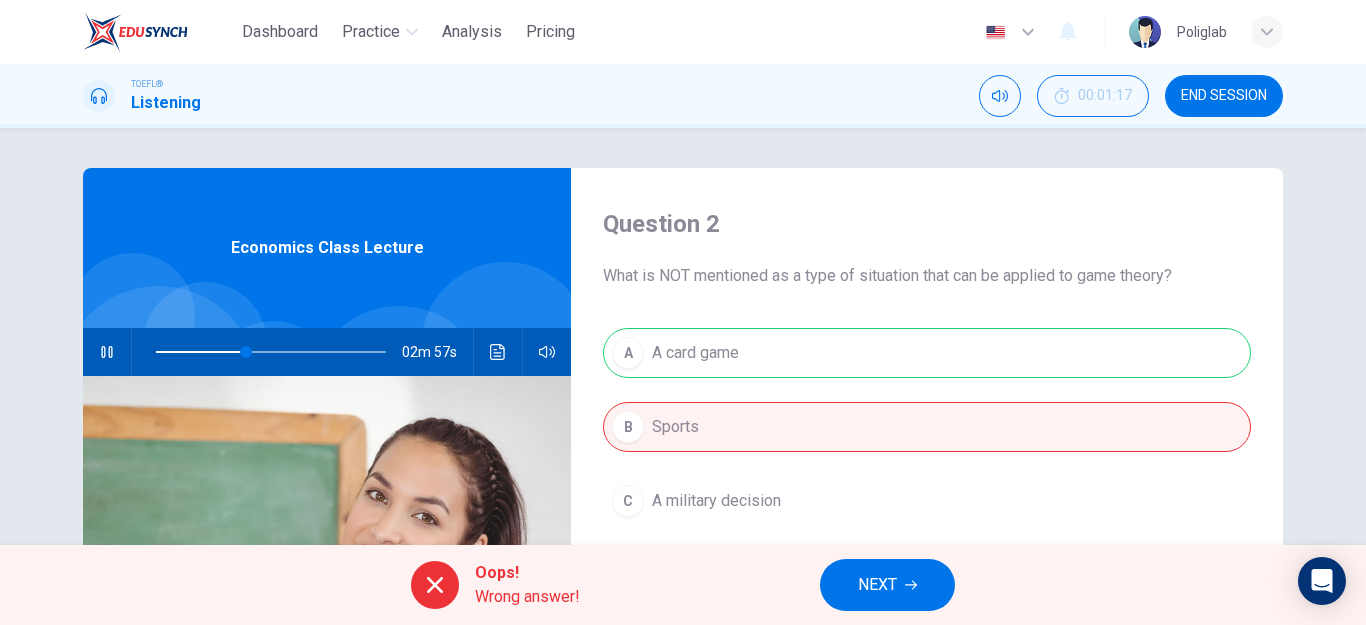 type on "40" 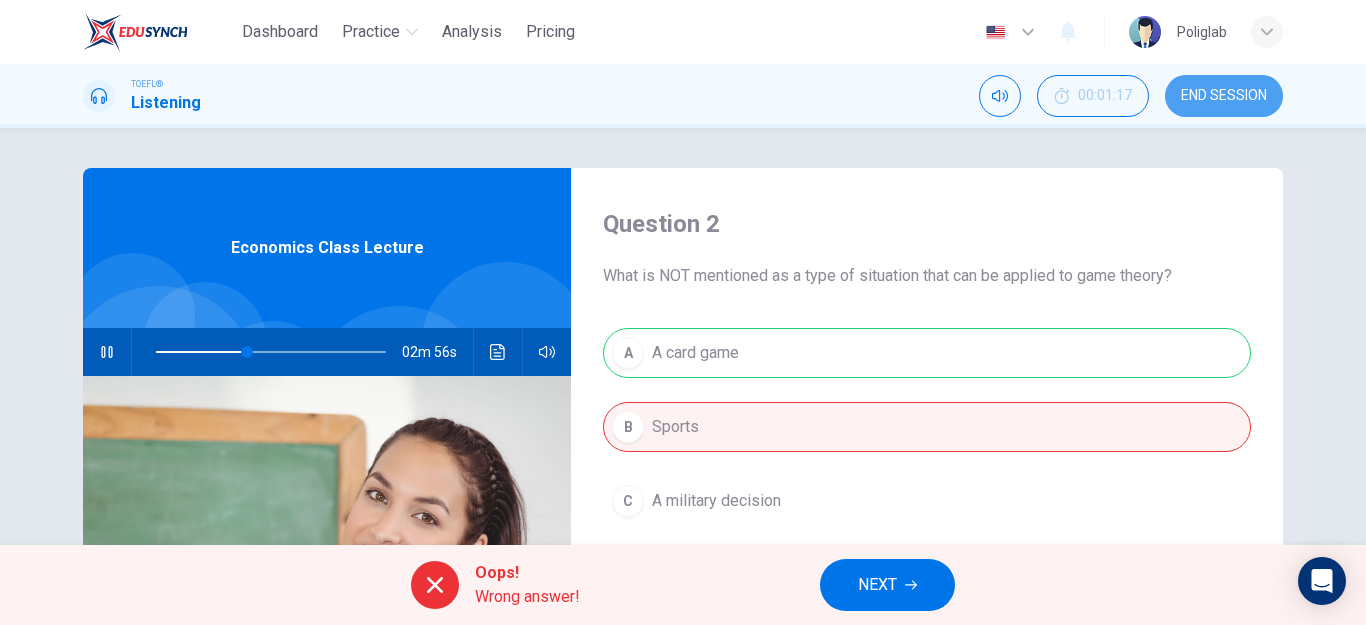 click on "END SESSION" at bounding box center [1224, 96] 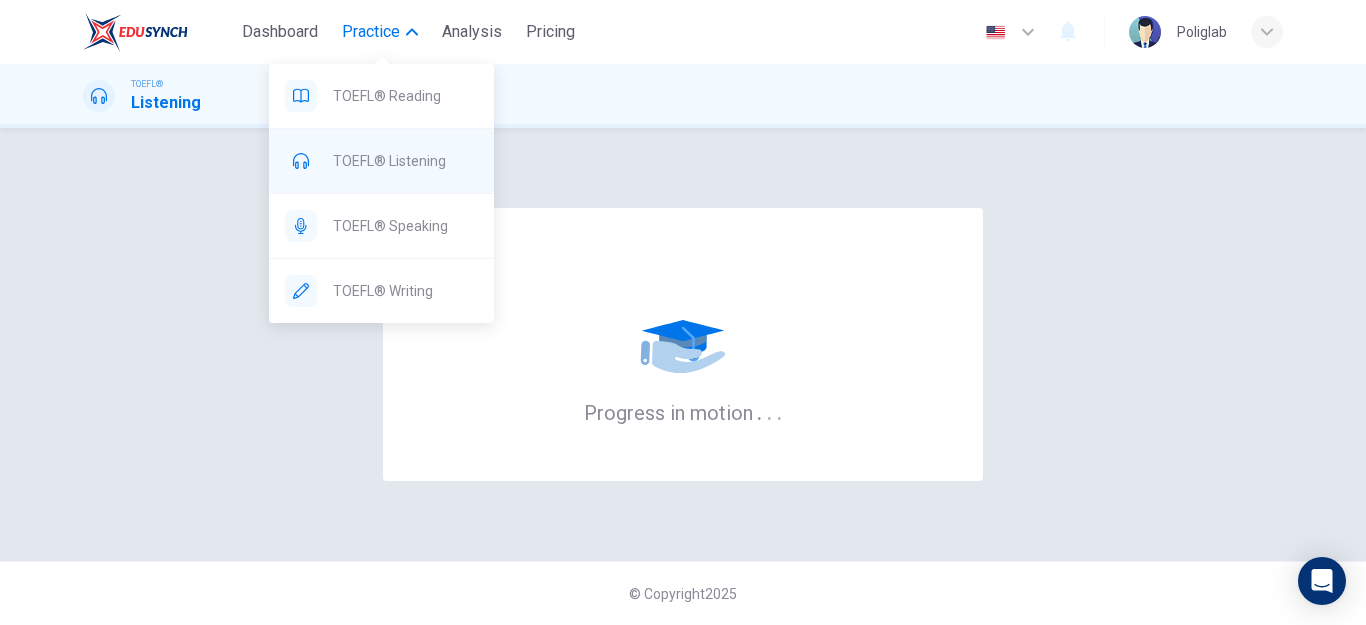 click on "TOEFL® Listening" at bounding box center [405, 161] 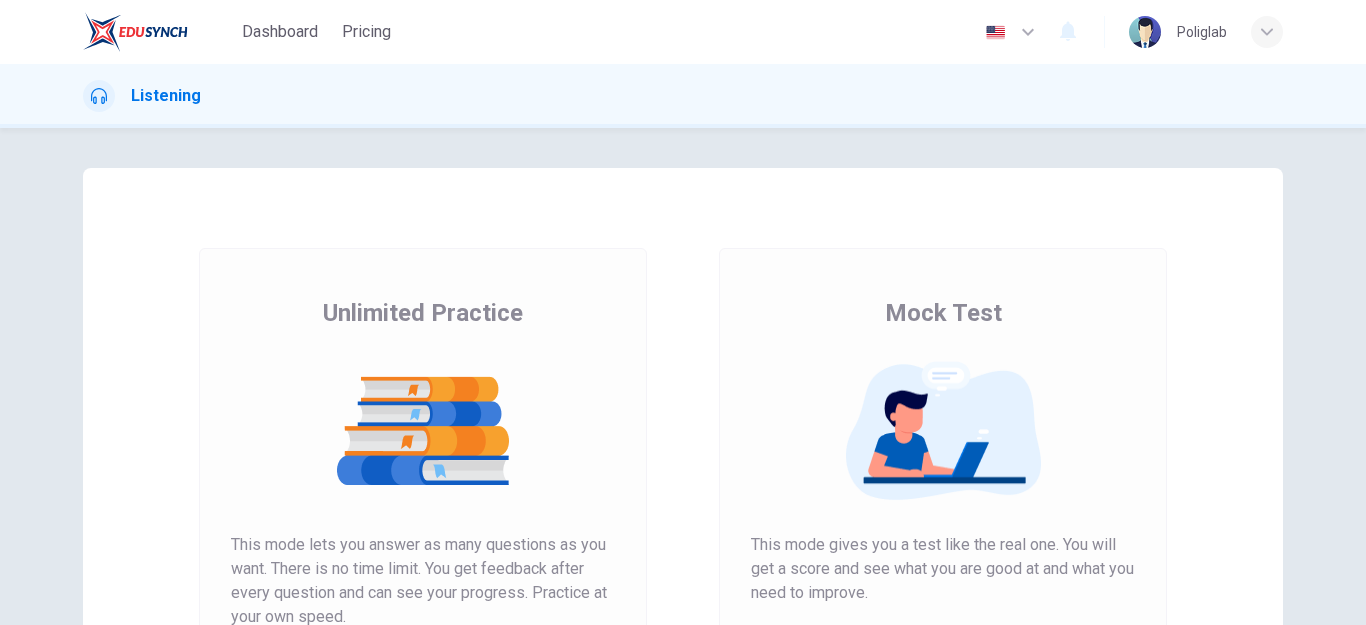 scroll, scrollTop: 0, scrollLeft: 0, axis: both 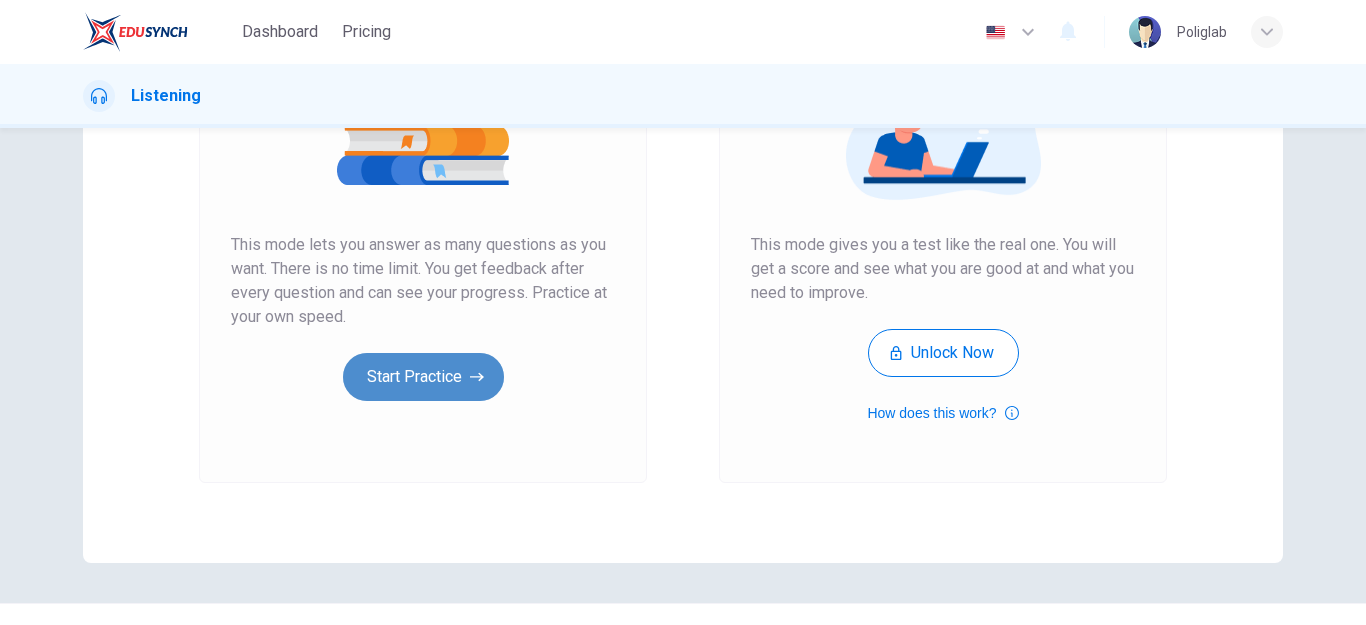 click on "Start Practice" at bounding box center (423, 377) 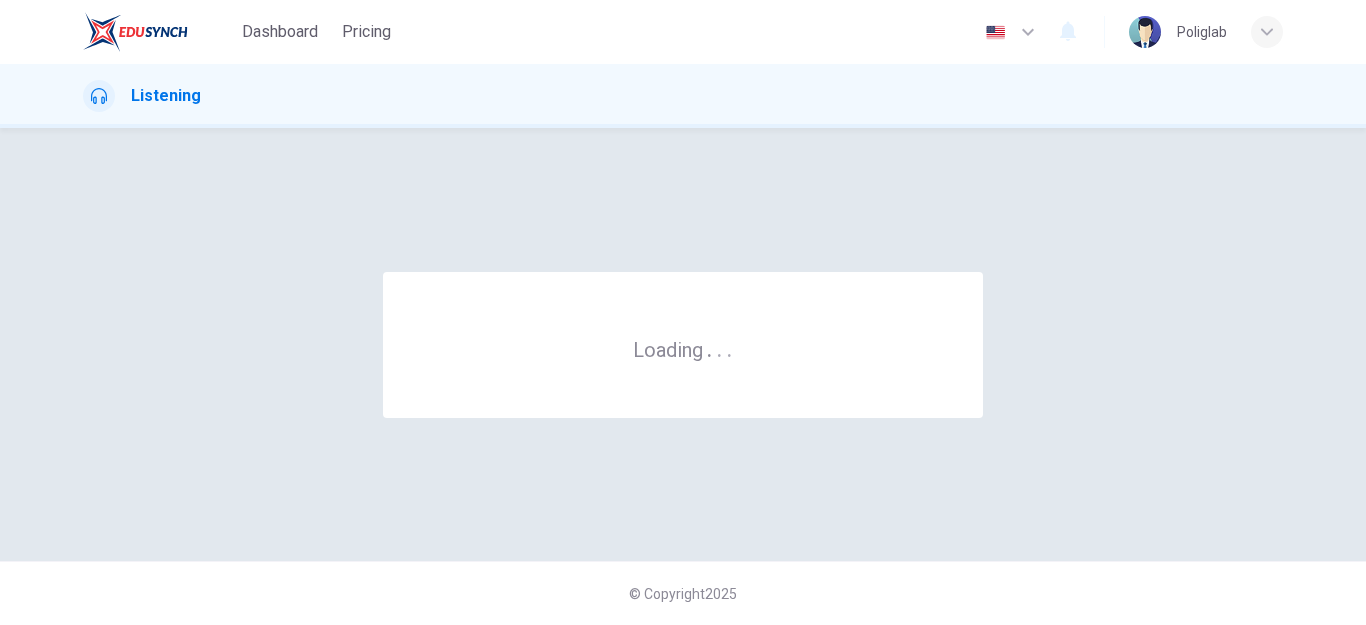 scroll, scrollTop: 0, scrollLeft: 0, axis: both 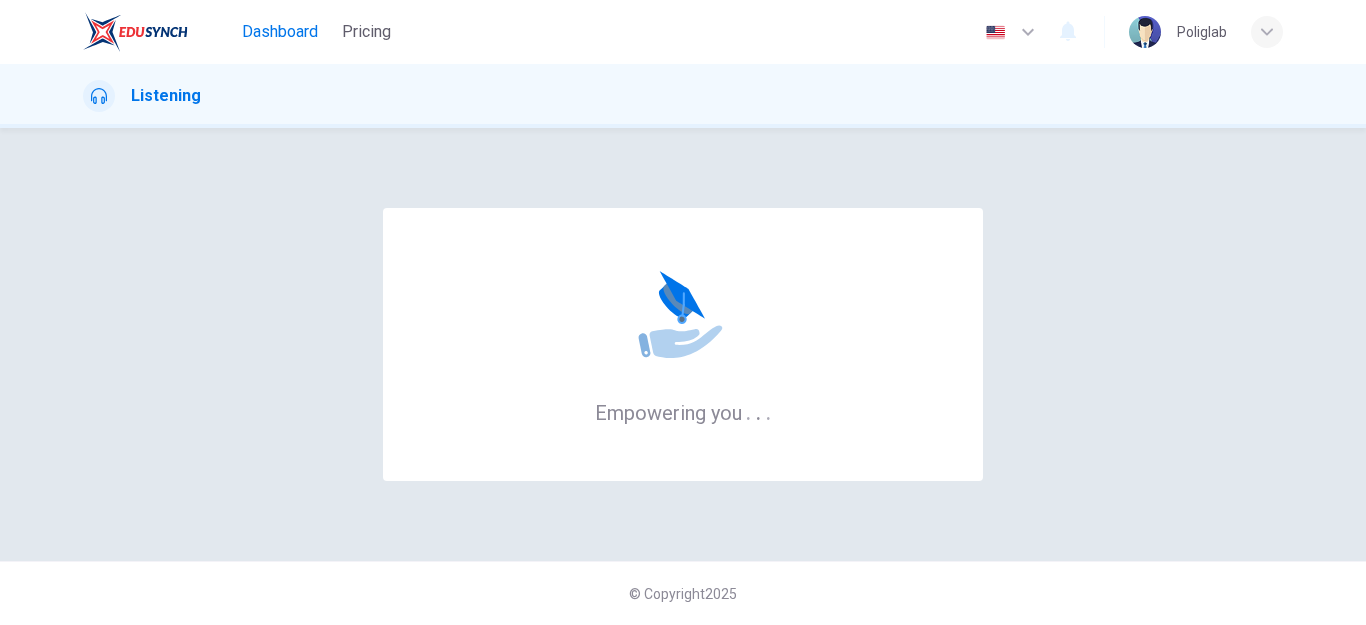 click on "Dashboard" at bounding box center [280, 32] 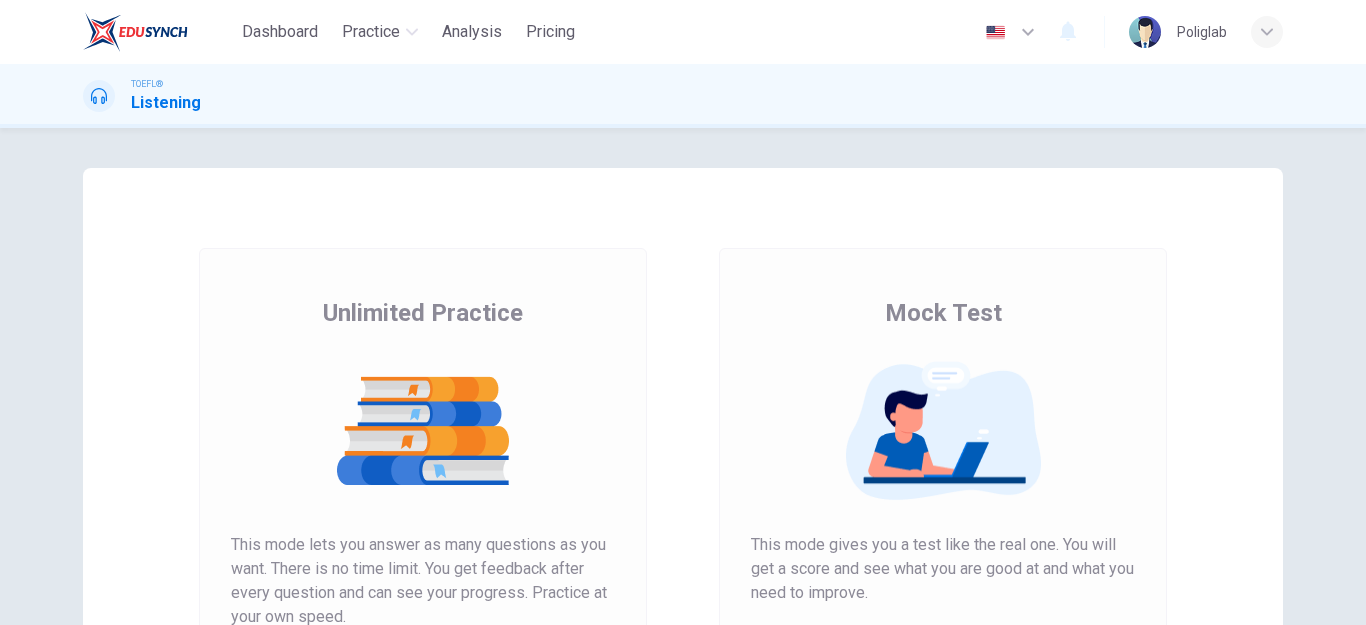 scroll, scrollTop: 0, scrollLeft: 0, axis: both 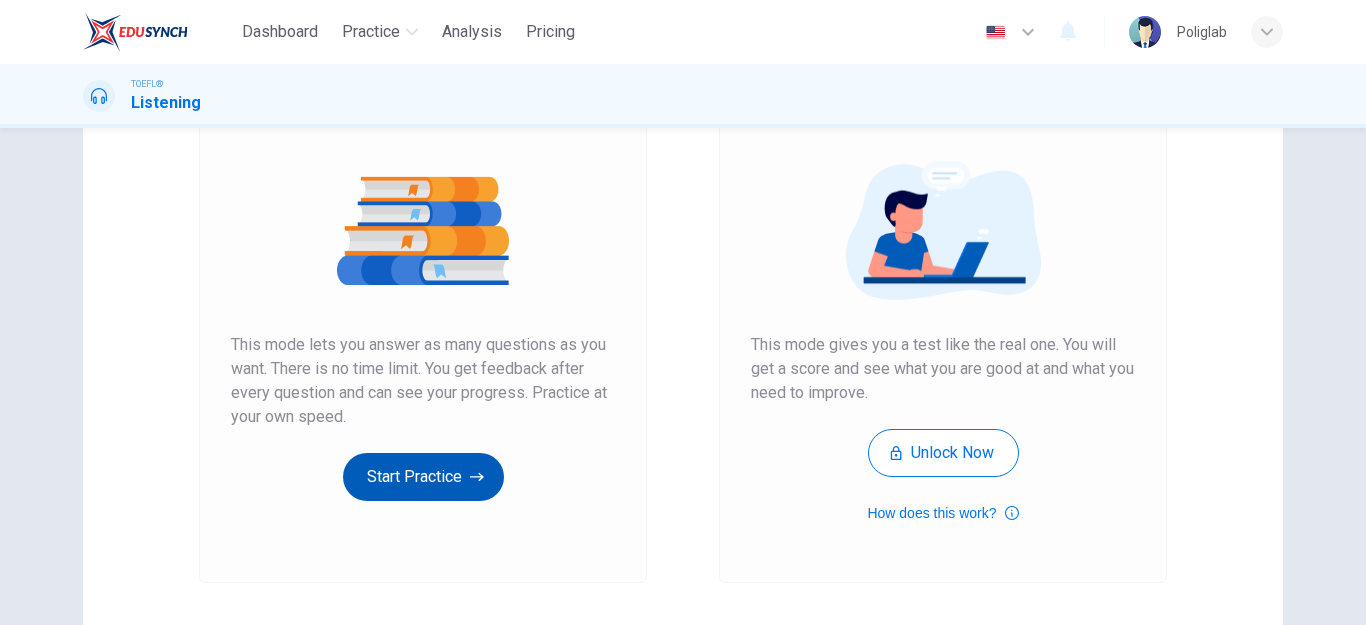 click on "Start Practice" at bounding box center (423, 477) 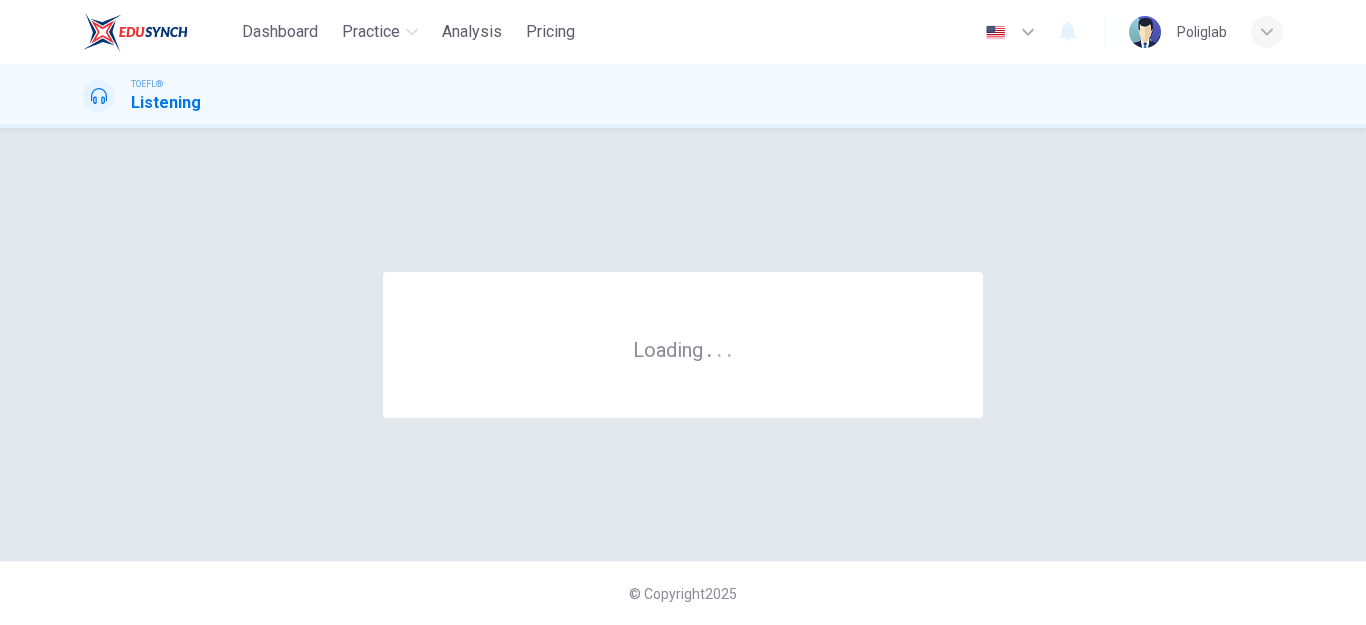 scroll, scrollTop: 0, scrollLeft: 0, axis: both 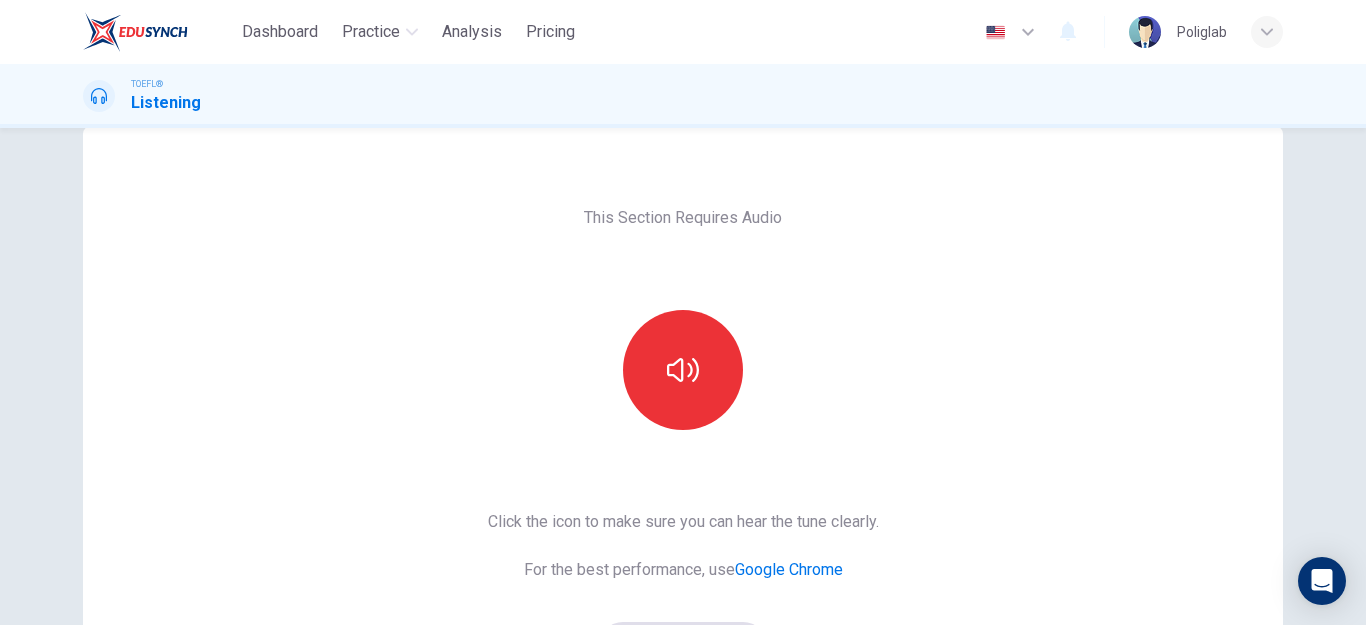 click on "This Section Requires Audio Click the icon to make sure you can hear the tune clearly. For the best performance, use  Google Chrome Sounds good!" at bounding box center (683, 473) 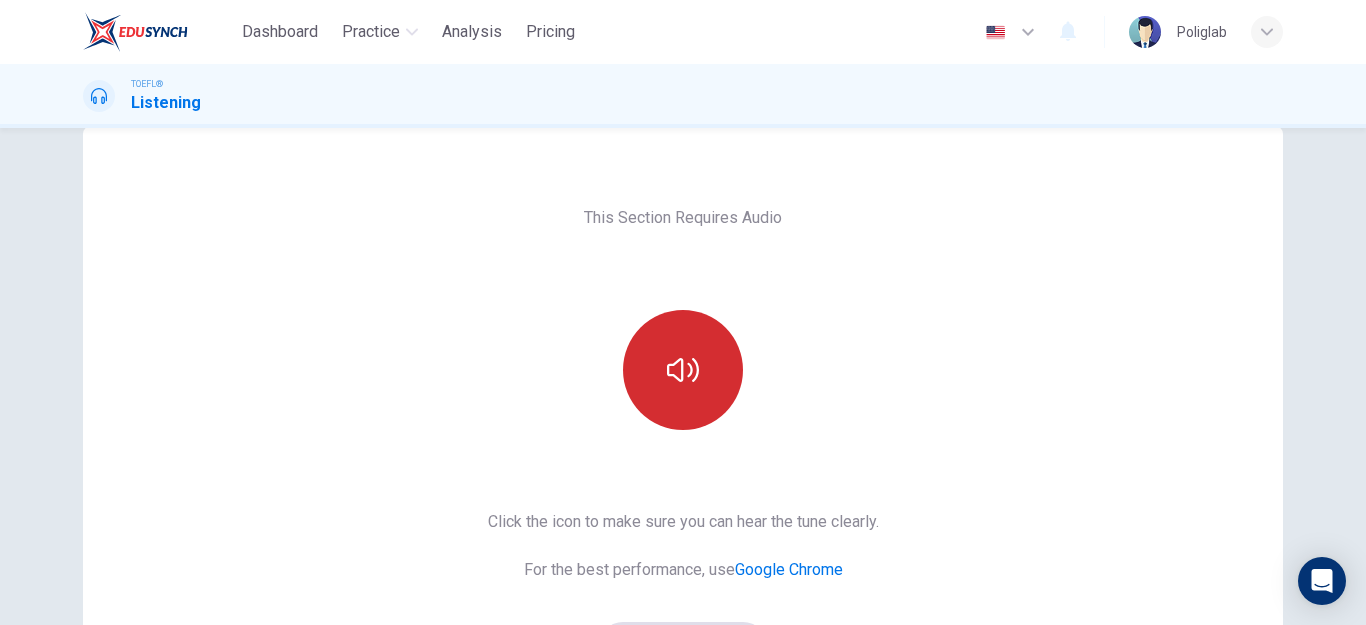 click at bounding box center (683, 370) 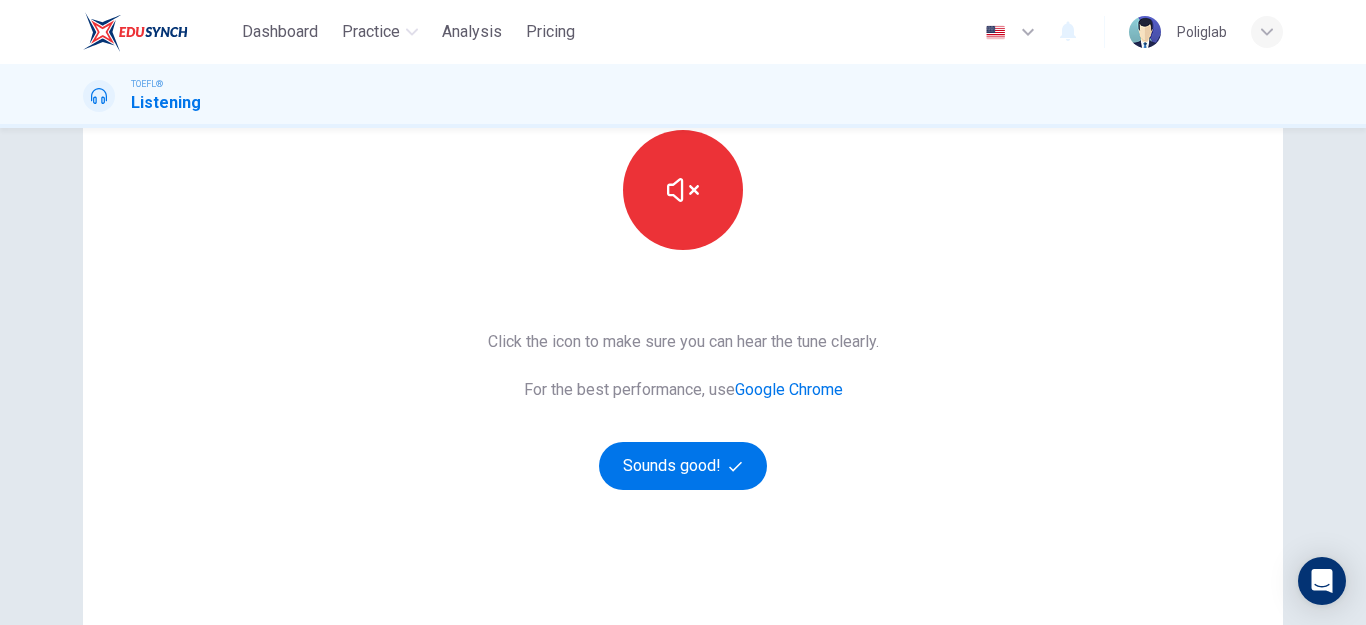 scroll, scrollTop: 342, scrollLeft: 0, axis: vertical 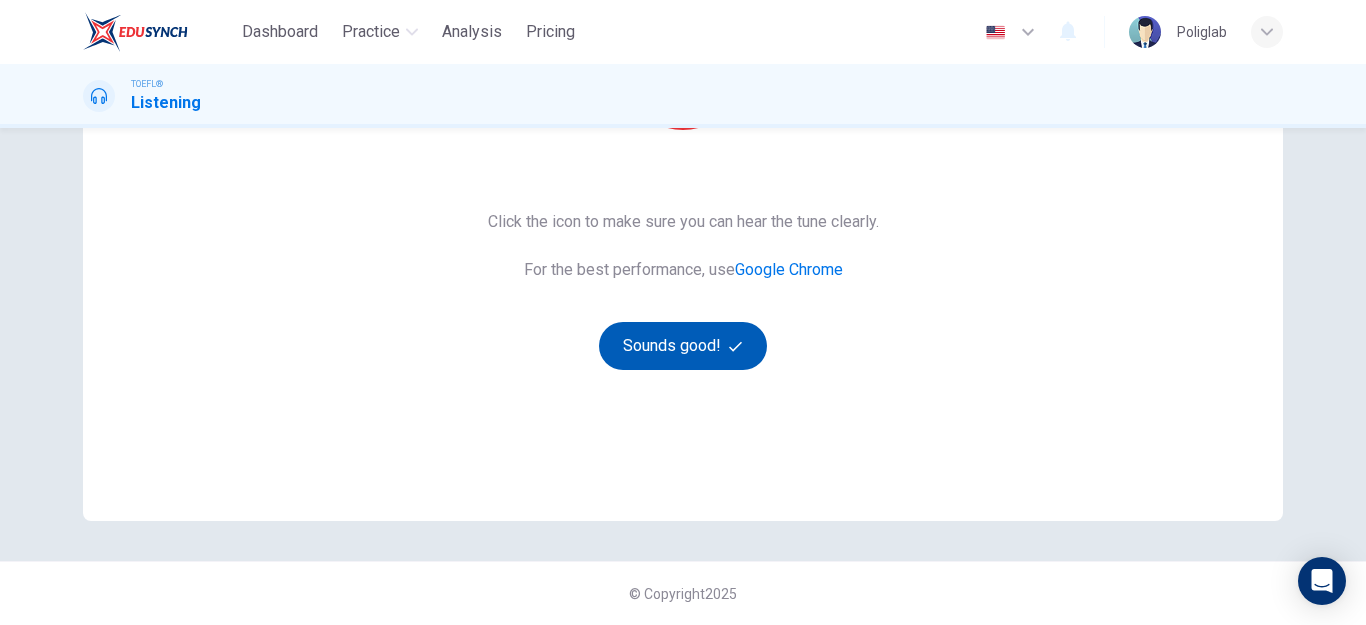 click on "Sounds good!" at bounding box center (683, 346) 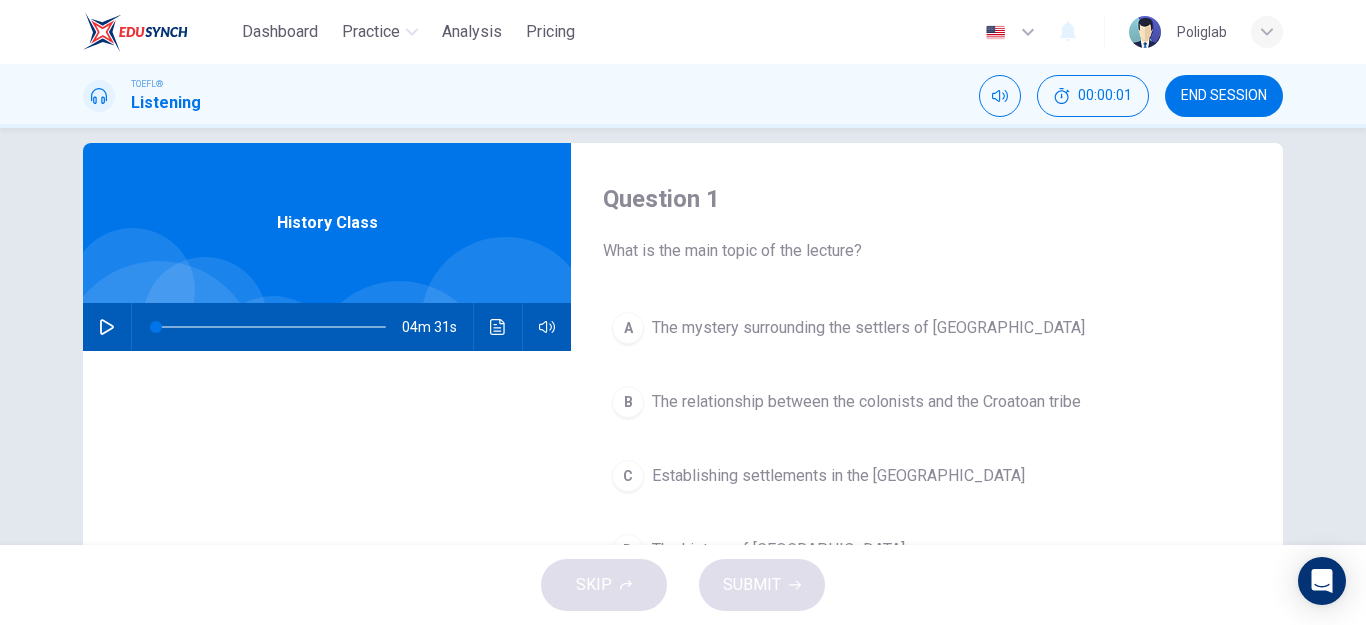 scroll, scrollTop: 0, scrollLeft: 0, axis: both 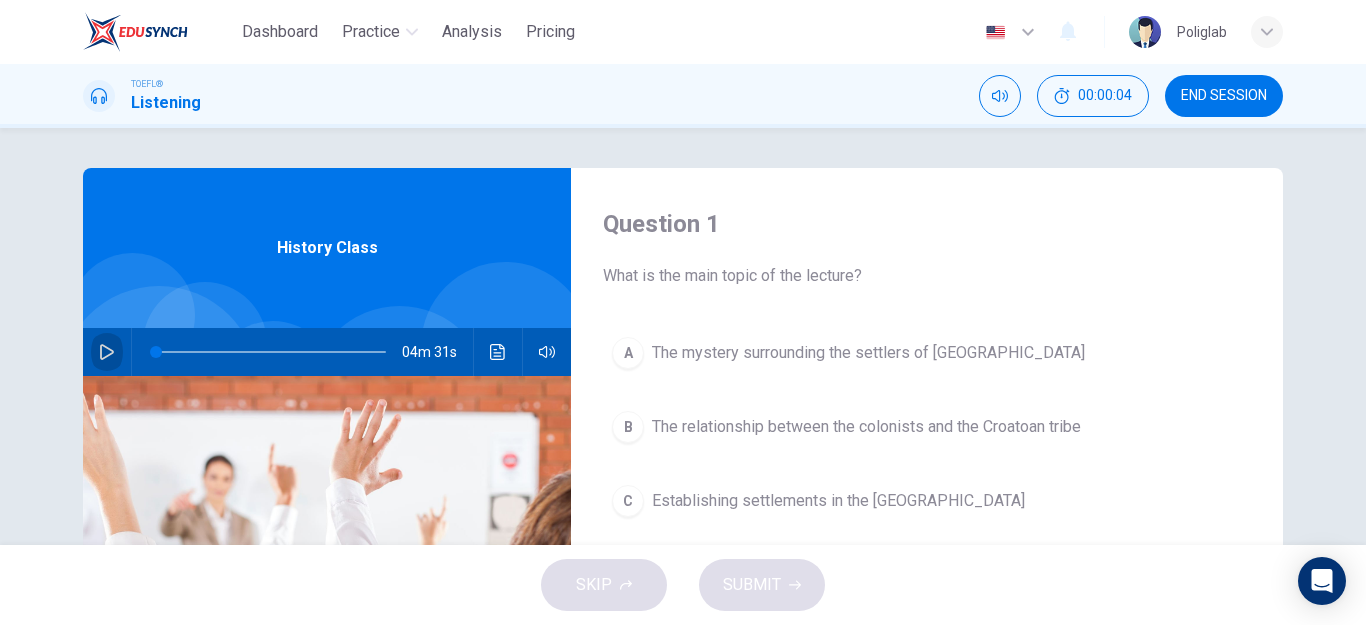 click 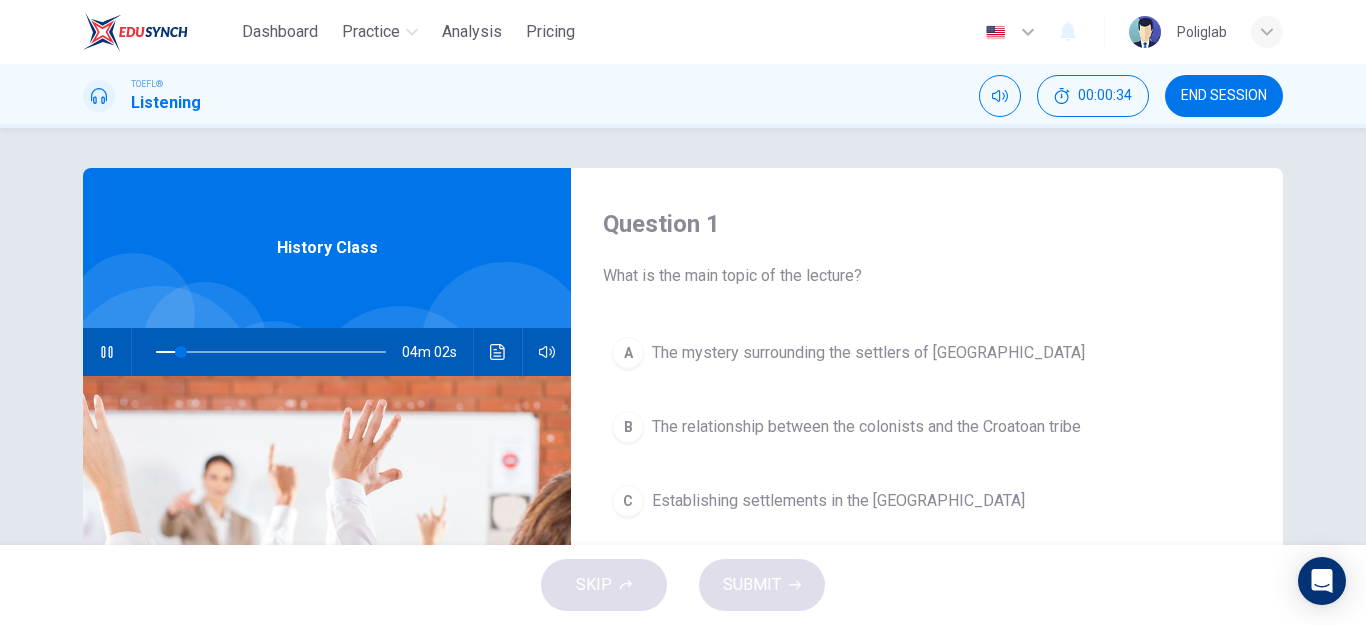 click on "The mystery surrounding the settlers of [GEOGRAPHIC_DATA]" at bounding box center [868, 353] 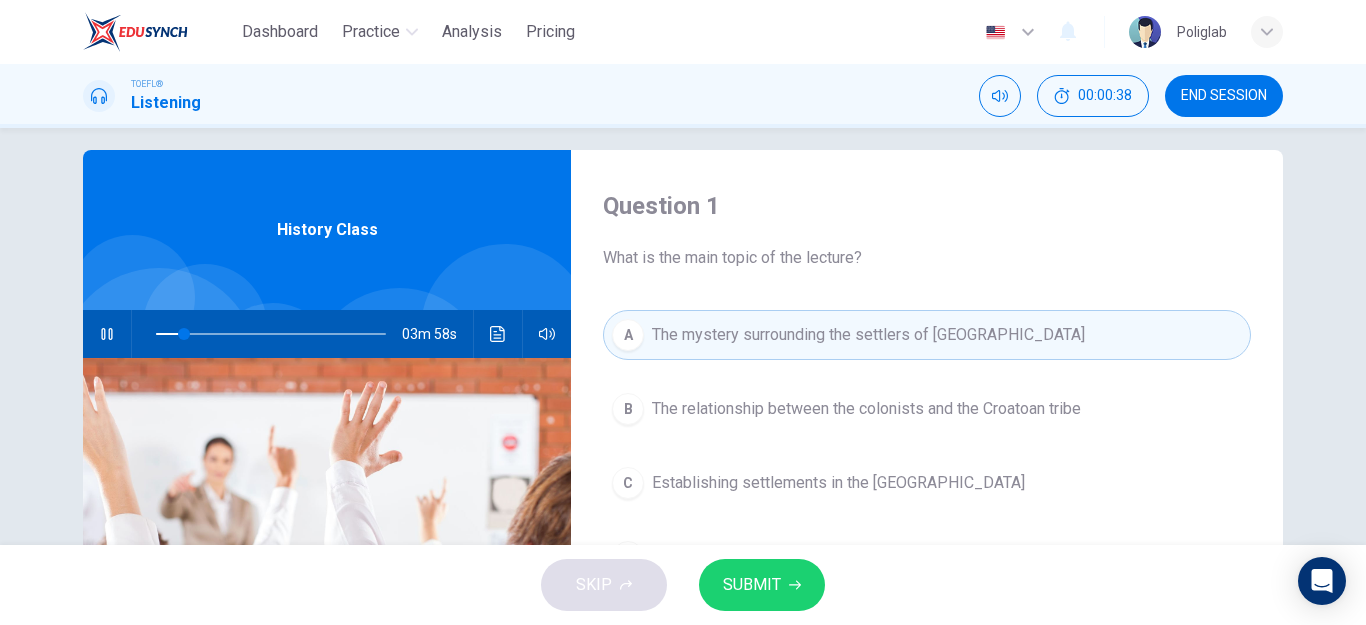 scroll, scrollTop: 0, scrollLeft: 0, axis: both 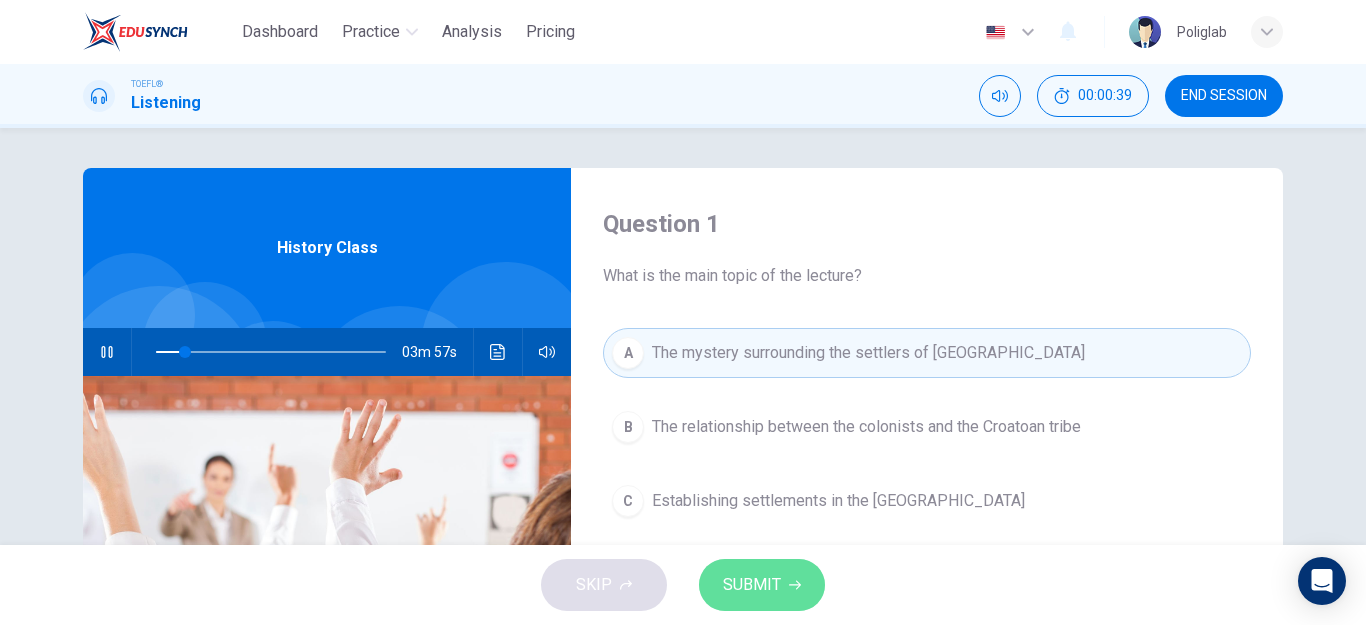 click on "SUBMIT" at bounding box center [752, 585] 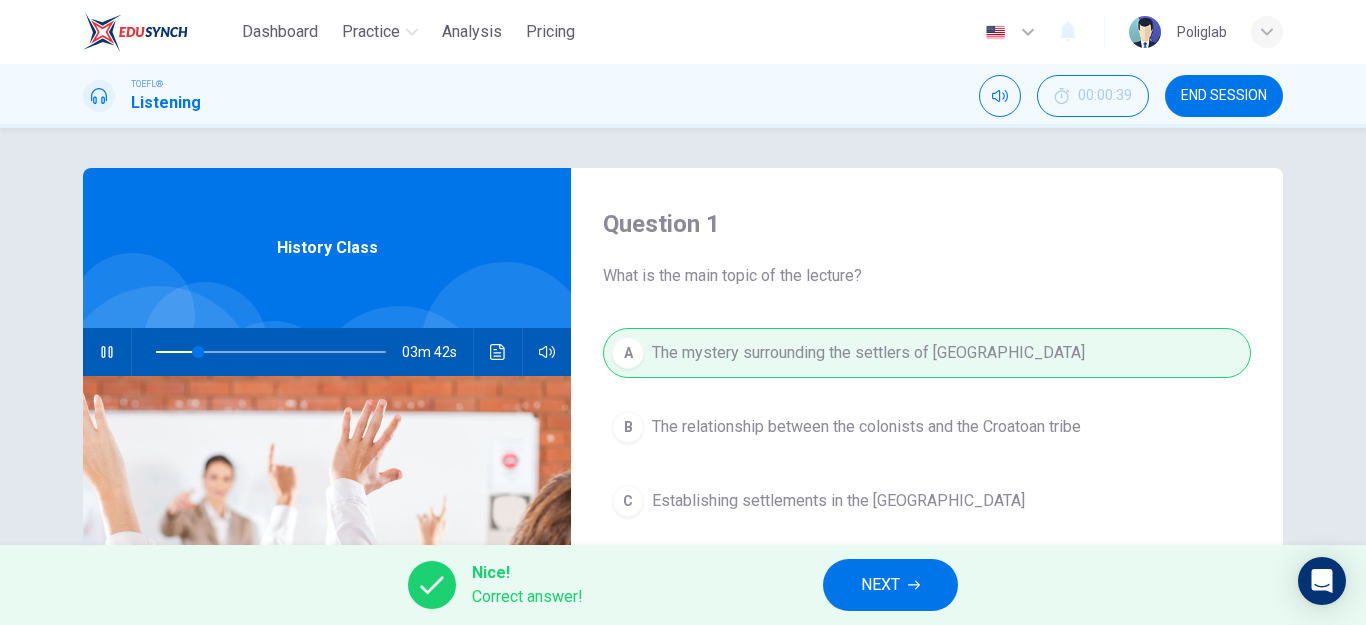 click on "NEXT" at bounding box center [880, 585] 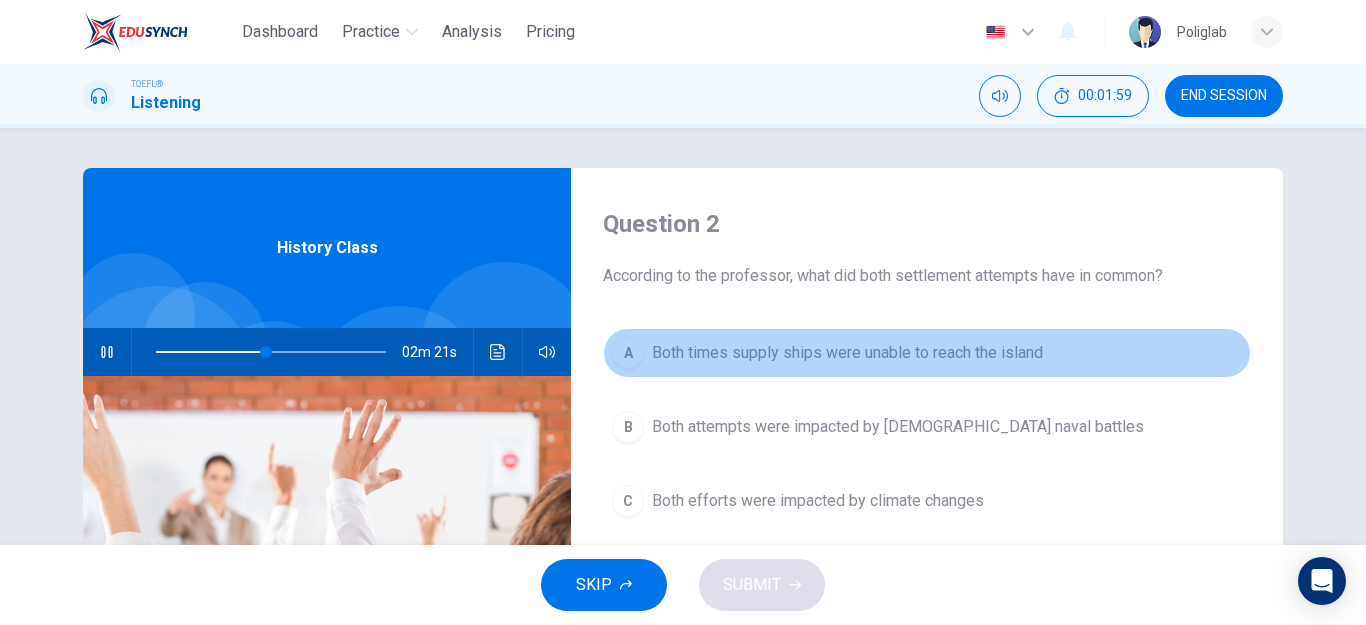 click on "Both times supply ships were unable to reach the island" at bounding box center [847, 353] 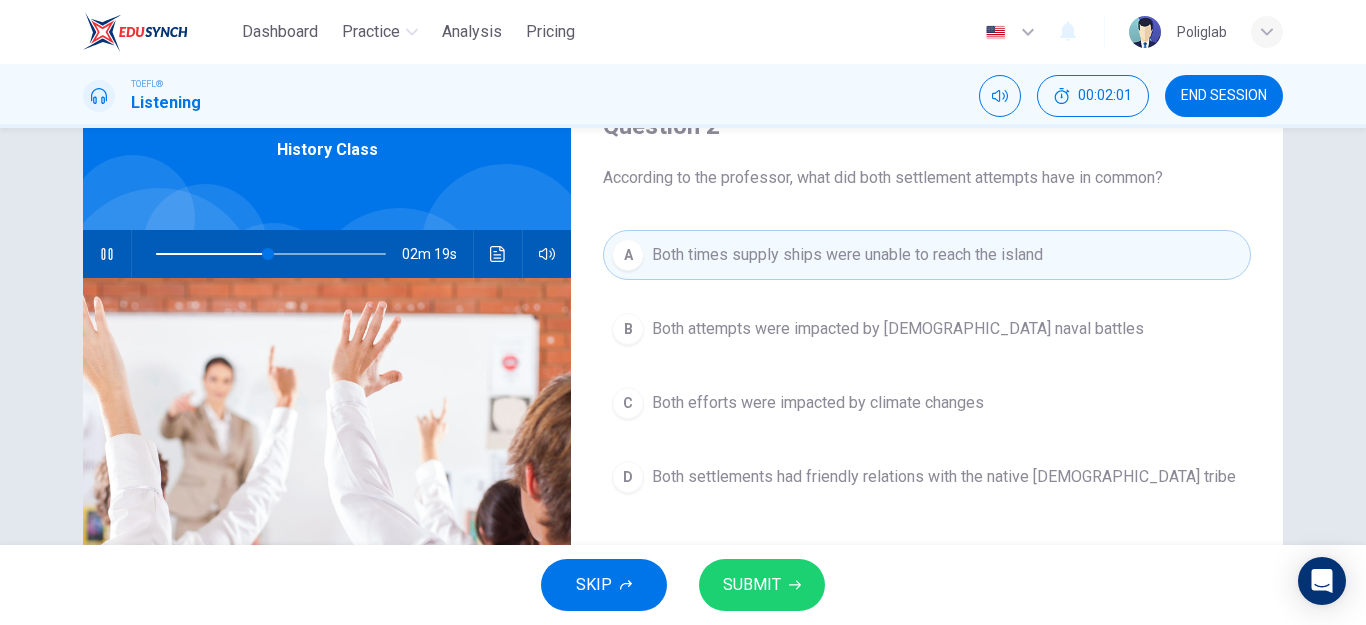 scroll, scrollTop: 100, scrollLeft: 0, axis: vertical 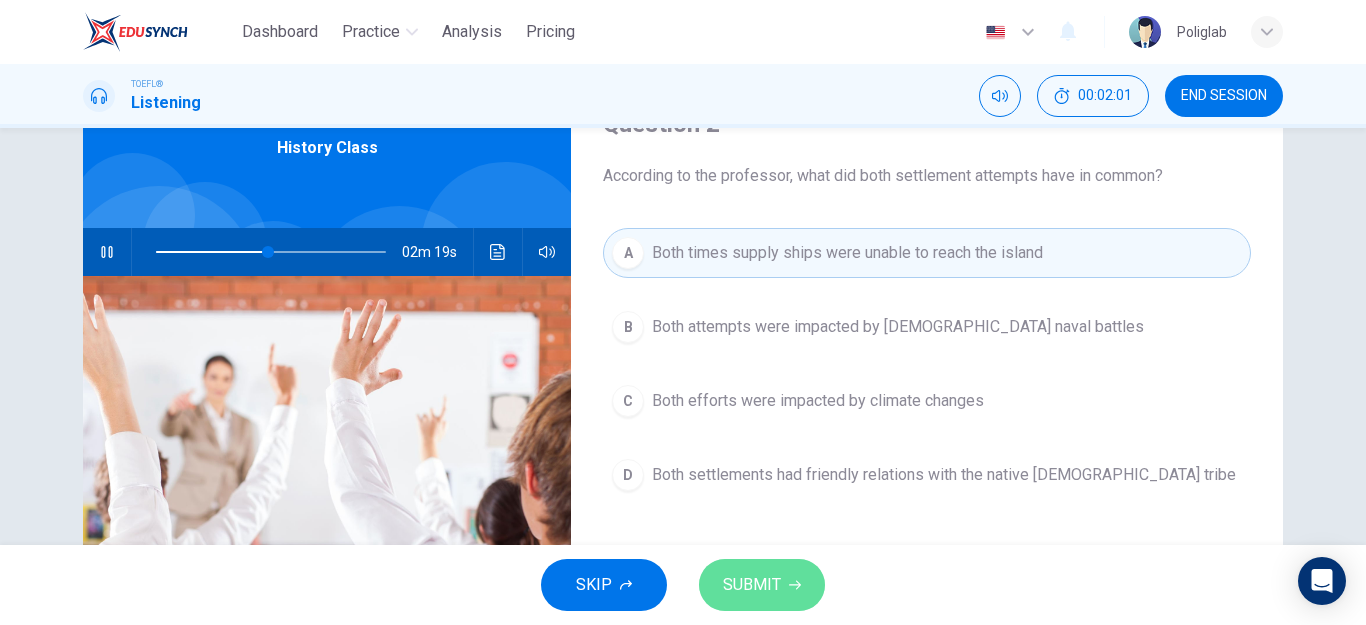 click on "SUBMIT" at bounding box center (752, 585) 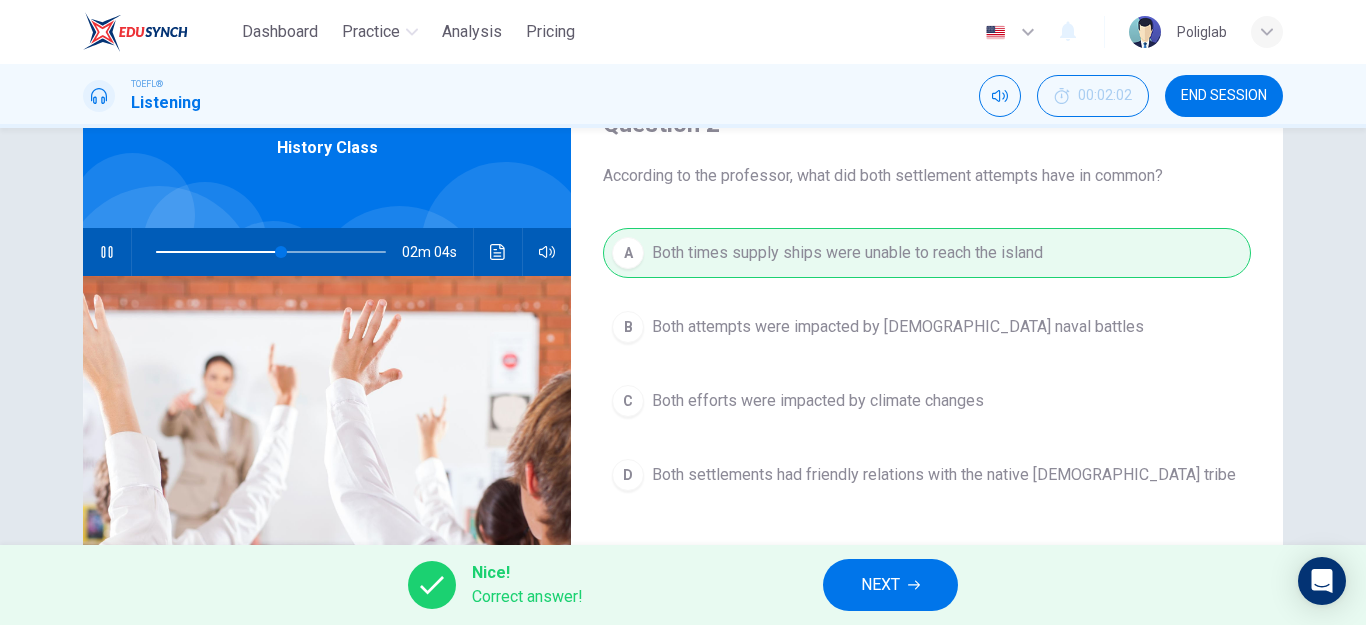 click on "NEXT" at bounding box center (880, 585) 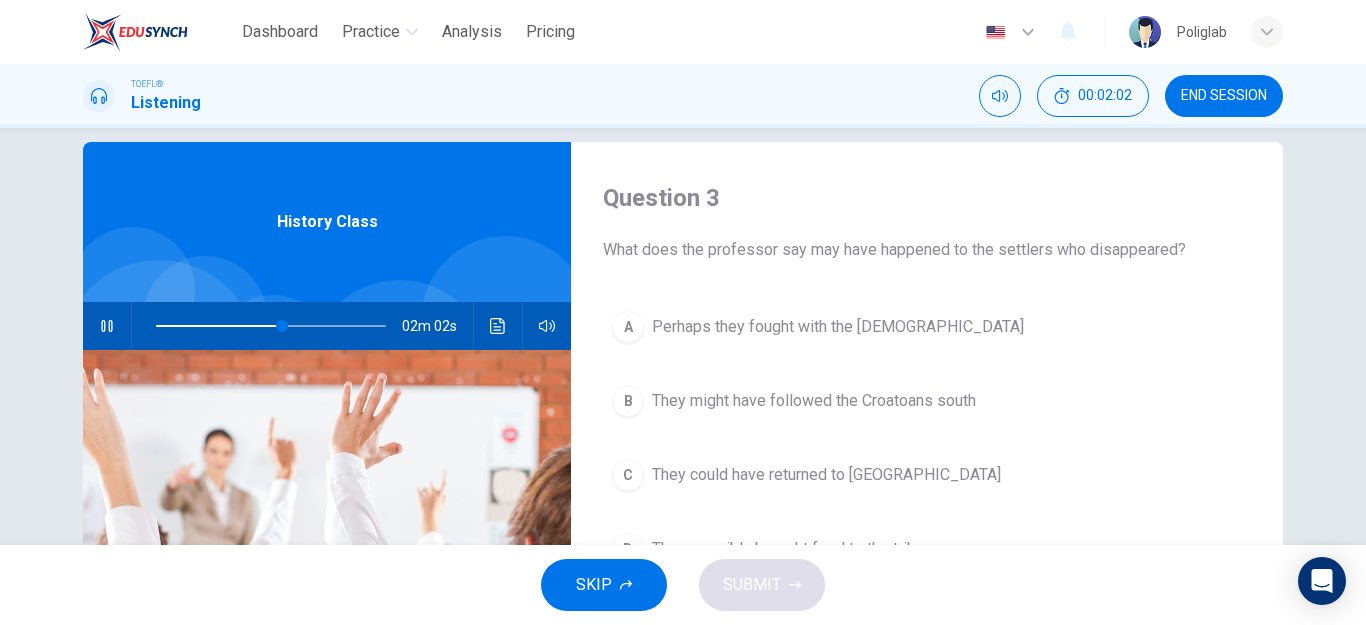 scroll, scrollTop: 0, scrollLeft: 0, axis: both 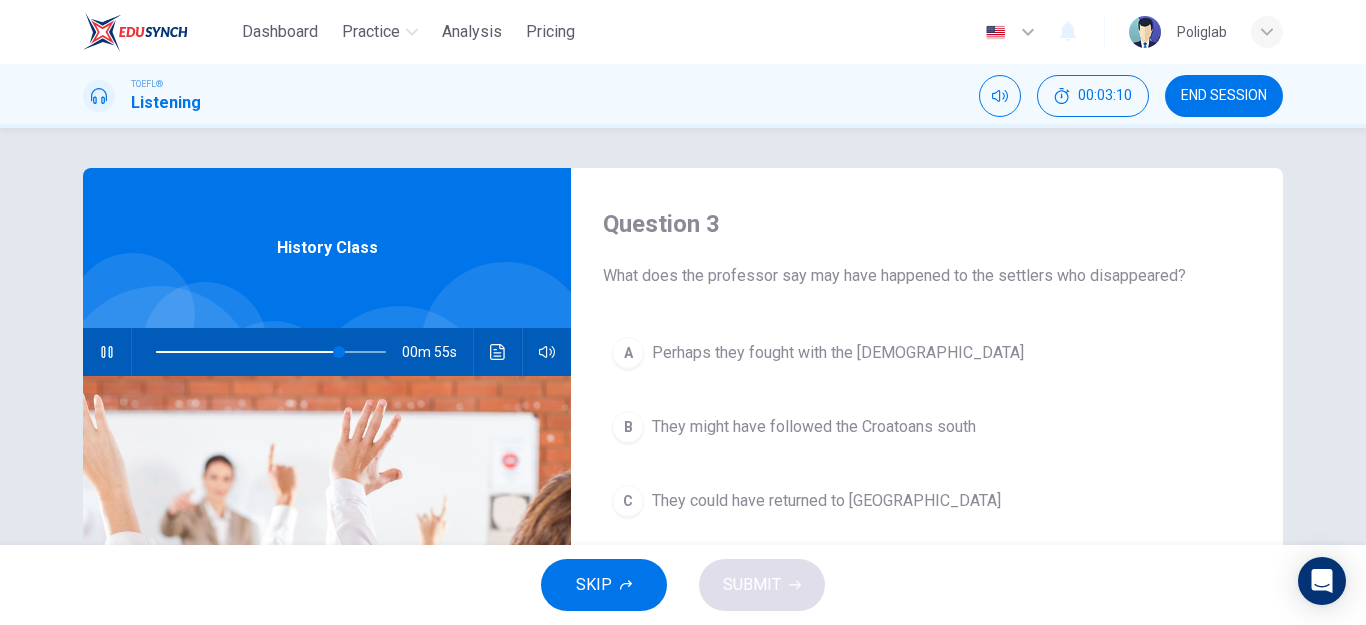 click on "Perhaps they fought with the [DEMOGRAPHIC_DATA]" at bounding box center [838, 353] 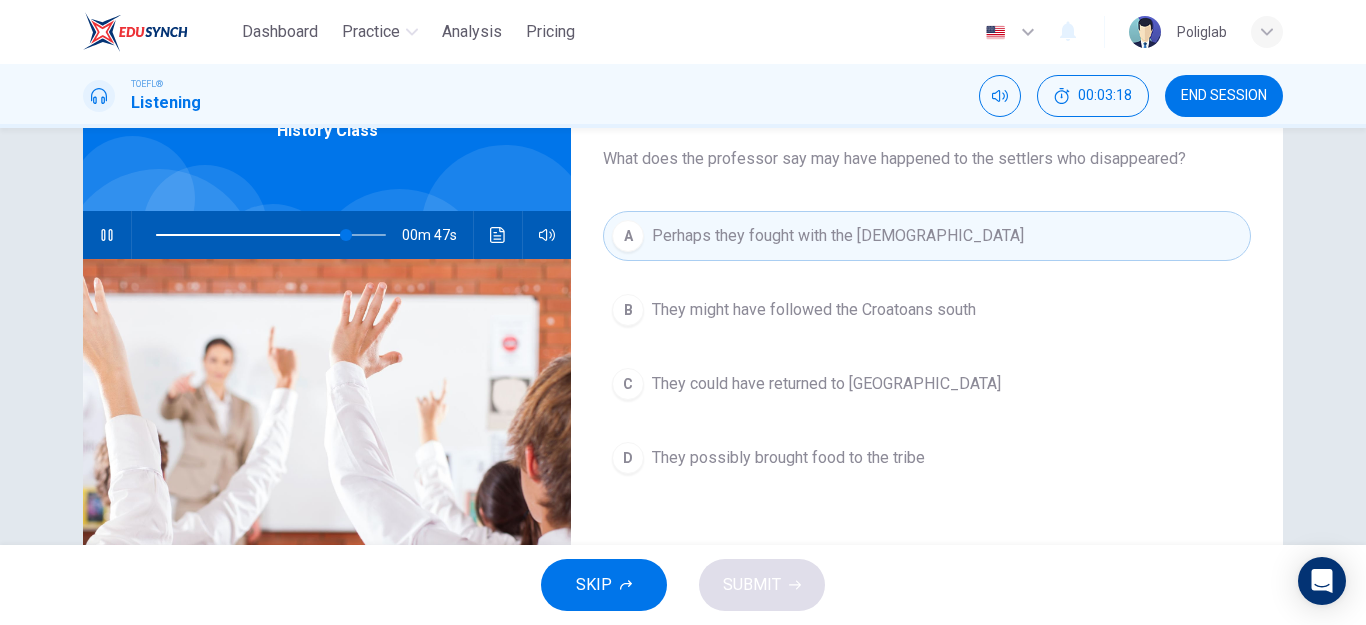 scroll, scrollTop: 100, scrollLeft: 0, axis: vertical 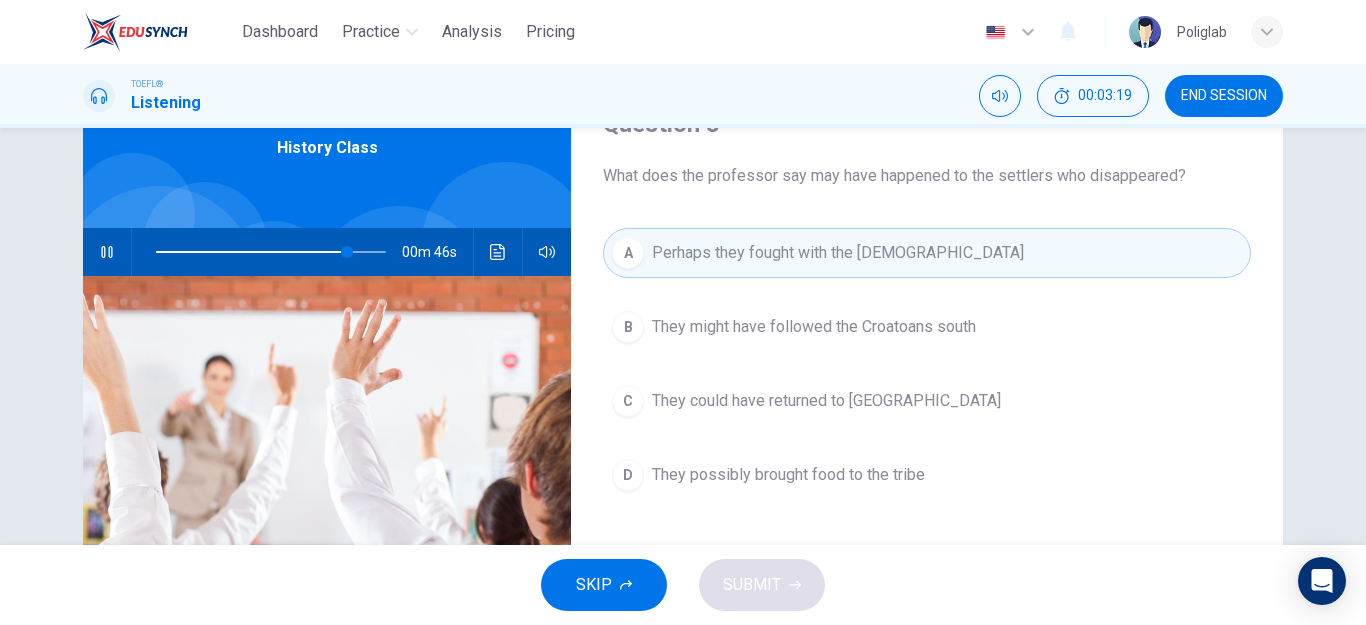click on "Perhaps they fought with the [DEMOGRAPHIC_DATA]" at bounding box center [838, 253] 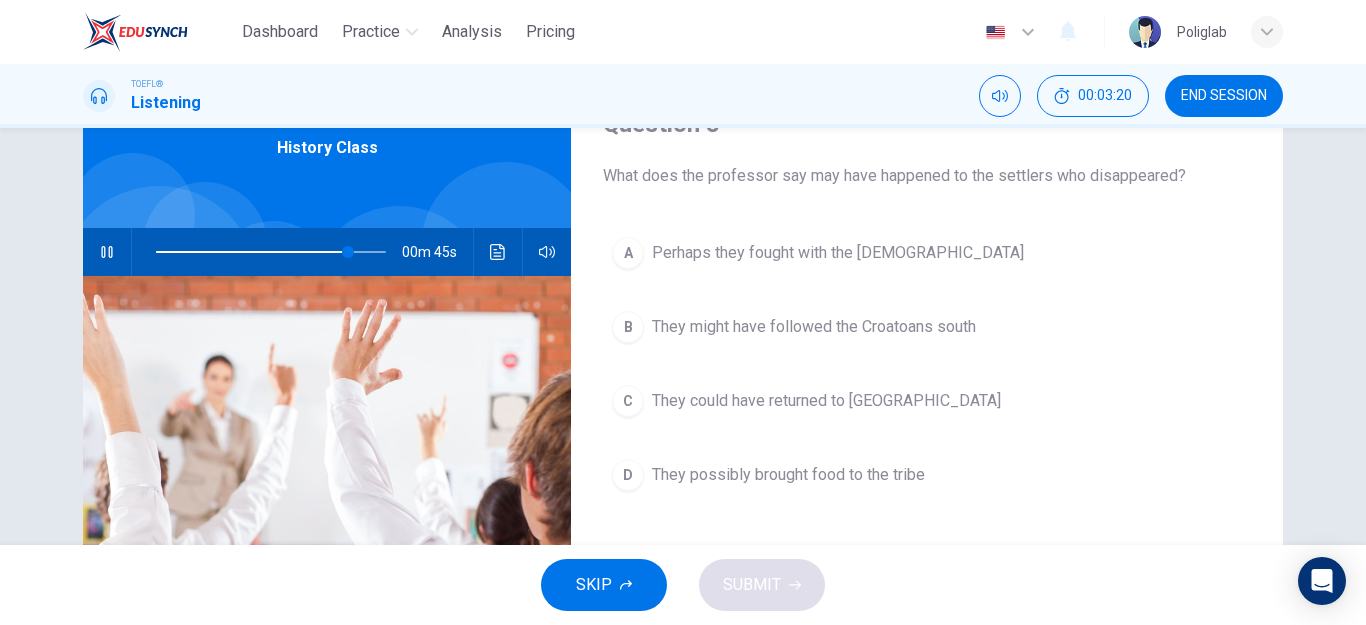 scroll, scrollTop: 0, scrollLeft: 0, axis: both 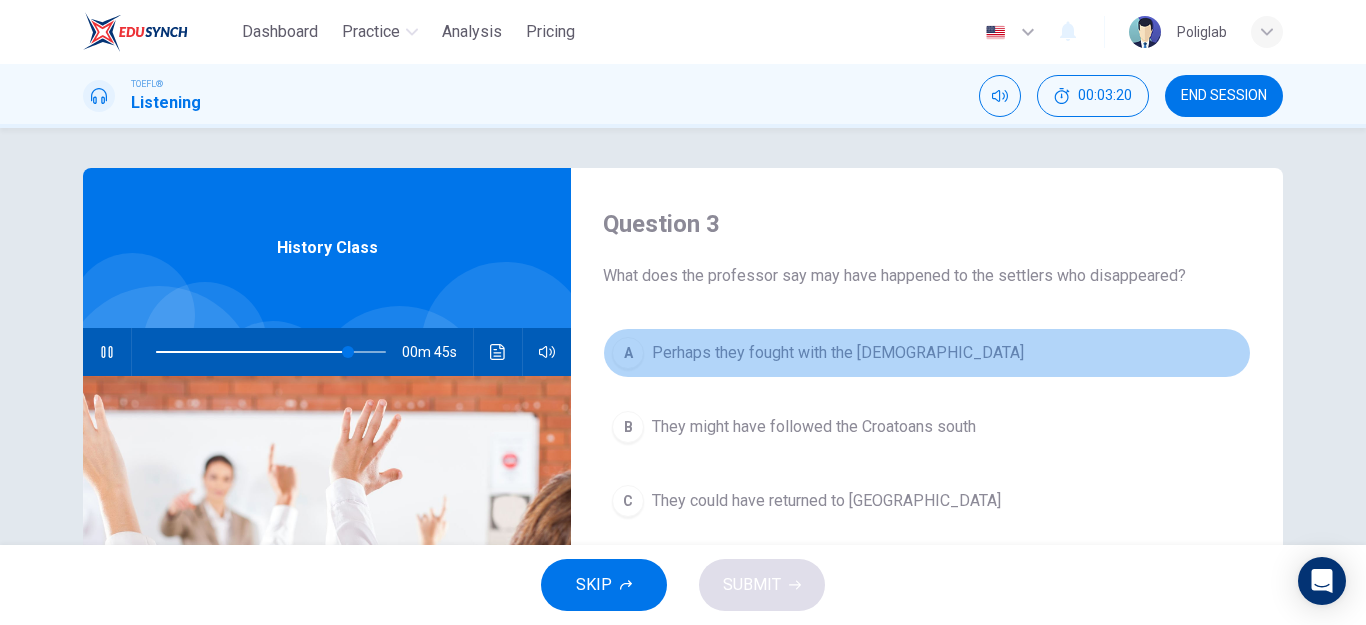 click on "Perhaps they fought with the [DEMOGRAPHIC_DATA]" at bounding box center [838, 353] 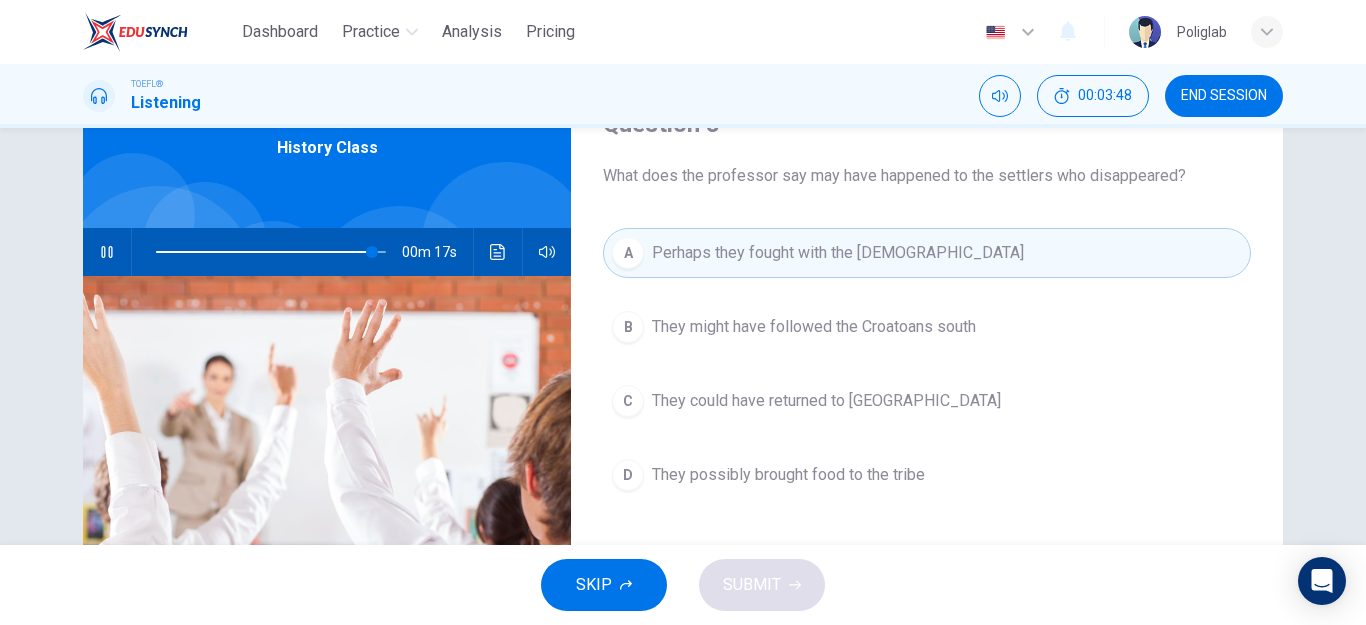 scroll, scrollTop: 0, scrollLeft: 0, axis: both 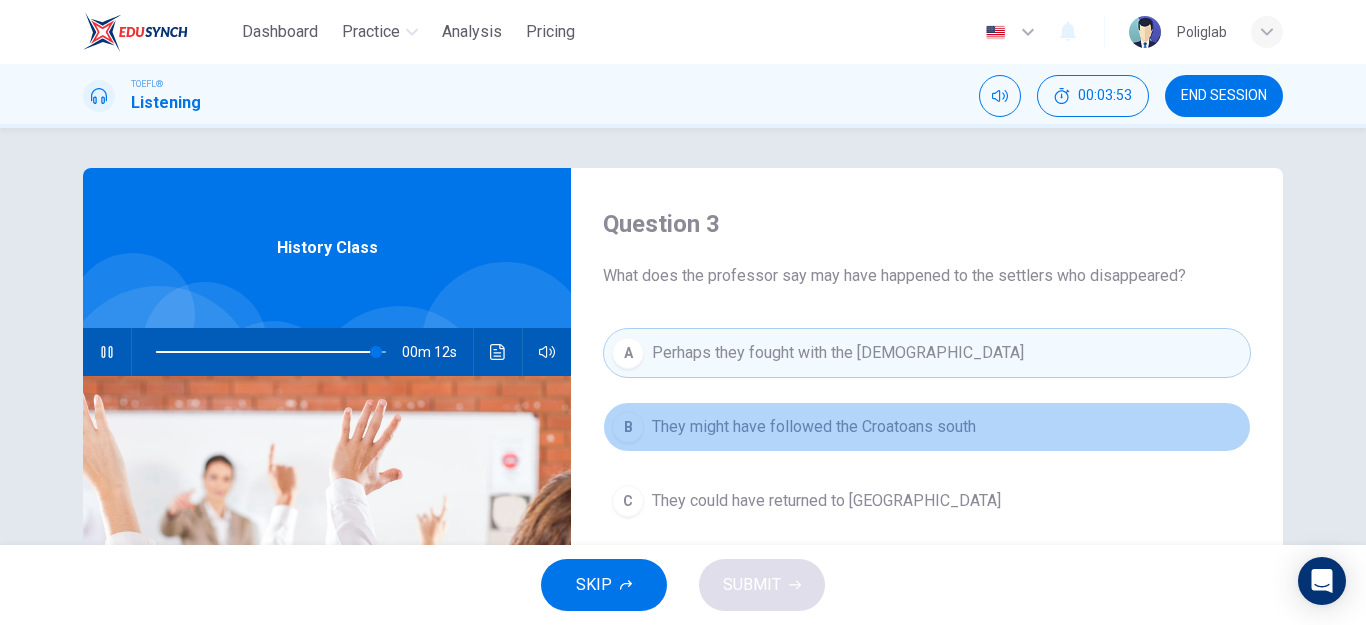 click on "They might have followed the Croatoans south" at bounding box center [814, 427] 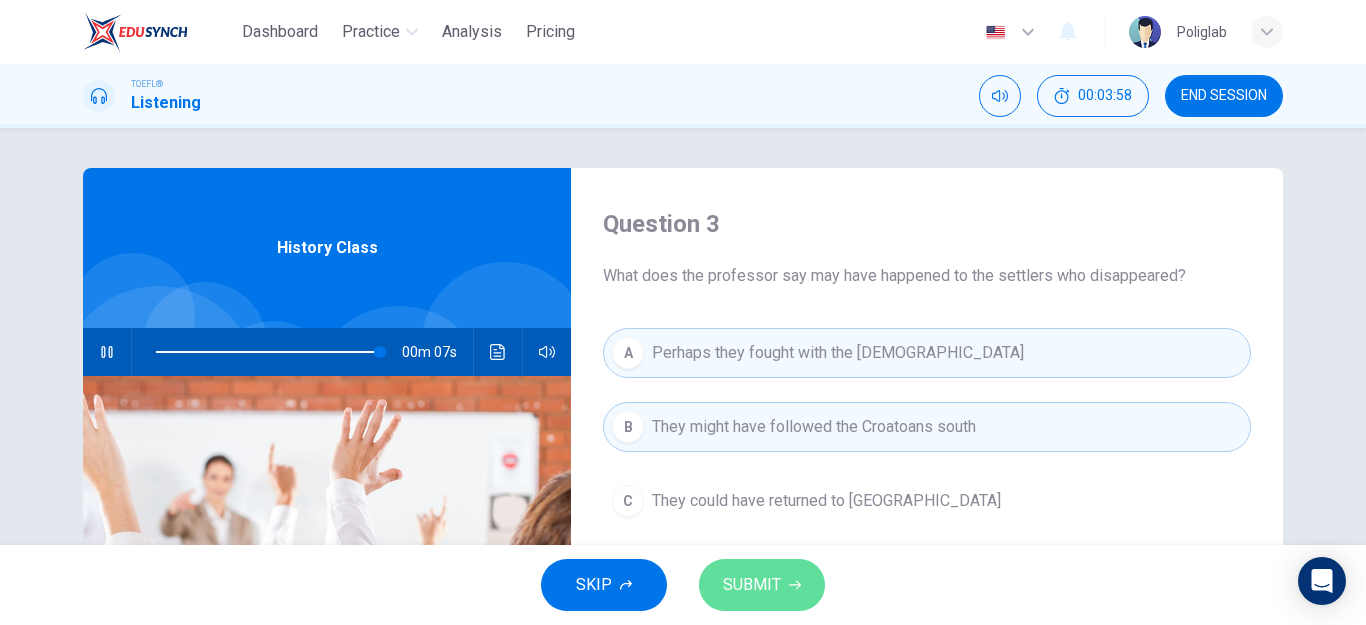 click on "SUBMIT" at bounding box center (762, 585) 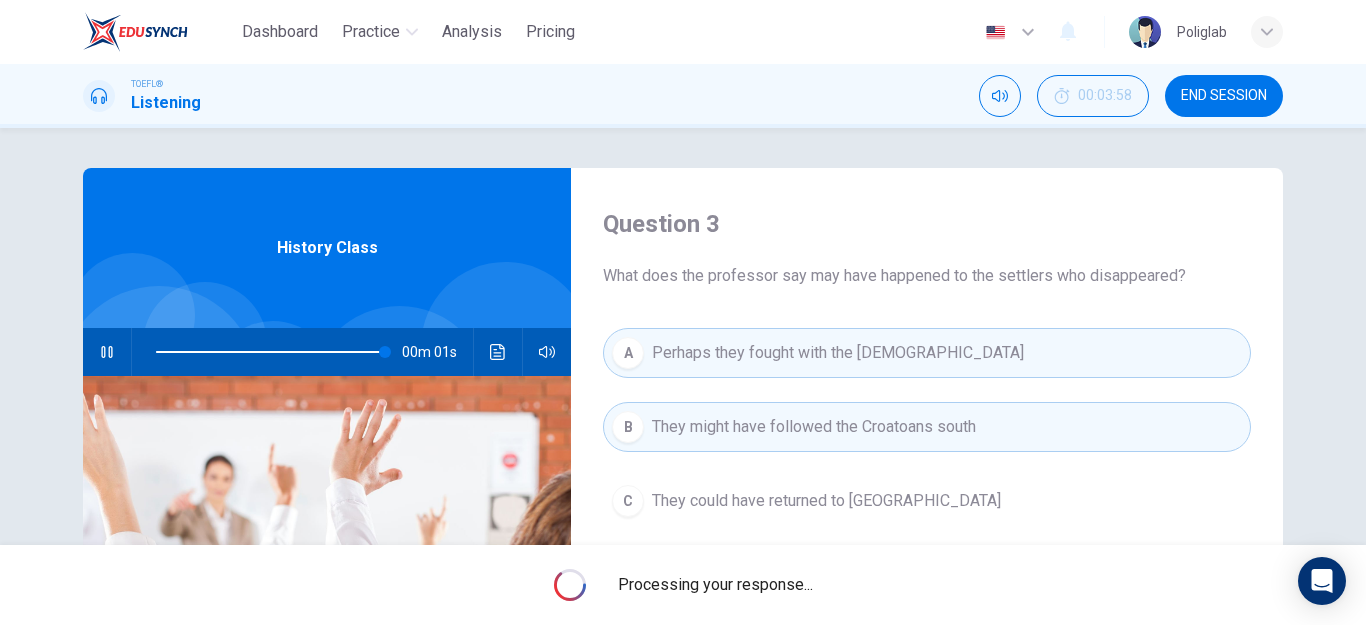 type on "0" 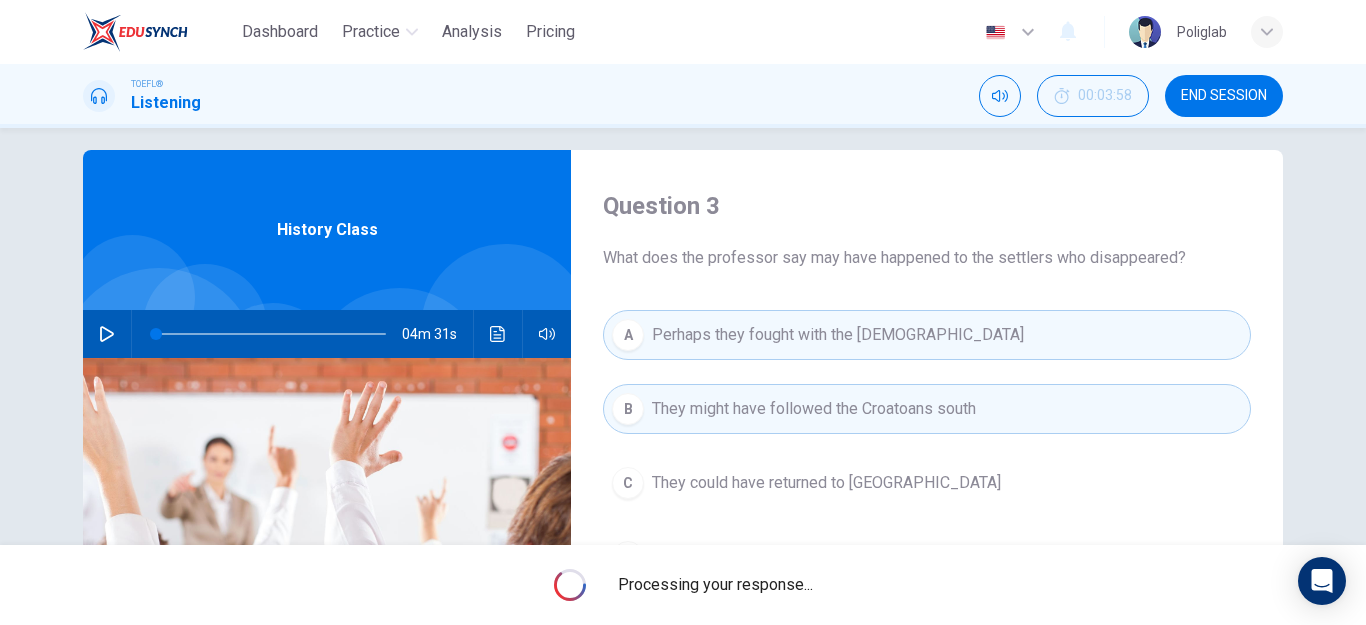 scroll, scrollTop: 0, scrollLeft: 0, axis: both 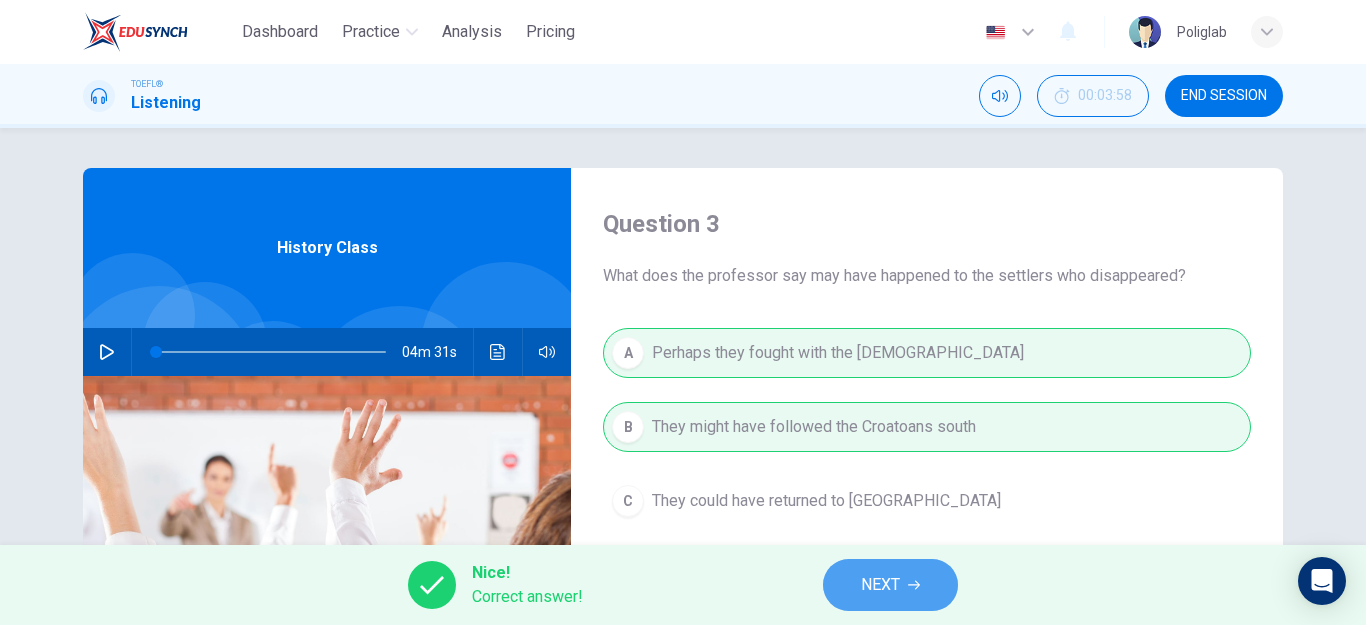 click on "NEXT" at bounding box center [890, 585] 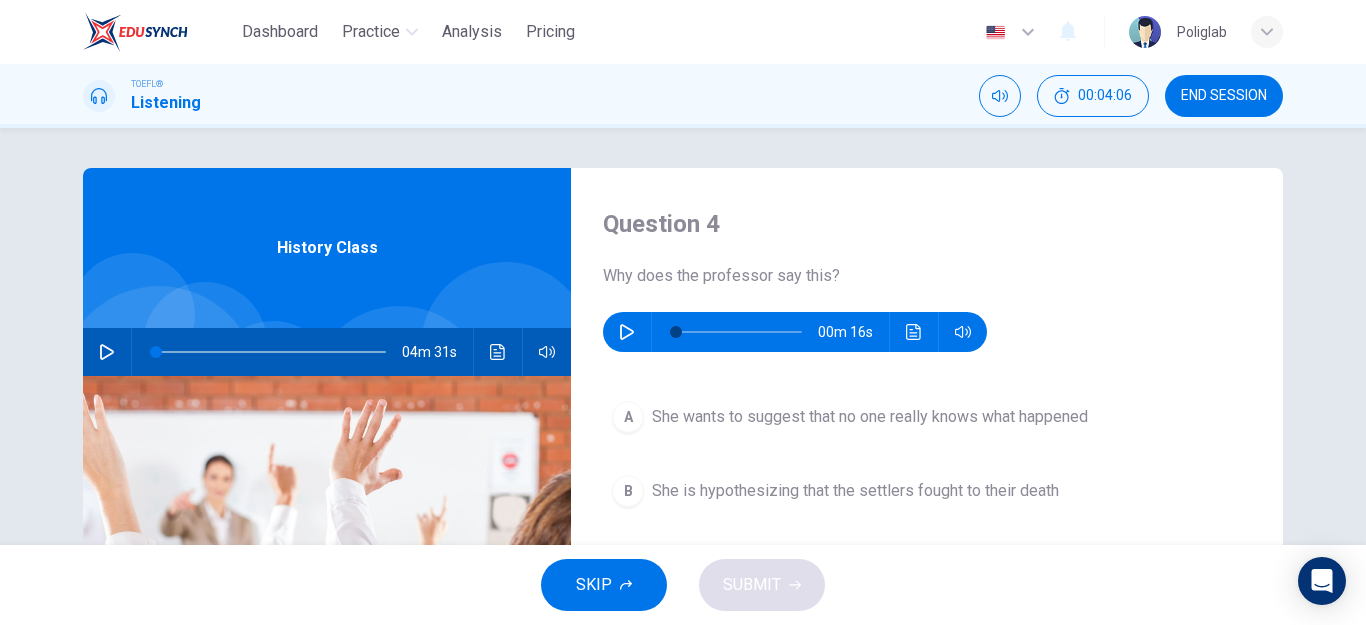 click at bounding box center [627, 332] 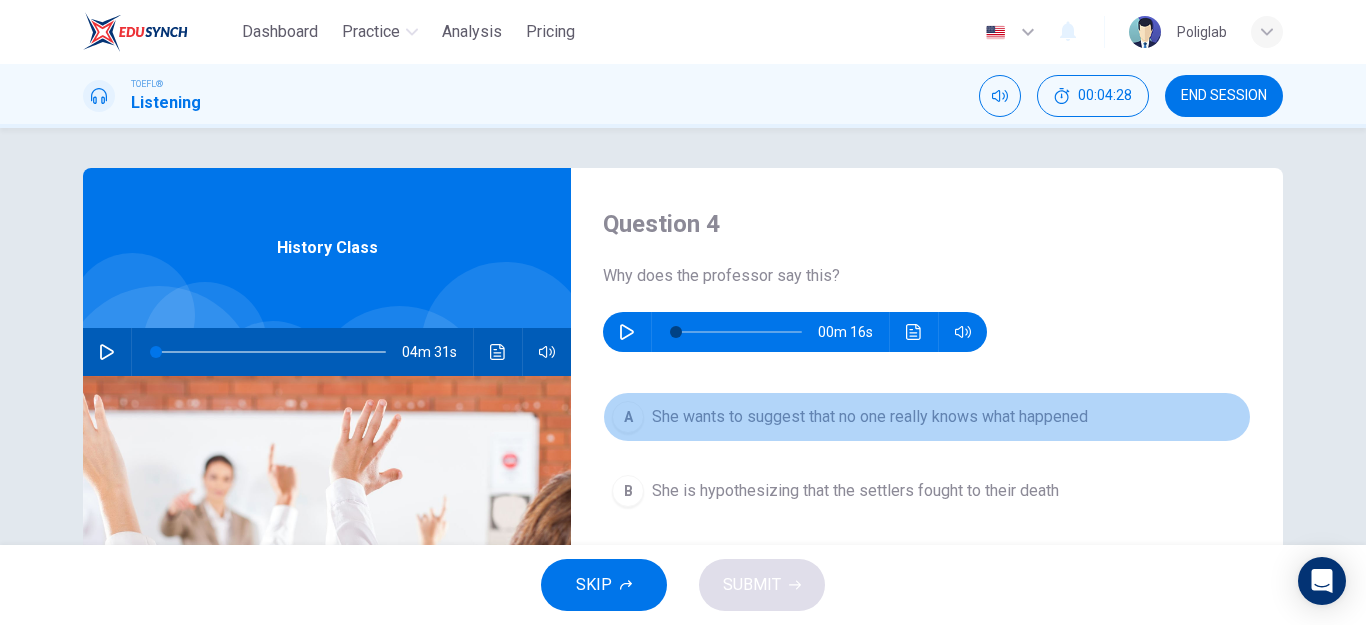 click on "She wants to suggest that no one really knows what happened" at bounding box center (870, 417) 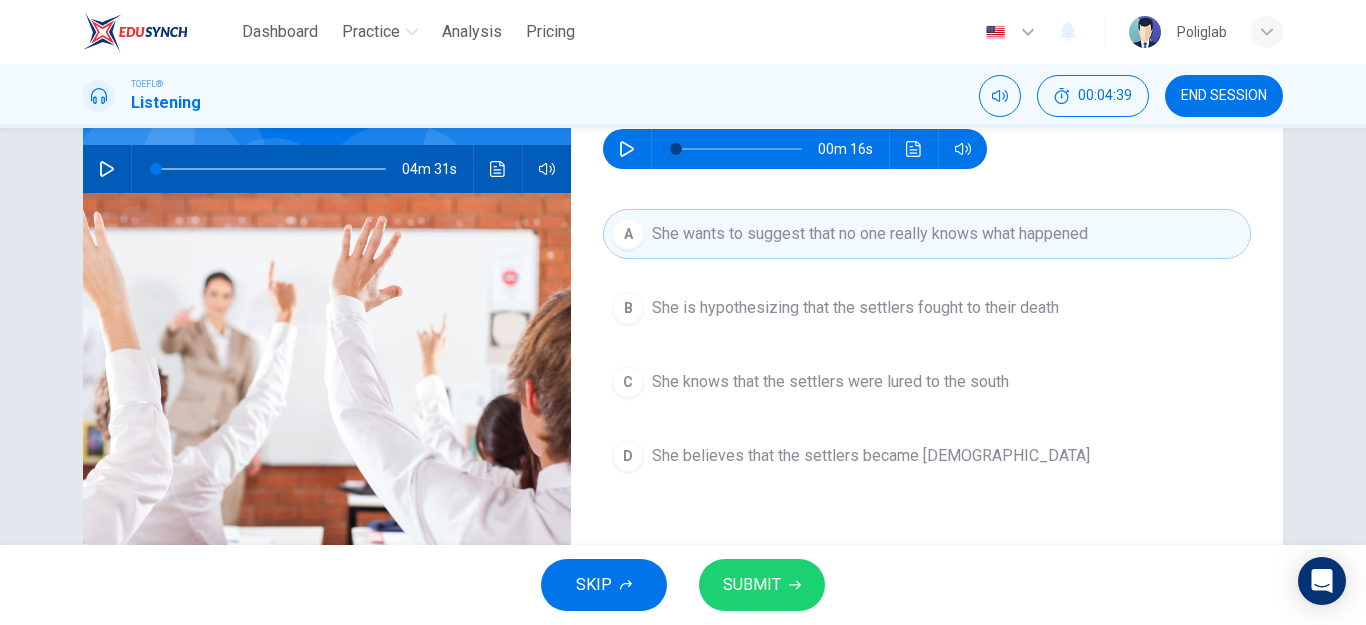 scroll, scrollTop: 200, scrollLeft: 0, axis: vertical 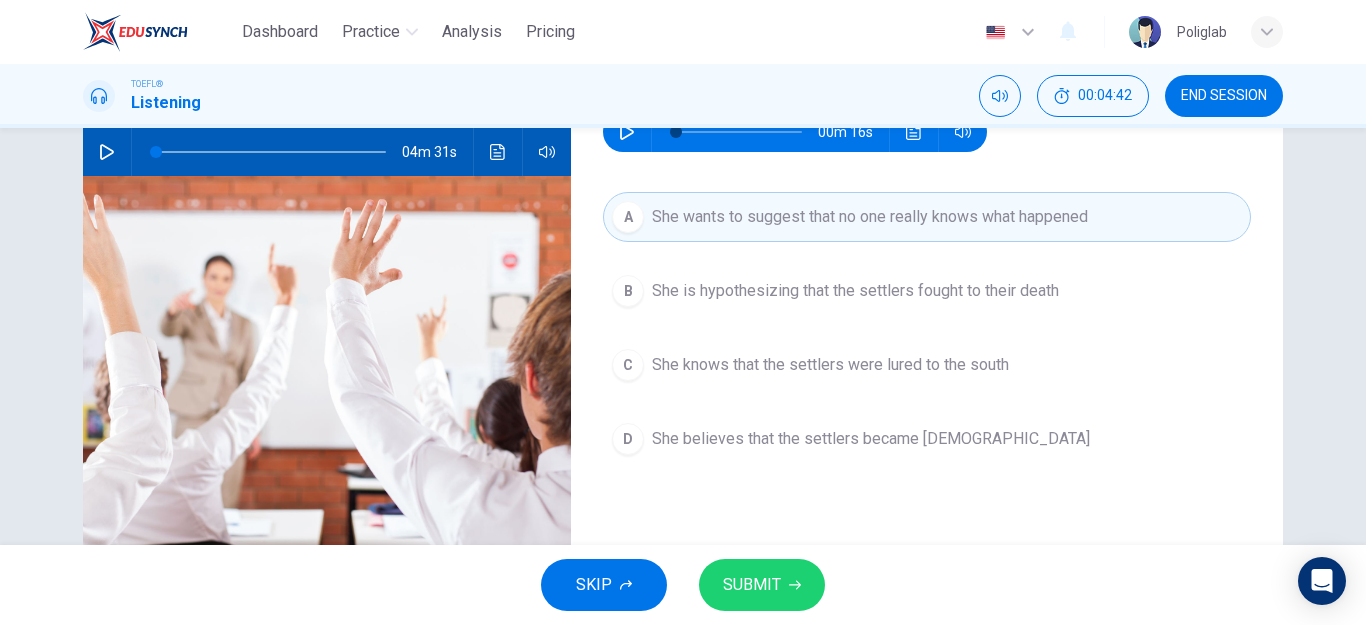 click on "SUBMIT" at bounding box center (752, 585) 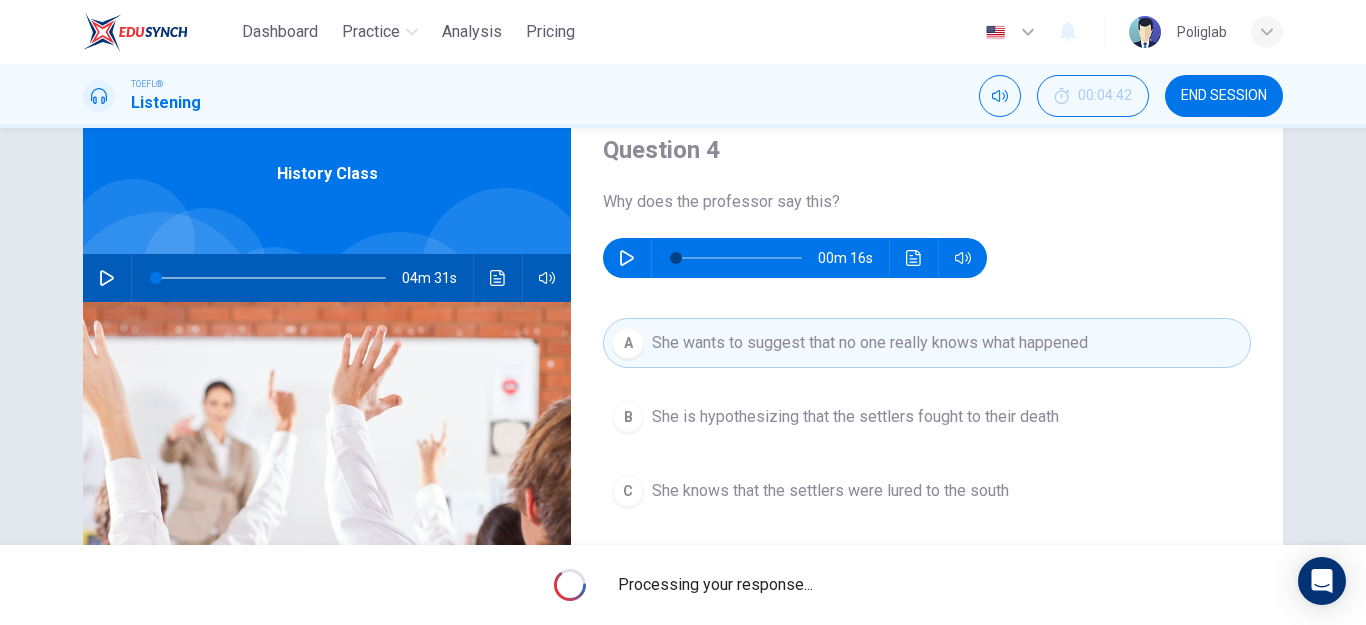 scroll, scrollTop: 0, scrollLeft: 0, axis: both 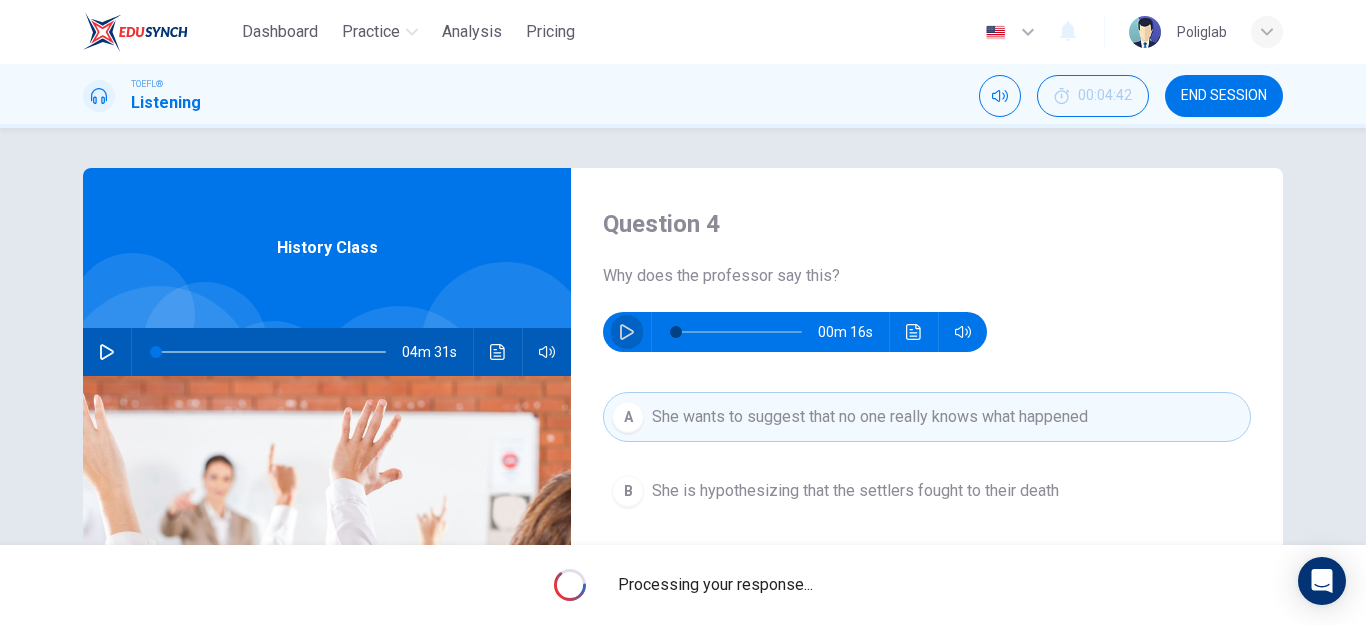 click at bounding box center [627, 332] 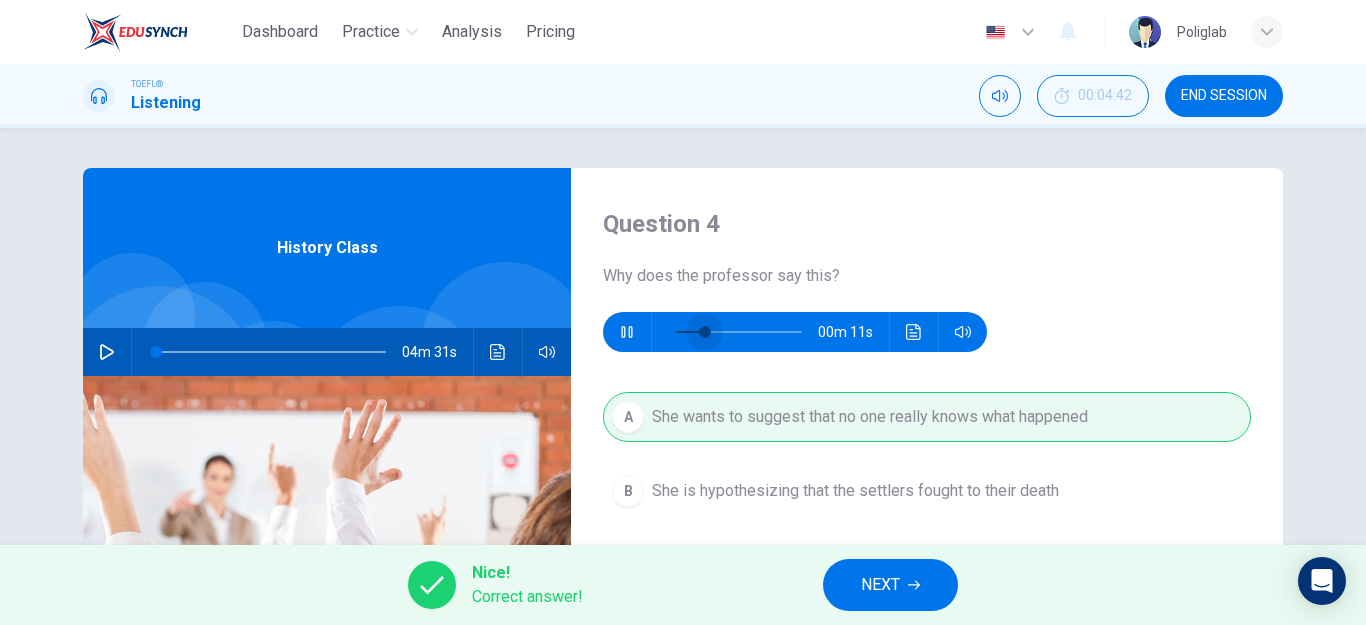 drag, startPoint x: 712, startPoint y: 330, endPoint x: 696, endPoint y: 330, distance: 16 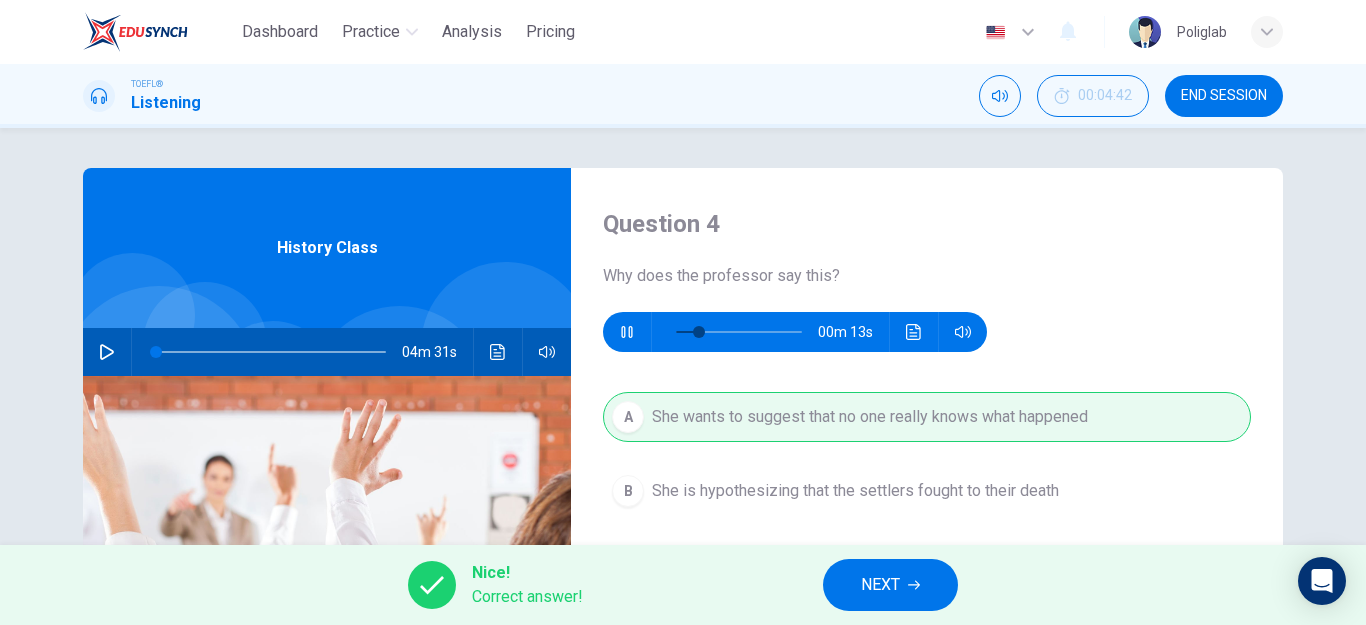 type on "22" 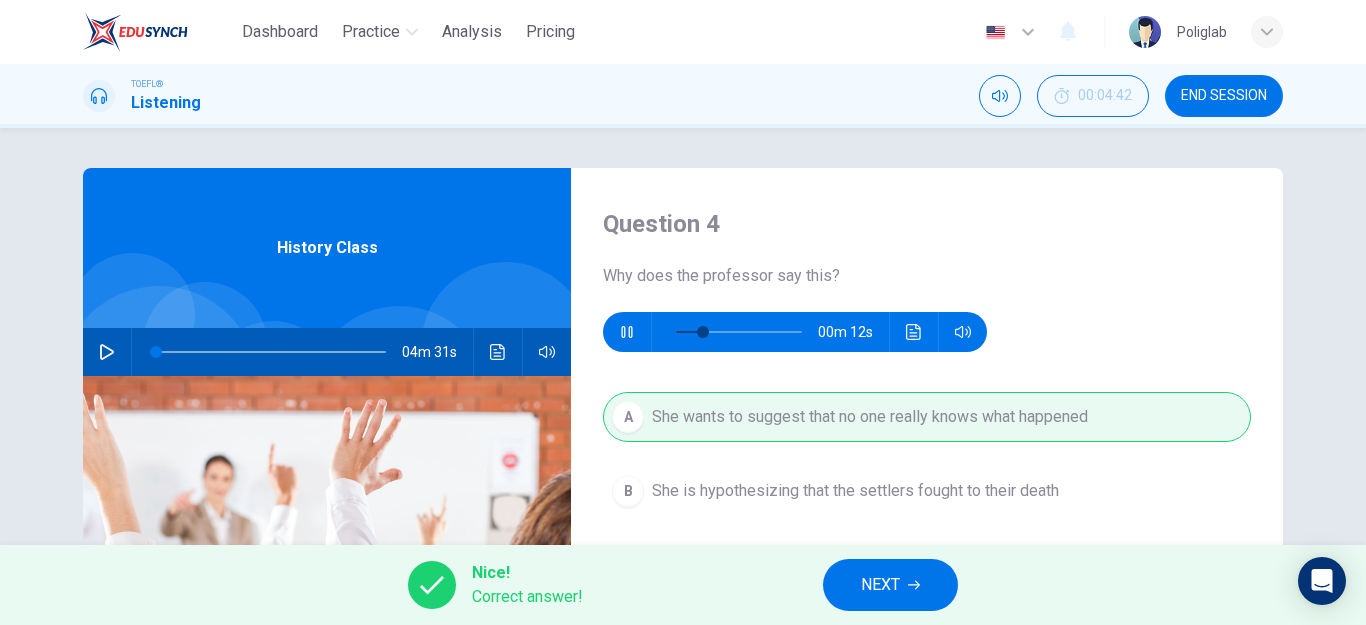 click on "NEXT" at bounding box center (890, 585) 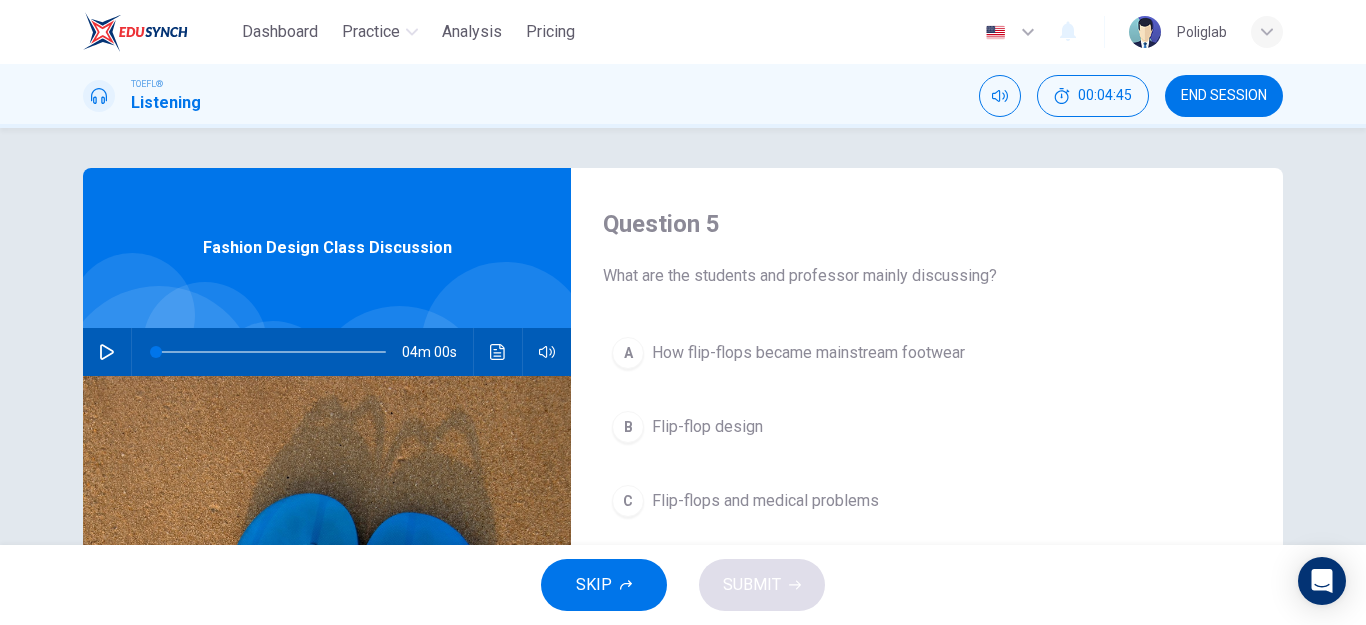 click 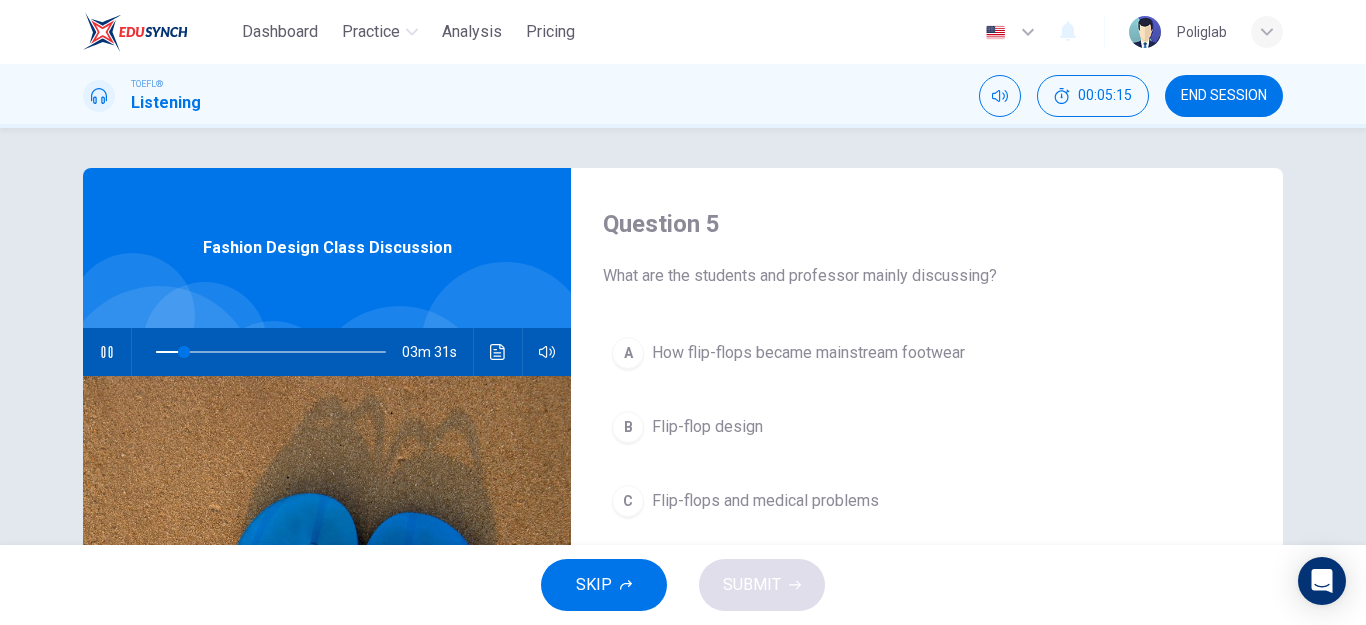 scroll, scrollTop: 100, scrollLeft: 0, axis: vertical 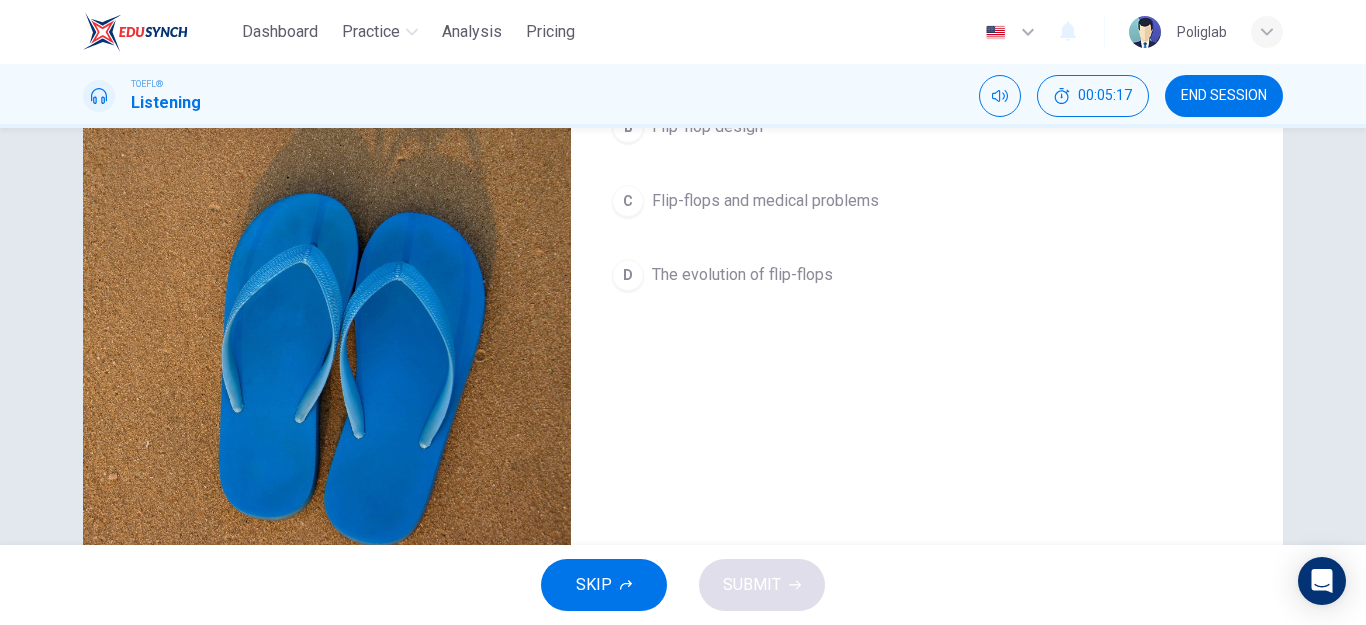 click on "The evolution of flip-flops" at bounding box center (742, 275) 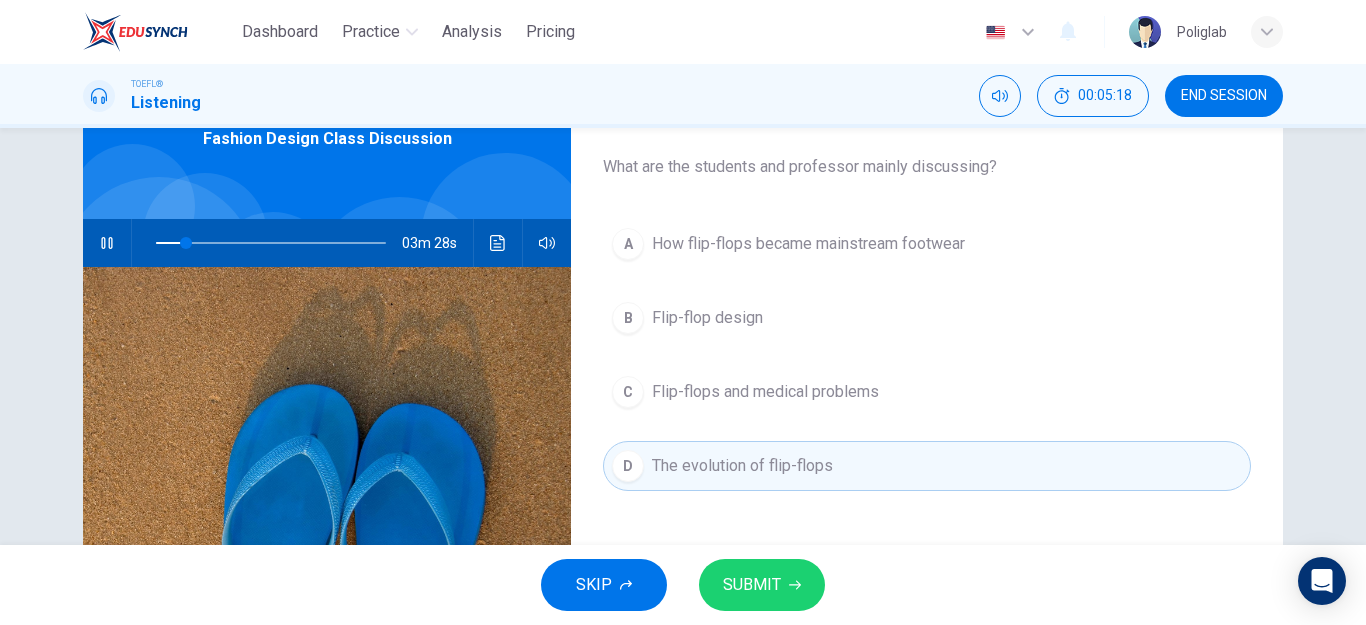scroll, scrollTop: 100, scrollLeft: 0, axis: vertical 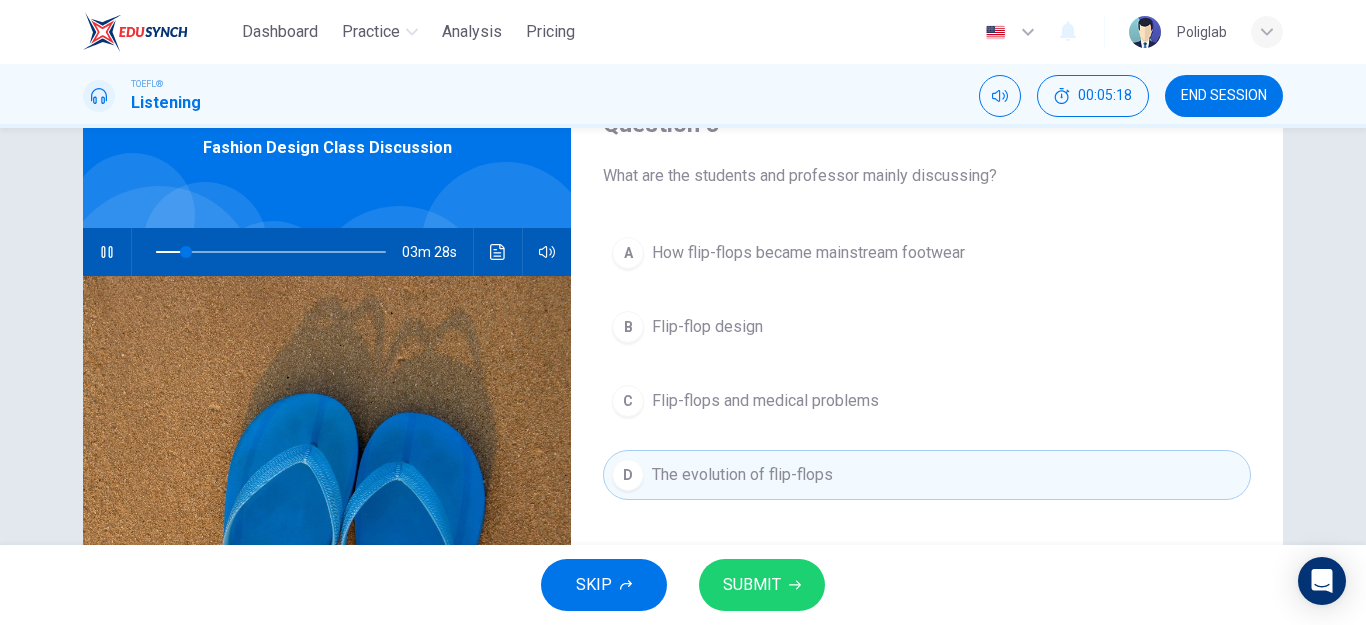 click on "SUBMIT" at bounding box center (752, 585) 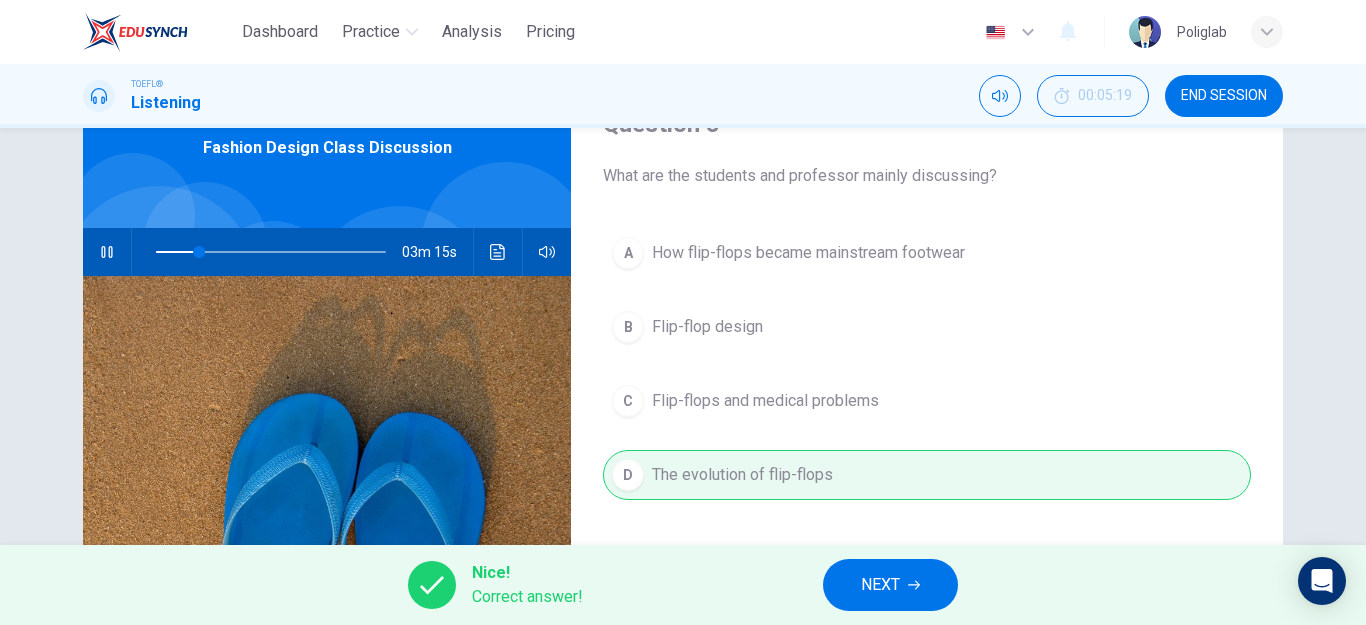 click on "NEXT" at bounding box center [890, 585] 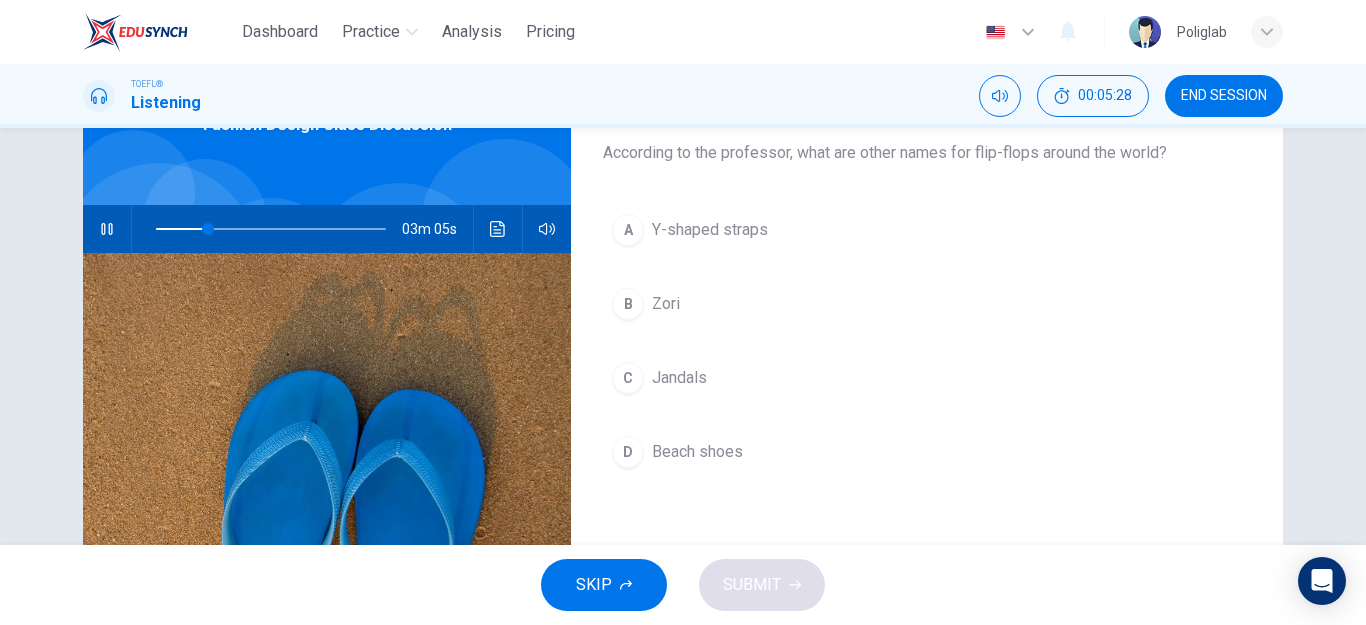 scroll, scrollTop: 100, scrollLeft: 0, axis: vertical 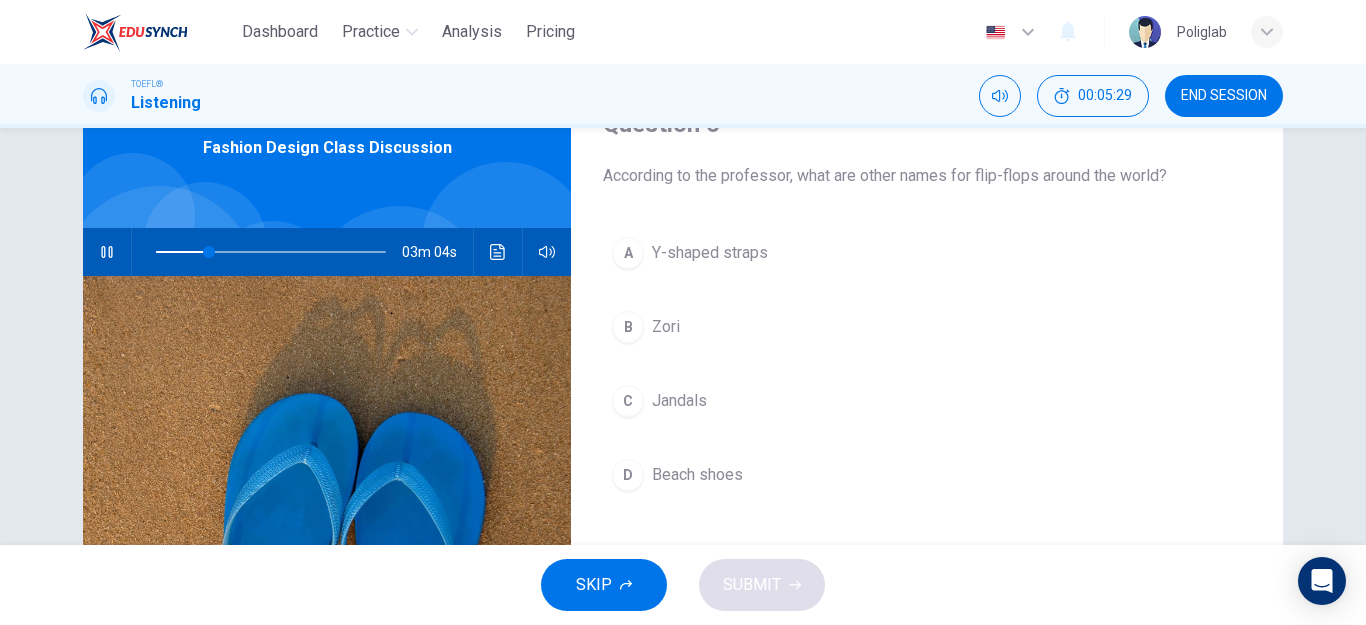 click on "Jandals" at bounding box center [679, 401] 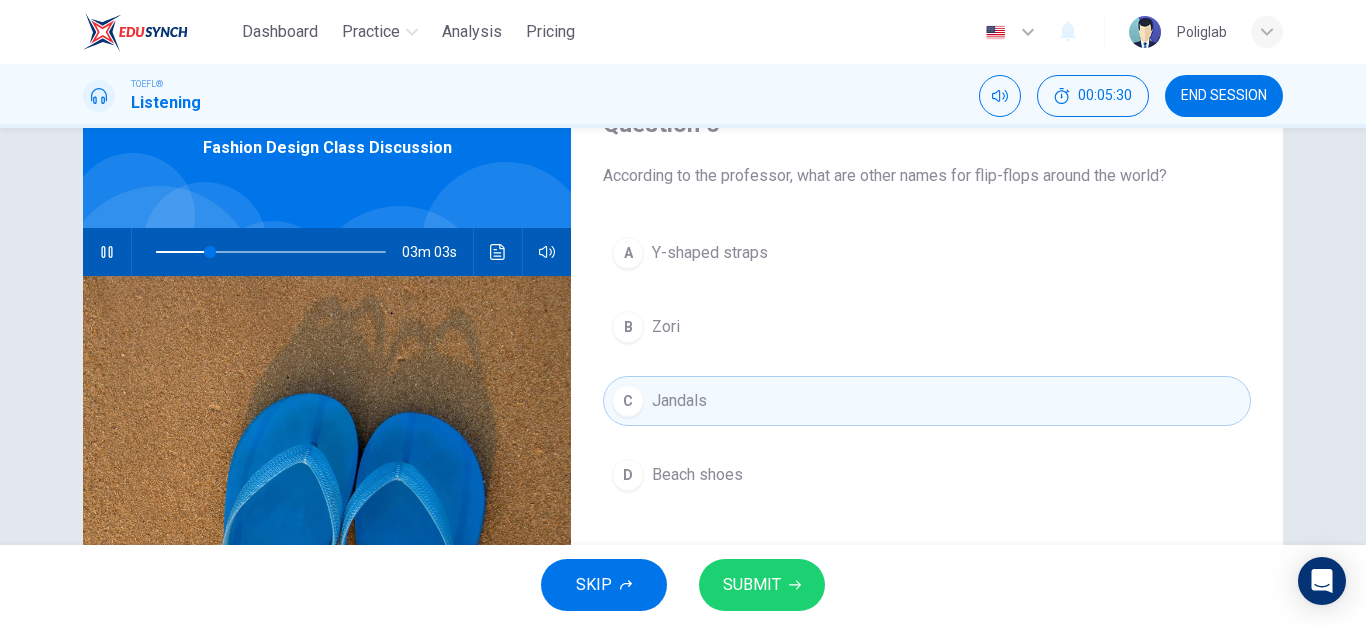 click on "SUBMIT" at bounding box center (762, 585) 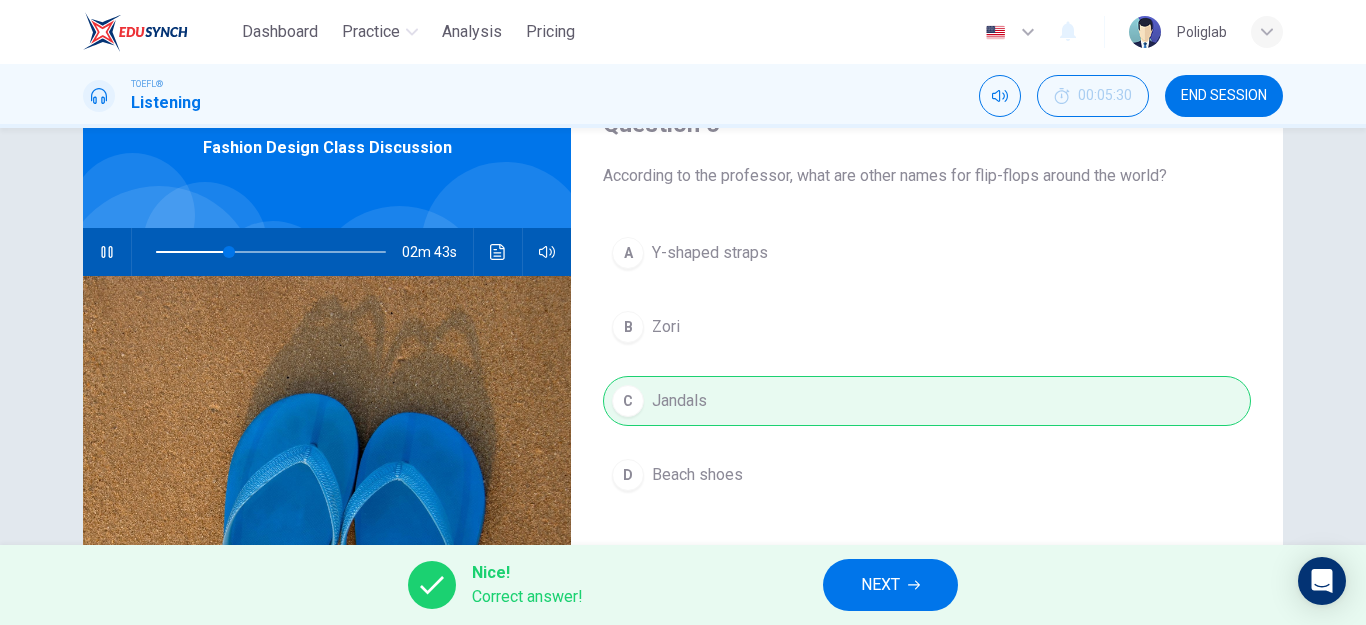 click on "NEXT" at bounding box center [890, 585] 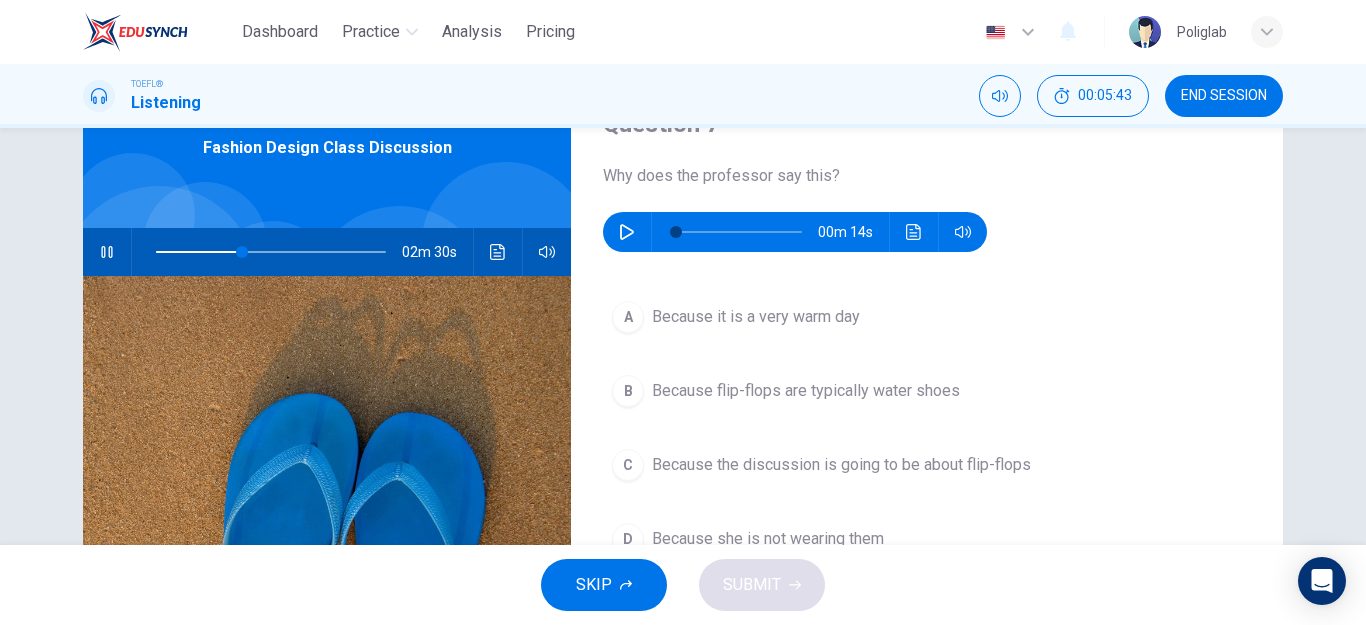 click 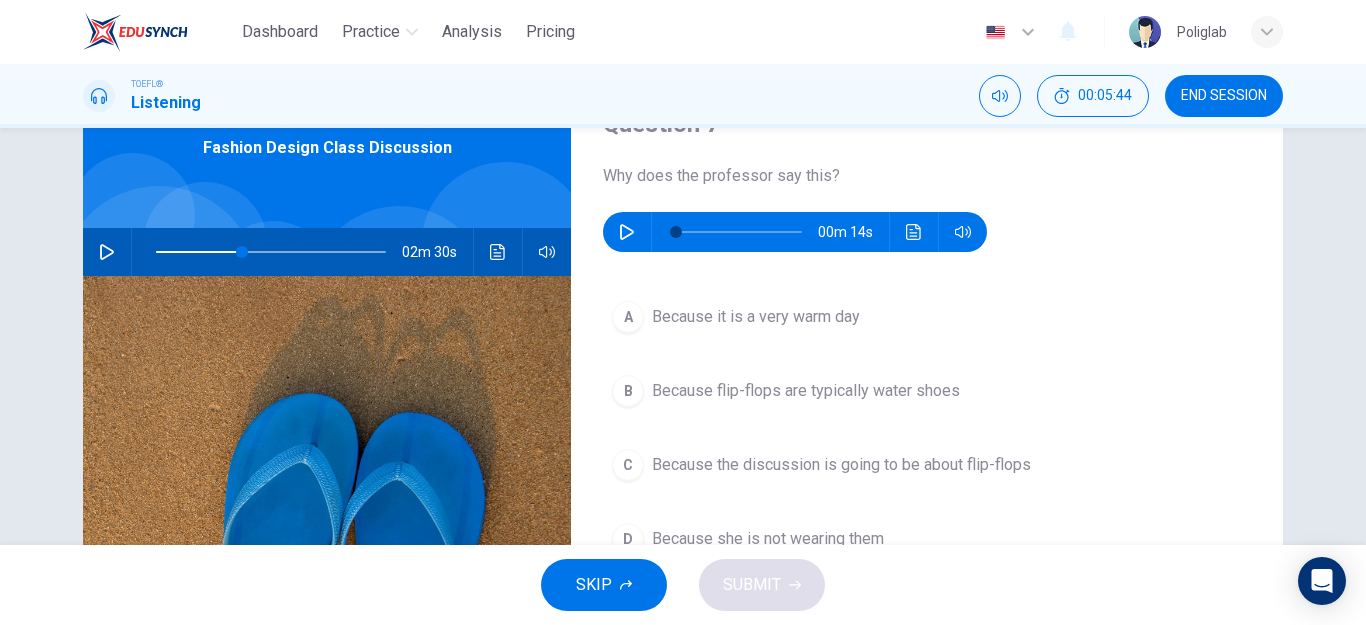 click 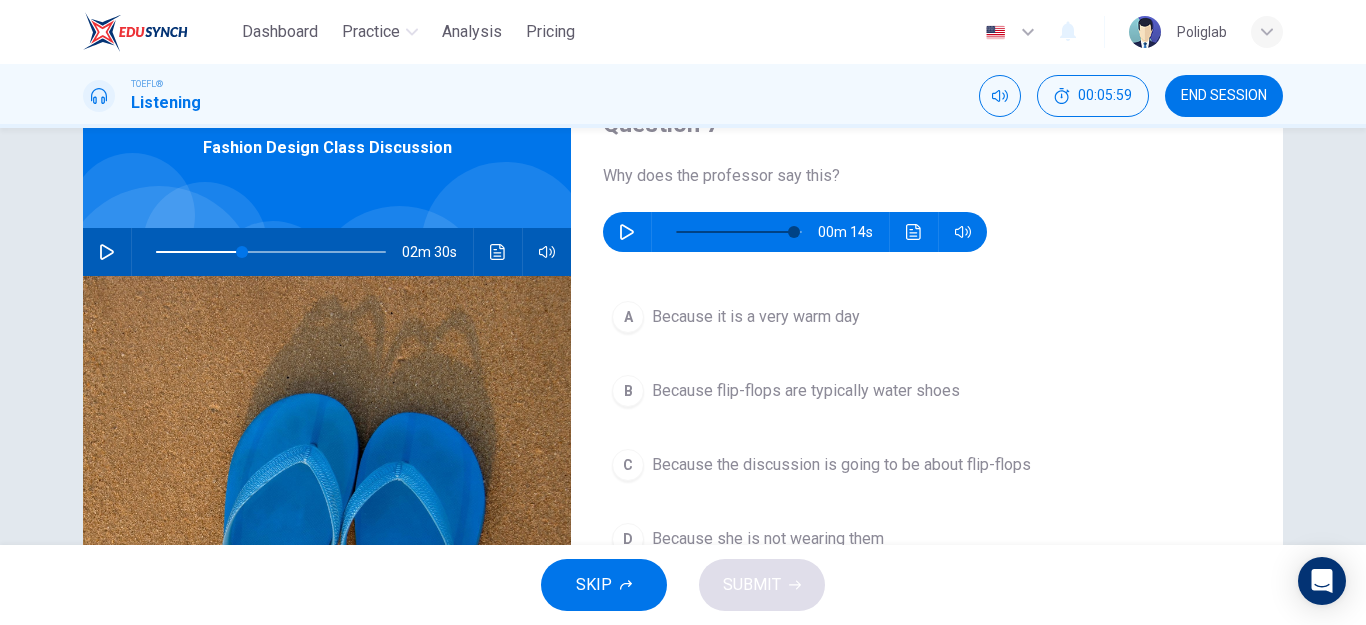 type on "0" 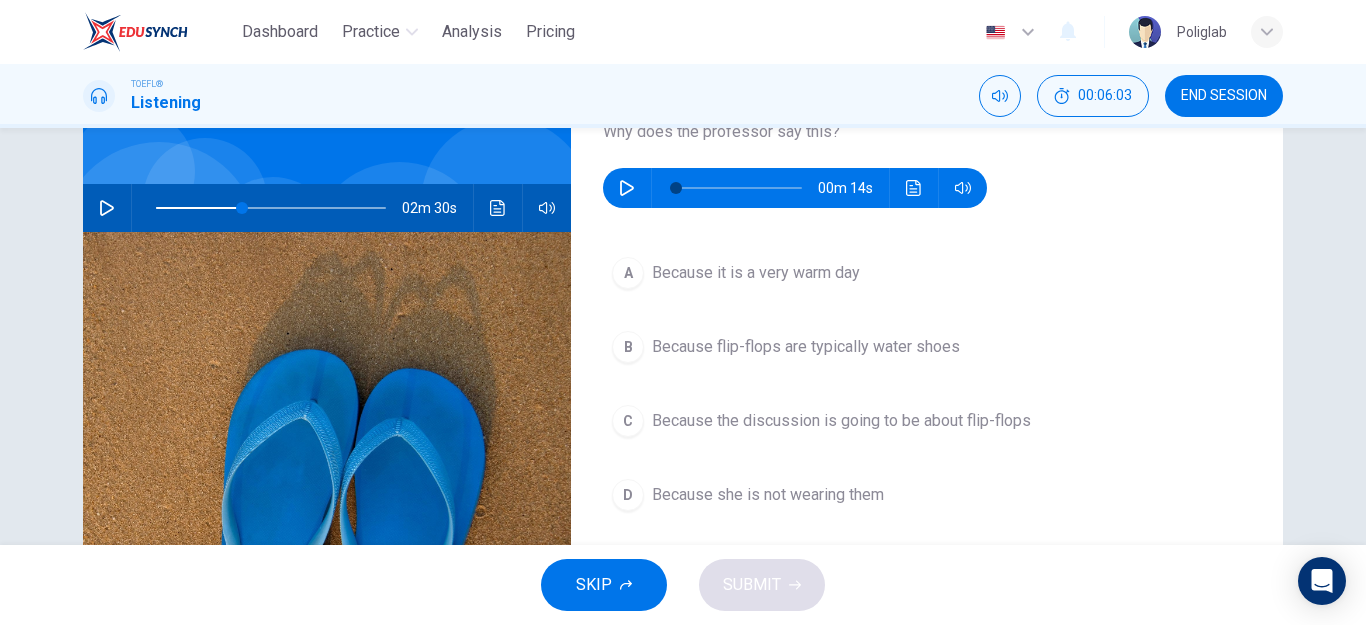 scroll, scrollTop: 100, scrollLeft: 0, axis: vertical 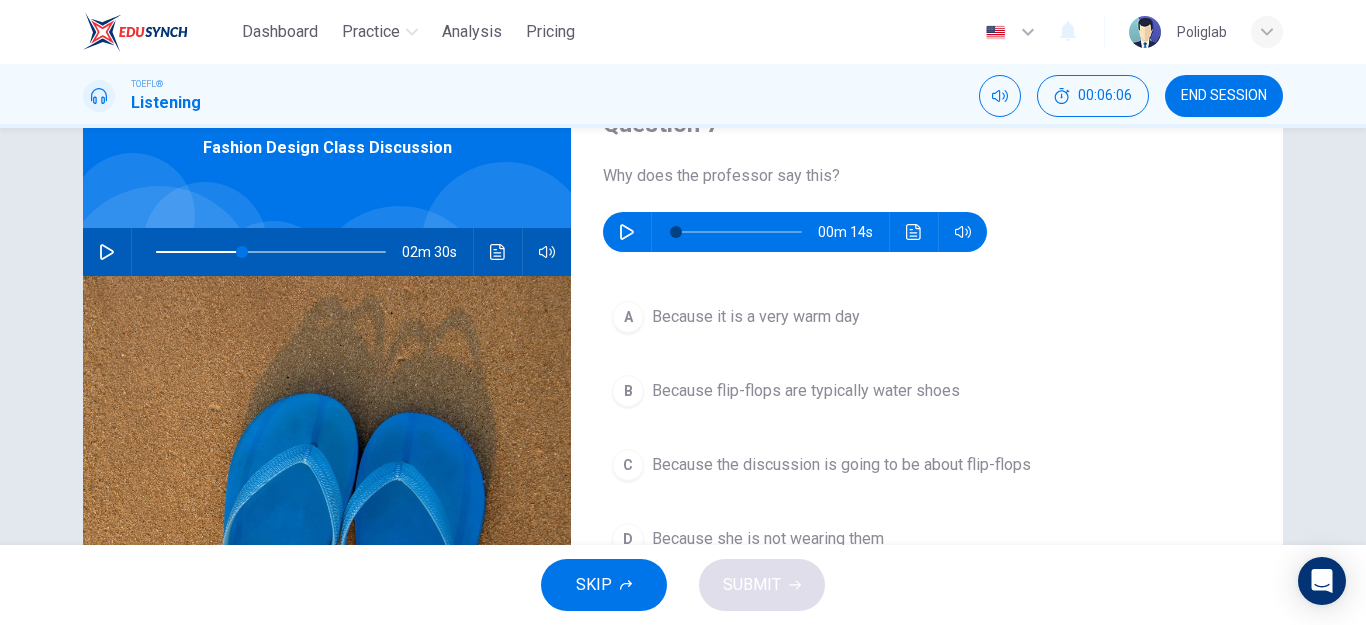 click on "Because flip-flops are typically water shoes" at bounding box center [806, 391] 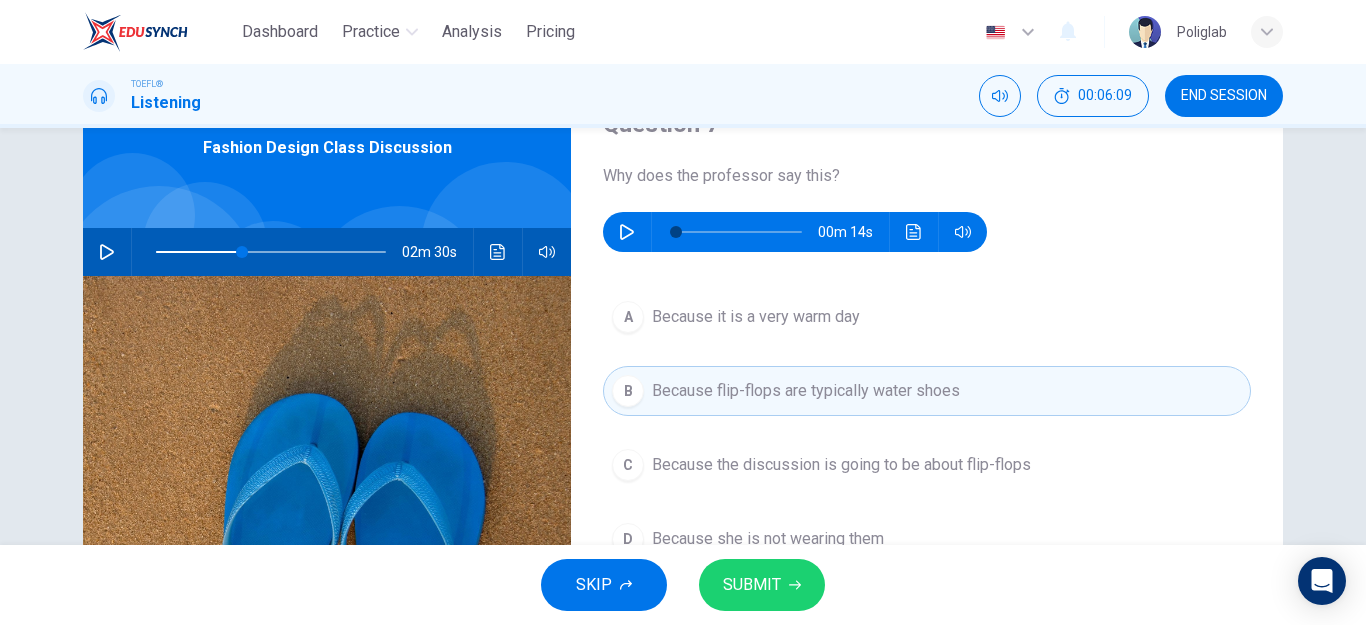 click on "SUBMIT" at bounding box center [752, 585] 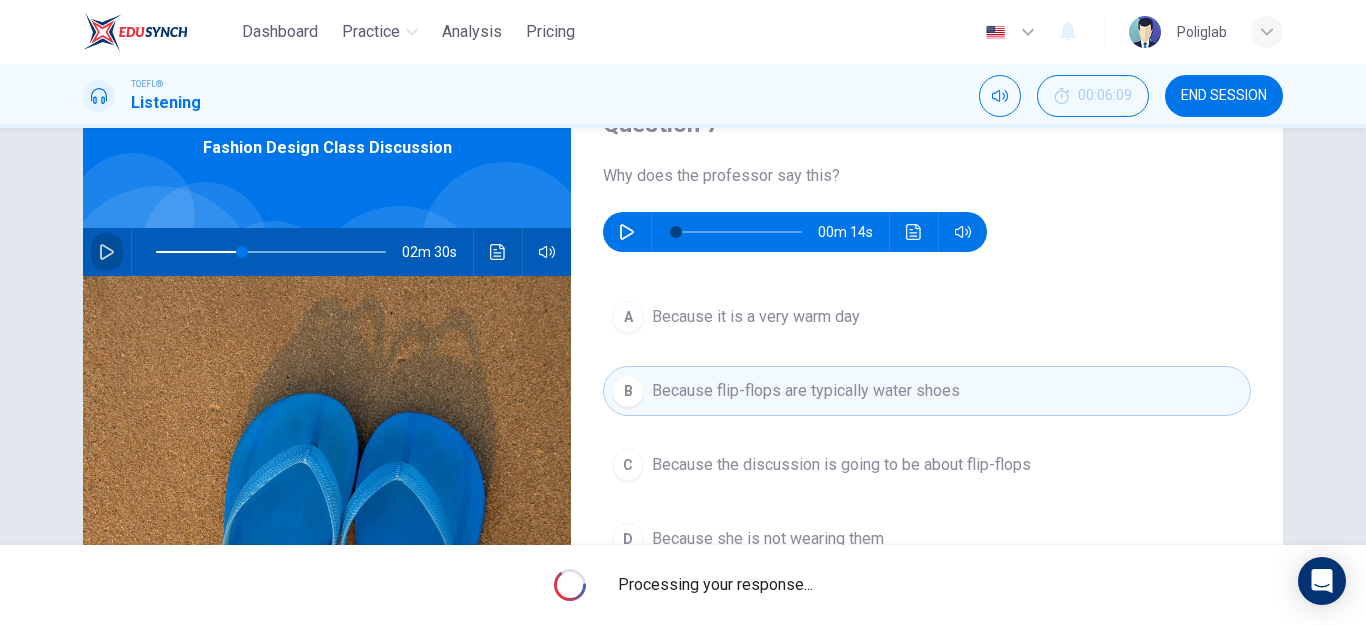 click 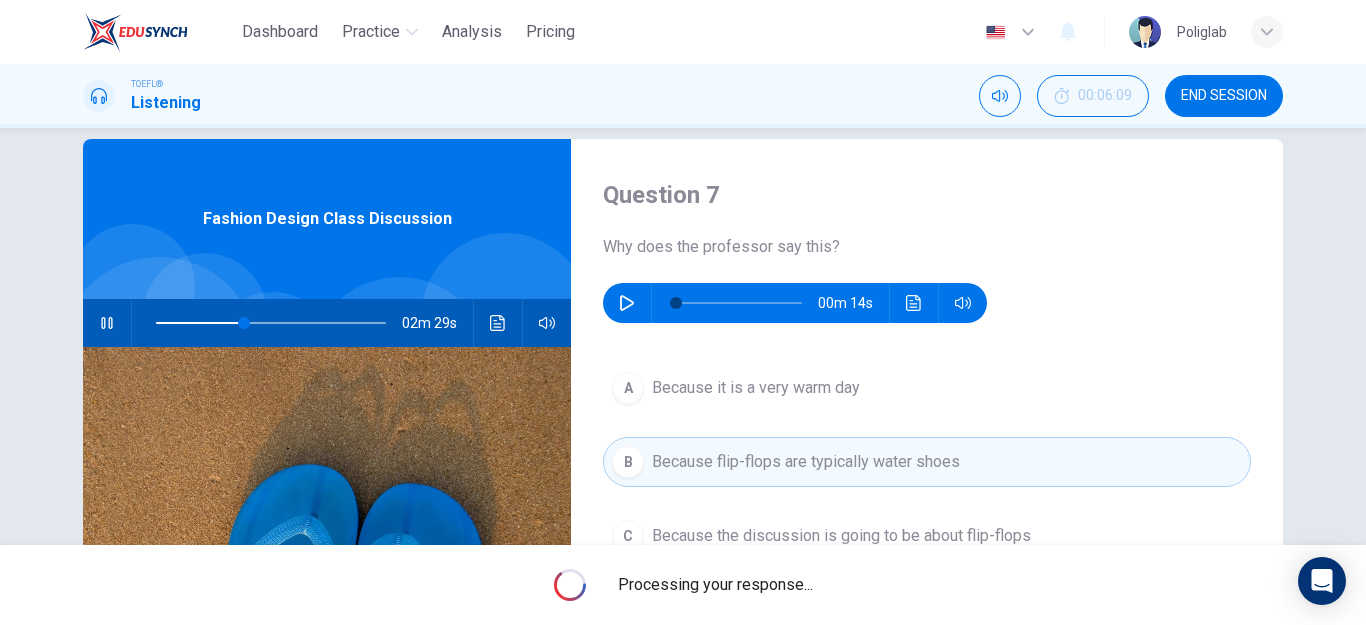 scroll, scrollTop: 0, scrollLeft: 0, axis: both 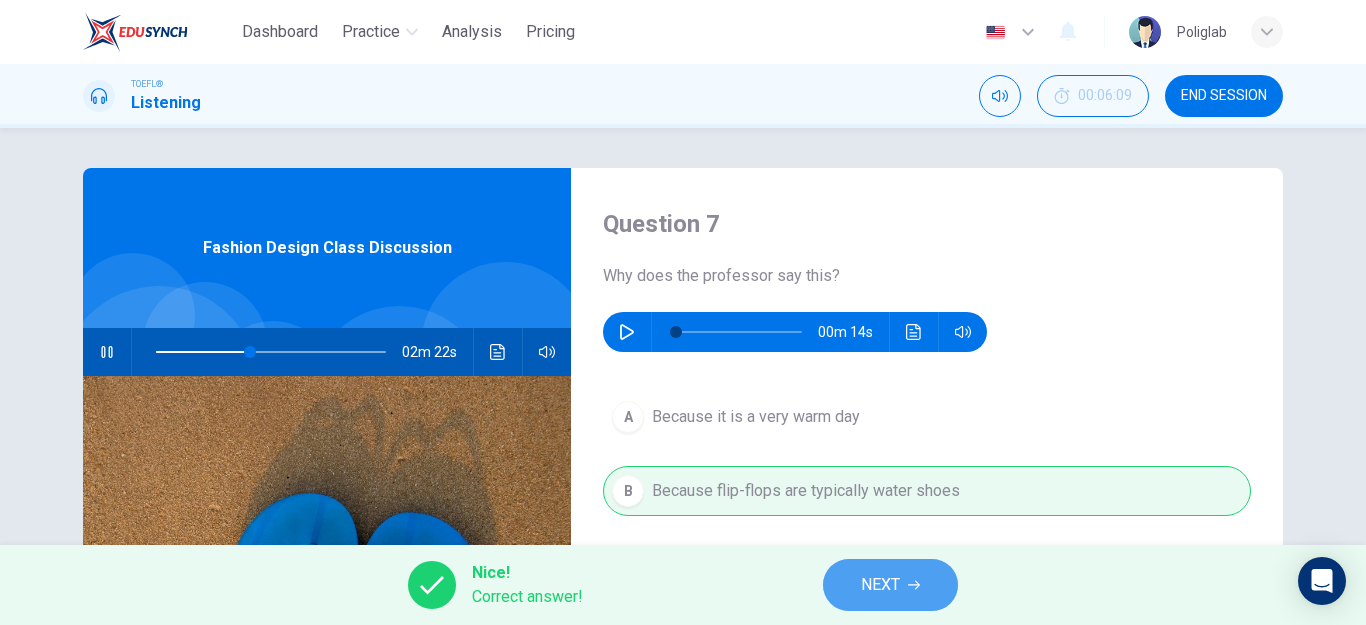 click on "NEXT" at bounding box center [880, 585] 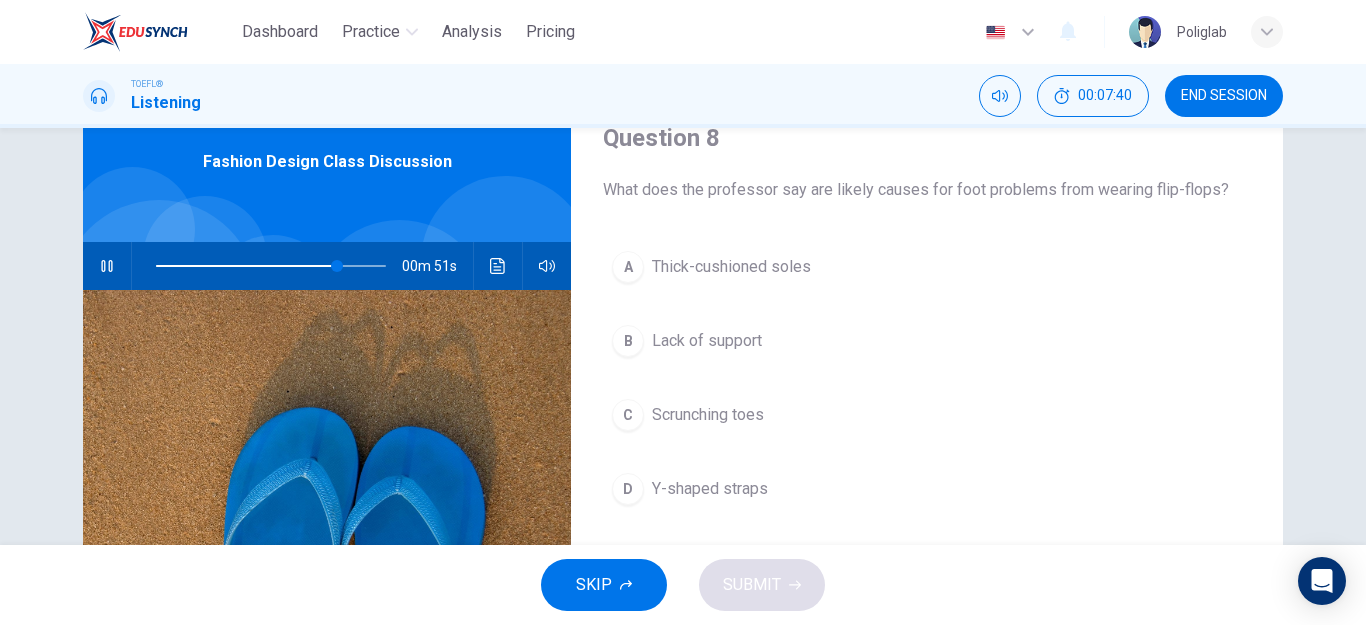 scroll, scrollTop: 100, scrollLeft: 0, axis: vertical 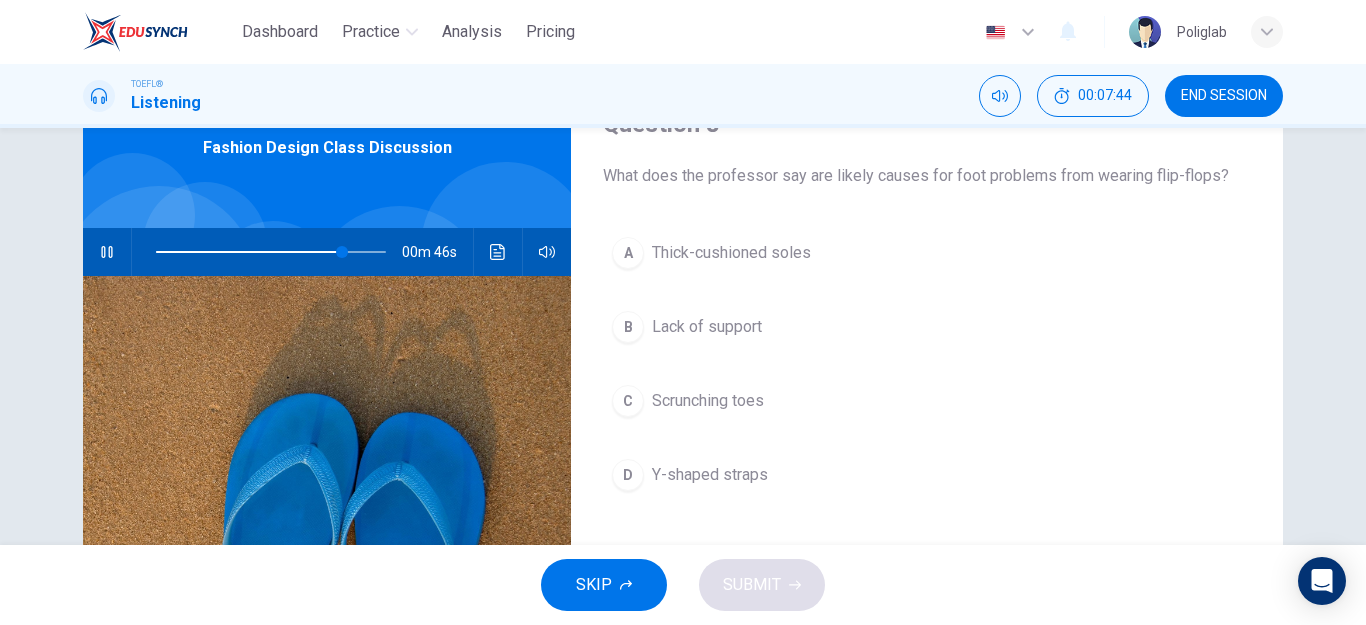 click on "Lack of support" at bounding box center (707, 327) 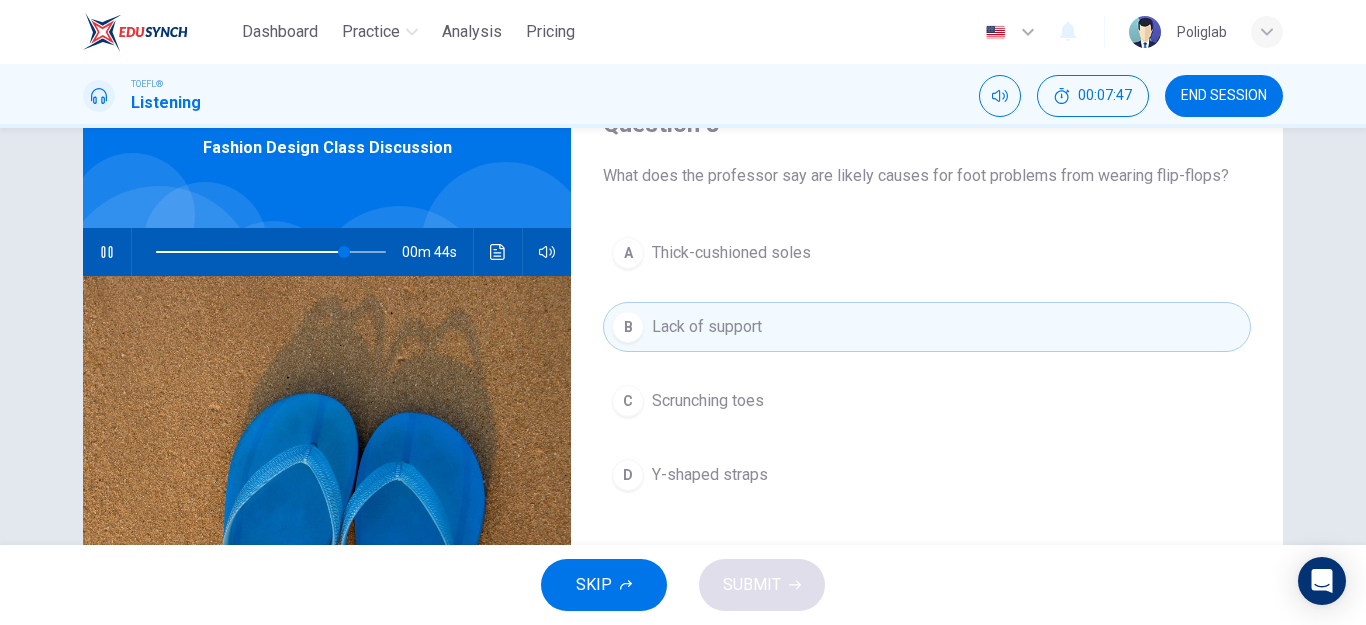 click on "C Scrunching toes" at bounding box center [927, 401] 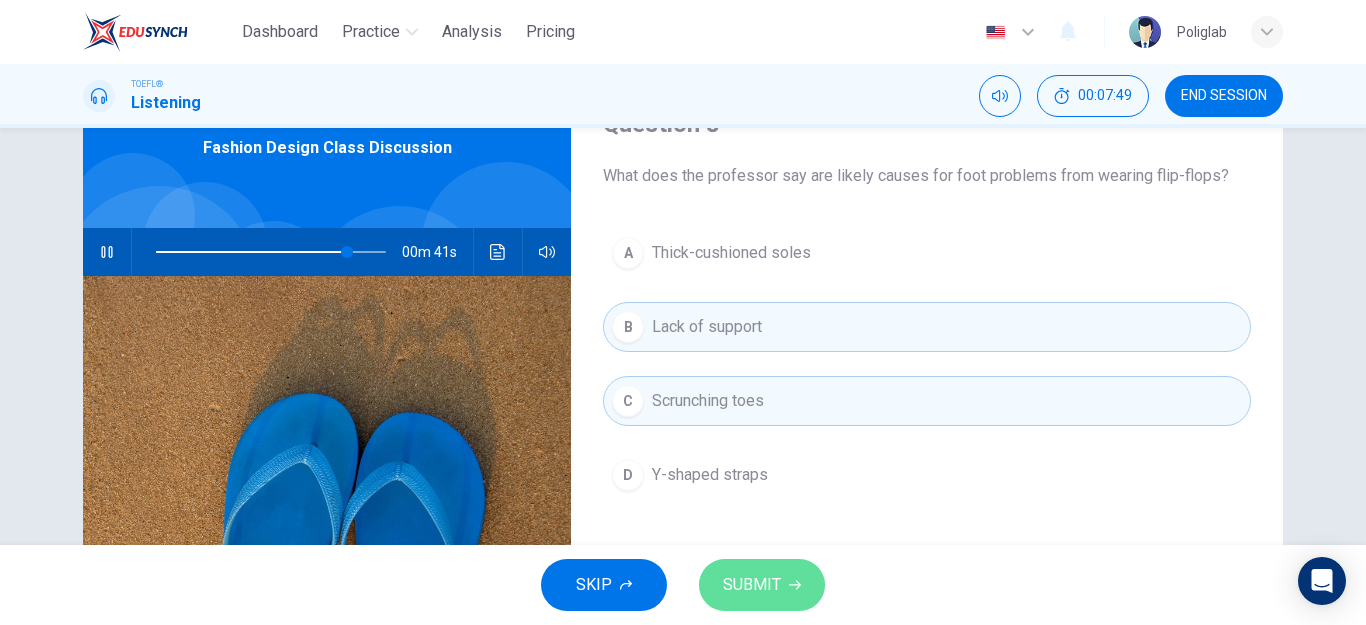 click on "SUBMIT" at bounding box center [762, 585] 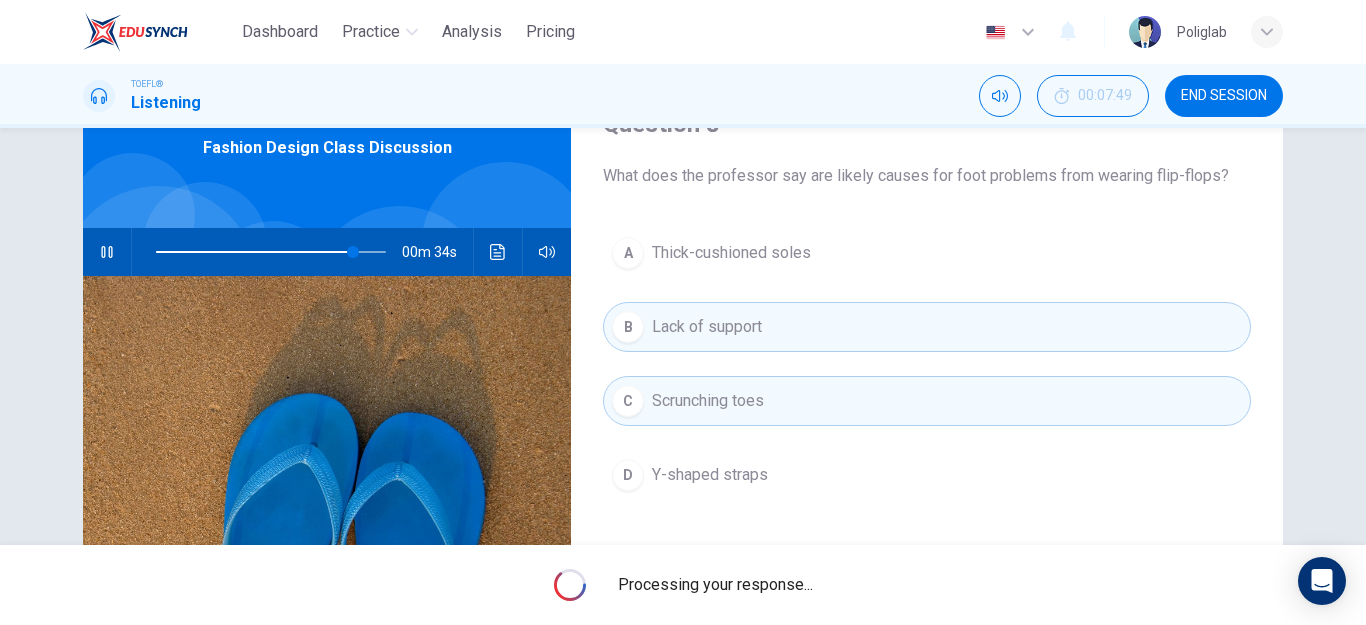 scroll, scrollTop: 0, scrollLeft: 0, axis: both 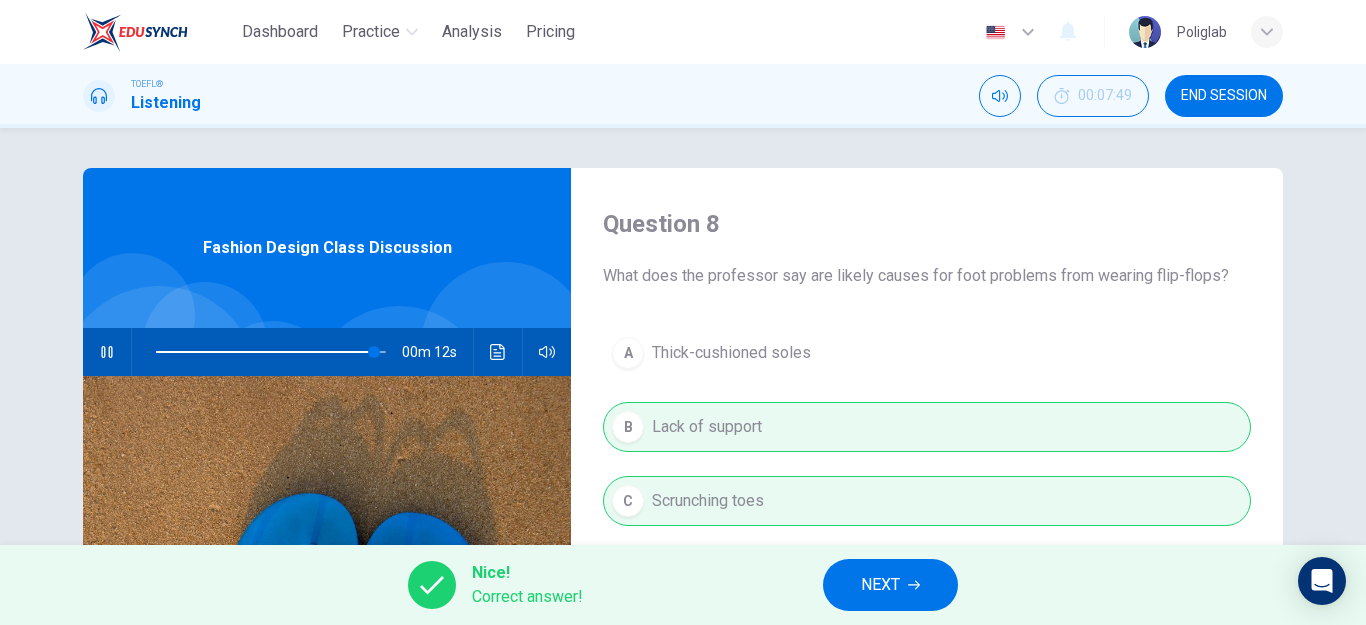 type on "95" 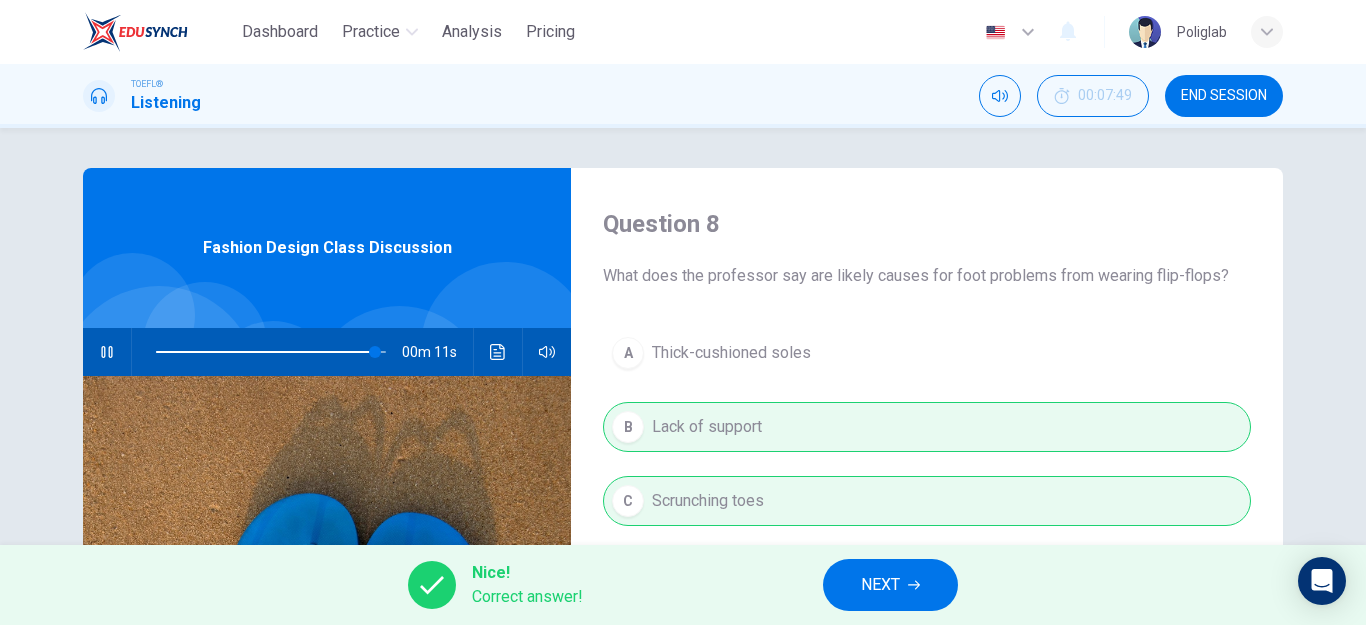 click on "NEXT" at bounding box center (890, 585) 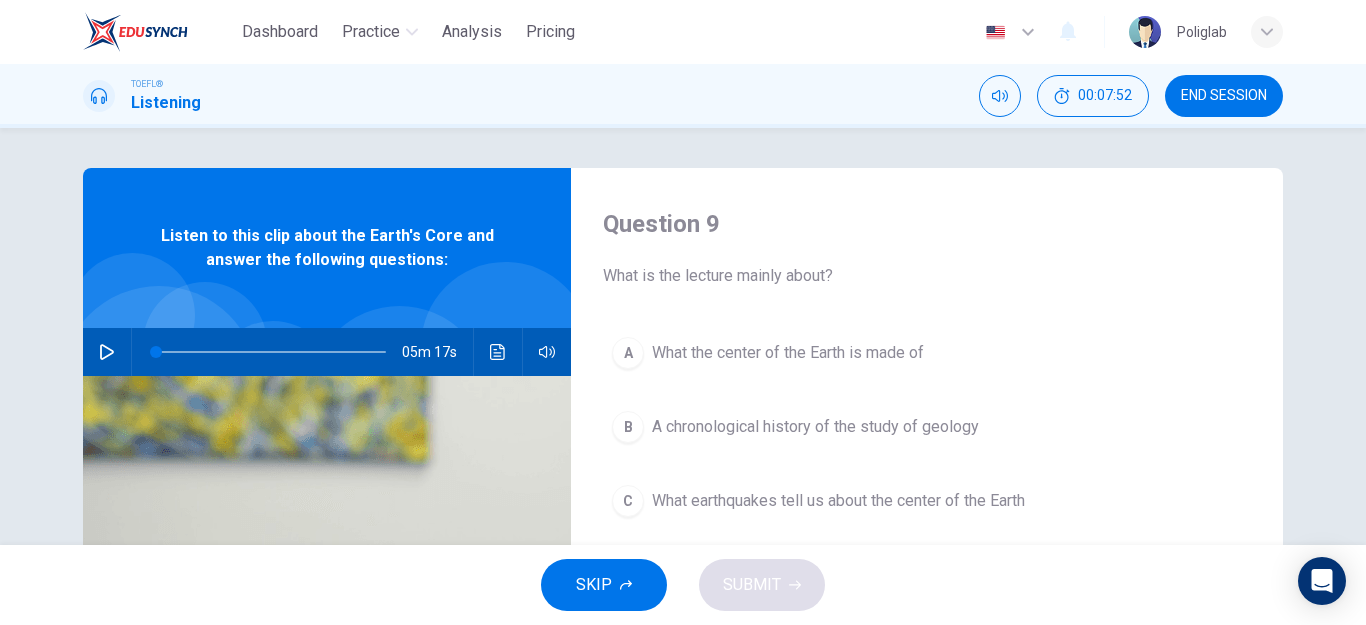 click on "END SESSION" at bounding box center (1224, 96) 